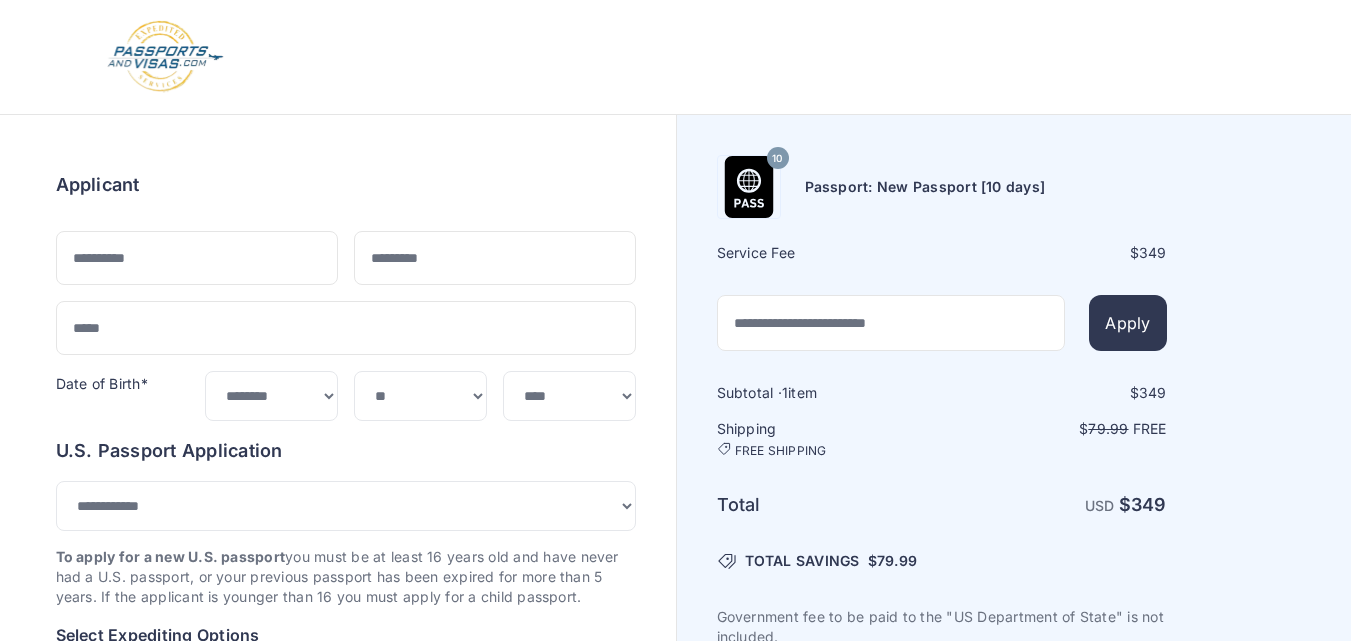 select on "***" 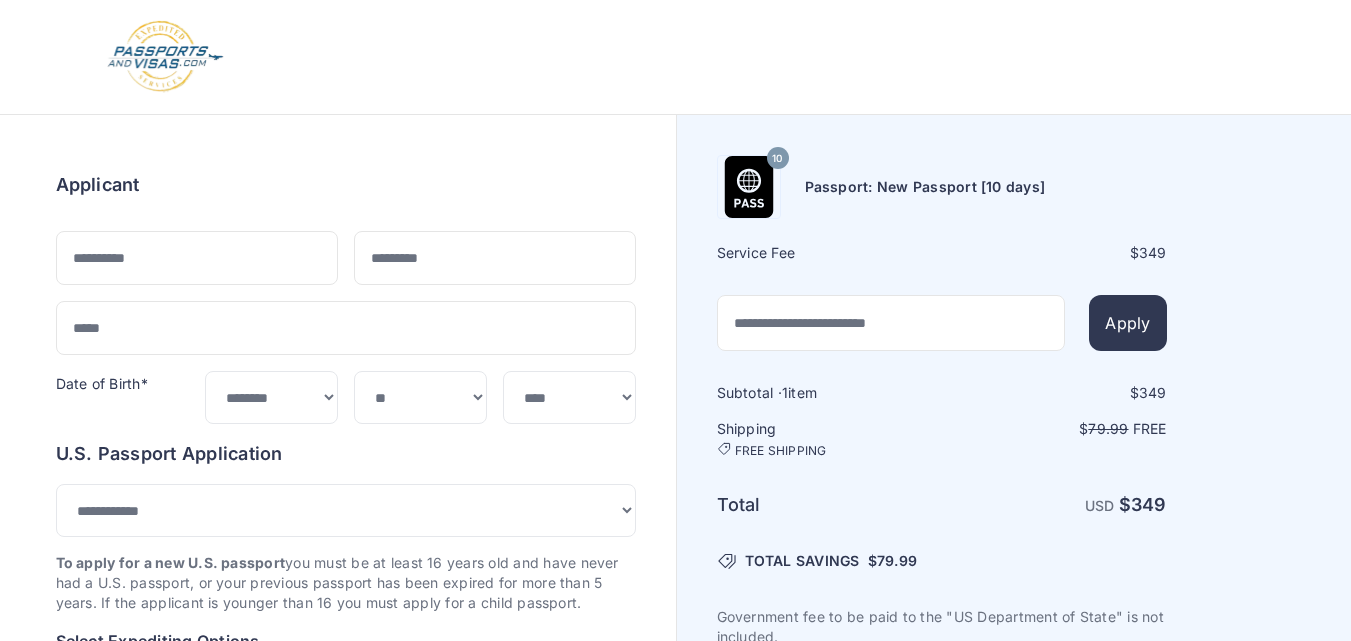 scroll, scrollTop: 0, scrollLeft: 0, axis: both 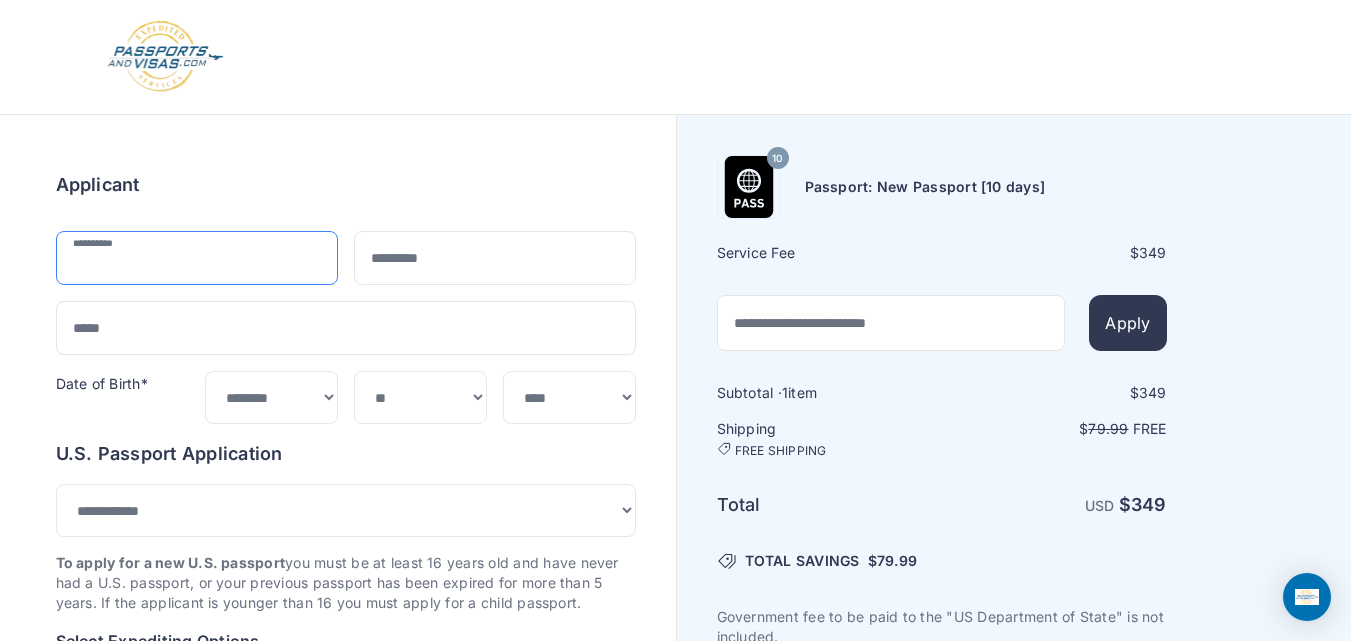 click at bounding box center [197, 258] 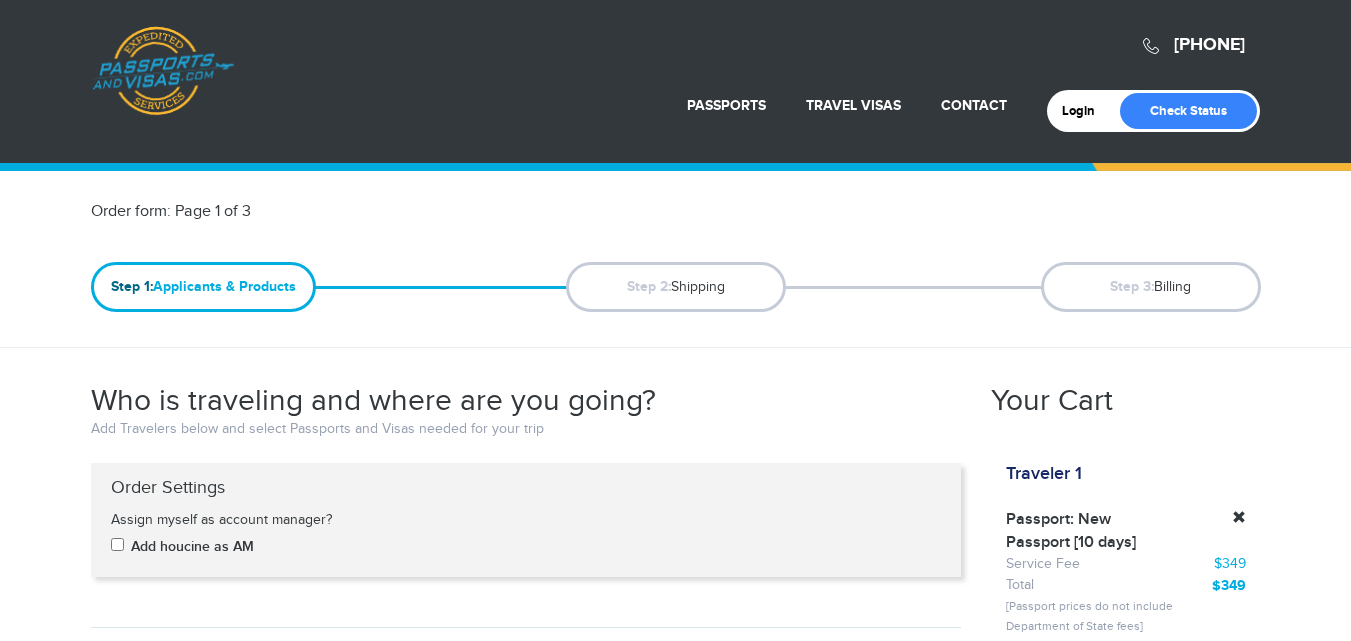 scroll, scrollTop: 0, scrollLeft: 0, axis: both 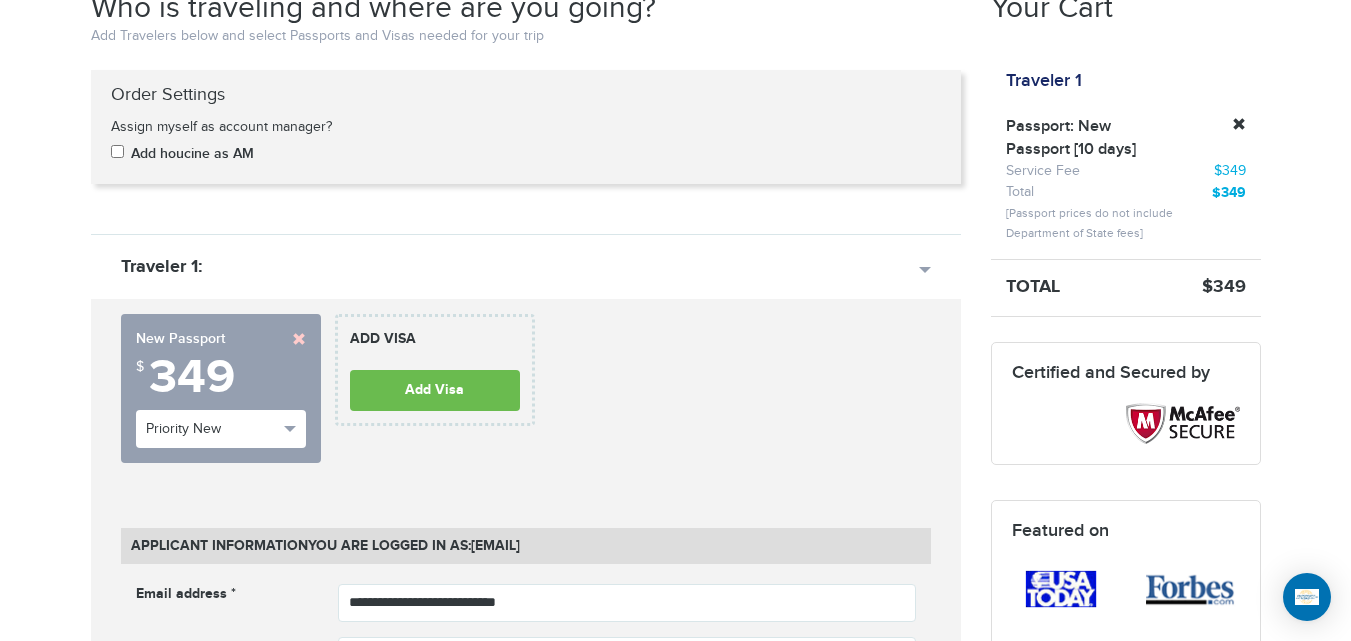 click at bounding box center [299, 339] 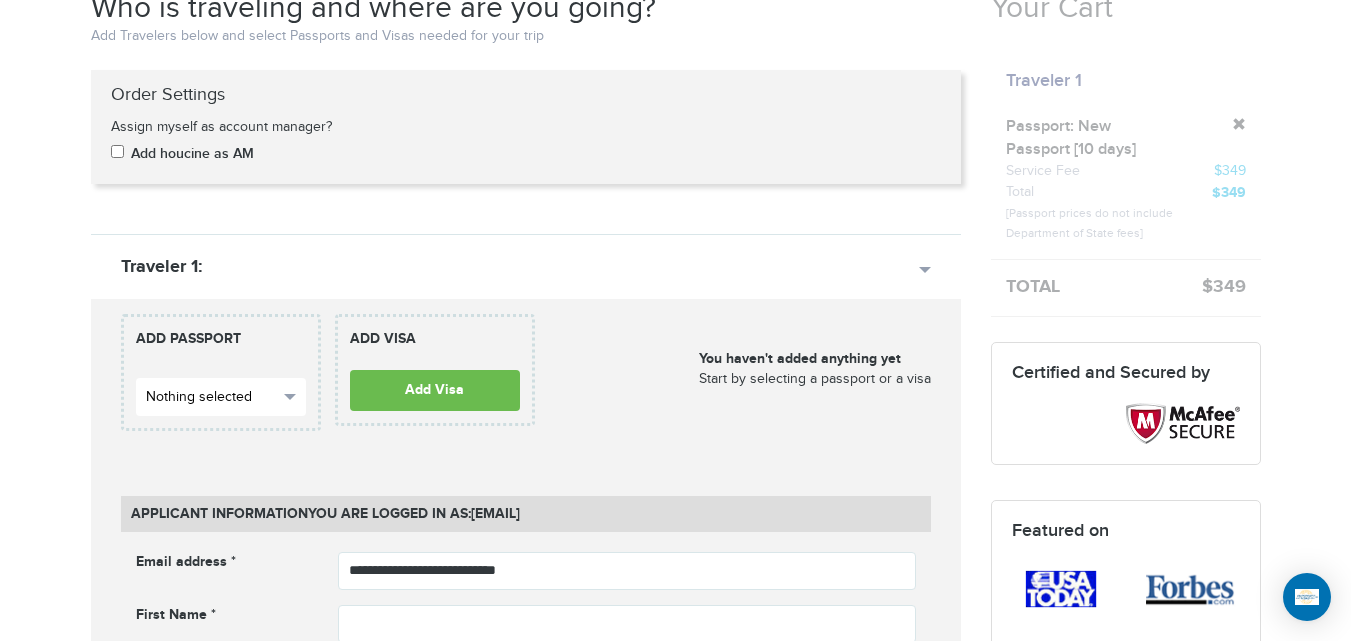 click on "Nothing selected" at bounding box center [212, 397] 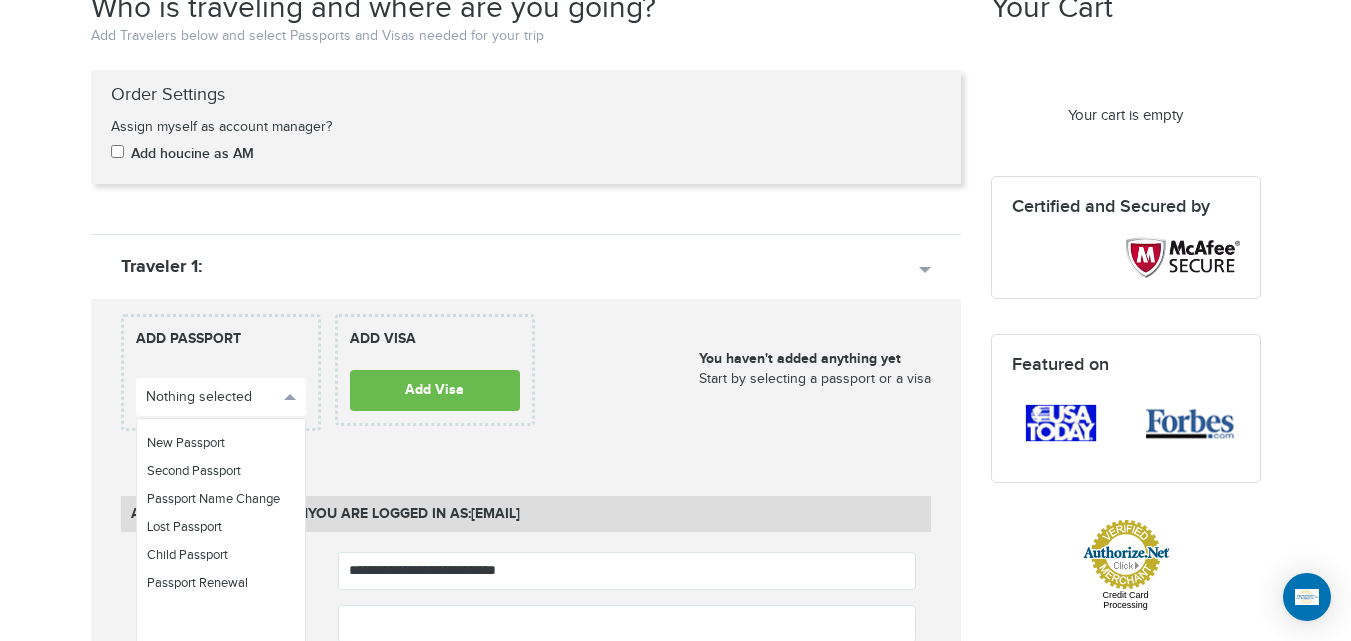 click on "720-881-0280
Passports & Visas.com
Hello, houcine
Passports
Passport Renewal
New Passport
Second Passport
Passport Name Change
Lost Passport
Child Passport
Travel Visas" at bounding box center [675, 1033] 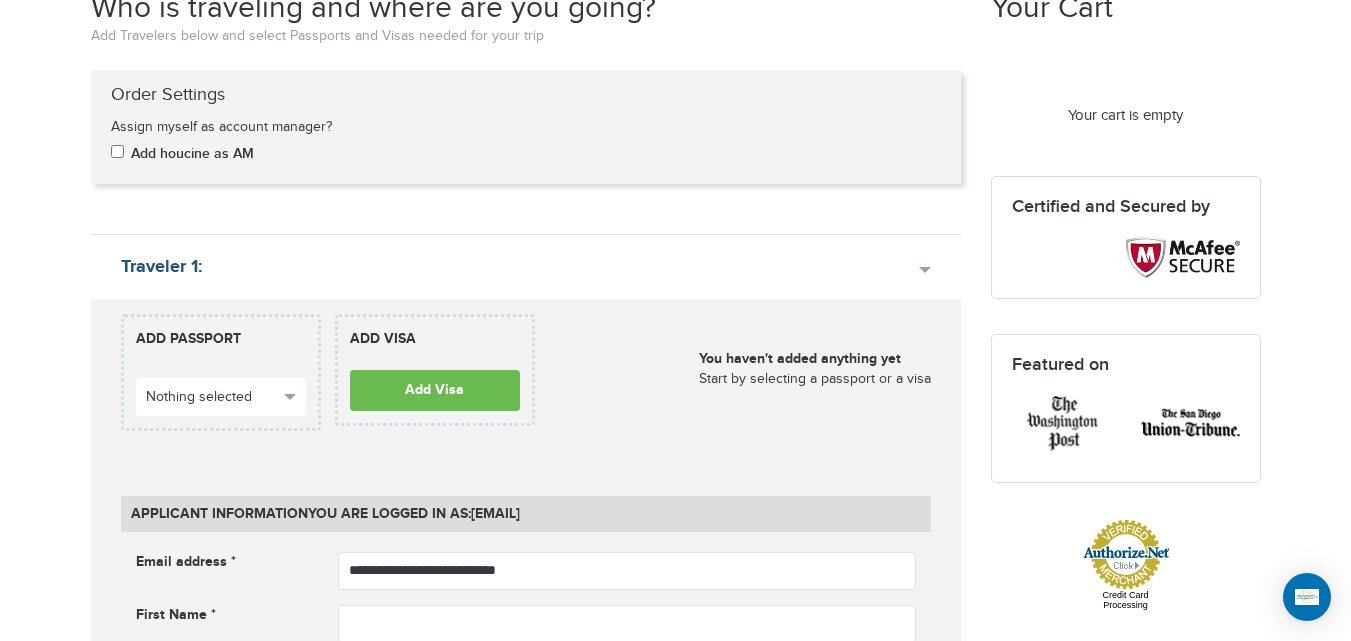 drag, startPoint x: 94, startPoint y: 259, endPoint x: 80, endPoint y: 237, distance: 26.076809 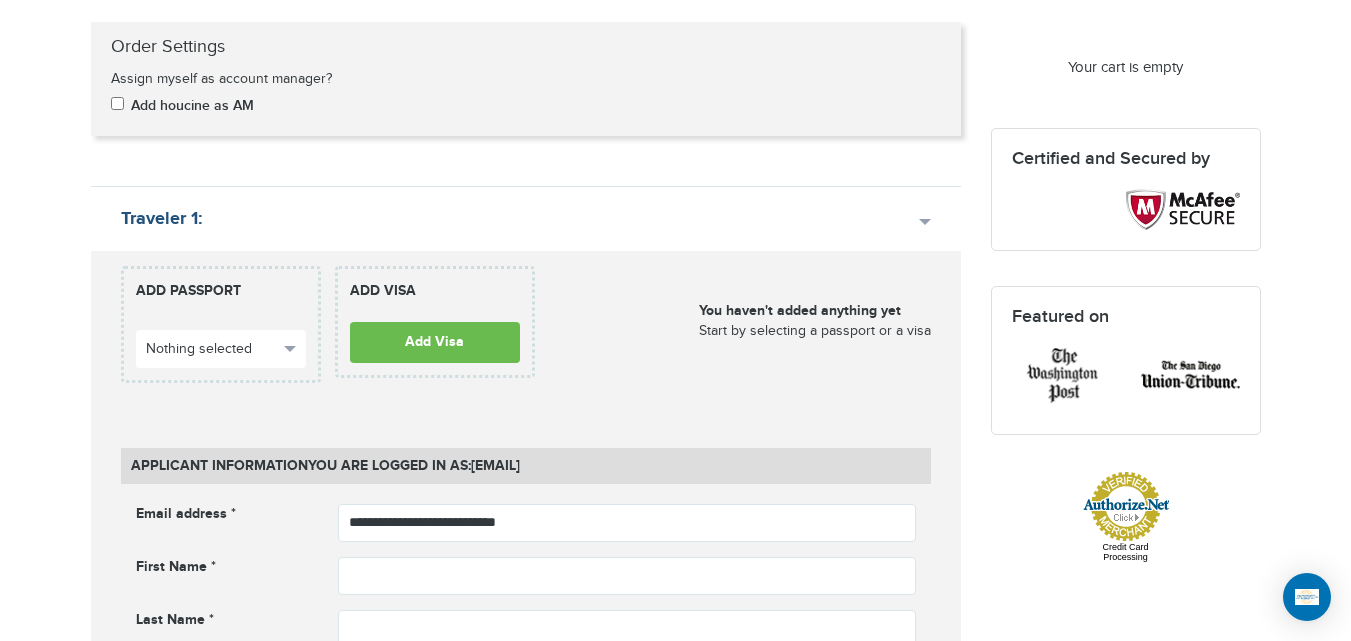 scroll, scrollTop: 806, scrollLeft: 0, axis: vertical 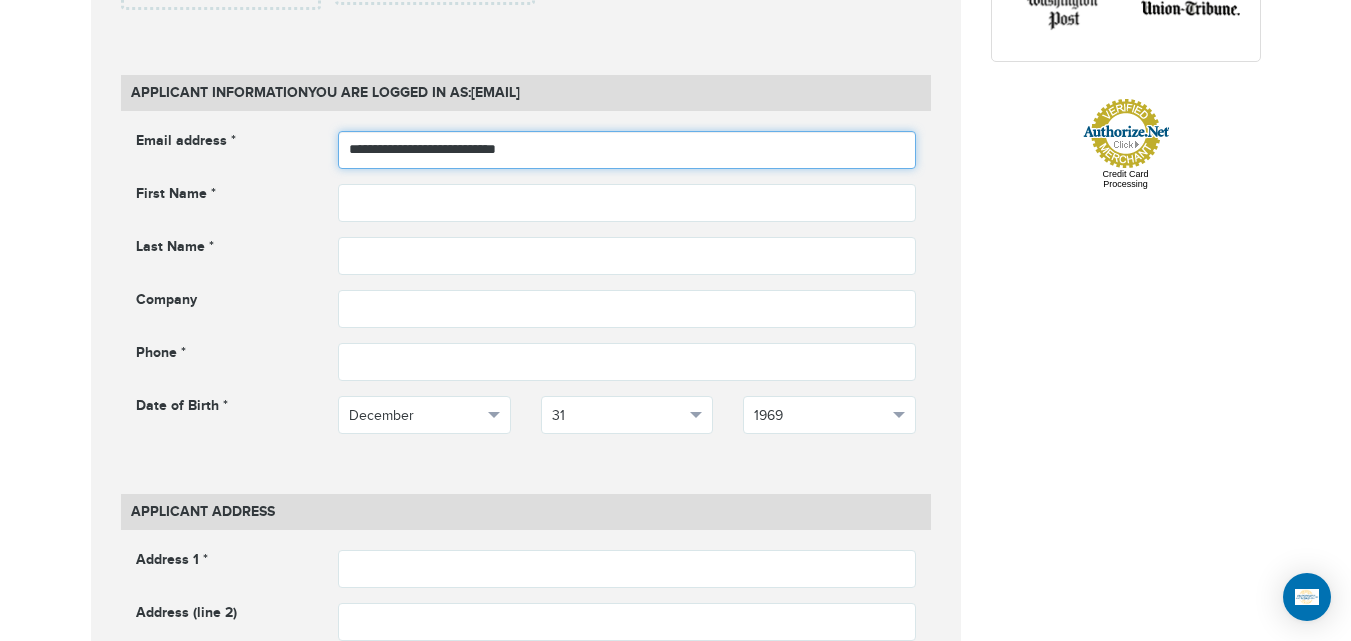 click on "**********" at bounding box center [627, 150] 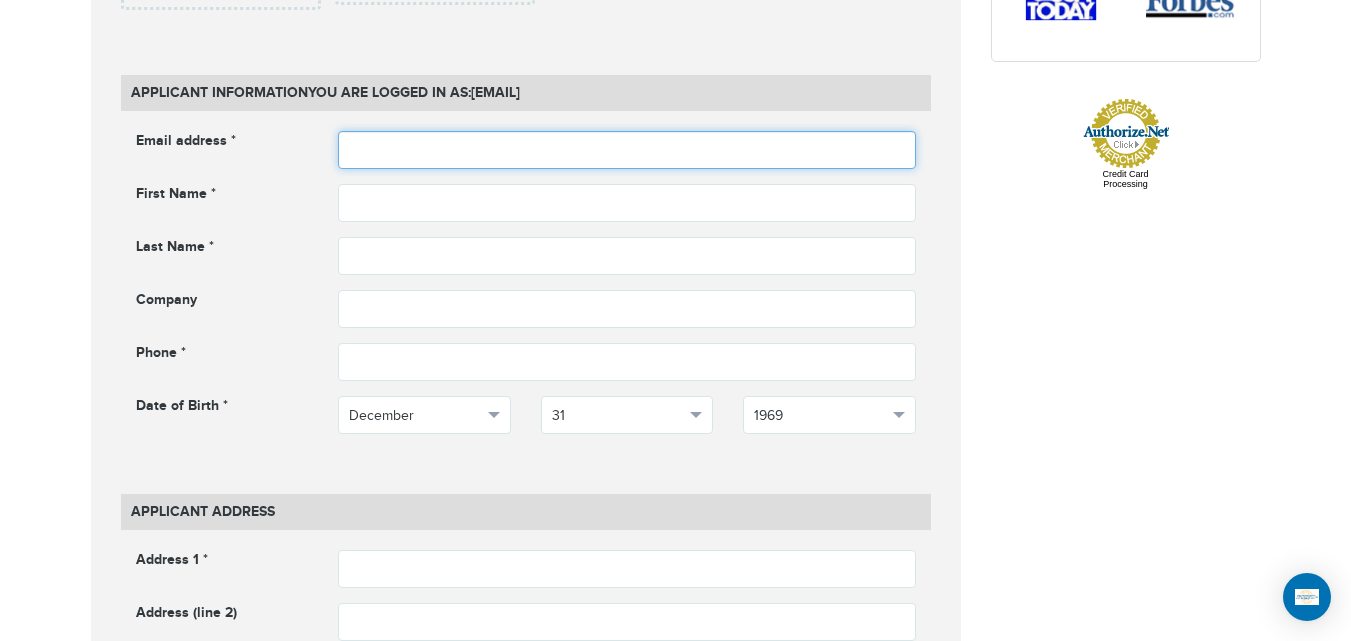 type on "*" 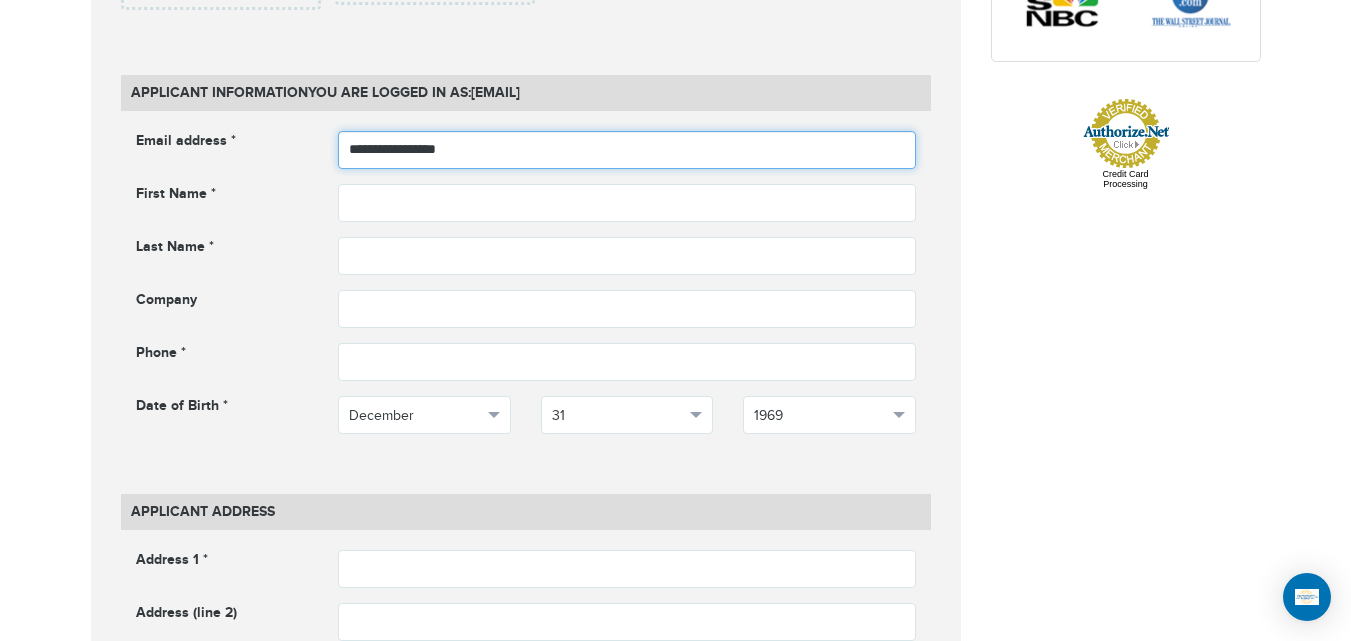 click on "**********" at bounding box center [627, 150] 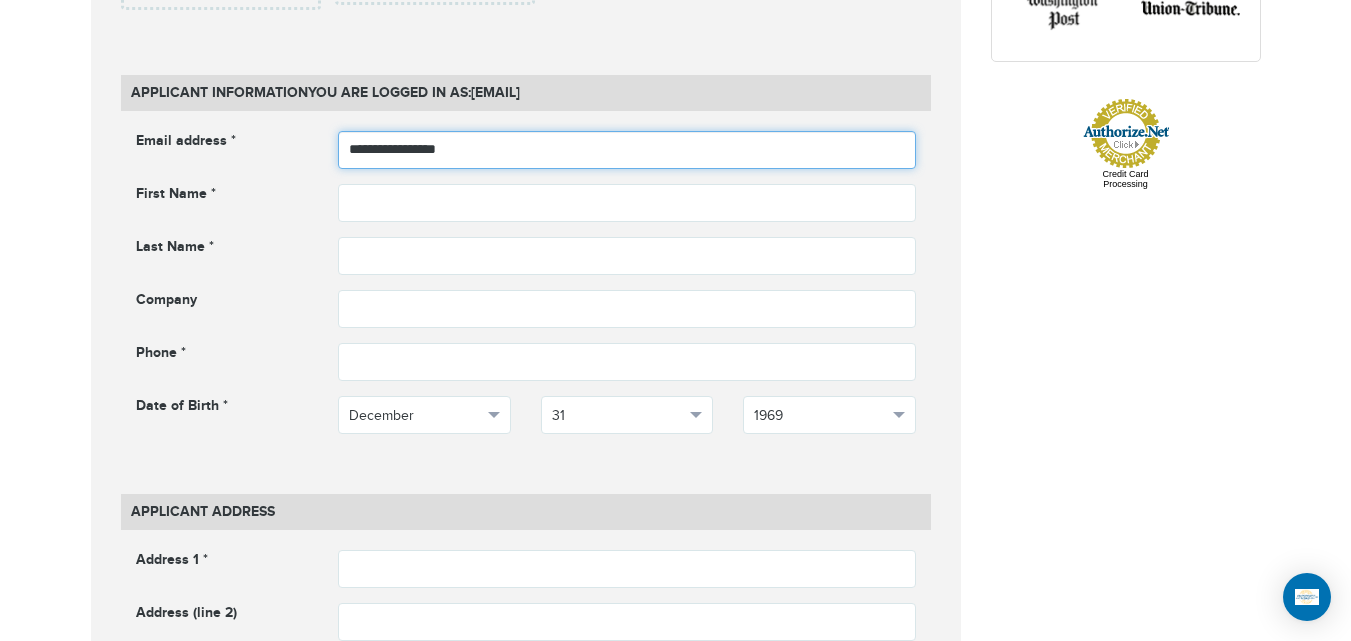 click on "**********" at bounding box center [627, 150] 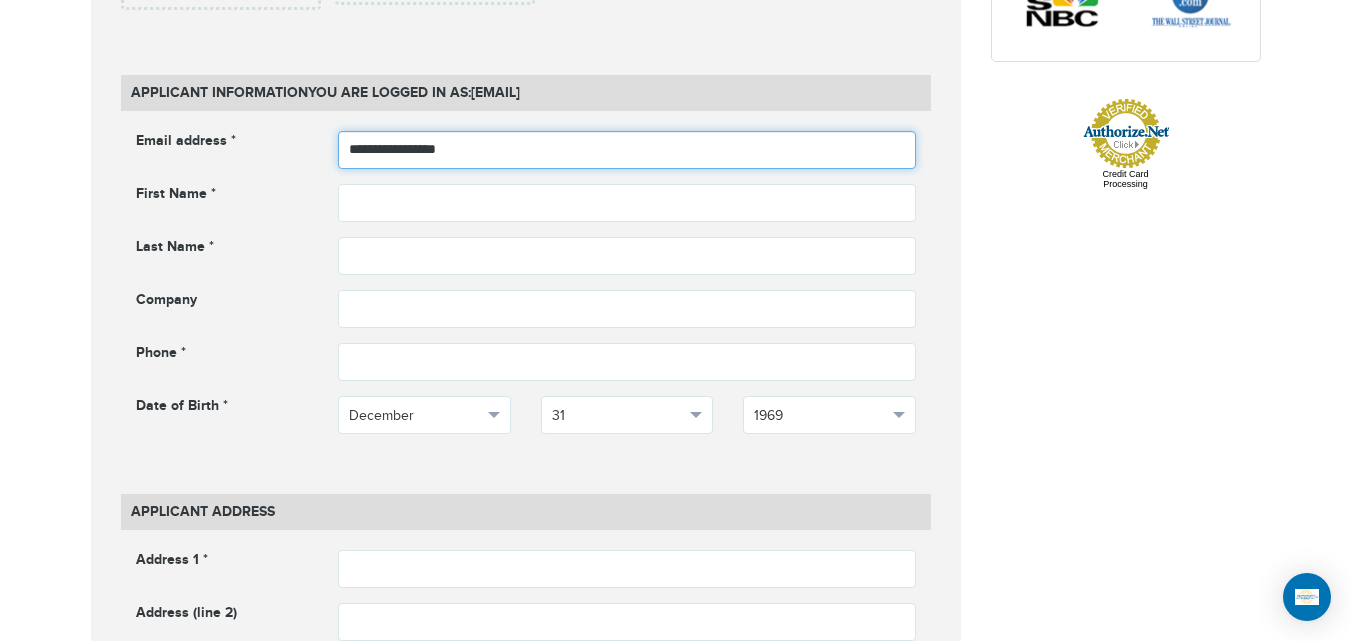 click on "**********" at bounding box center [627, 150] 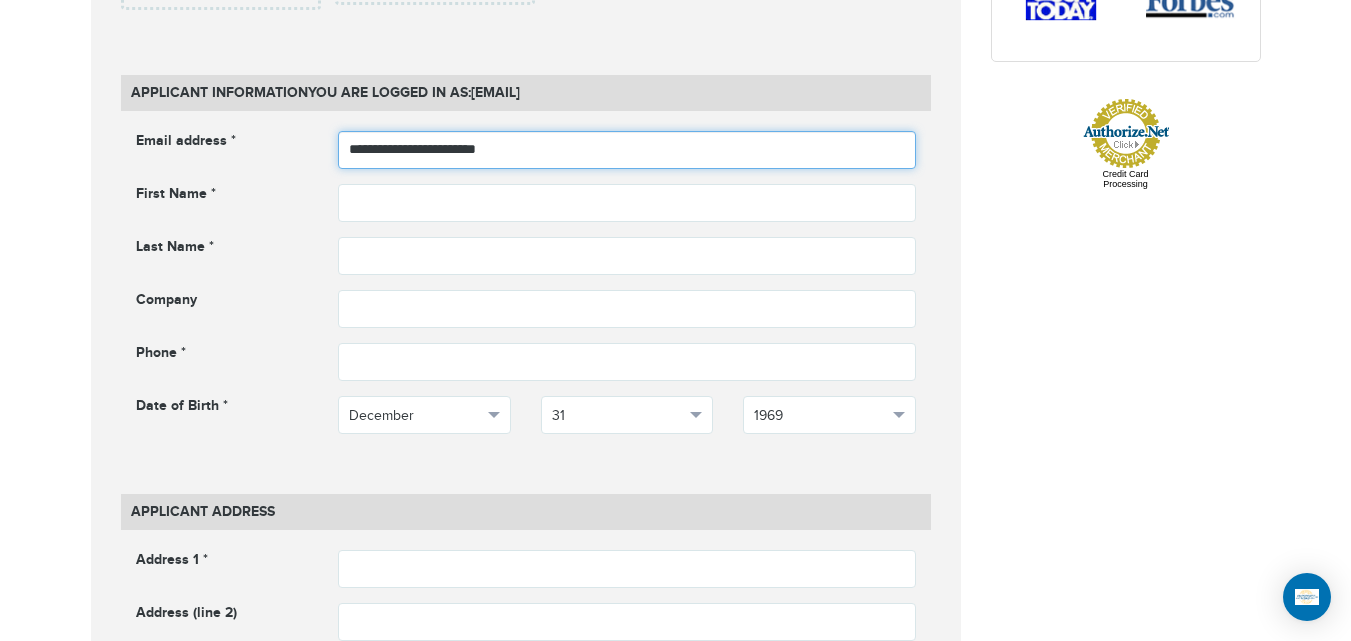 type on "**********" 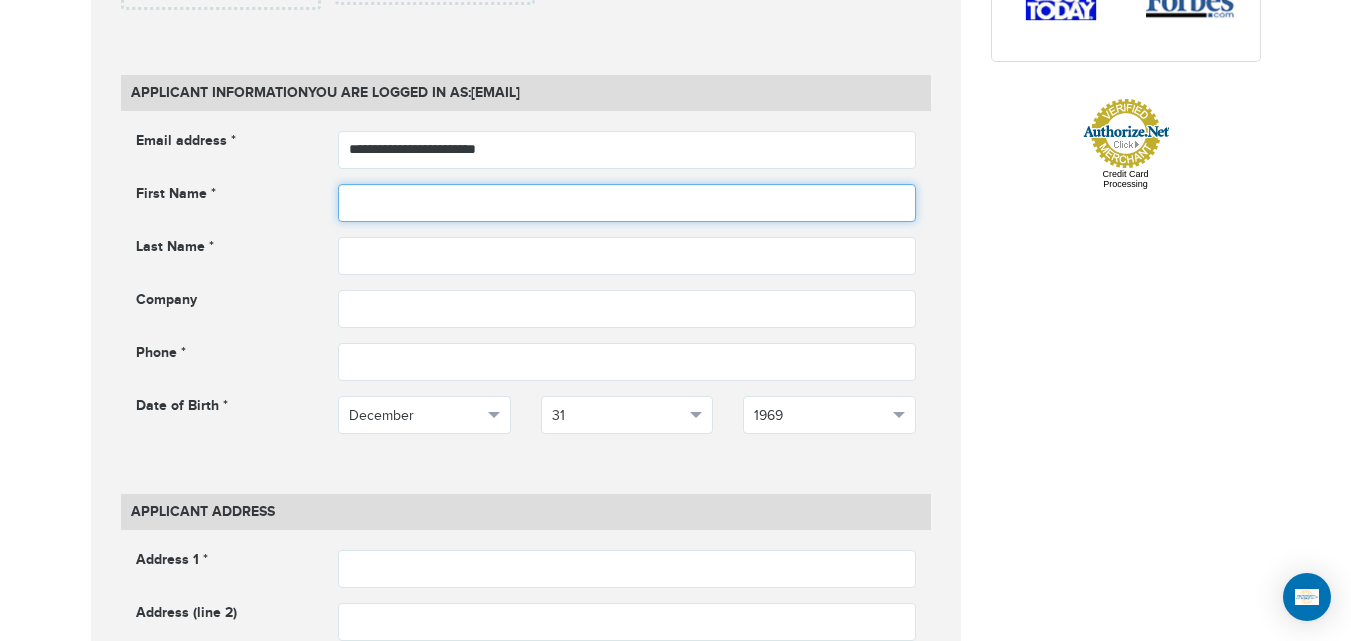 click at bounding box center (627, 203) 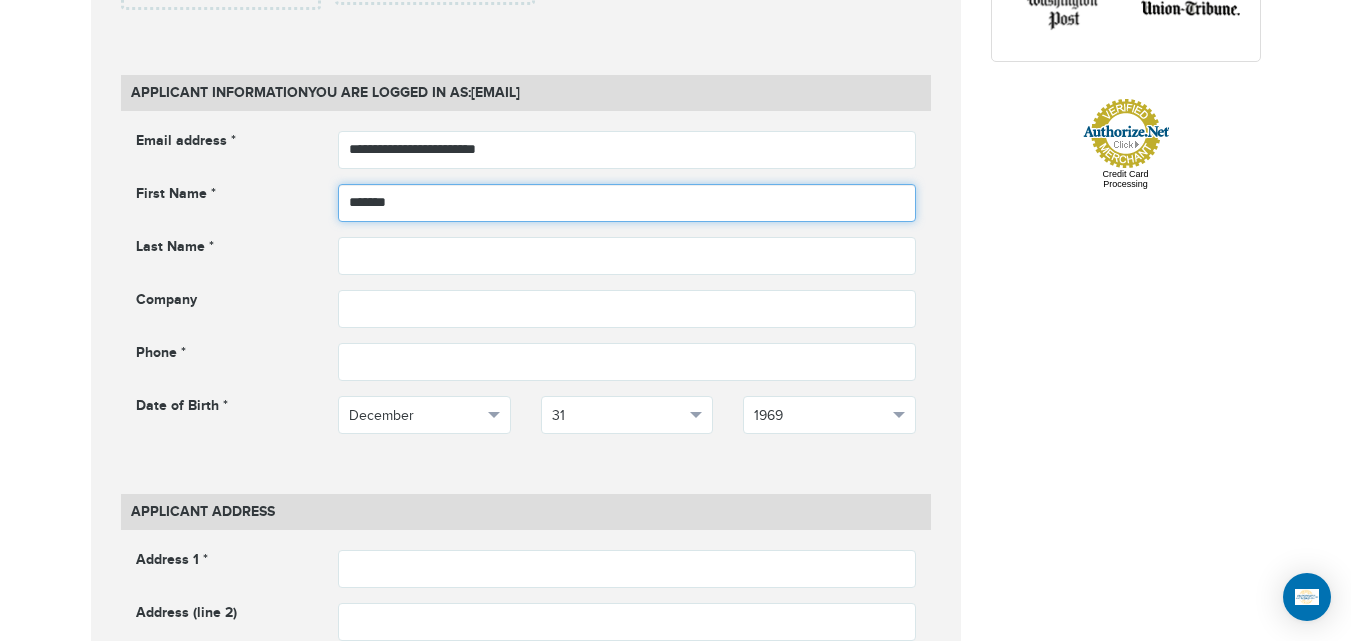 type on "*******" 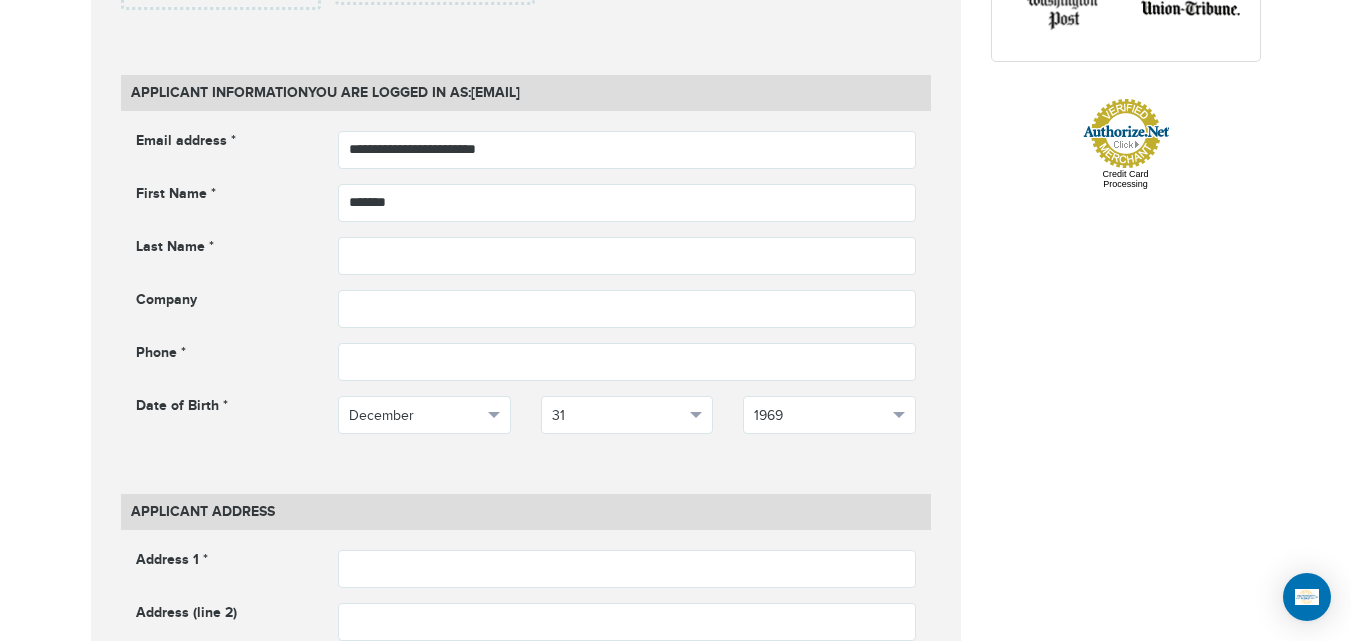 drag, startPoint x: 530, startPoint y: 278, endPoint x: 521, endPoint y: 261, distance: 19.235384 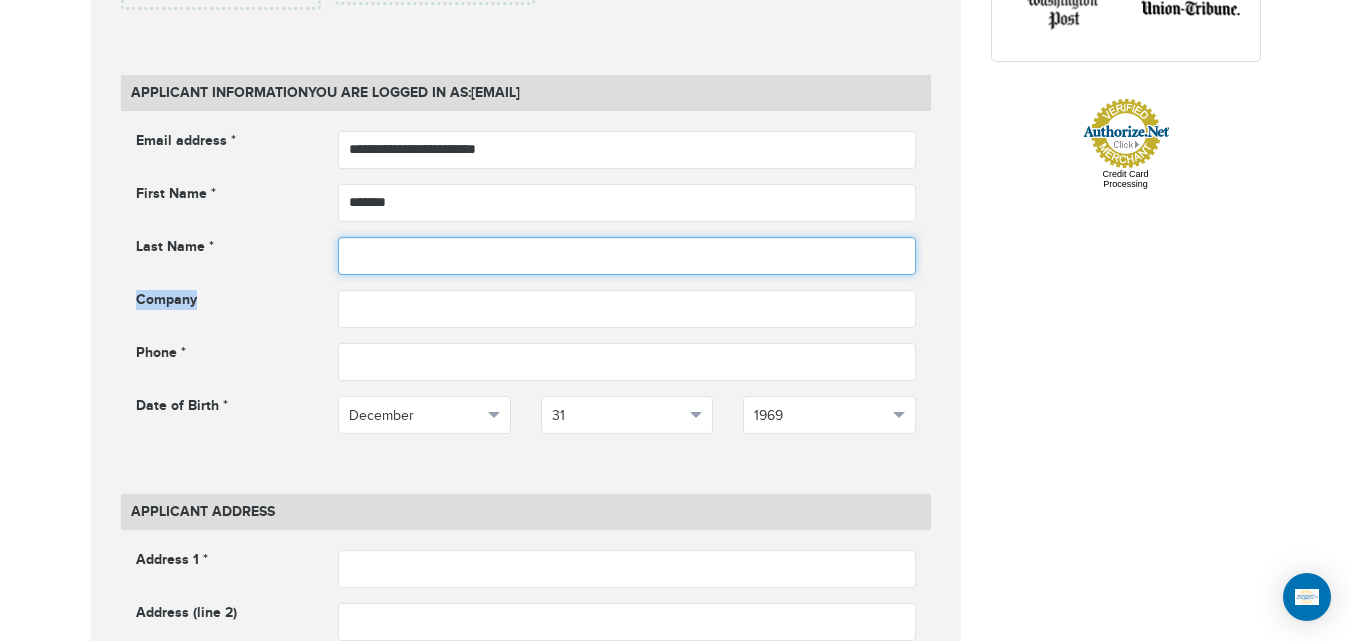 click at bounding box center (627, 256) 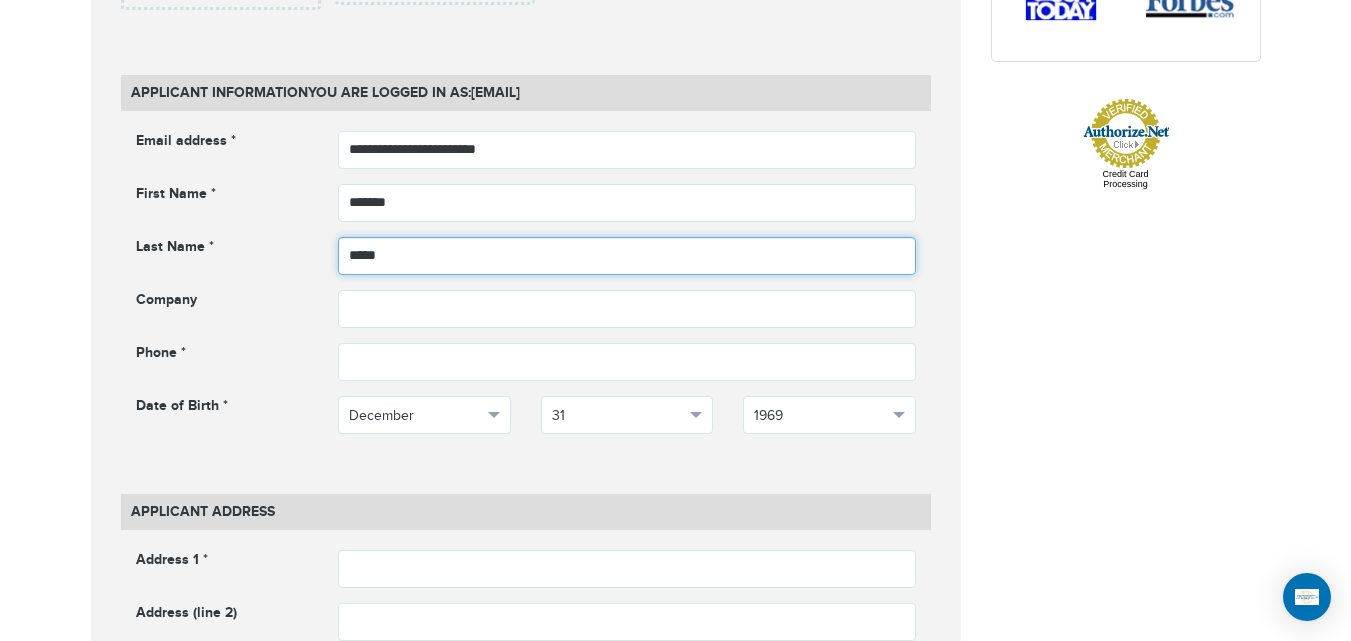 type on "*****" 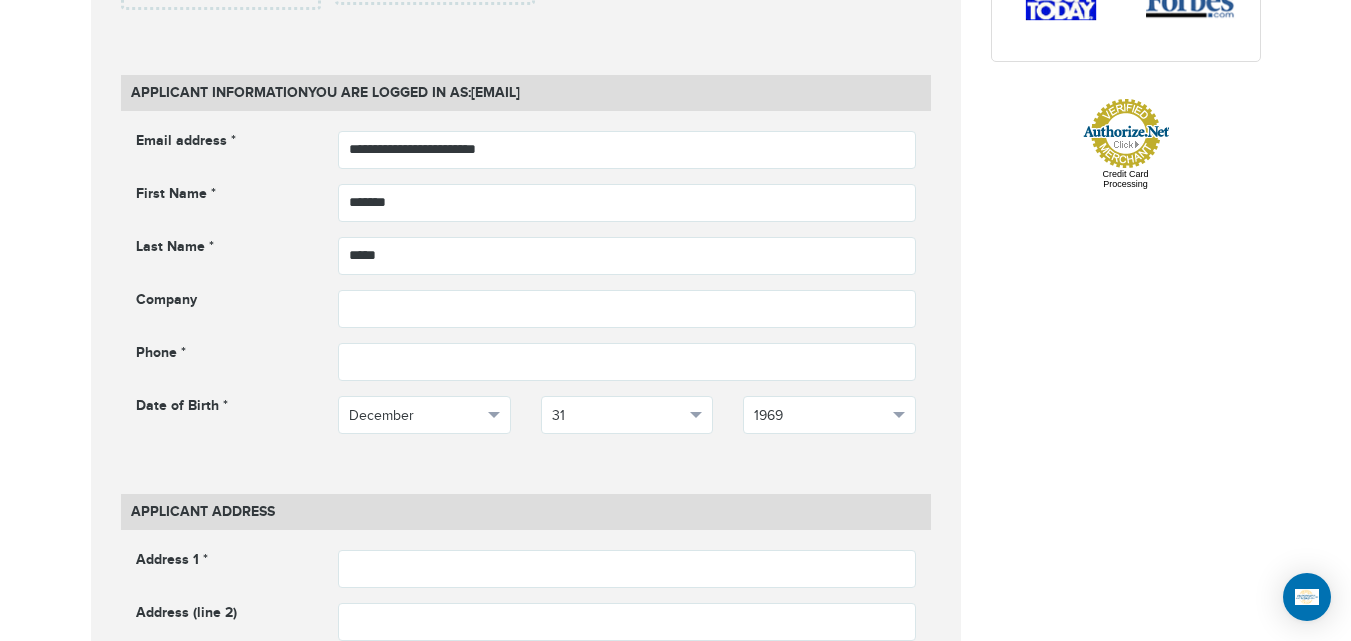 click on "720-881-0280
Passports & Visas.com
Hello, houcine
Passports
Passport Renewal
New Passport
Second Passport
Passport Name Change
Lost Passport
Child Passport
Travel Visas" at bounding box center (675, 612) 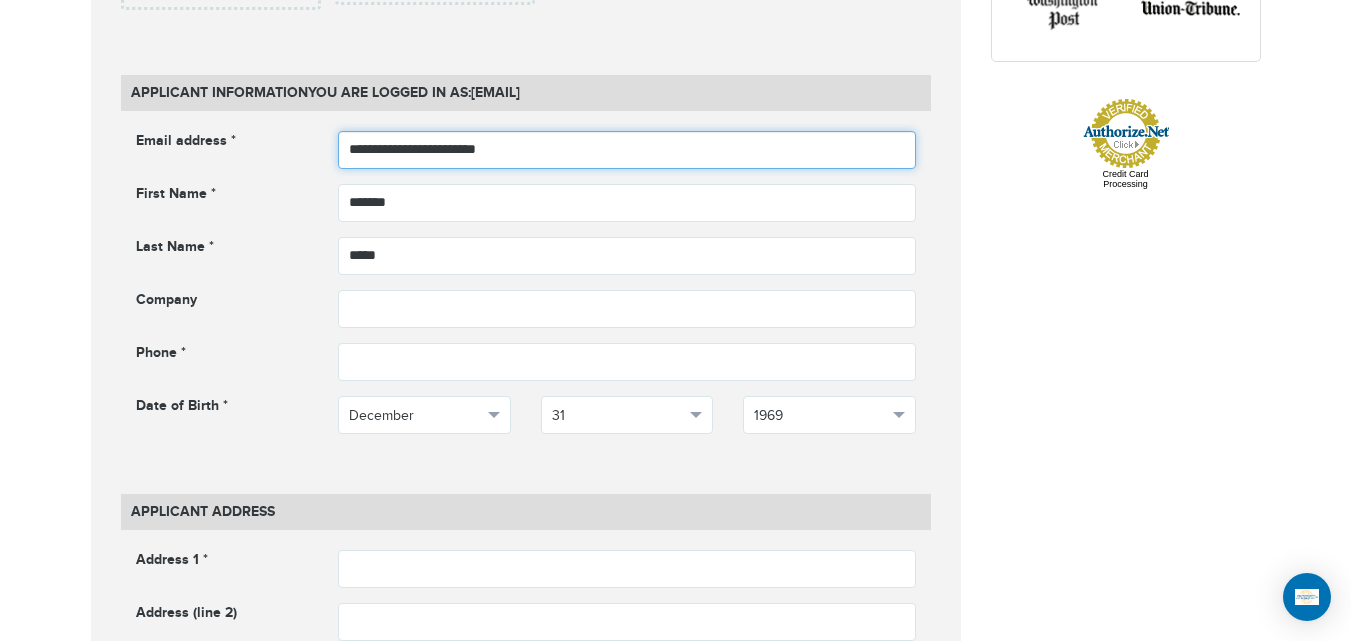 drag, startPoint x: 573, startPoint y: 156, endPoint x: 209, endPoint y: 160, distance: 364.02197 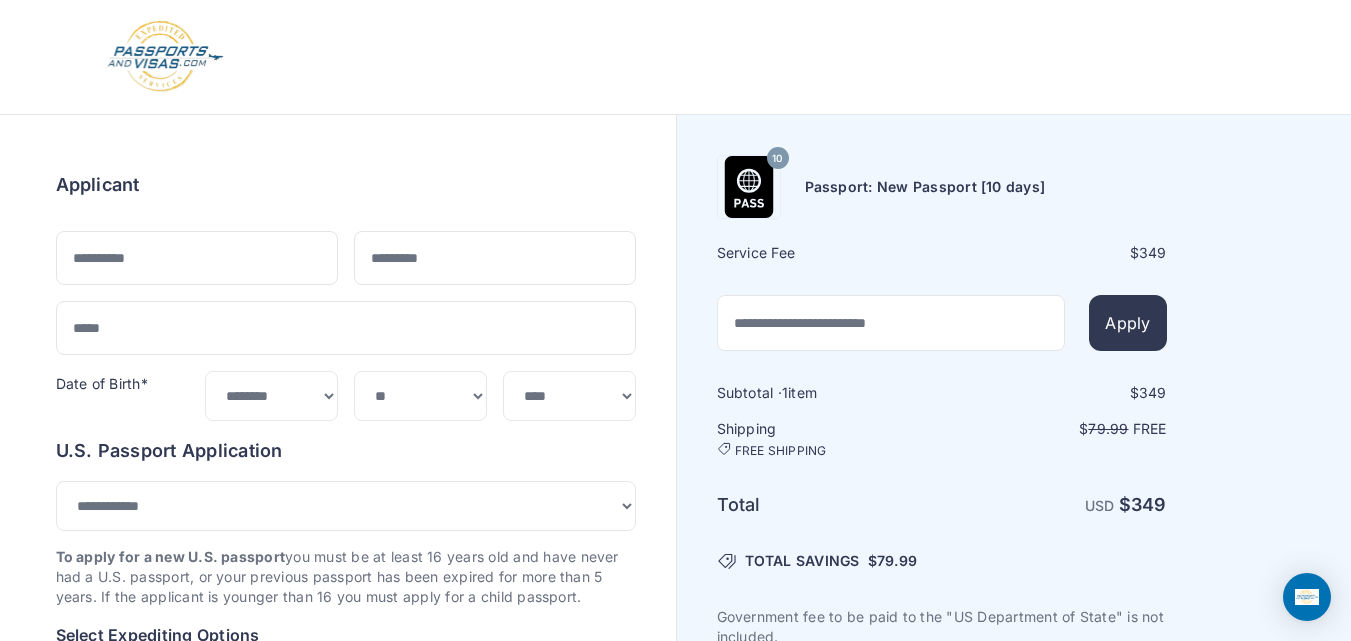 select on "***" 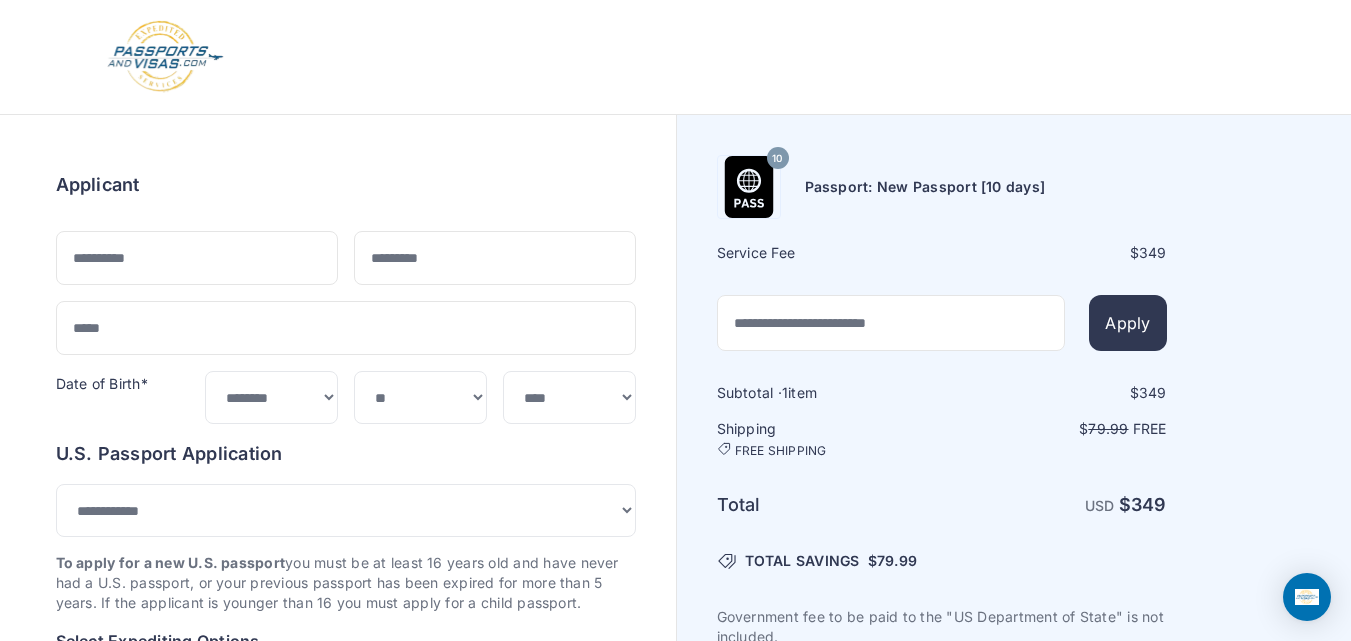 scroll, scrollTop: 0, scrollLeft: 0, axis: both 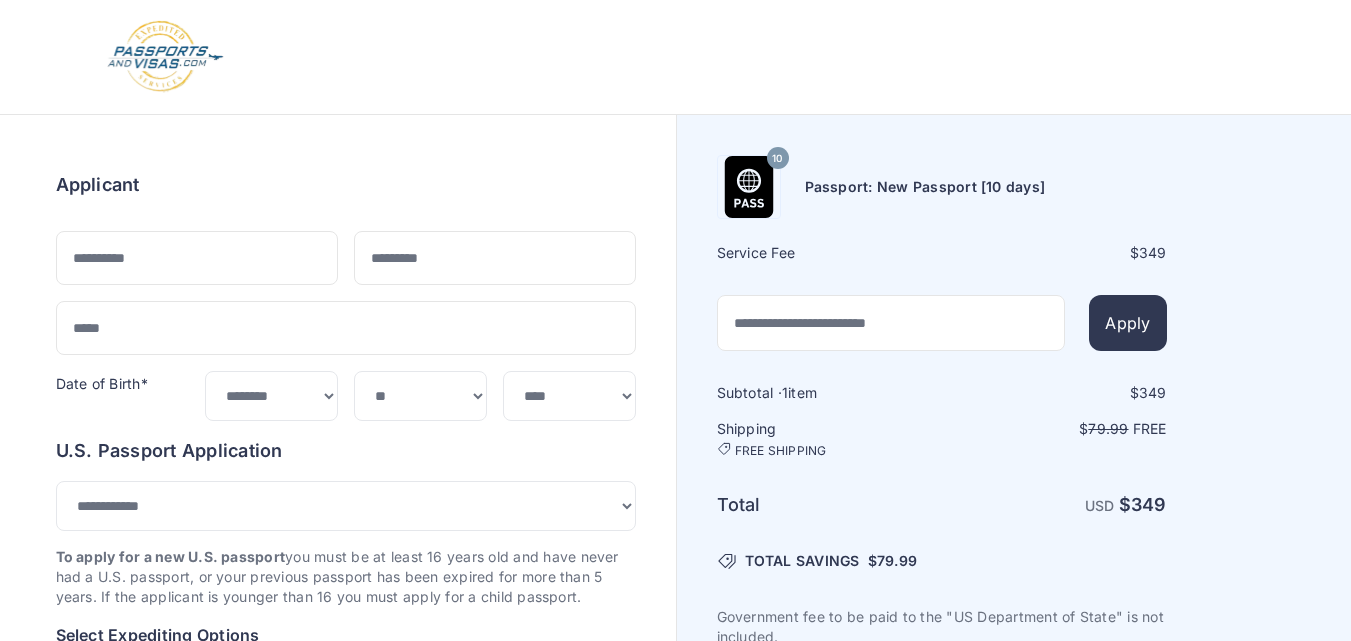 select on "**" 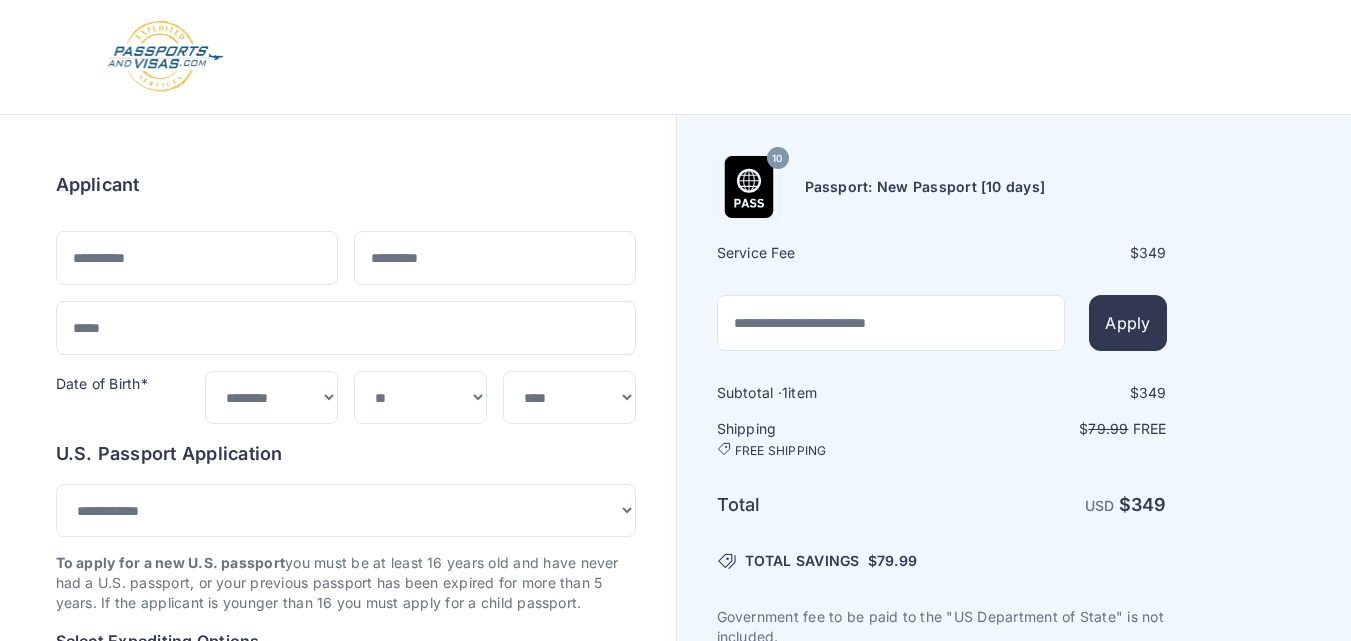 scroll, scrollTop: 0, scrollLeft: 0, axis: both 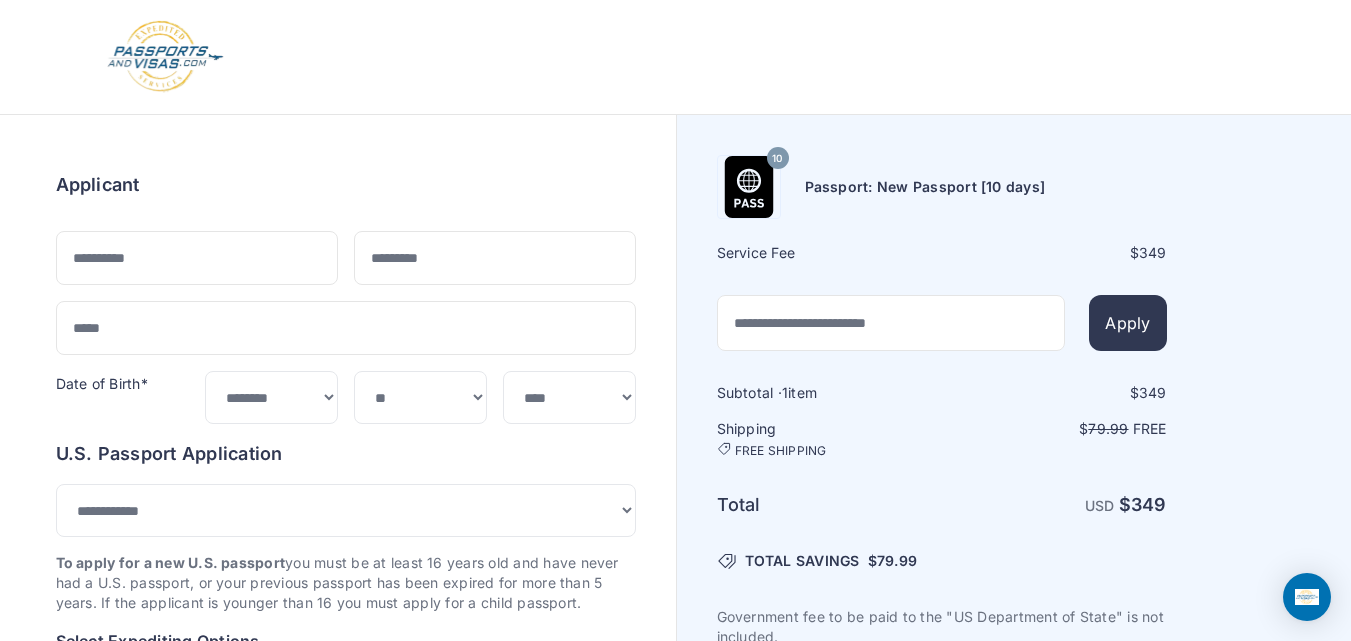 click on "Order summary
$ 349
10
349 1 $" at bounding box center (338, 1003) 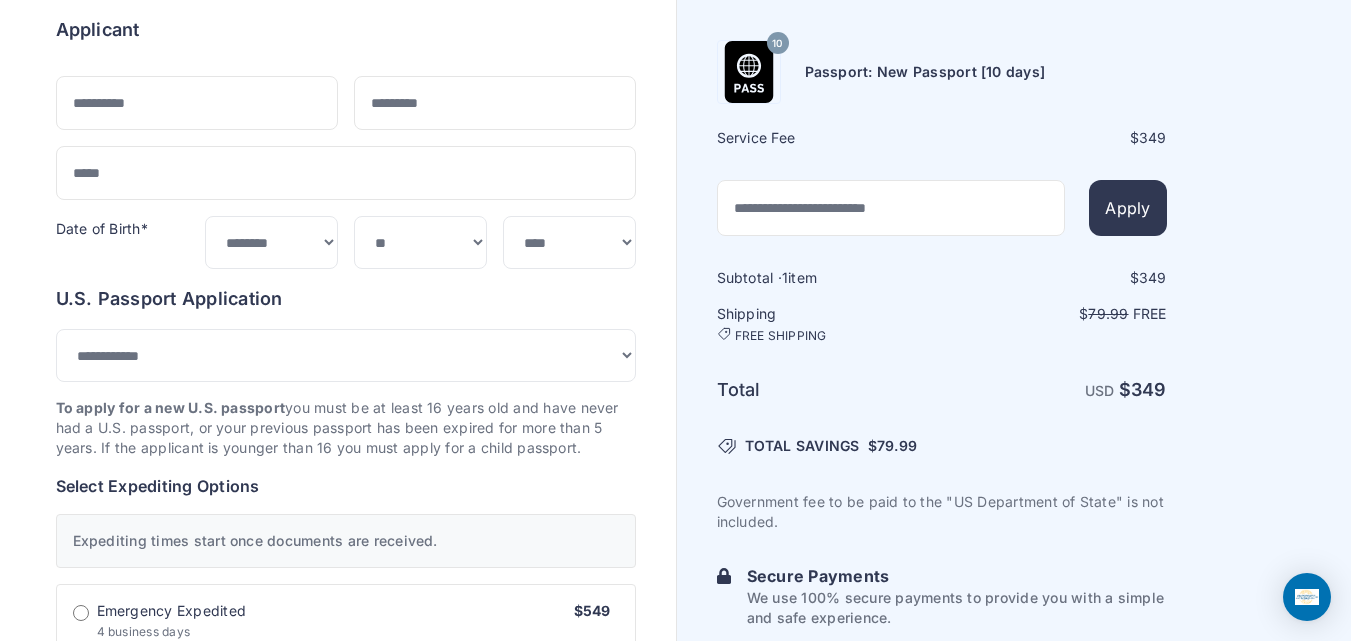scroll, scrollTop: 180, scrollLeft: 0, axis: vertical 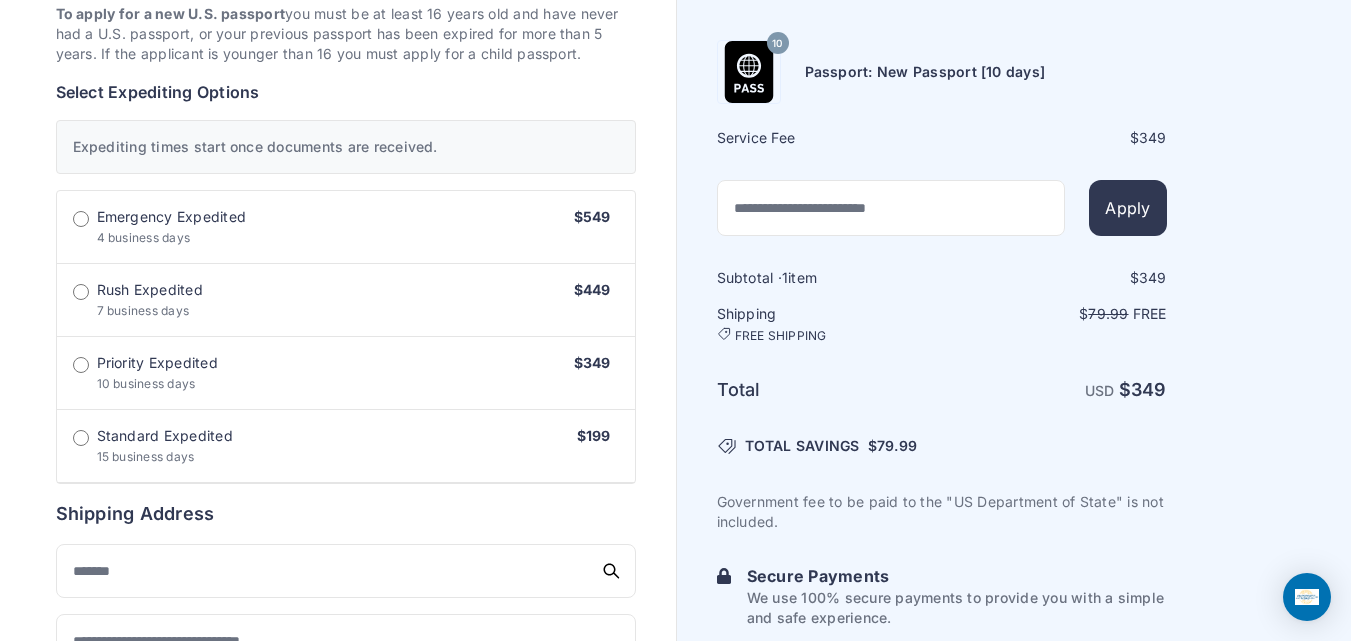 click on "Standard Expedited
15 business days
$199" at bounding box center [346, 446] 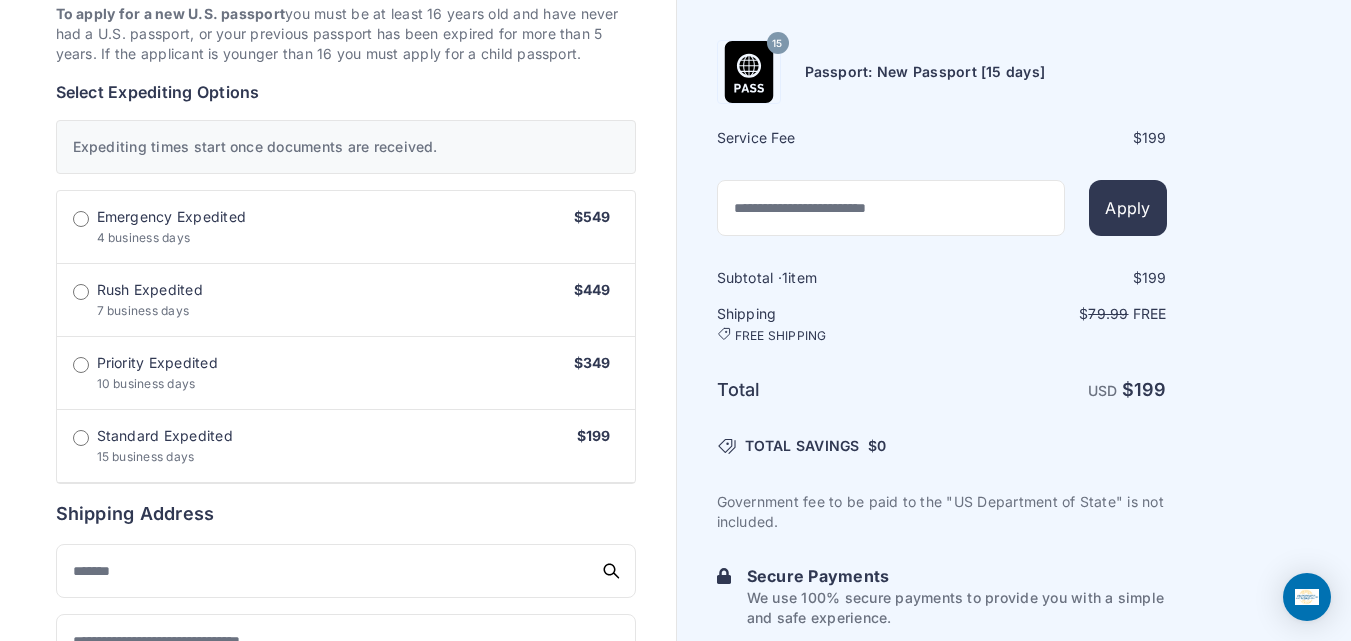 click on "Order summary
$ 199
15
199 1 199 79.99 Free $" at bounding box center [346, 454] 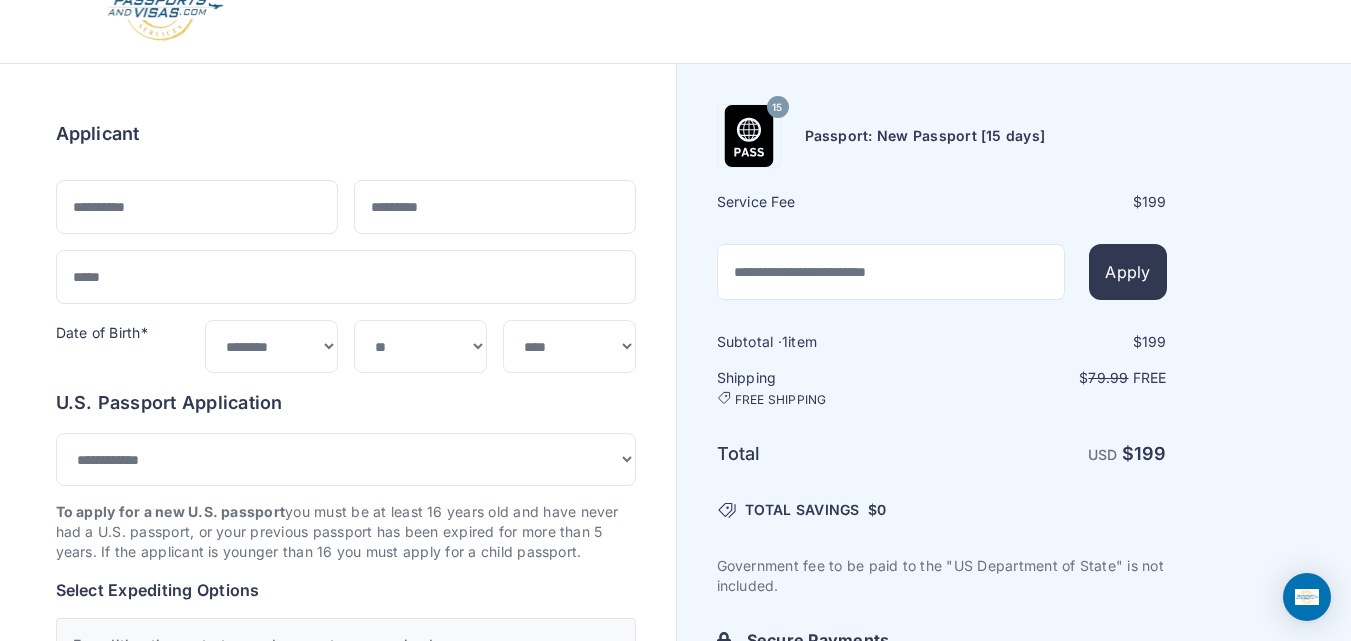 scroll, scrollTop: 0, scrollLeft: 0, axis: both 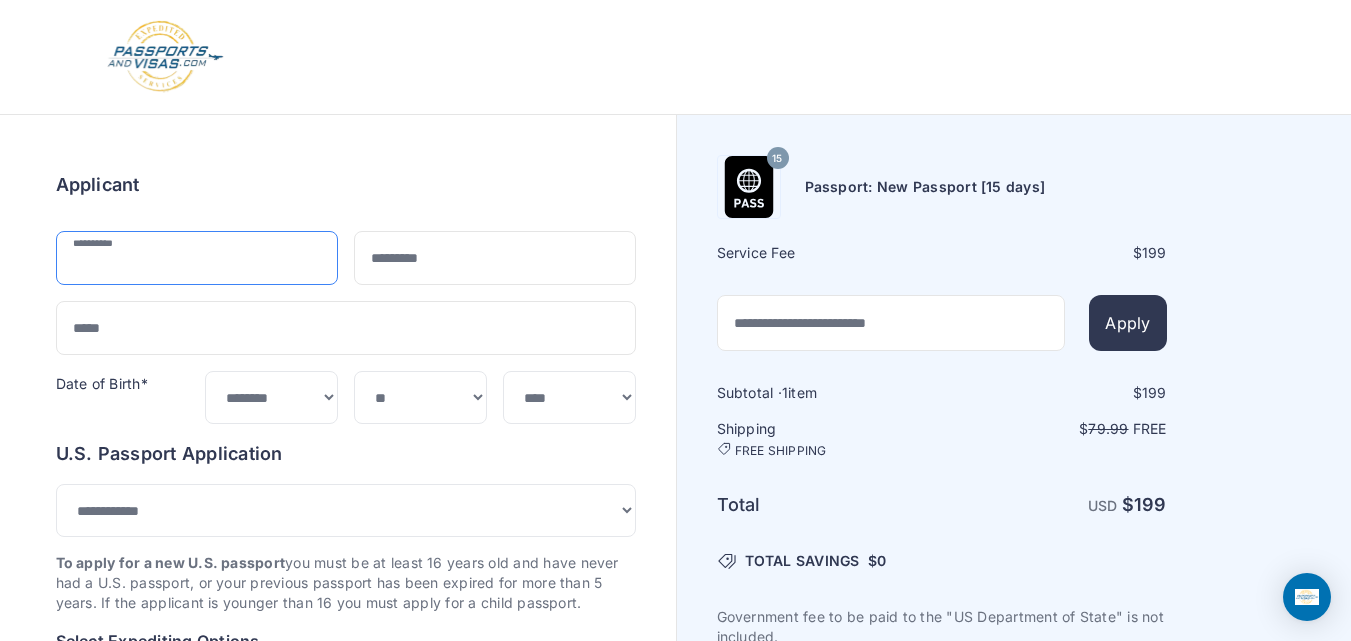 click at bounding box center (197, 258) 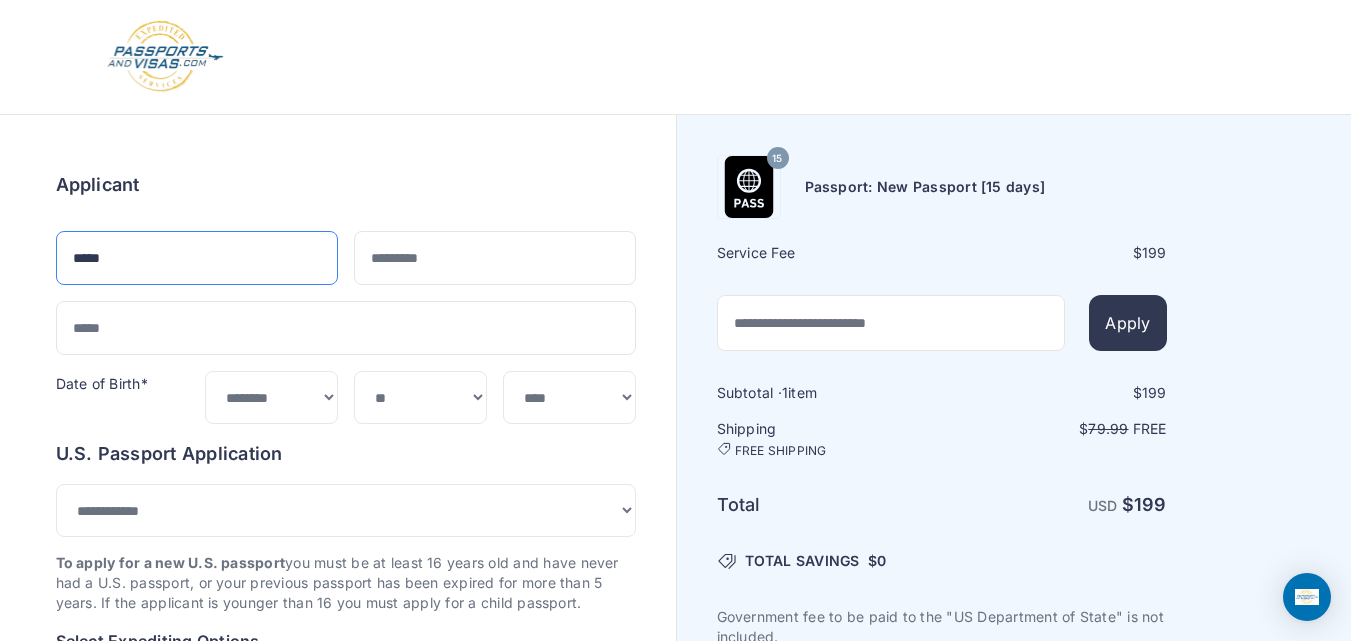 type on "*****" 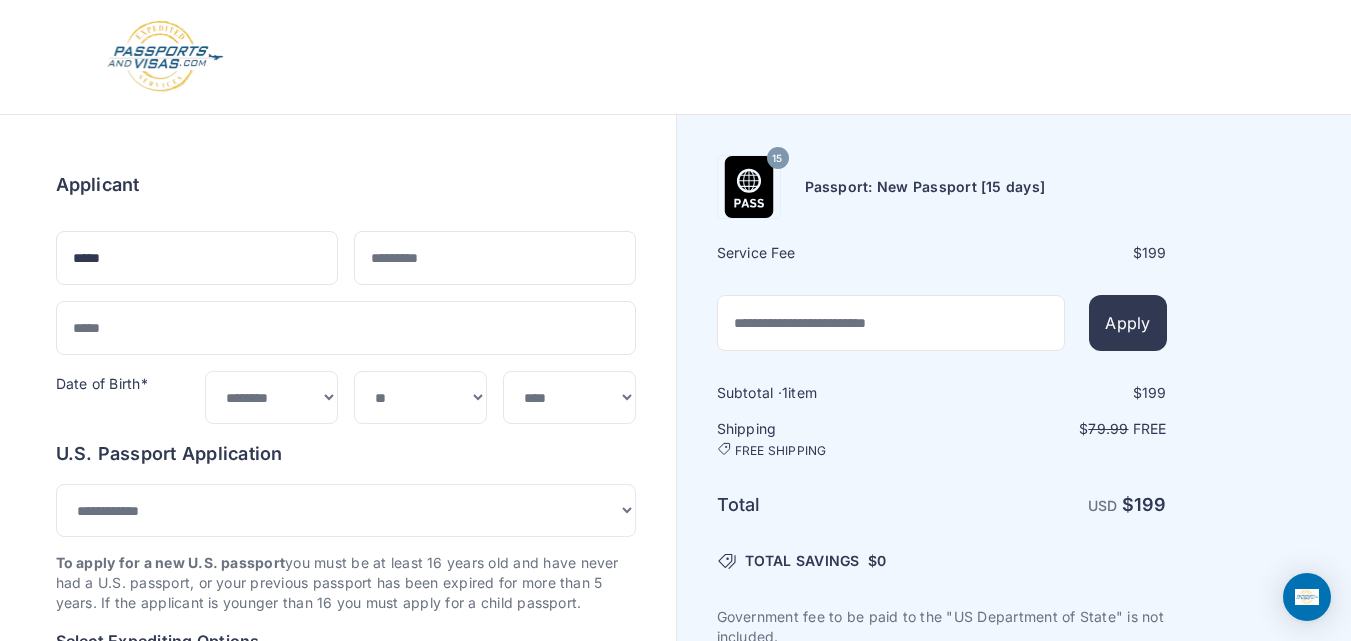 click on "Applicant
*****
Date of Birth*
*****
*******
********
*****
*****
***
****
****
****** *" at bounding box center [346, 297] 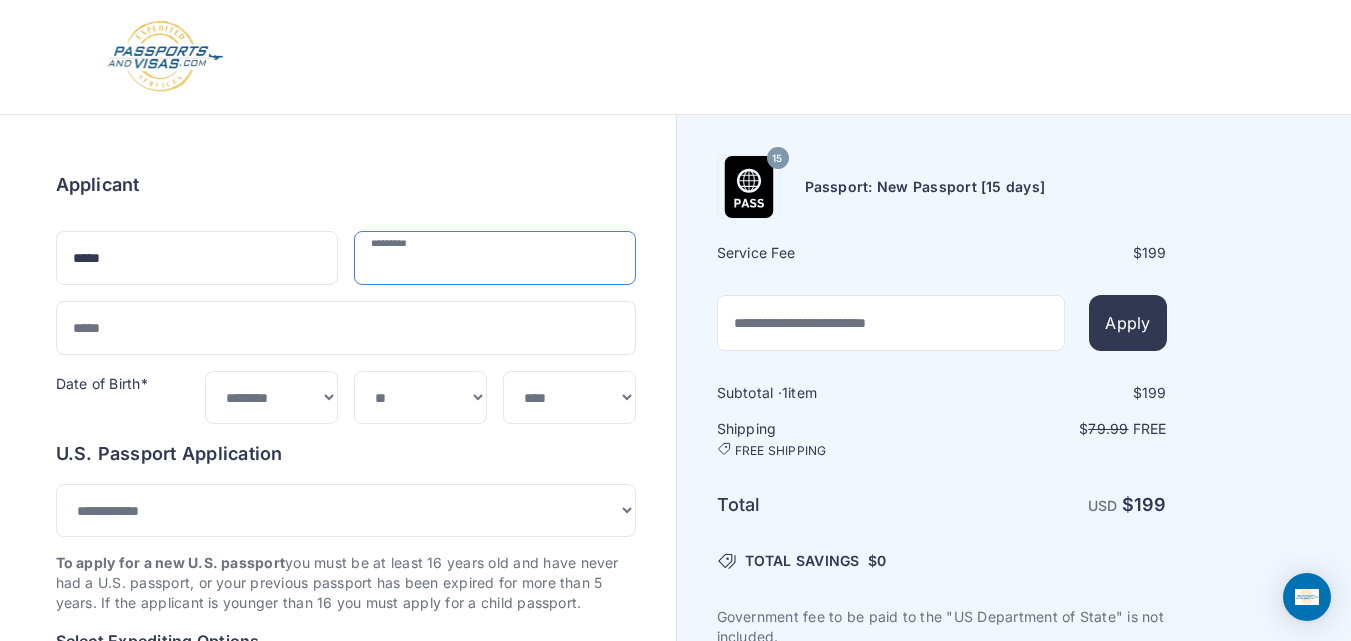 click at bounding box center (495, 258) 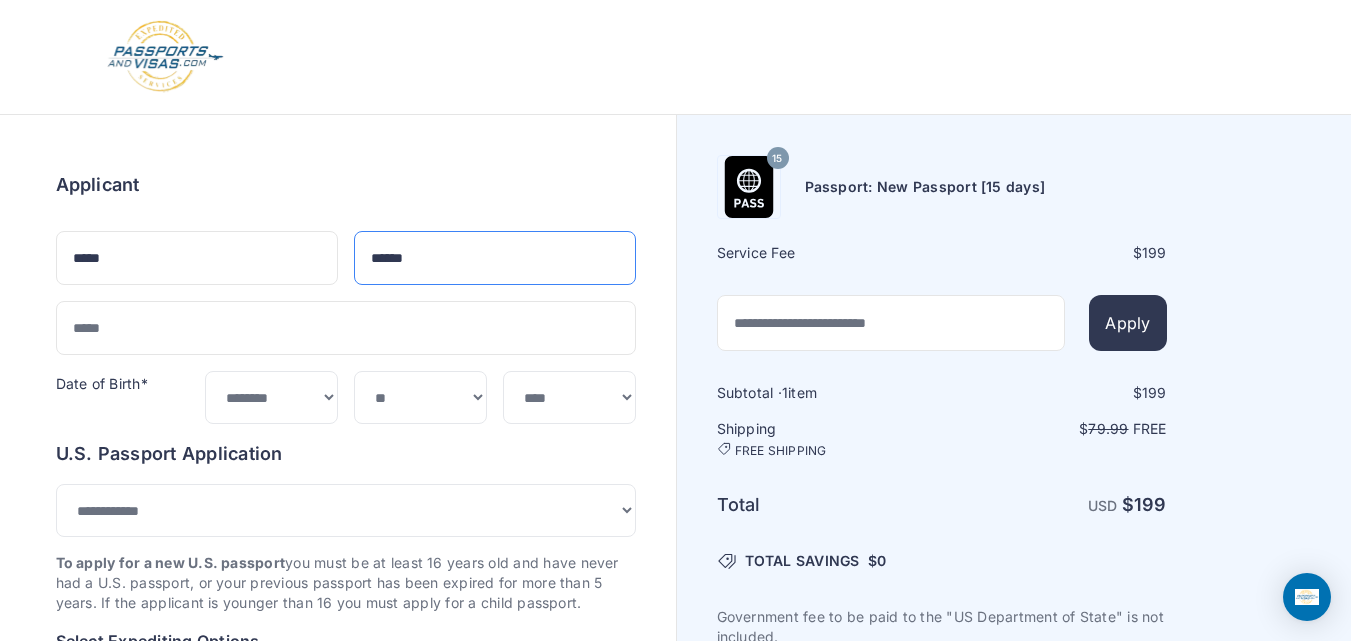 click on "******" at bounding box center (495, 258) 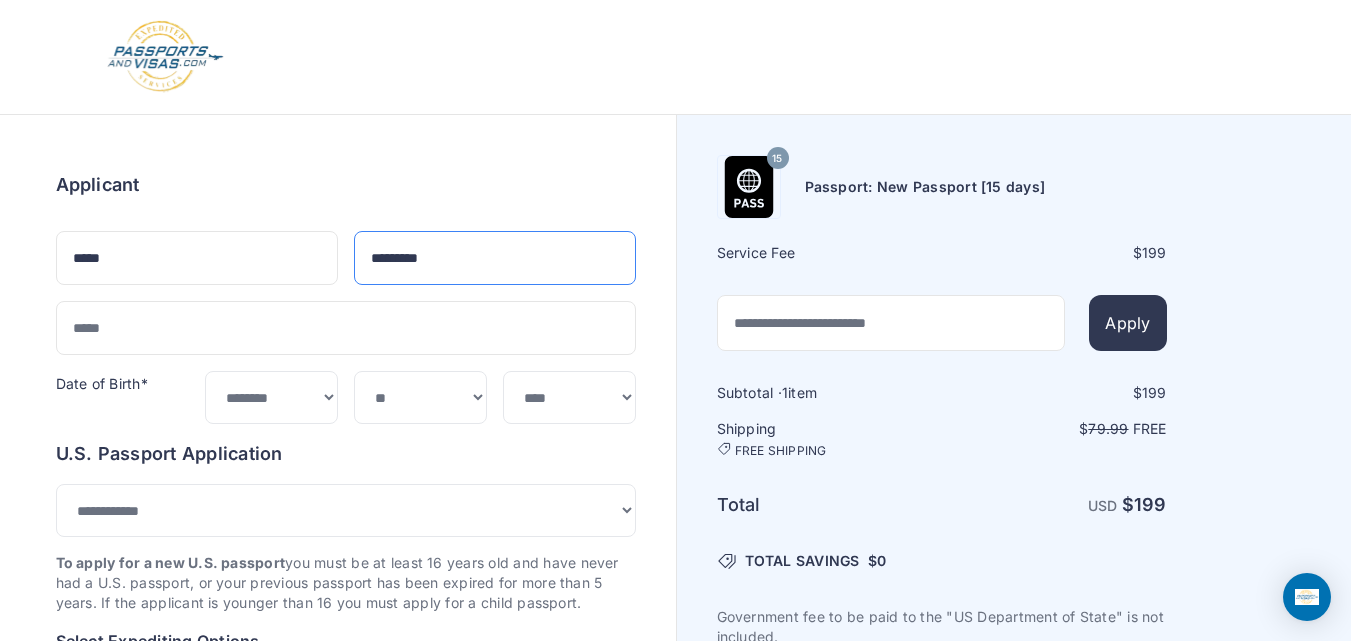 type on "*********" 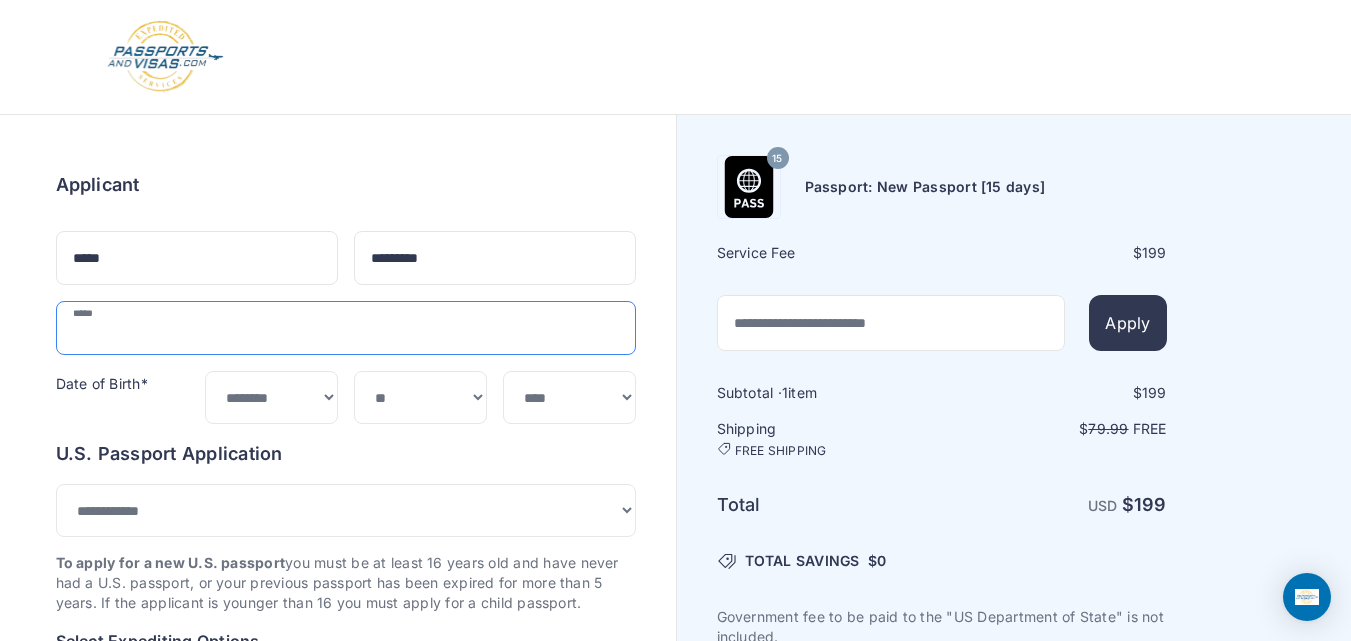 click at bounding box center (346, 328) 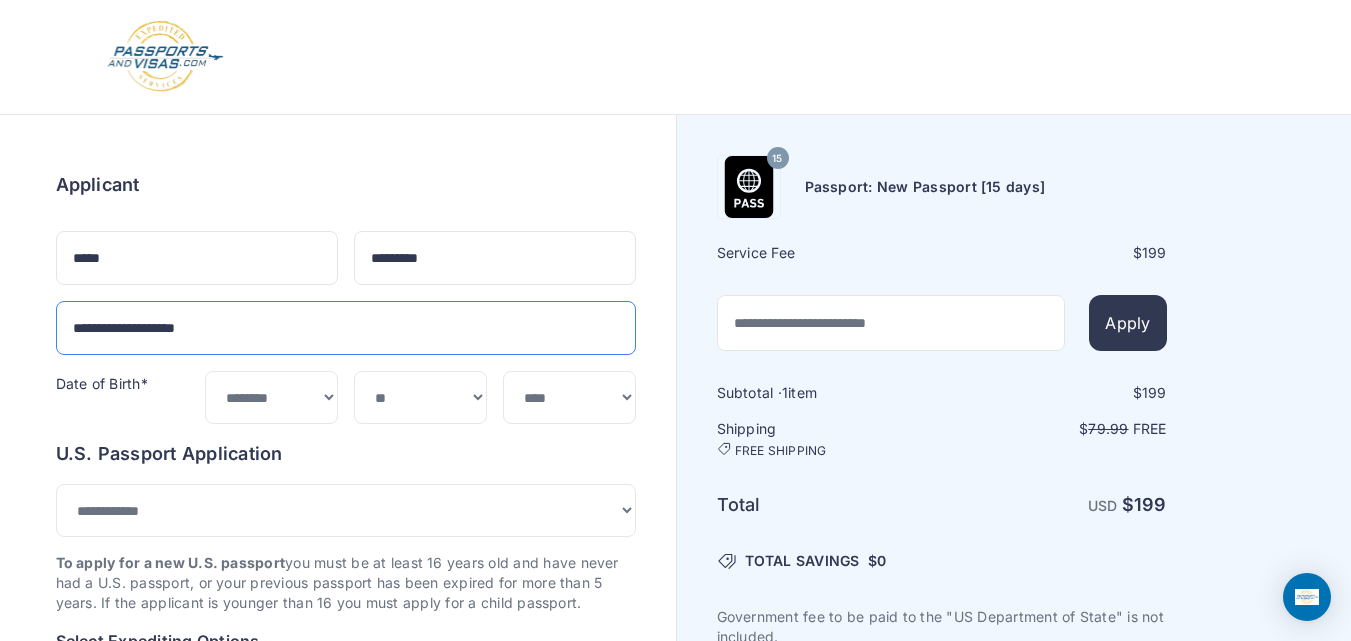 type on "**********" 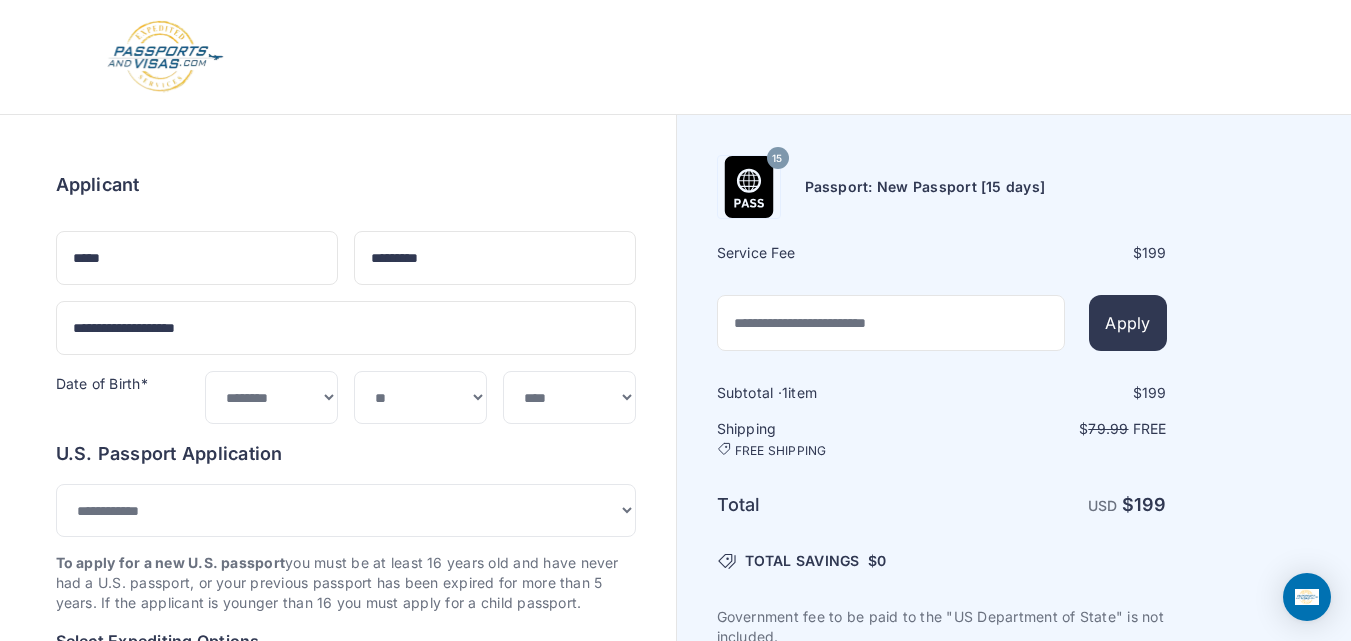 click on "Date of Birth*" at bounding box center (122, 397) 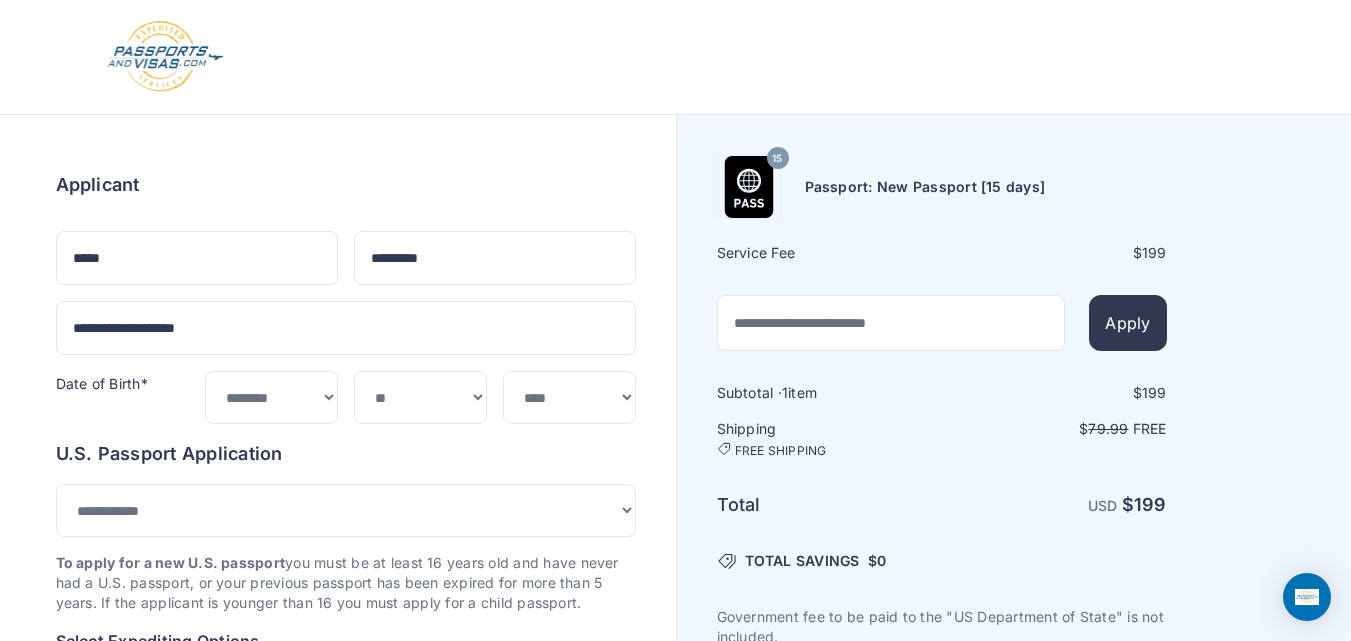 click on "Date of Birth*" at bounding box center [122, 397] 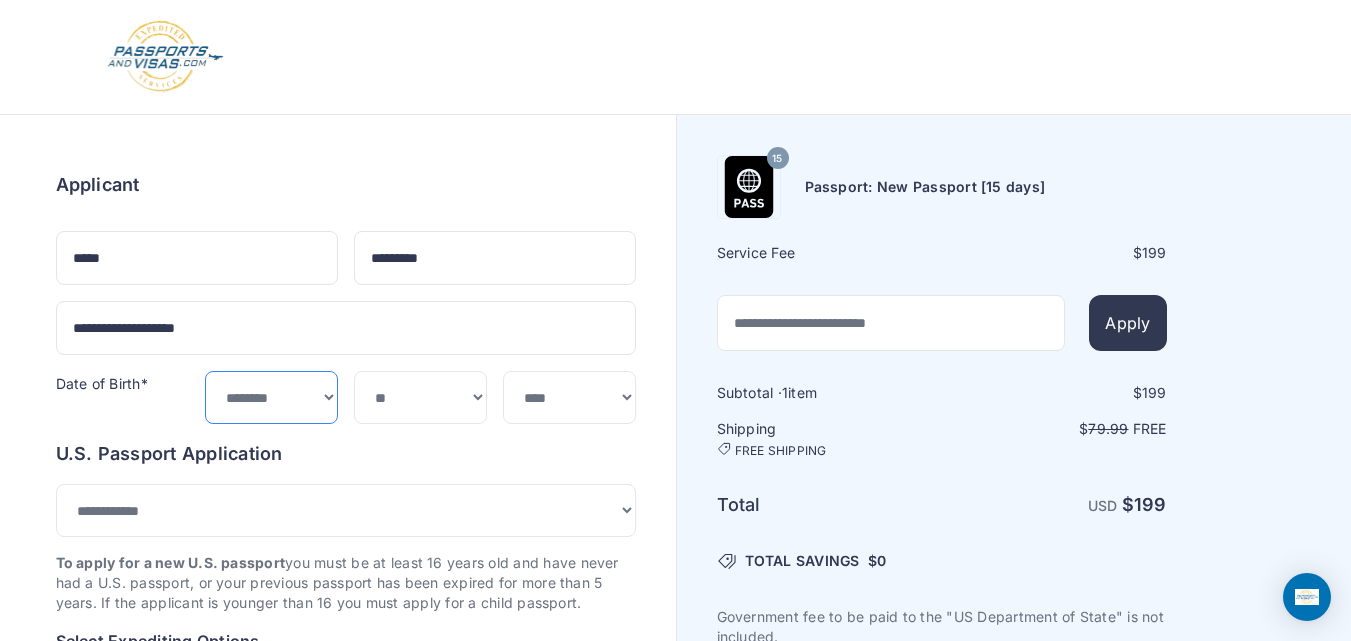 click on "*****
*******
********
*****
*****
***
****
****
******
*********
*******
********
********" at bounding box center (271, 397) 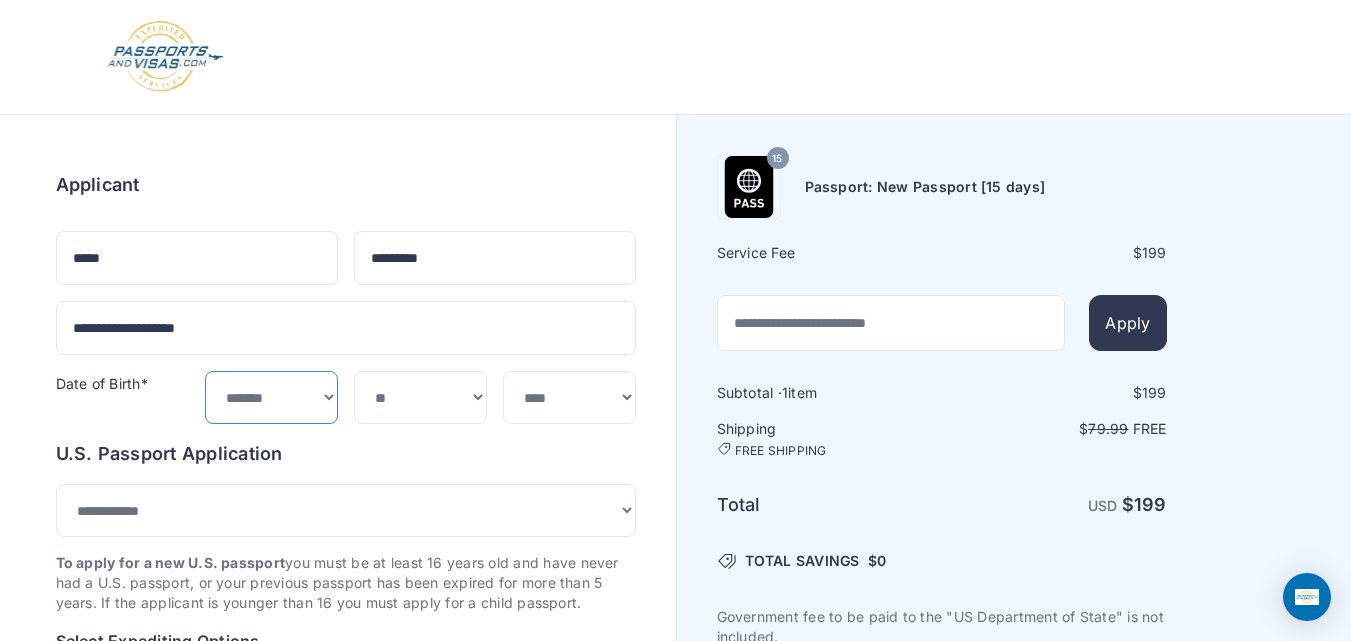 click on "*****
*******
********
*****
*****
***
****
****
******
*********
*******
********
********" at bounding box center (271, 397) 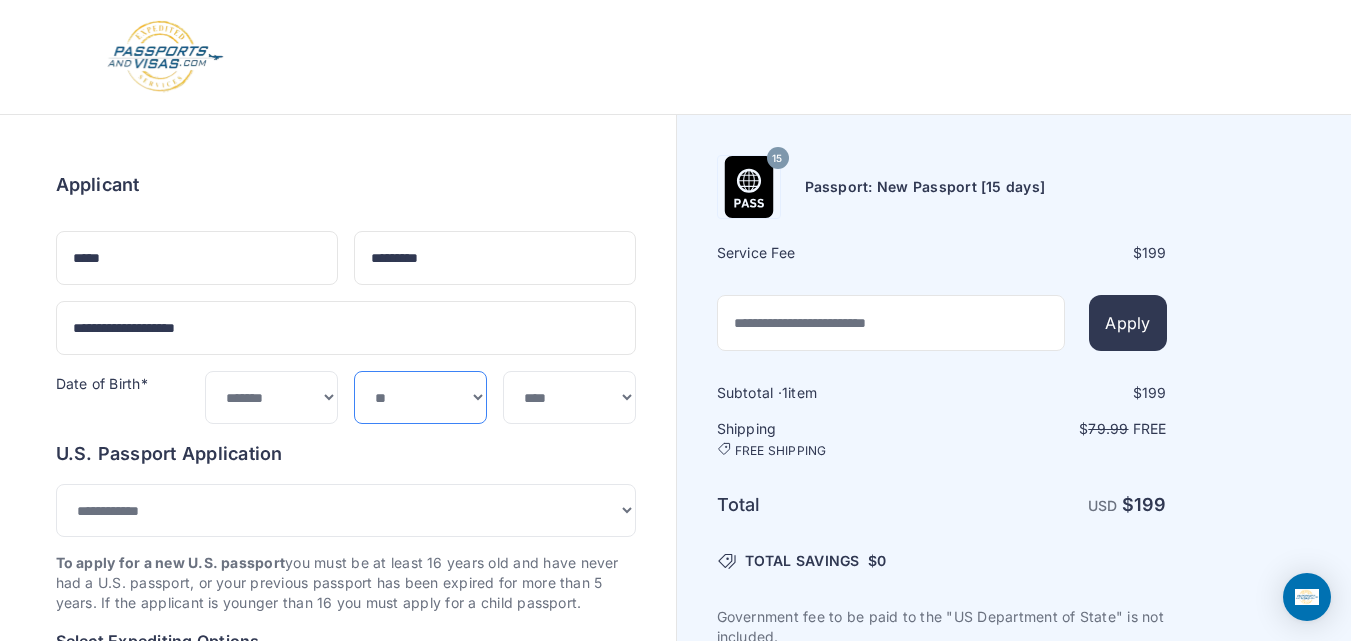 click on "***
*
*
*
*
*
*
*
*
*
**
**
**
**
** ** ** ** ** **" at bounding box center [420, 397] 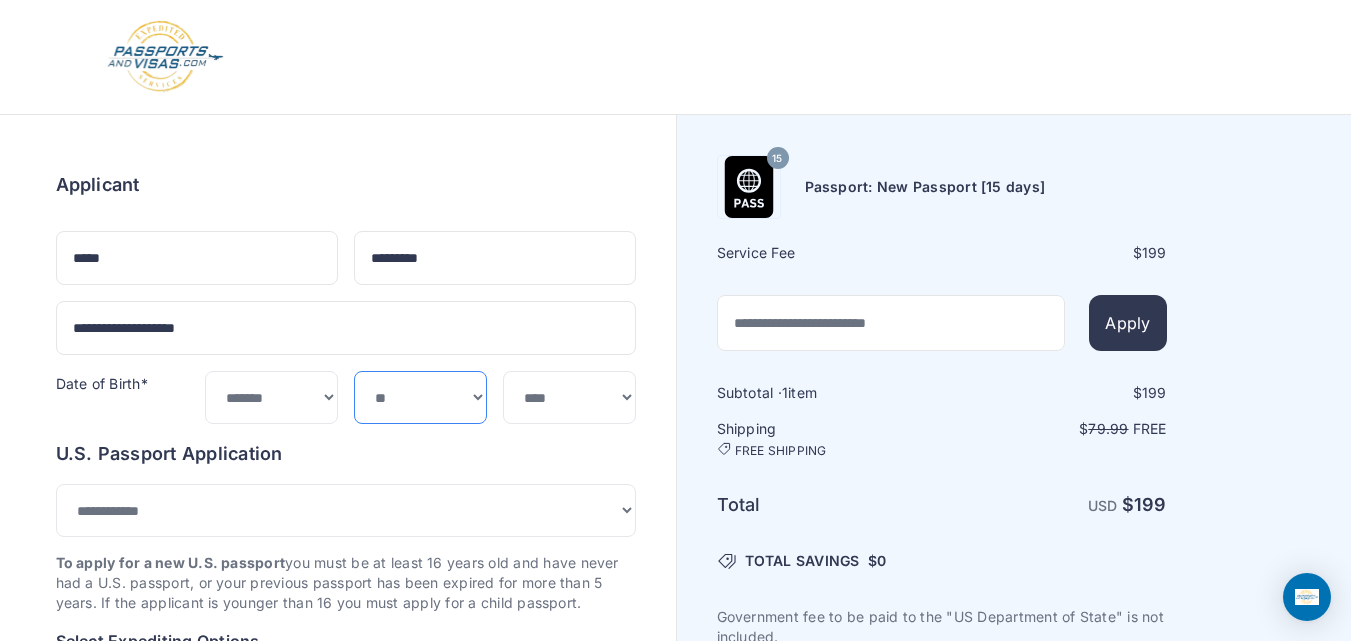 select on "*" 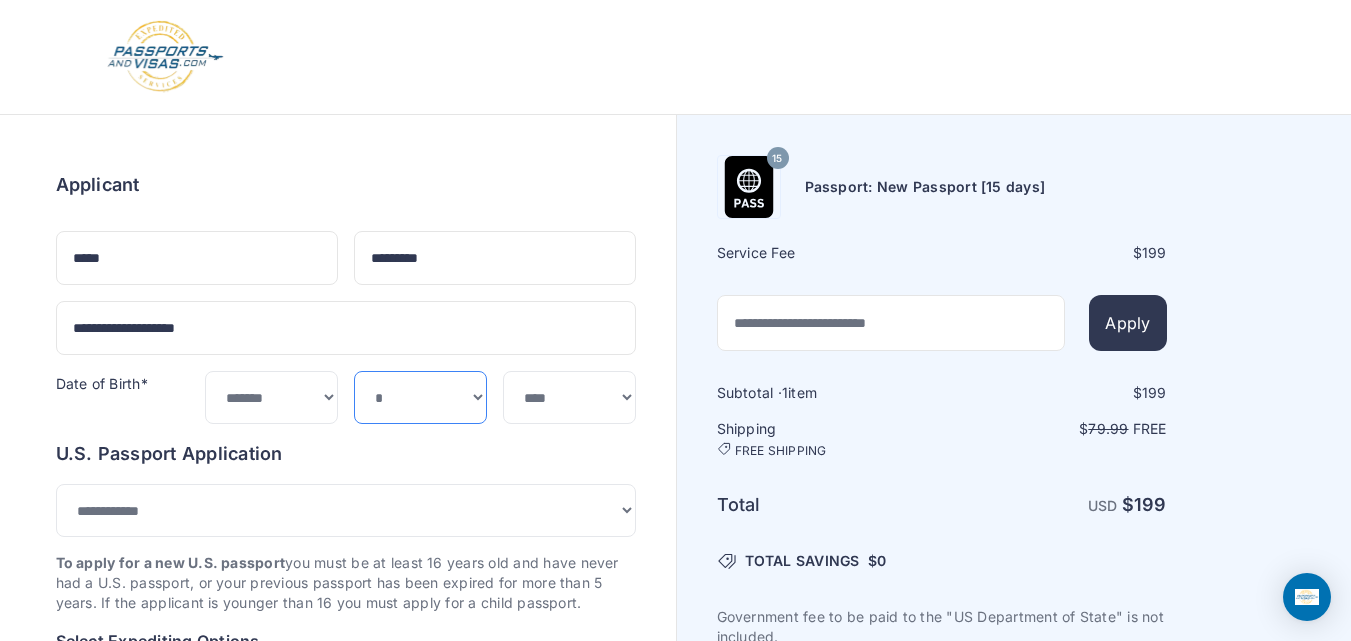 click on "***
*
*
*
*
*
*
*
*
*
**
**
**
**
** ** ** ** ** **" at bounding box center (420, 397) 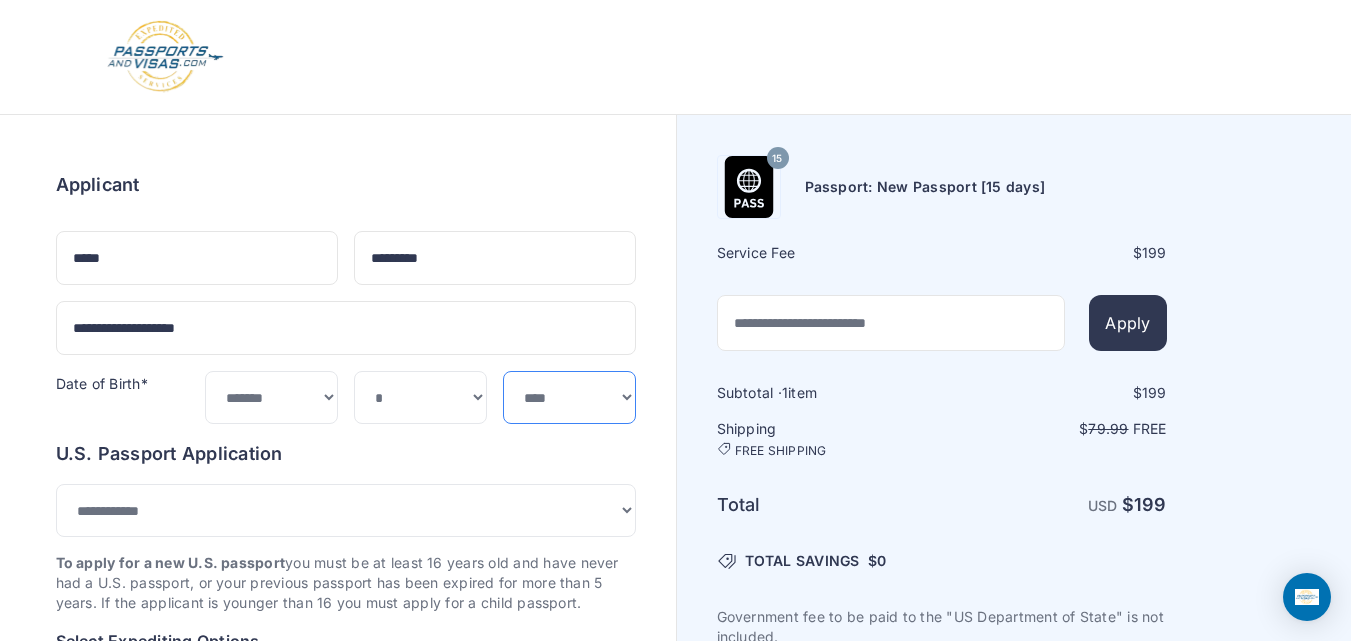 click on "****
****
****
****
****
****
****
****
****
****
****
****
****
**** **** **** **** **** **** **** **** **** **** ****" at bounding box center (569, 397) 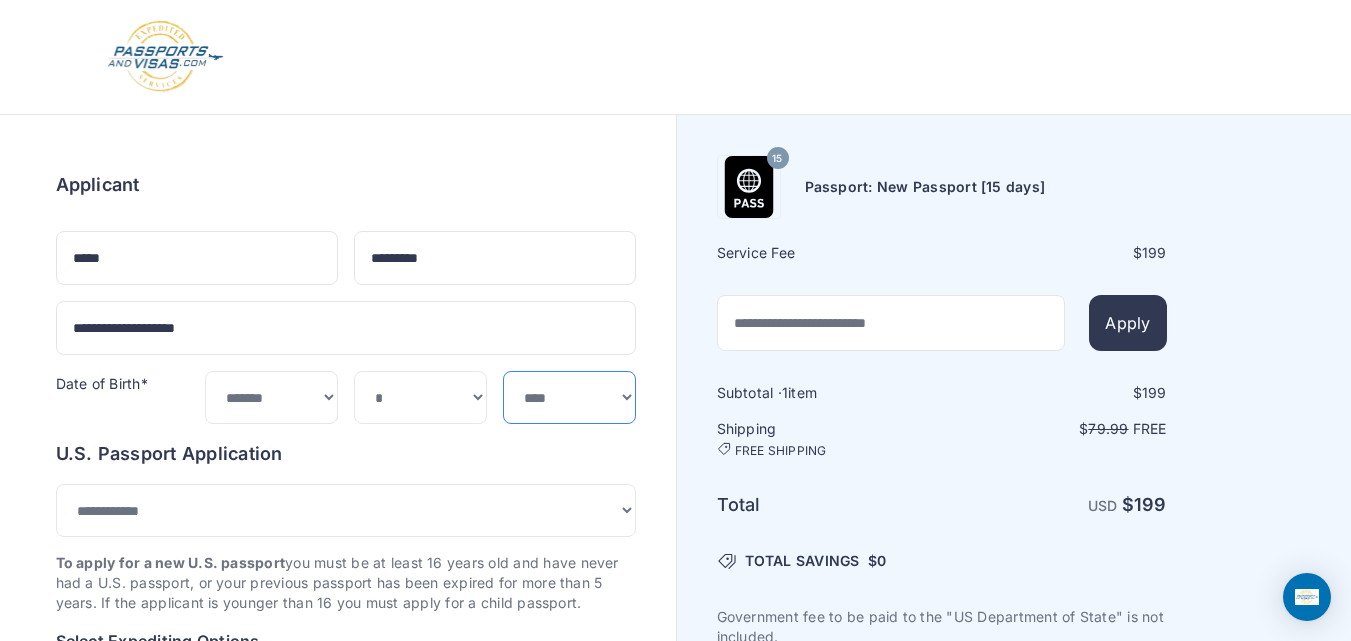 select on "****" 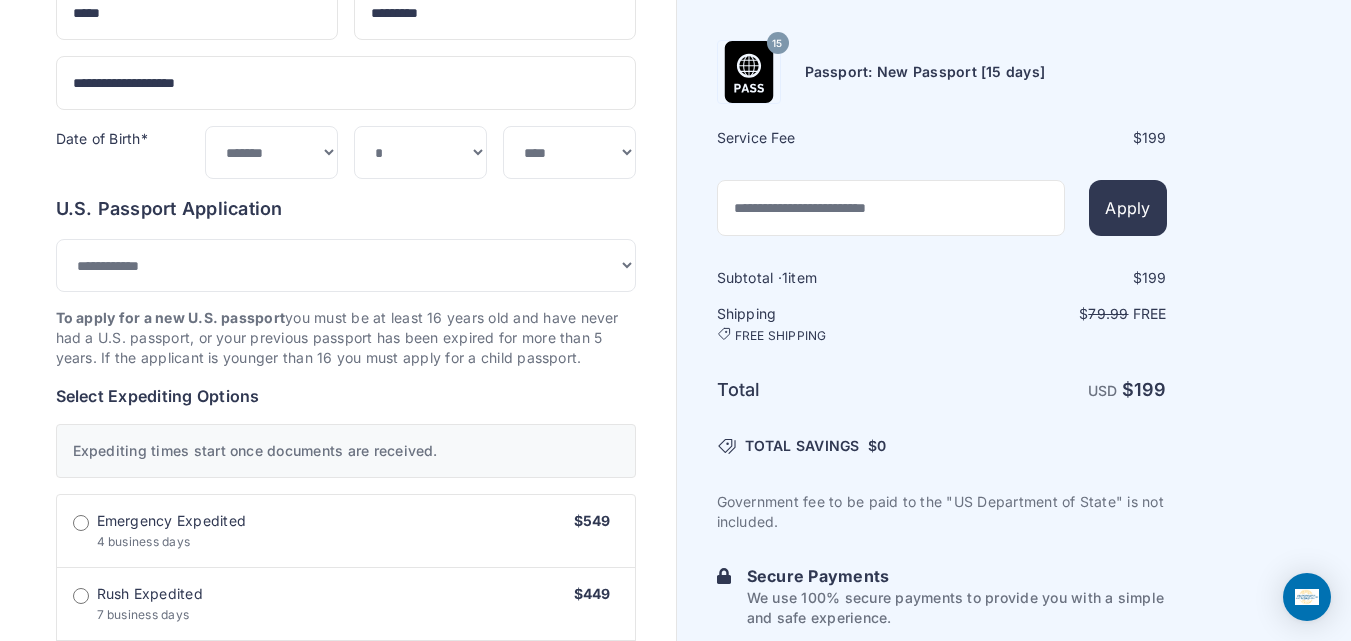 click on "Order summary
$ 199
15
199 1 $" at bounding box center (338, 758) 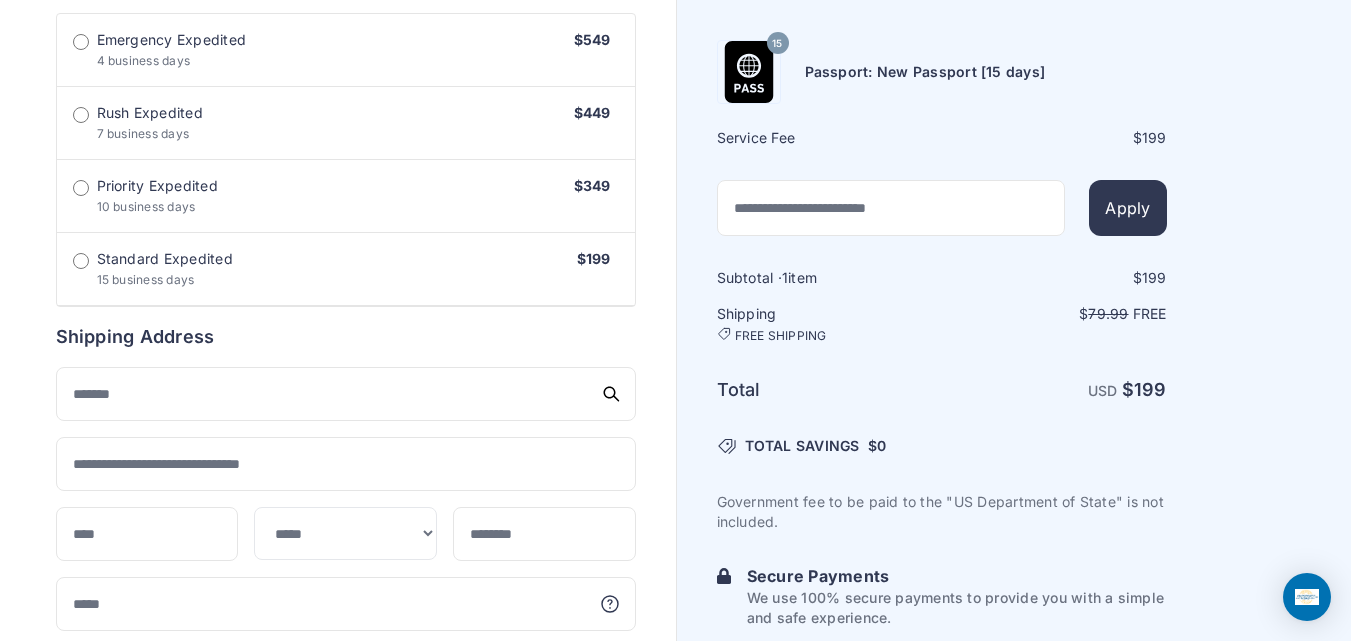 scroll, scrollTop: 751, scrollLeft: 0, axis: vertical 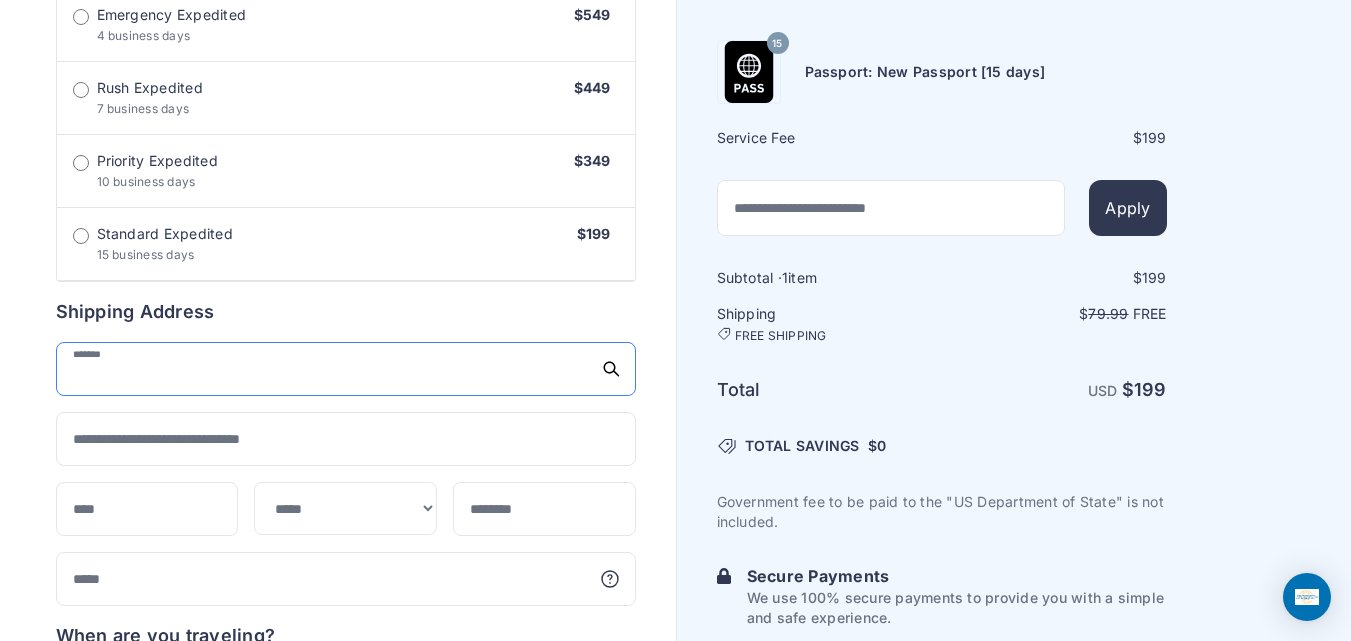 click at bounding box center [346, 369] 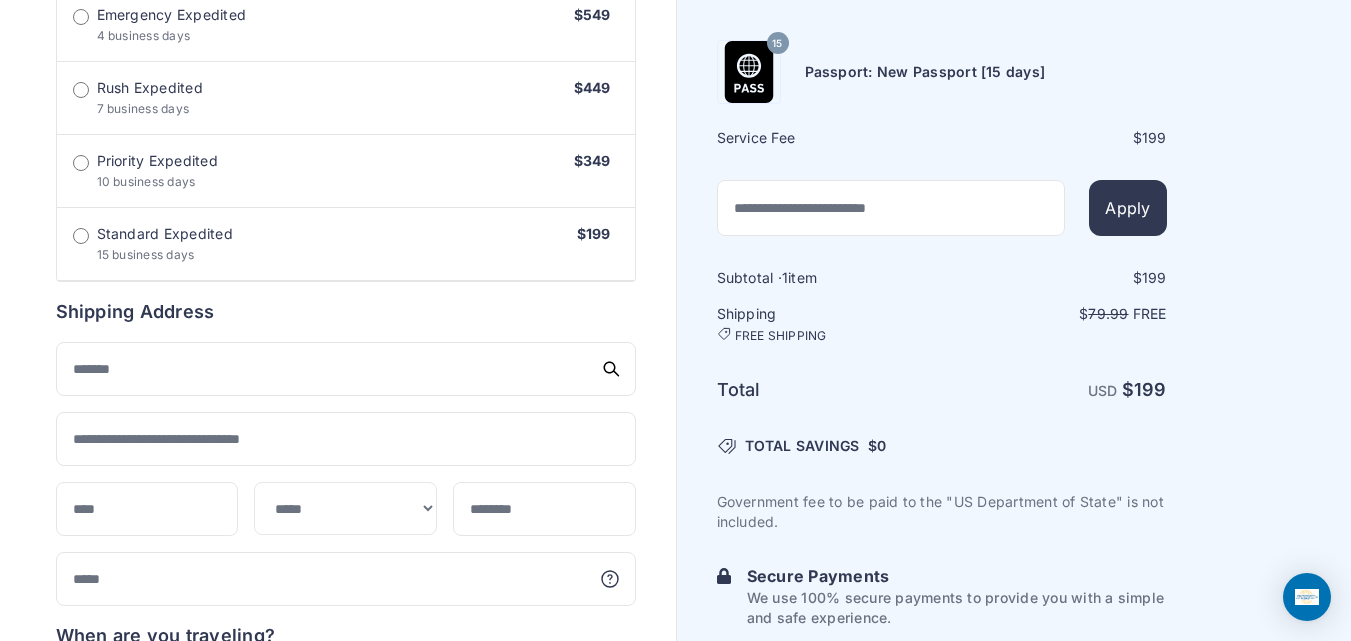 click on "Order summary
$ 199
15
199 1 $" at bounding box center [338, 252] 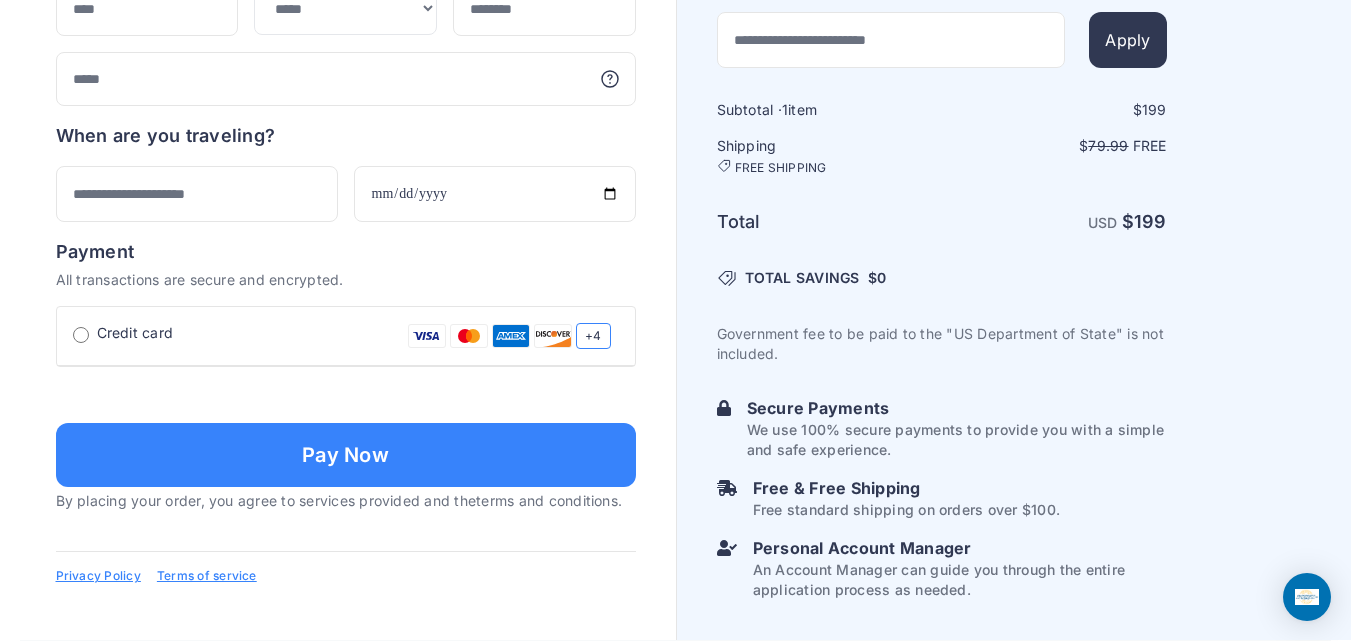scroll, scrollTop: 1361, scrollLeft: 0, axis: vertical 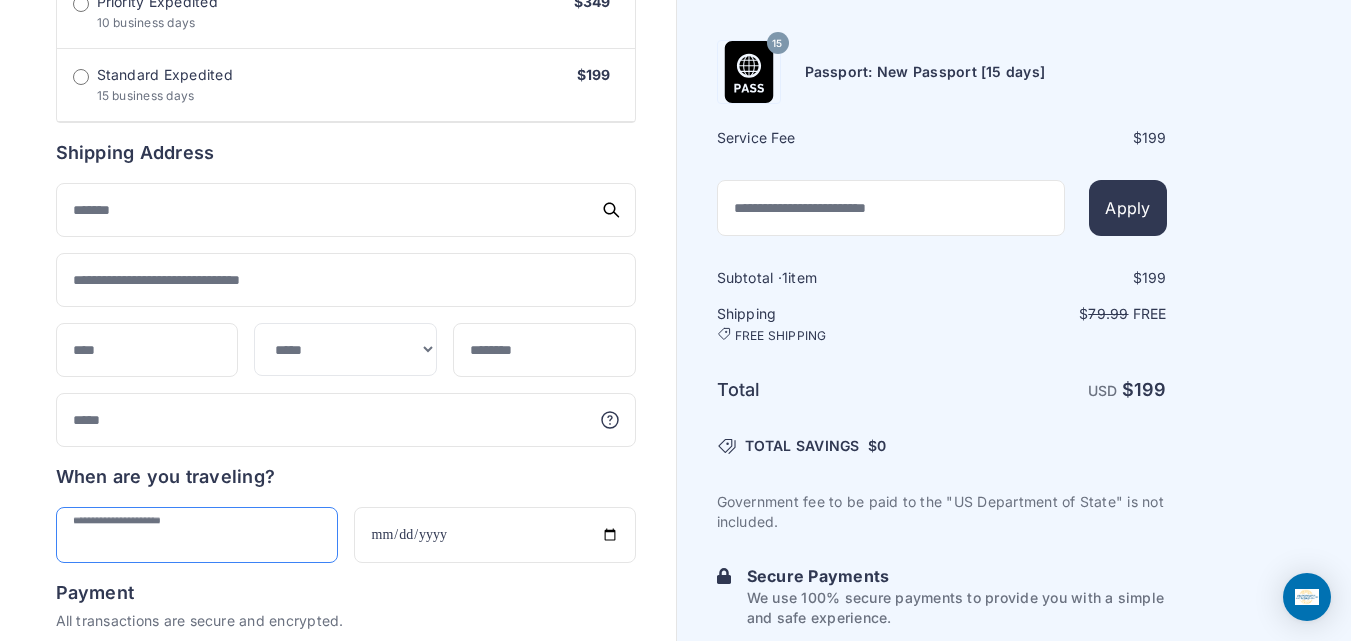 click at bounding box center (197, 535) 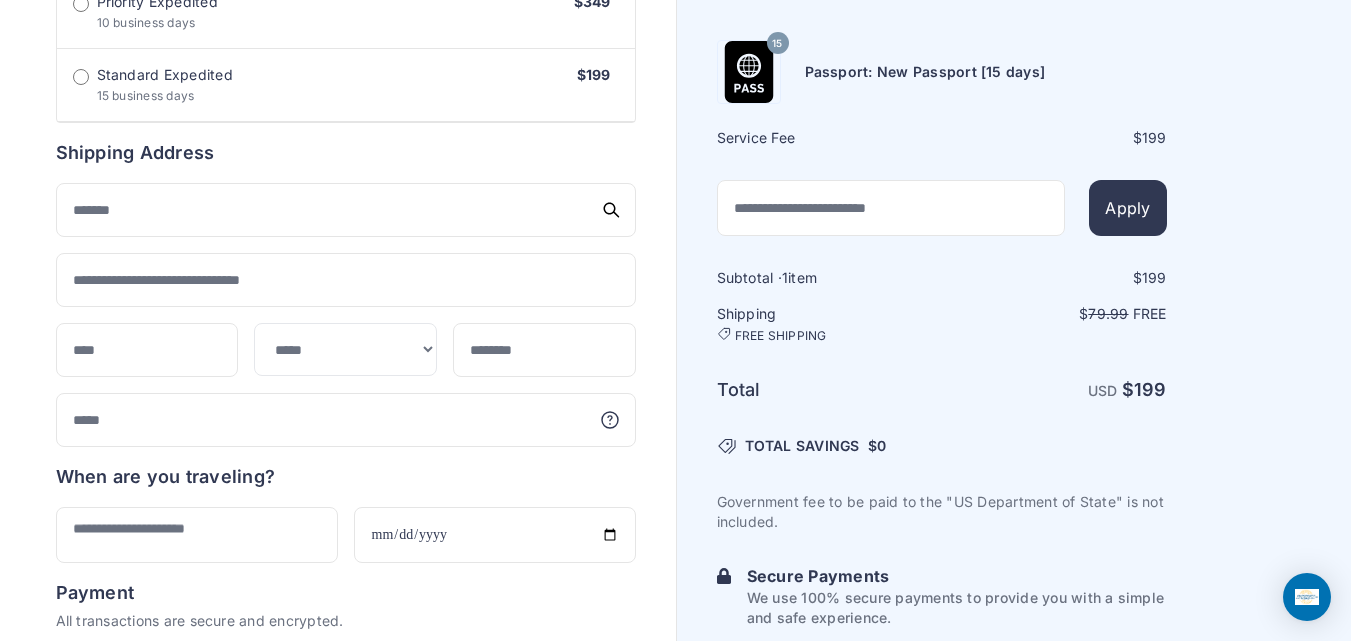 click on "Order summary
$ 199
15
199 1 $" at bounding box center [338, 93] 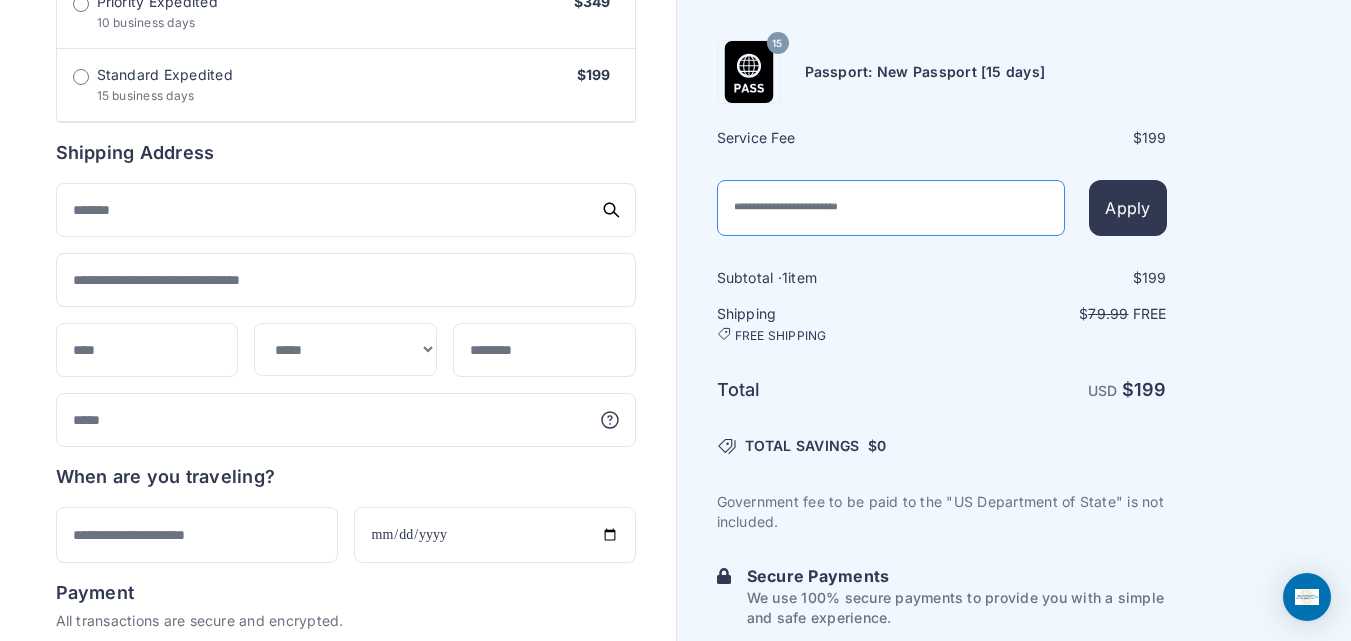 click at bounding box center (891, 208) 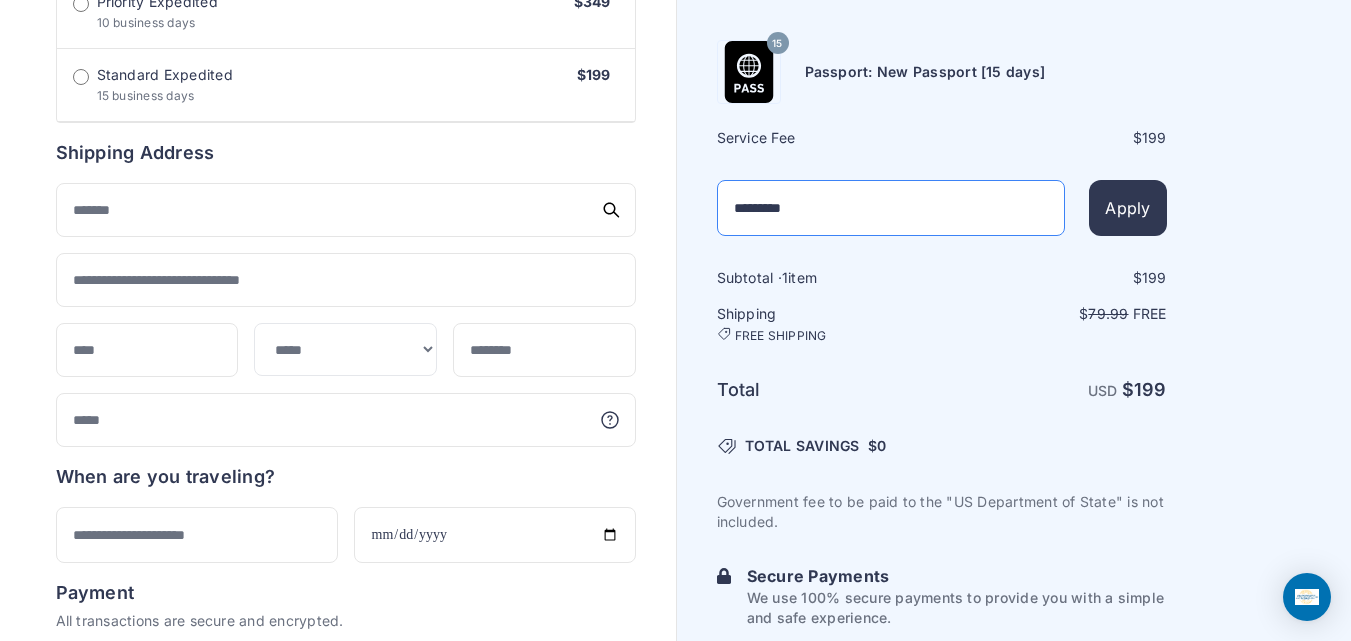 type on "*********" 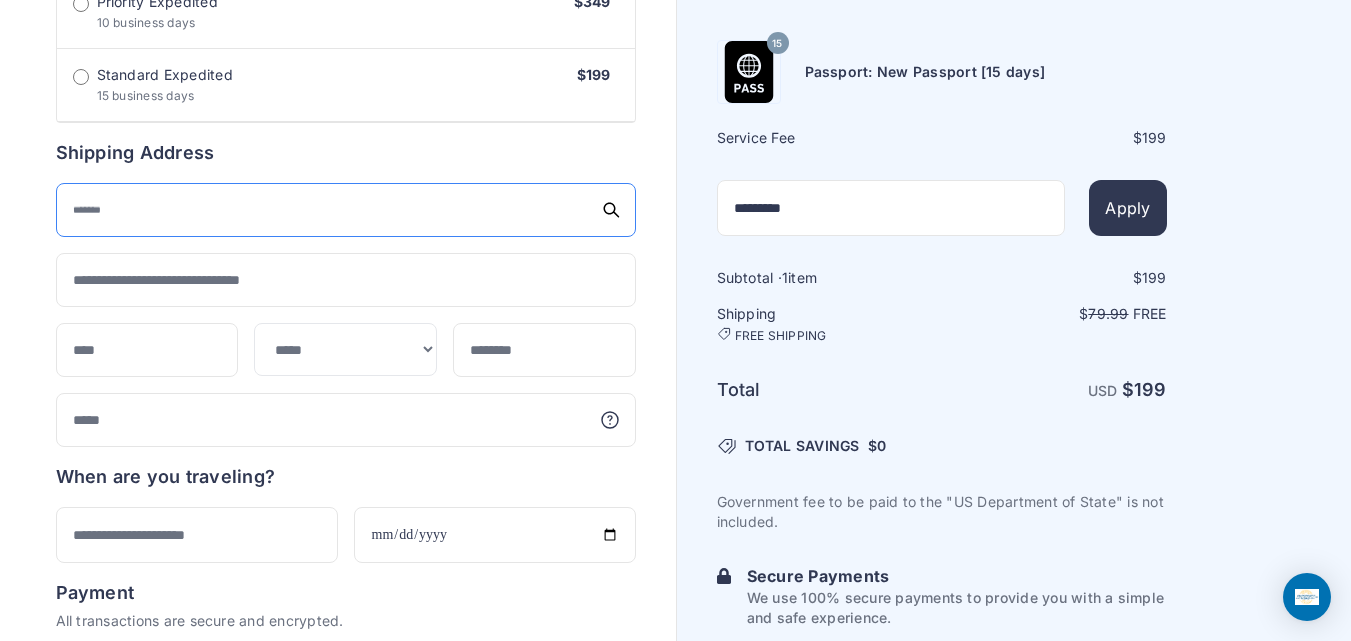 click at bounding box center (346, 210) 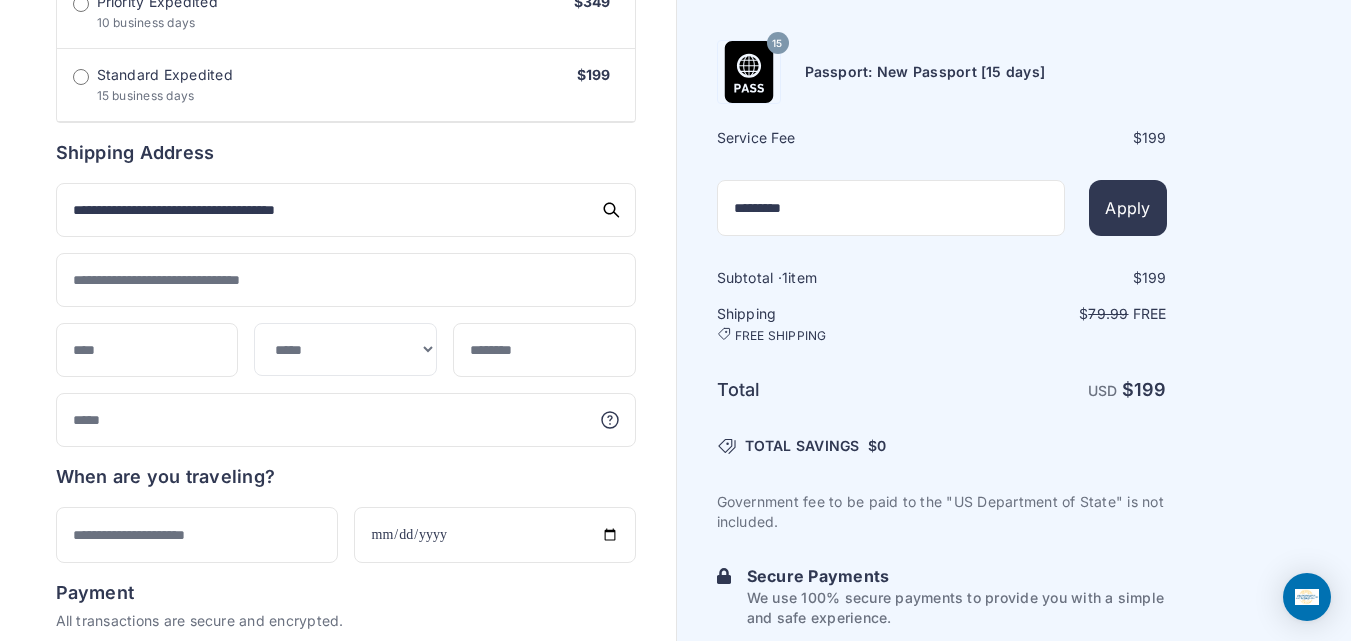 type on "**********" 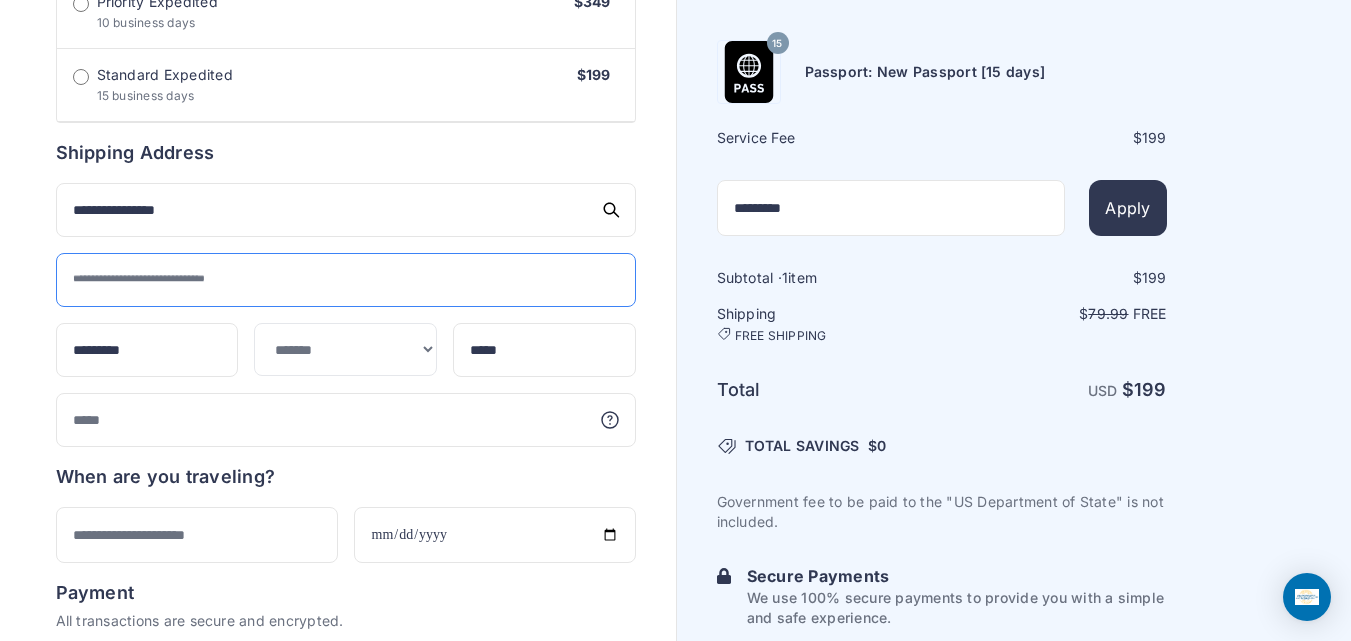click at bounding box center [346, 280] 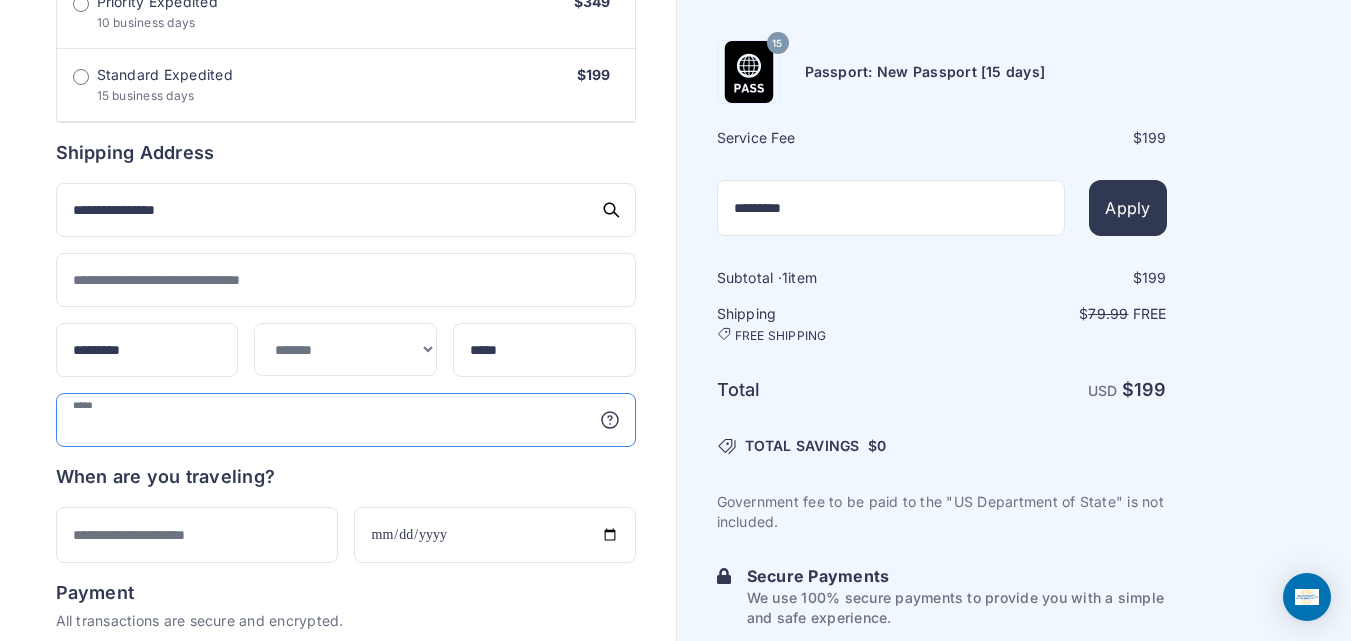 click at bounding box center [346, 420] 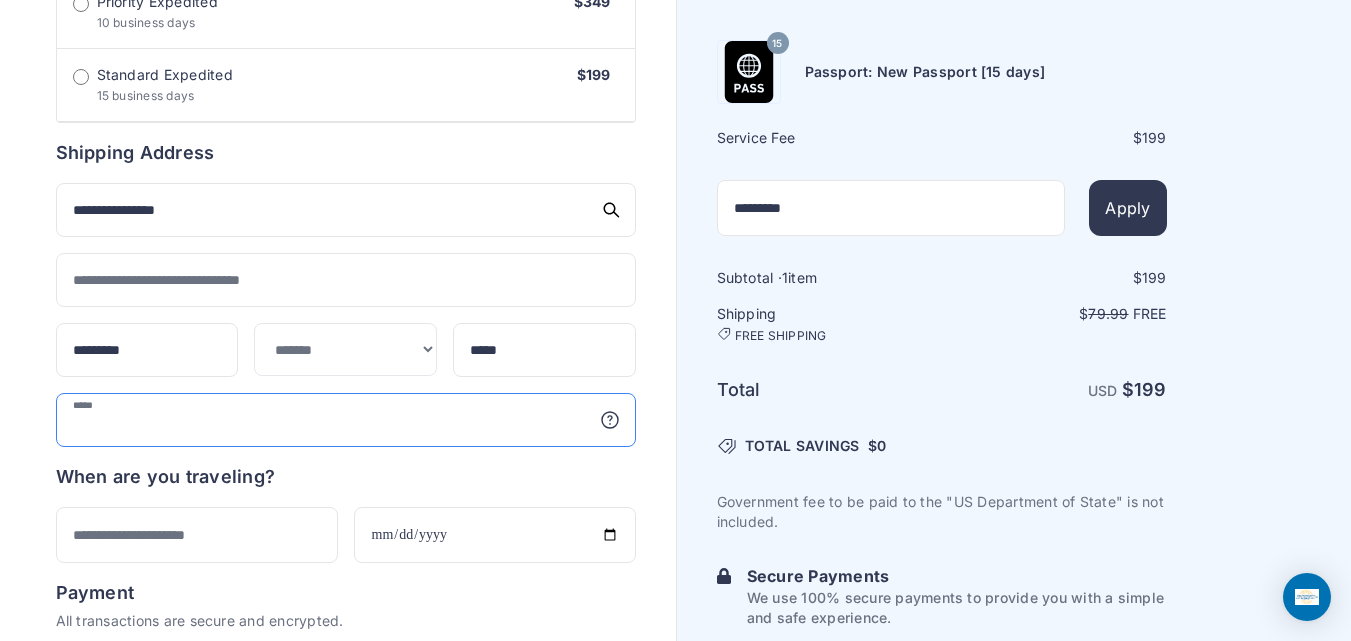 click at bounding box center (346, 420) 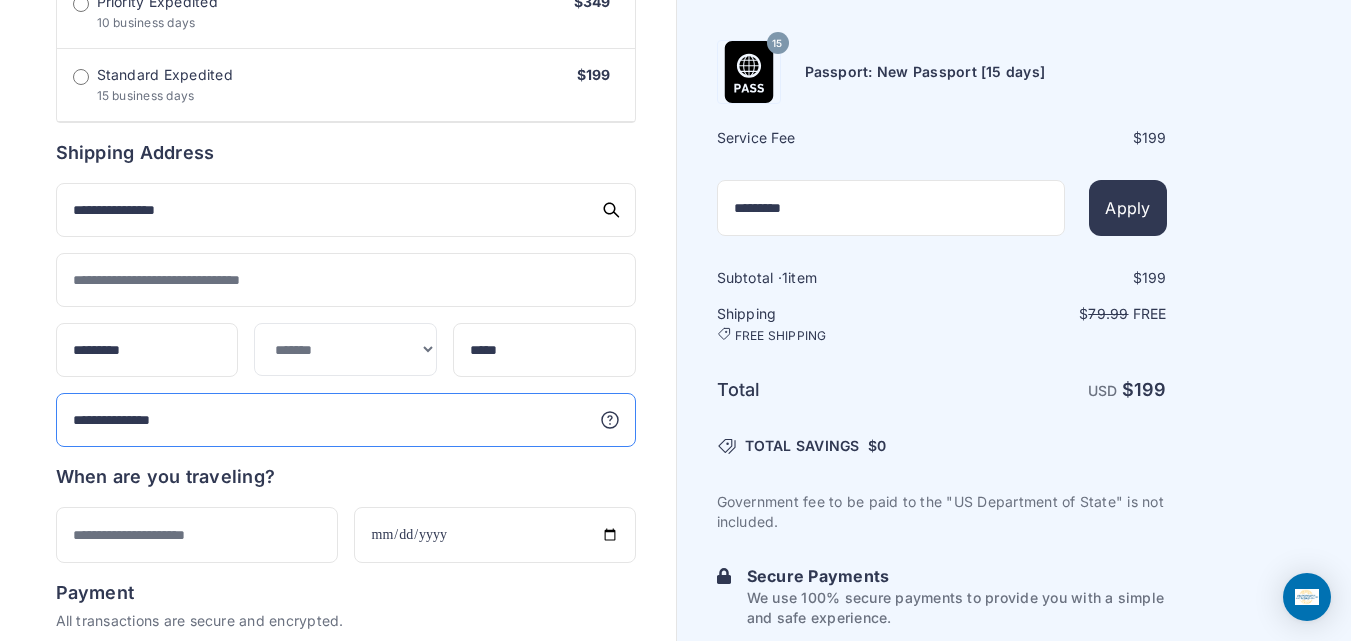 type on "**********" 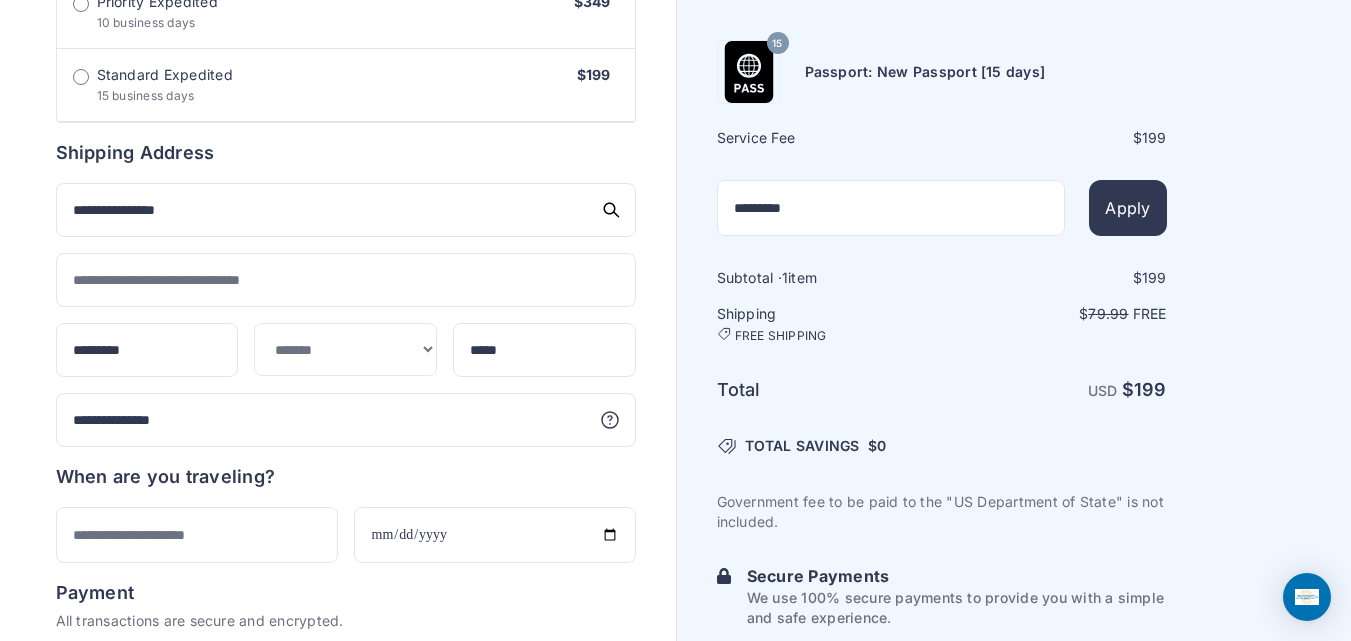 click on "Order summary
$ 199
15
199 1 $" at bounding box center (338, 93) 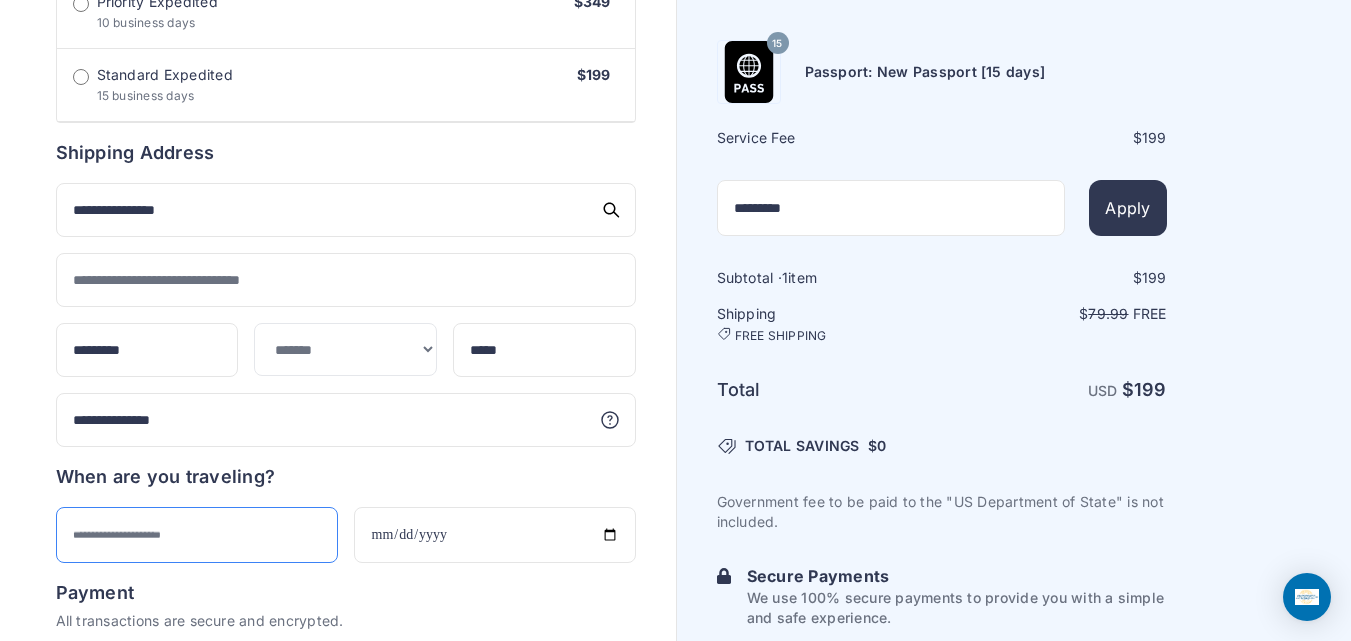 click at bounding box center [197, 535] 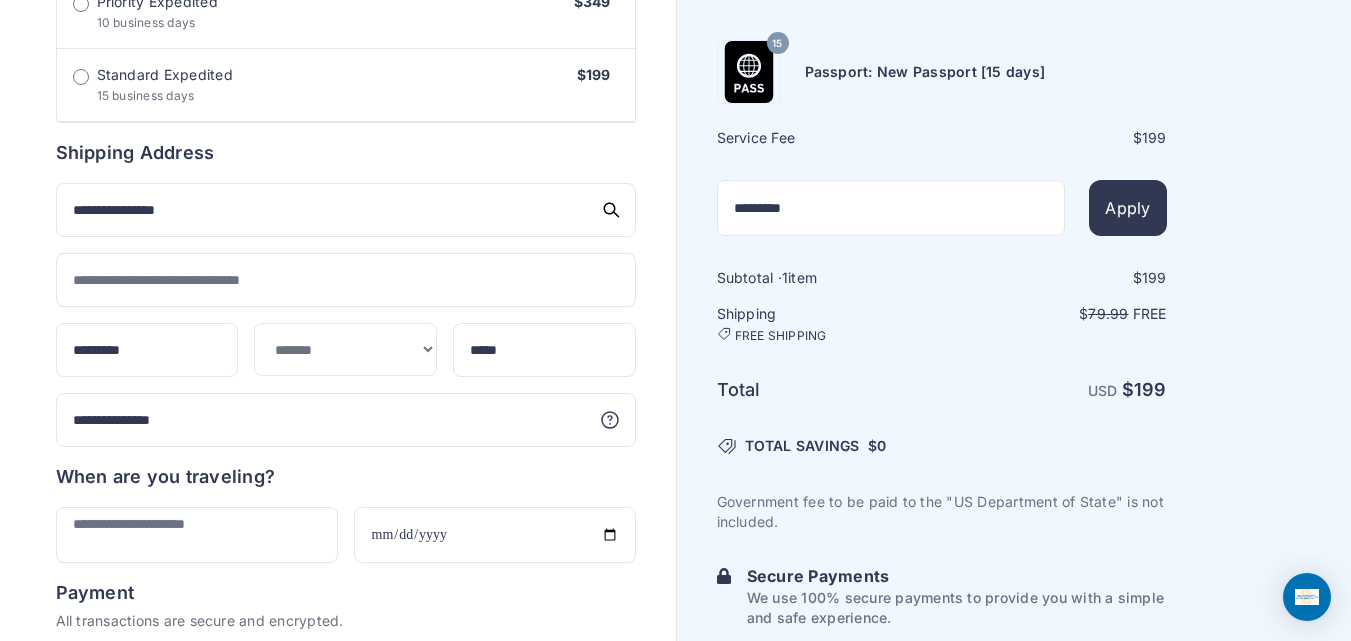 click on "Order summary
$ 199
15
199 1 $" at bounding box center [338, 93] 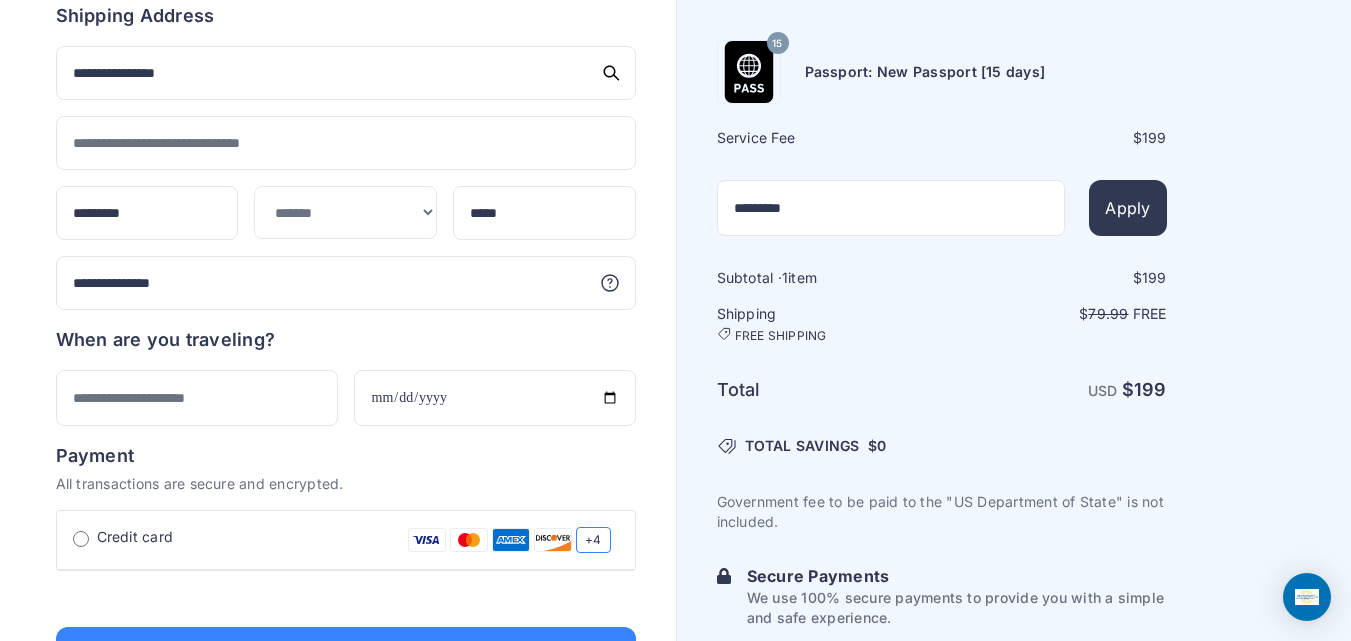 scroll, scrollTop: 1072, scrollLeft: 0, axis: vertical 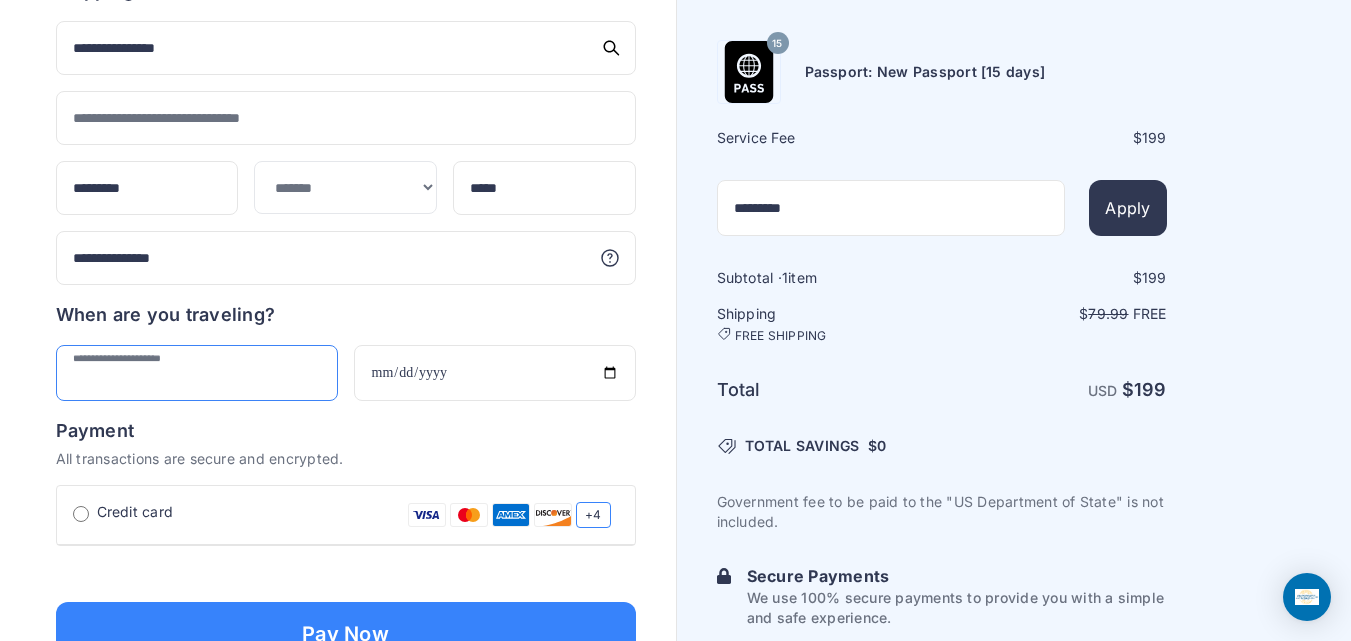 click at bounding box center [197, 373] 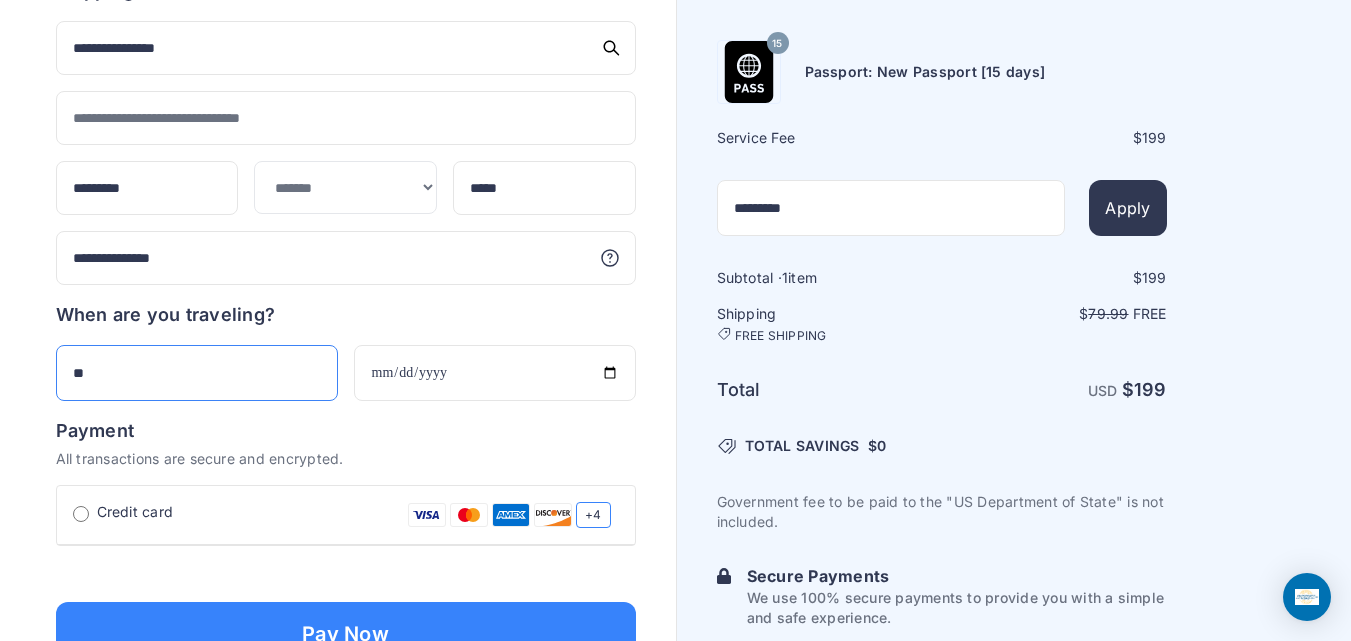 type on "*" 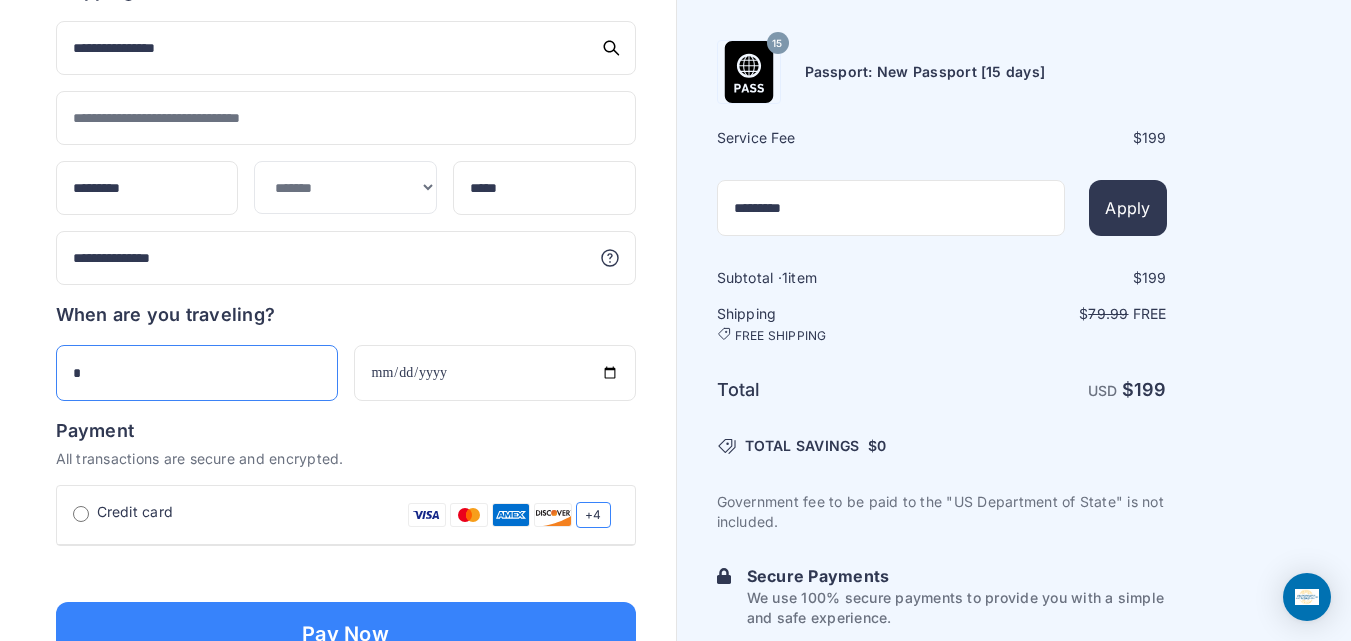 type 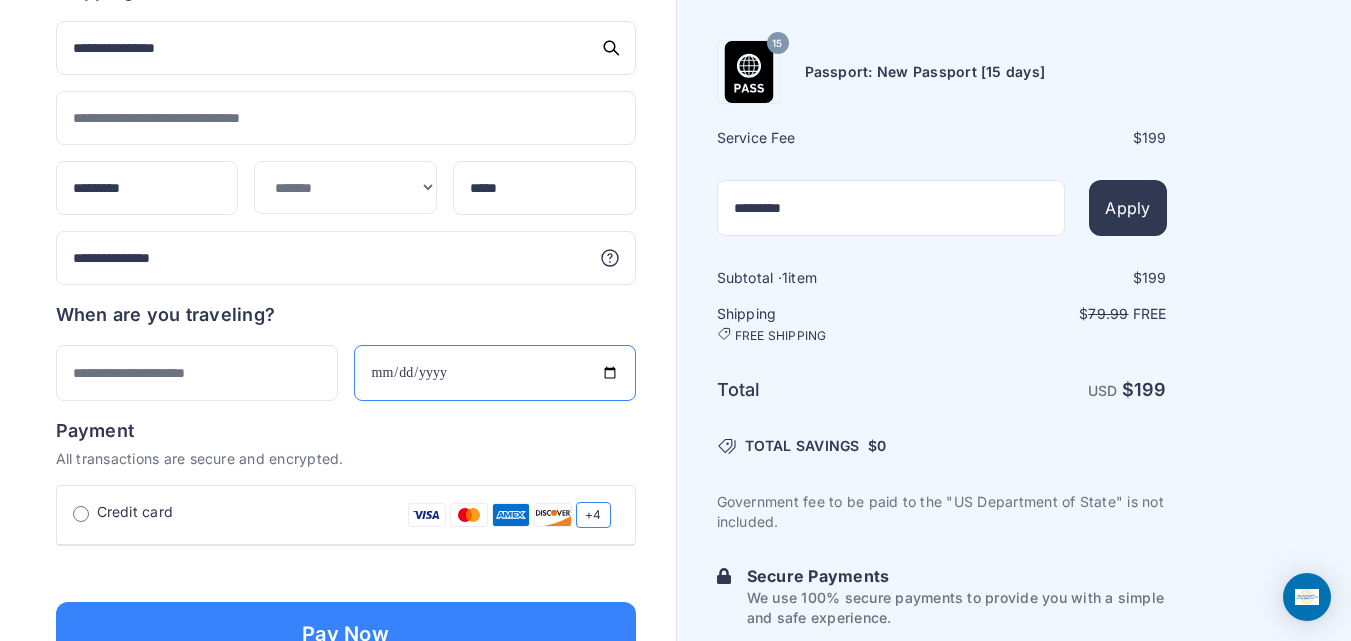 click at bounding box center (495, 373) 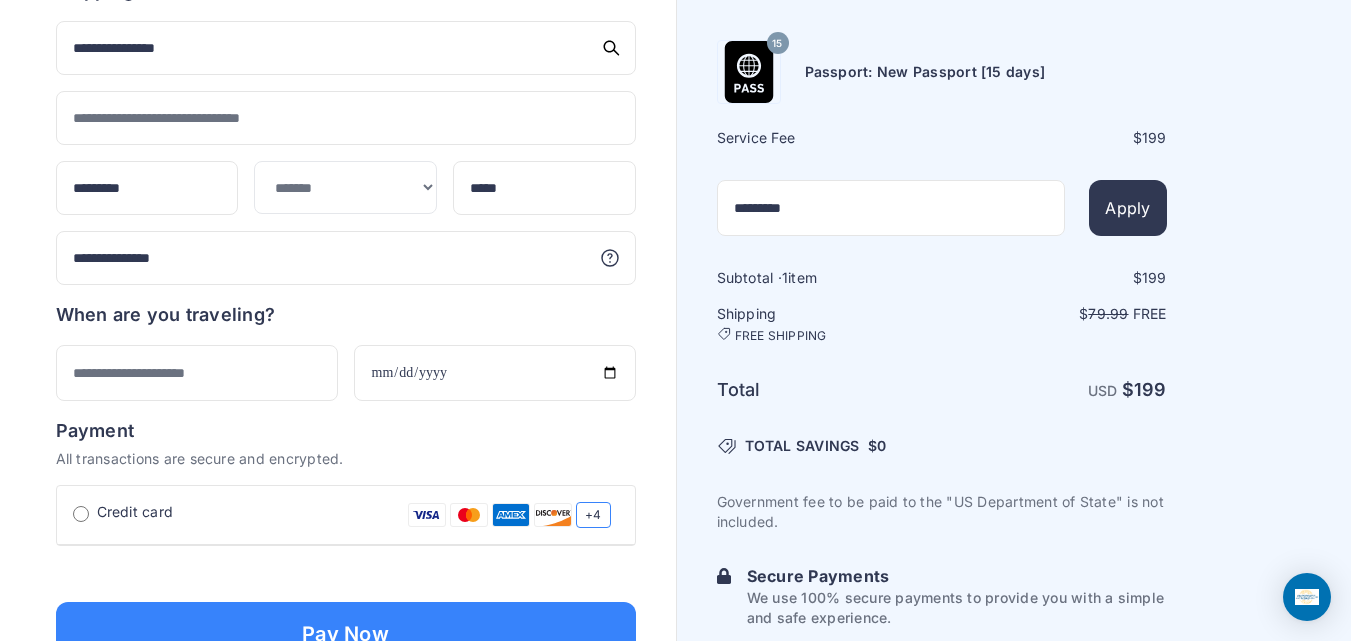 click on "Order summary
$ 199
15
199 1 $" at bounding box center [338, -69] 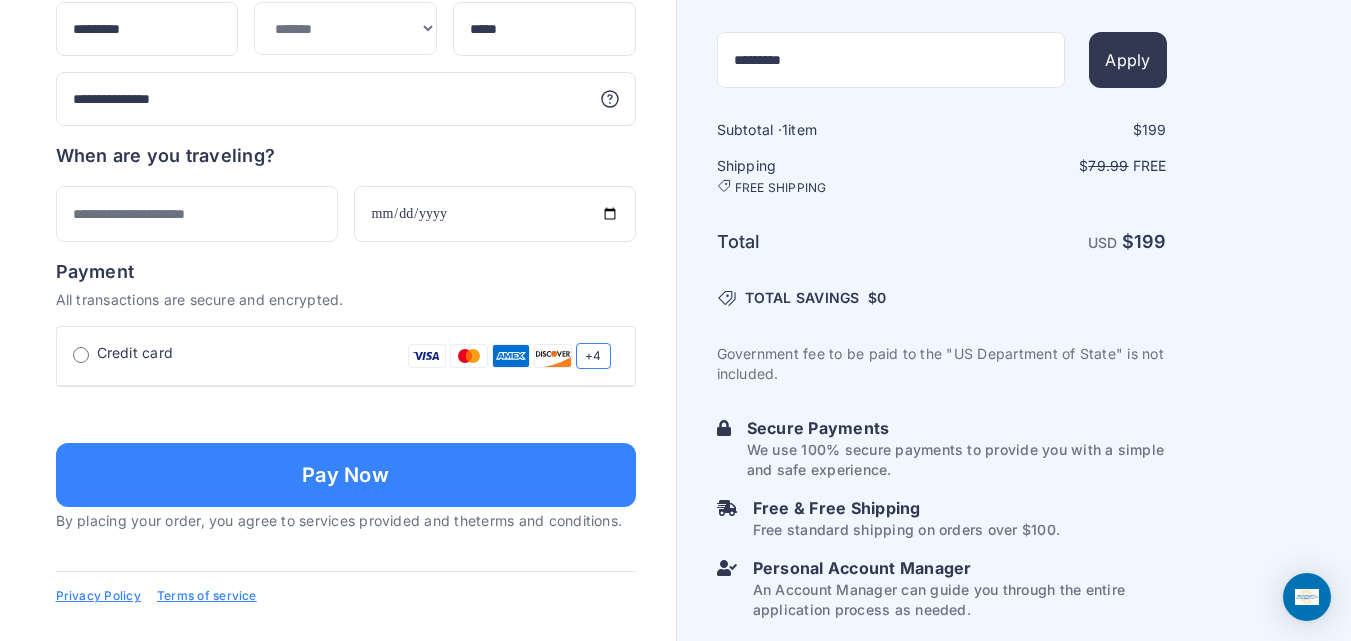 scroll, scrollTop: 1281, scrollLeft: 0, axis: vertical 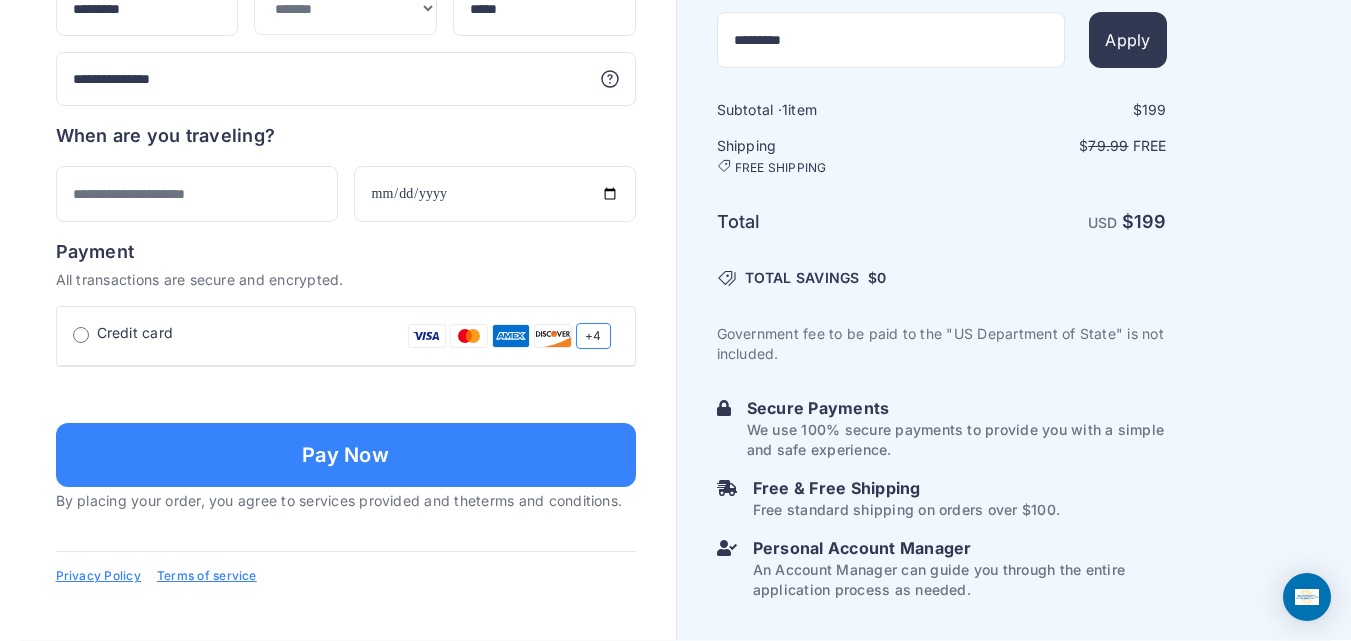click at bounding box center [346, 393] 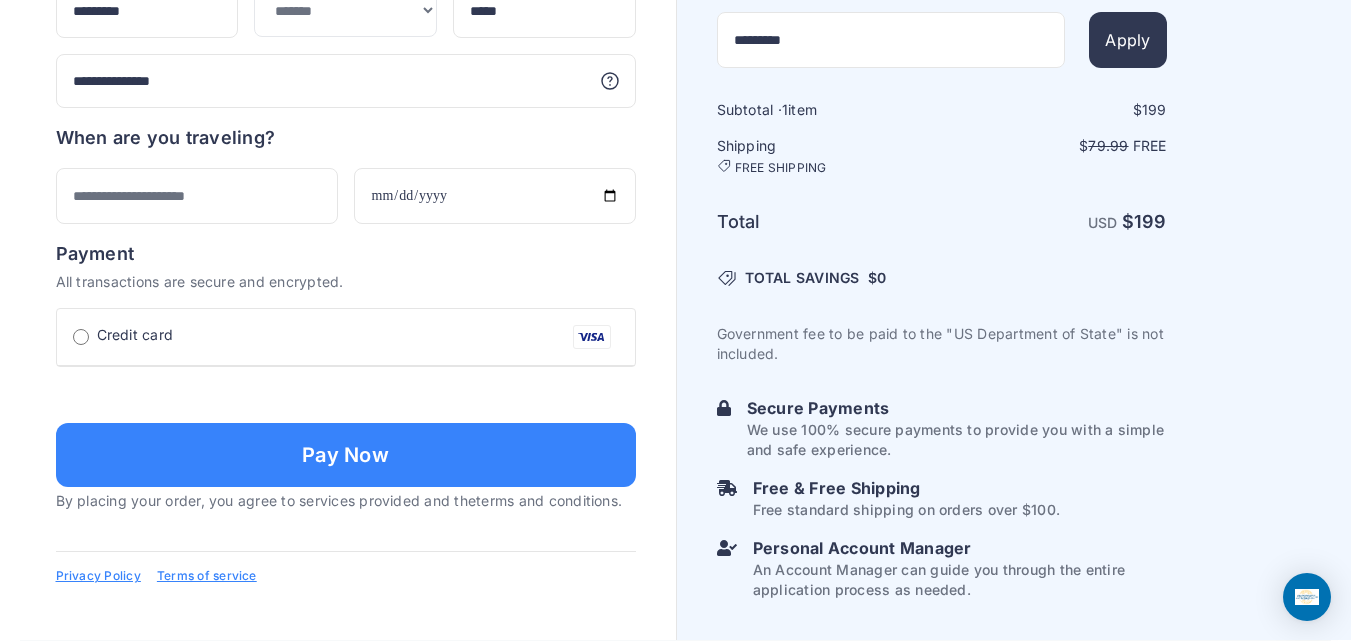 type on "**********" 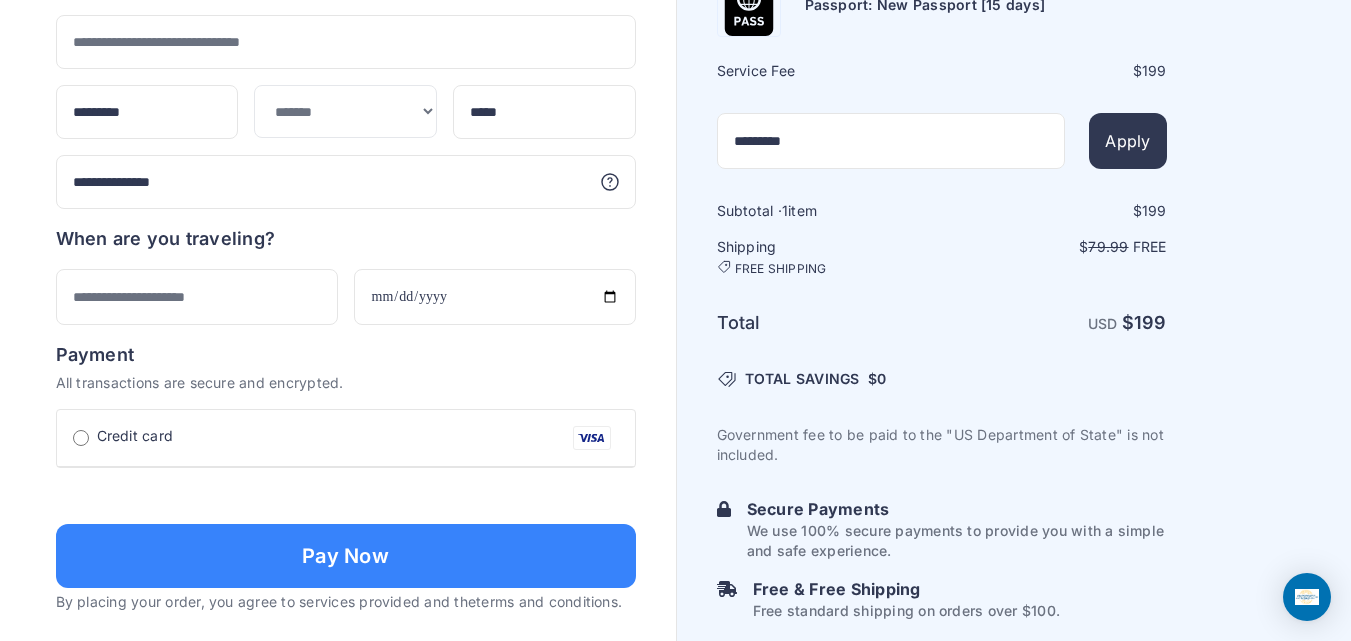 scroll, scrollTop: 1198, scrollLeft: 0, axis: vertical 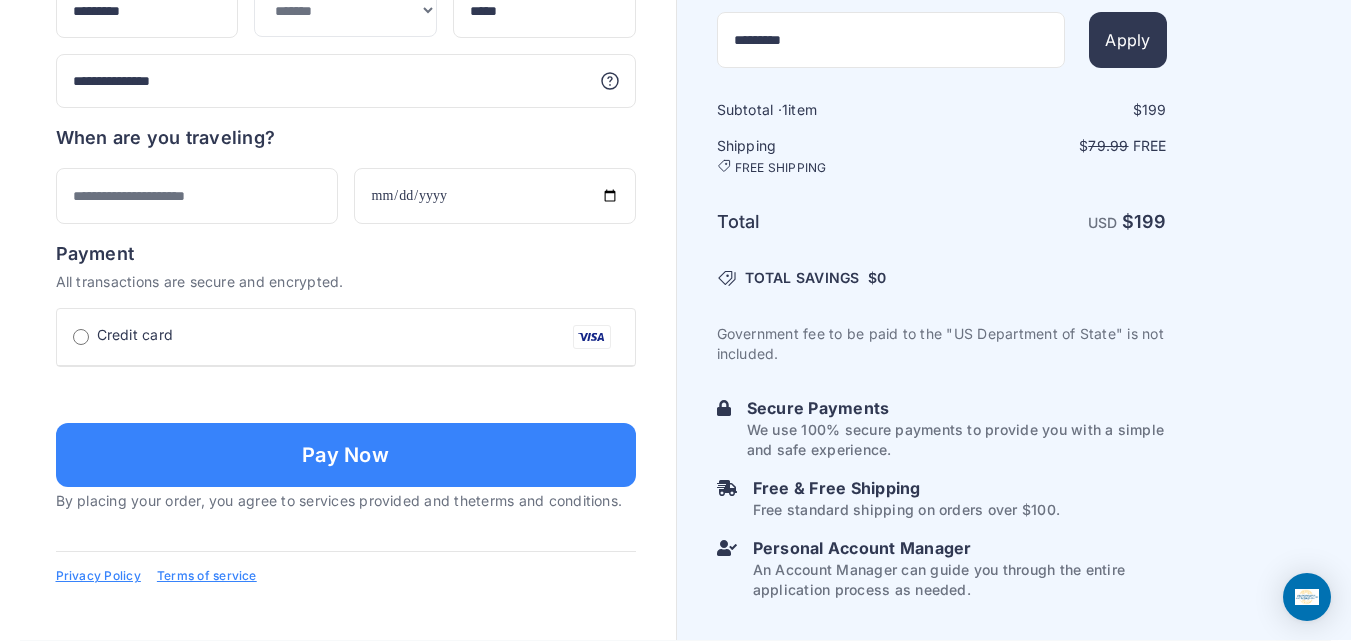click on "Order summary
$ 199
15
199 1 $" at bounding box center (338, -247) 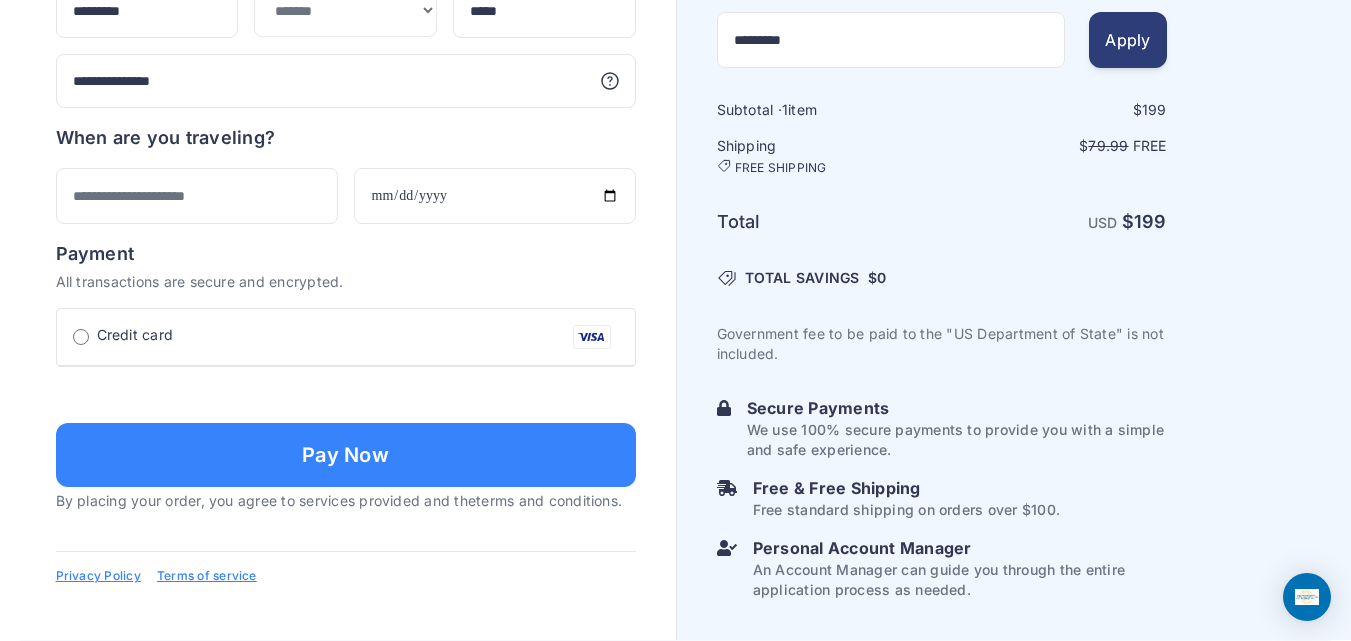 click on "Apply" at bounding box center [1127, 40] 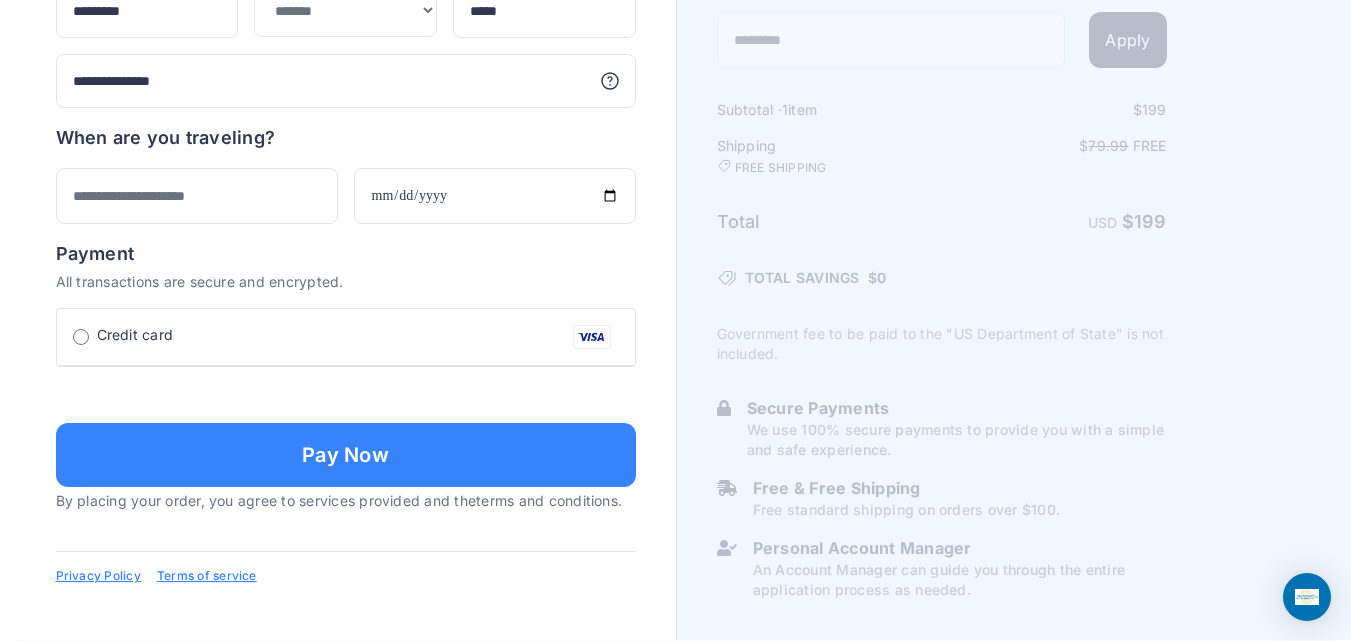 scroll, scrollTop: 1368, scrollLeft: 0, axis: vertical 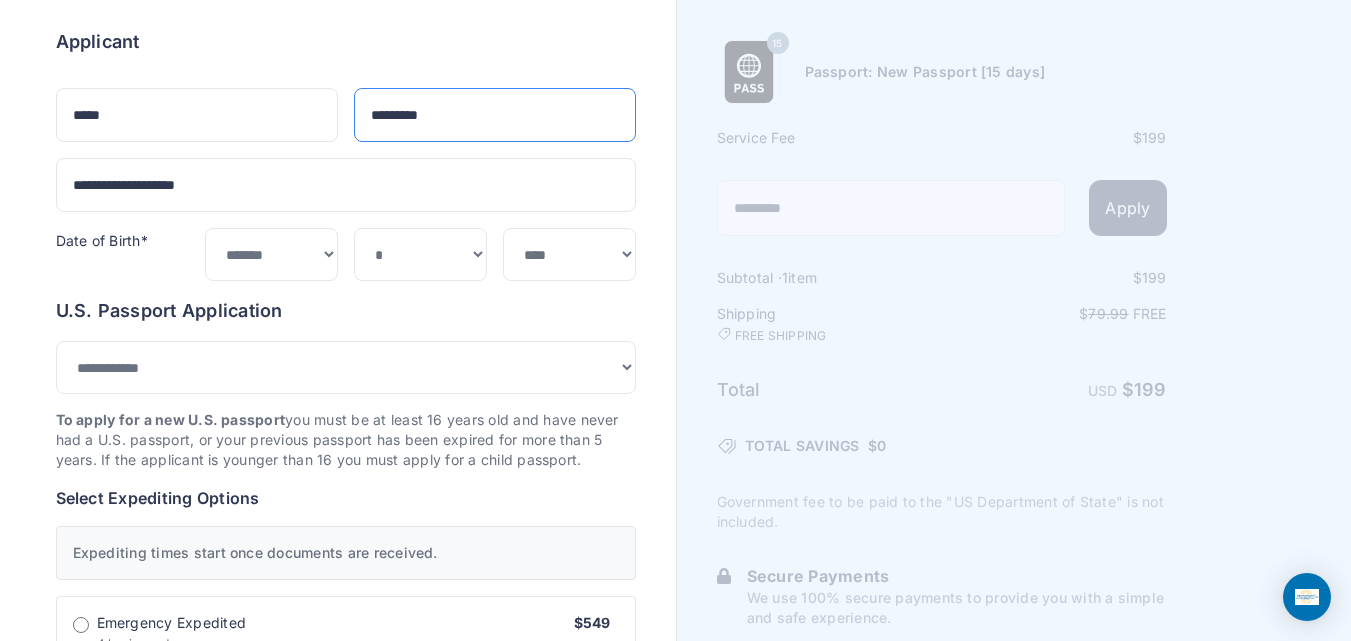 click on "*********" at bounding box center [495, 115] 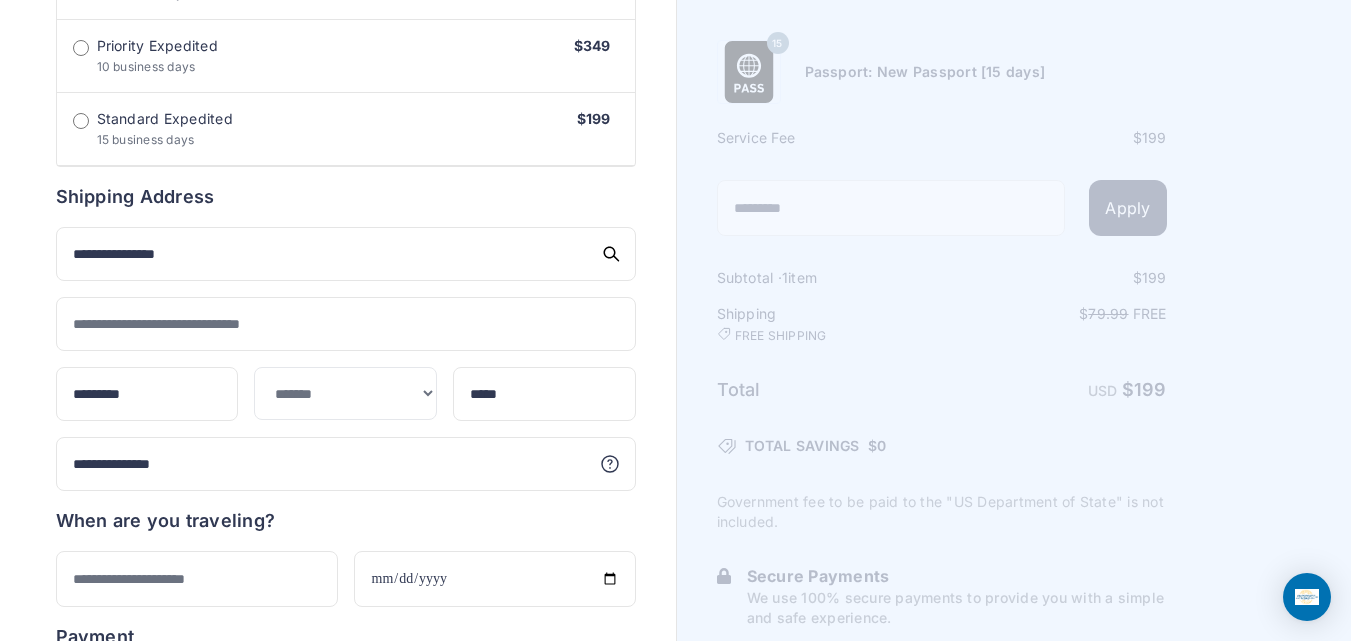 scroll, scrollTop: 1010, scrollLeft: 0, axis: vertical 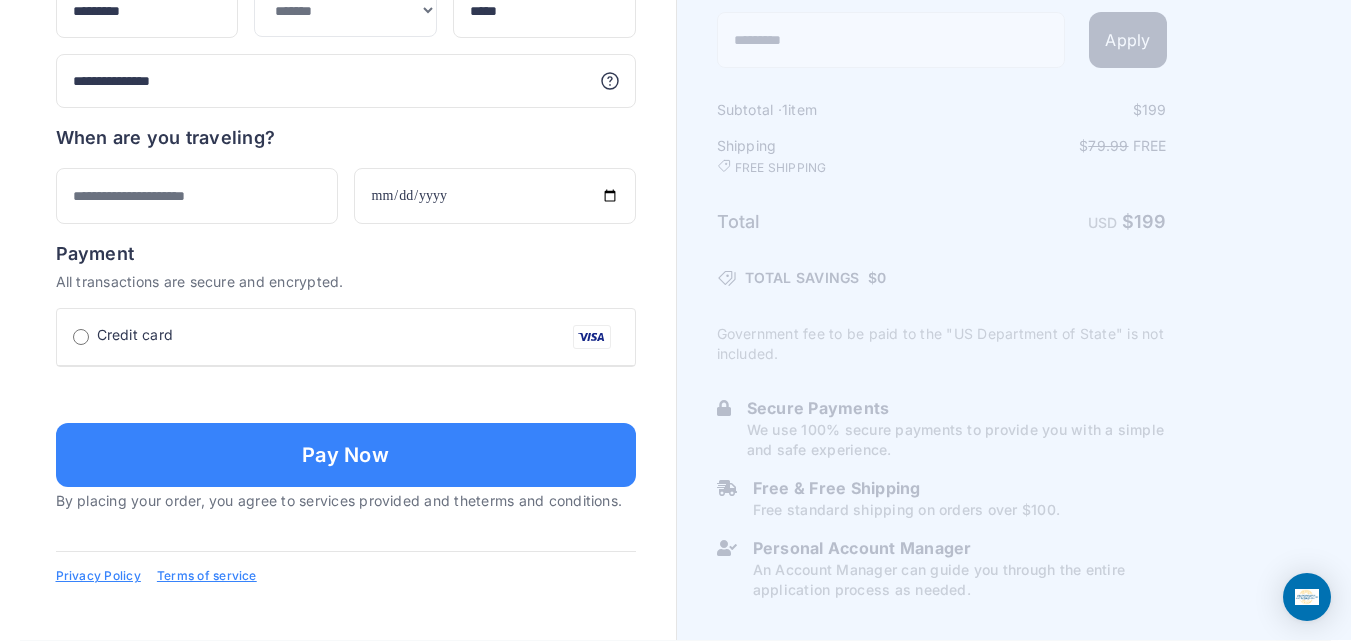 click on "*****" at bounding box center (346, 533) 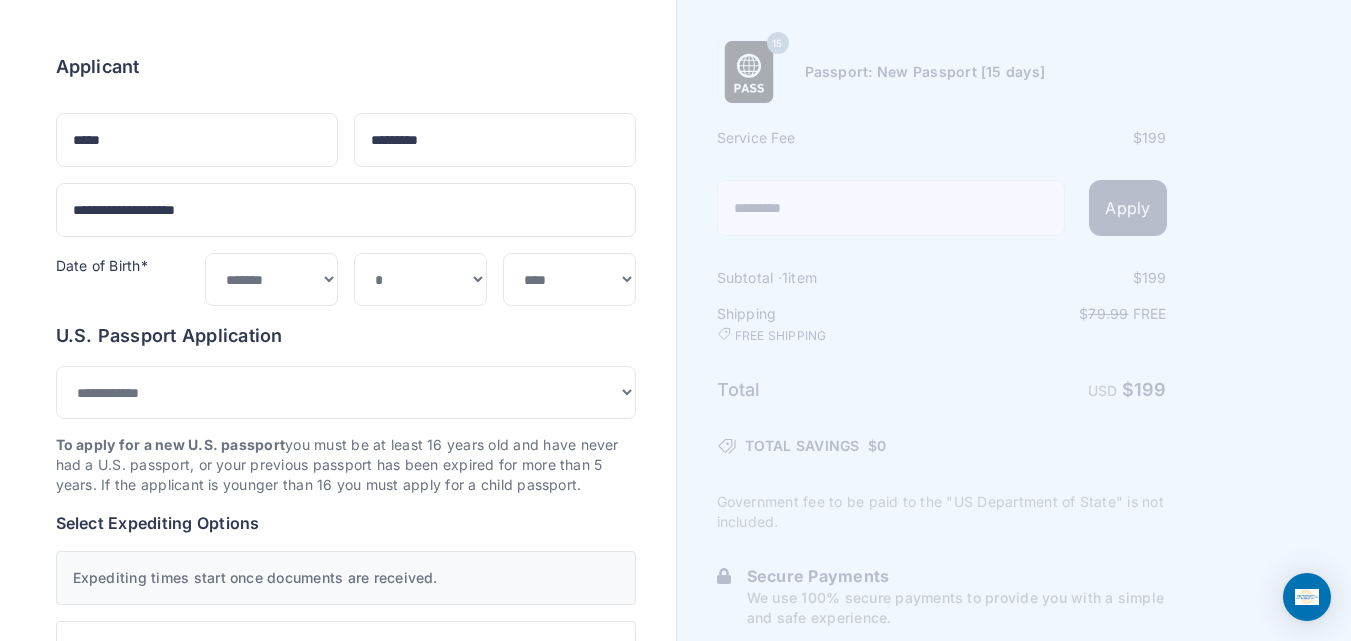 scroll, scrollTop: 0, scrollLeft: 0, axis: both 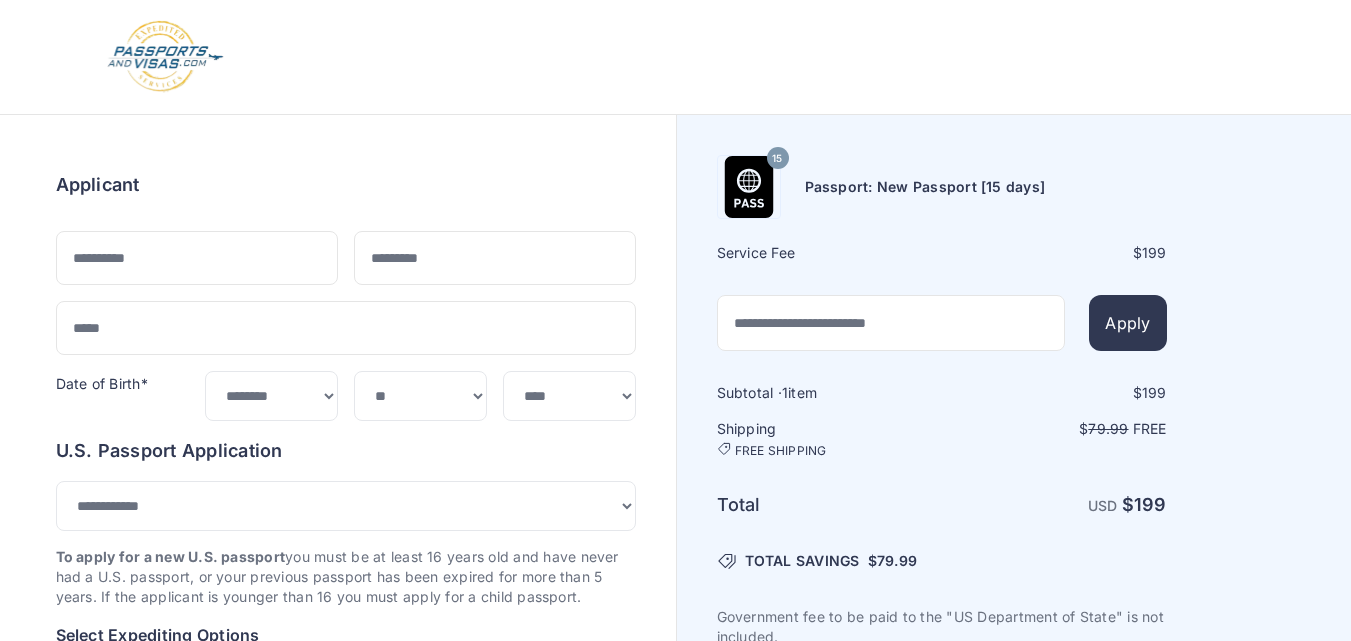 select on "***" 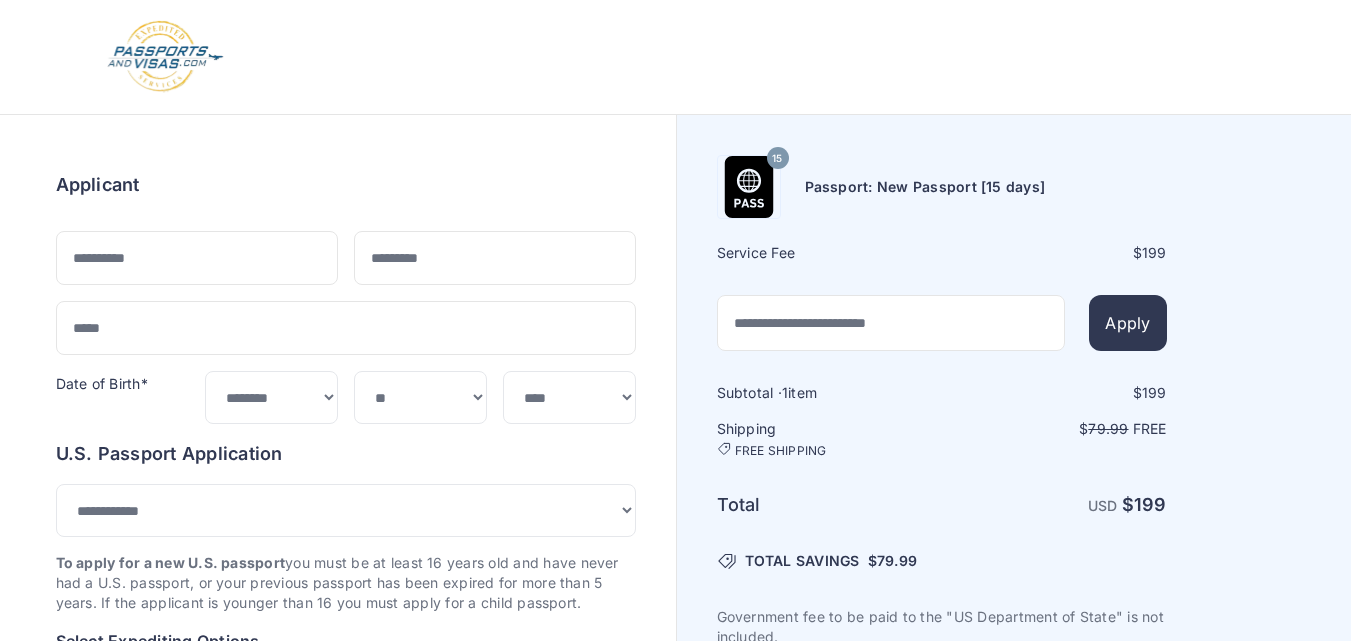 scroll, scrollTop: 0, scrollLeft: 0, axis: both 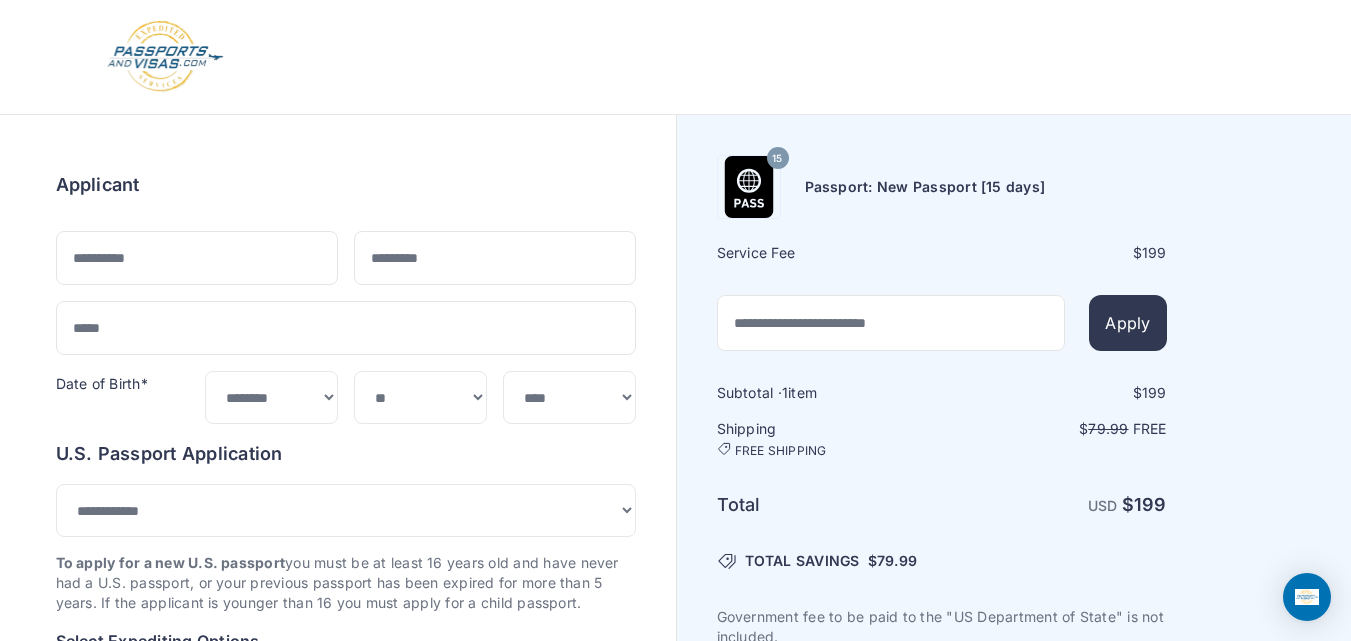 click at bounding box center (197, 258) 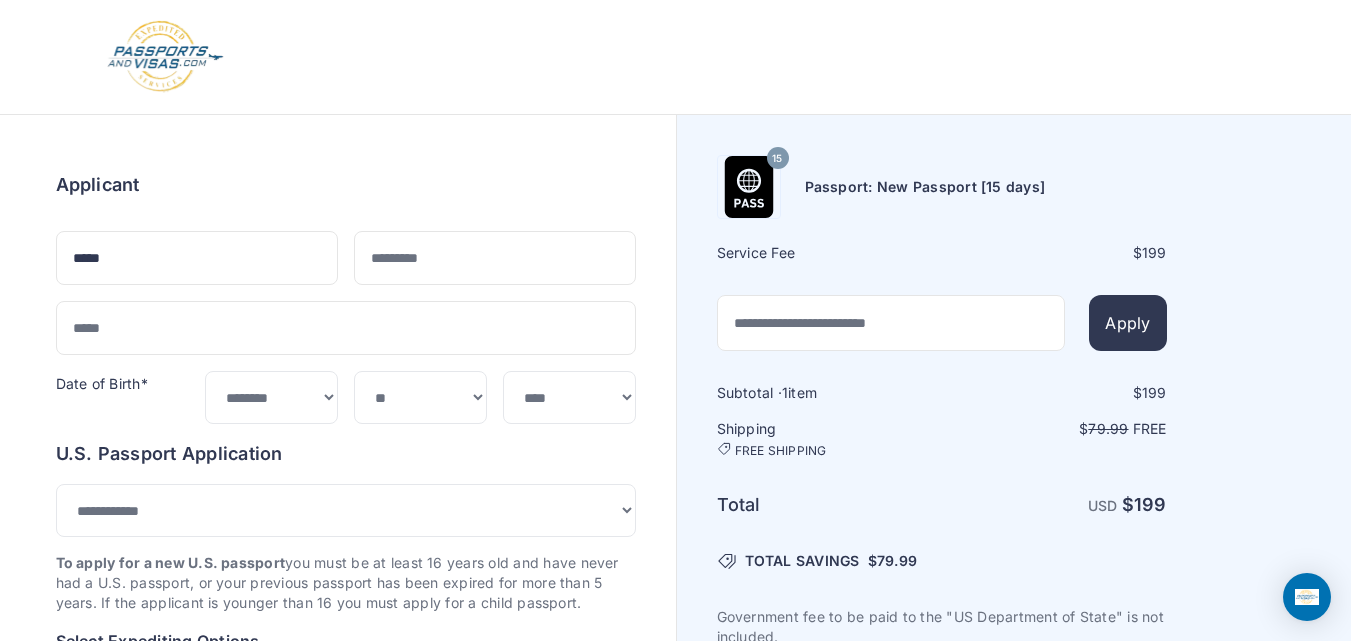 type on "*****" 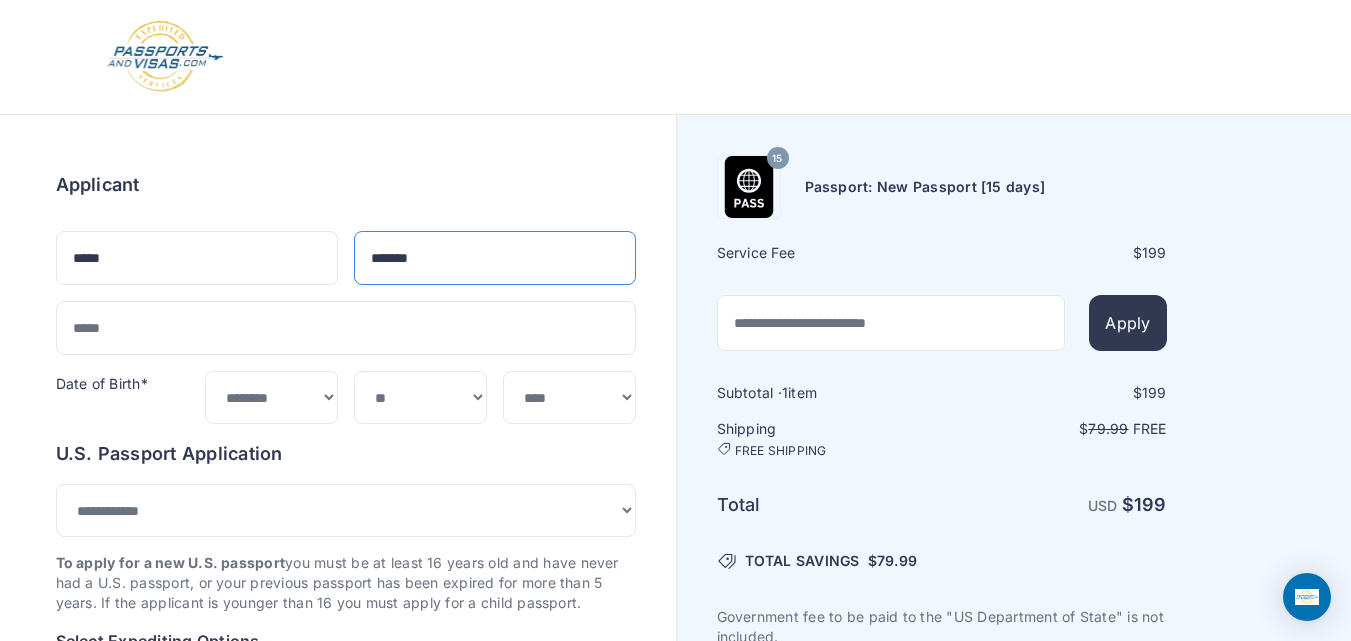 click on "*******" at bounding box center (495, 258) 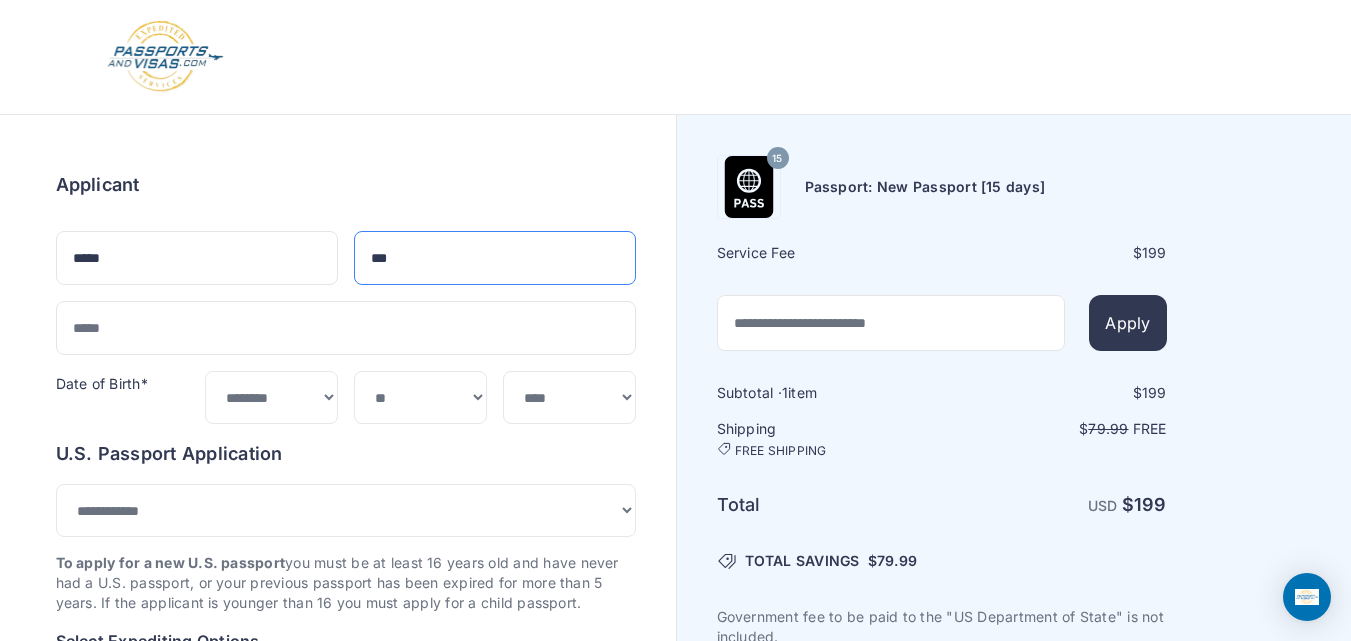 type on "***" 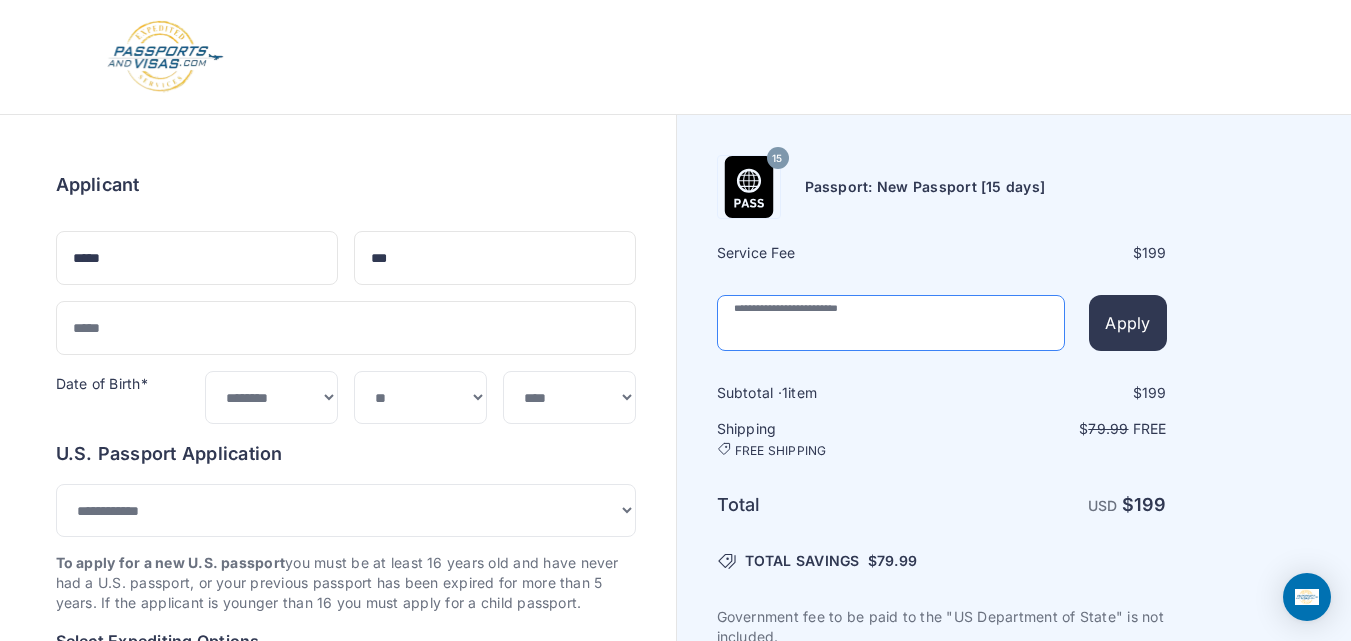 click at bounding box center [891, 323] 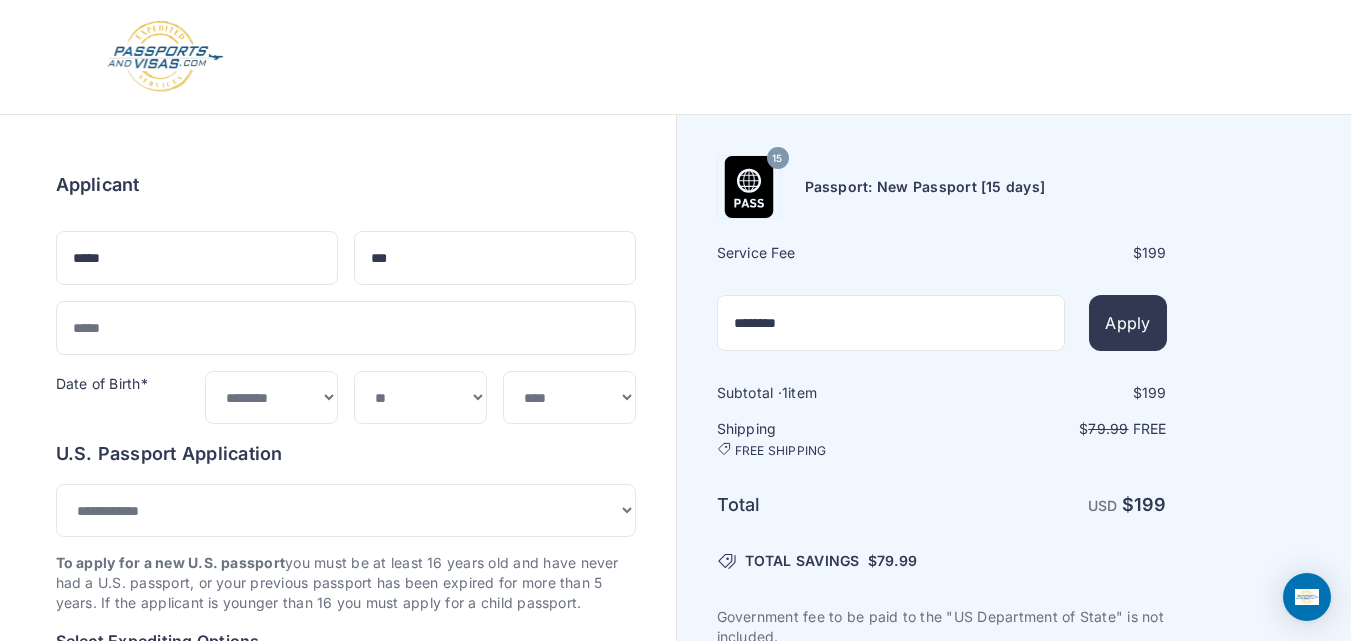 click on "Order summary
$ 199
15
199 1 $" at bounding box center (338, 1003) 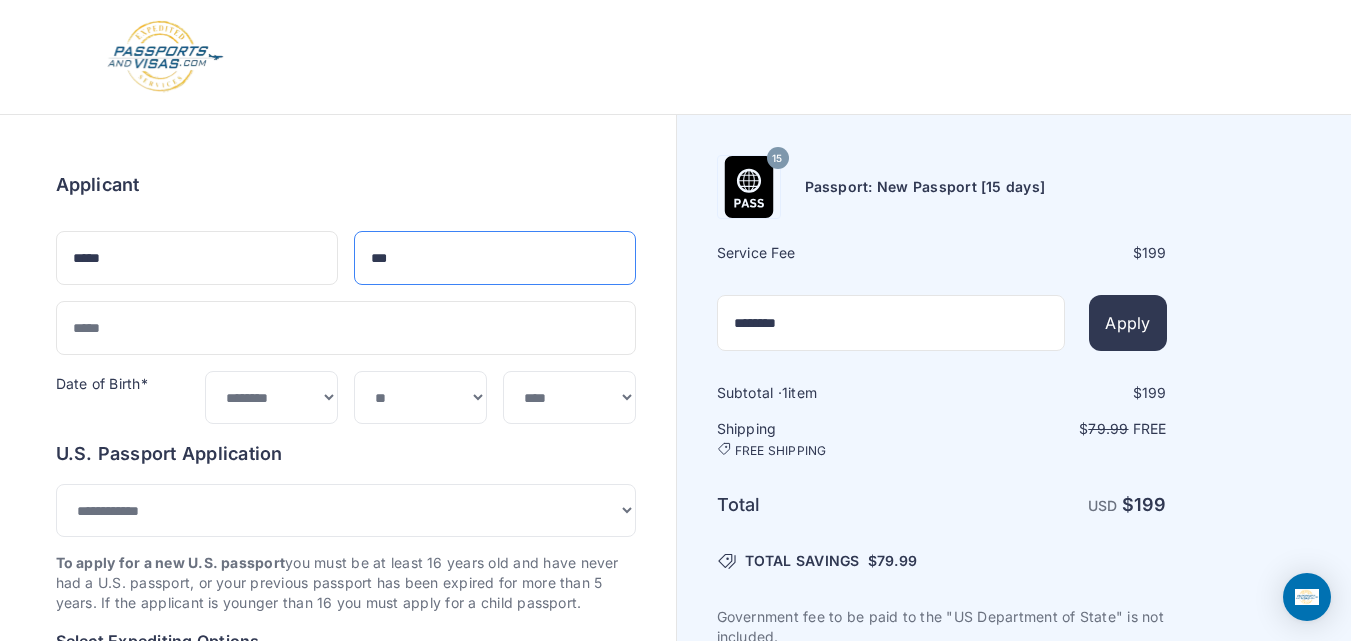 click on "***" at bounding box center [495, 258] 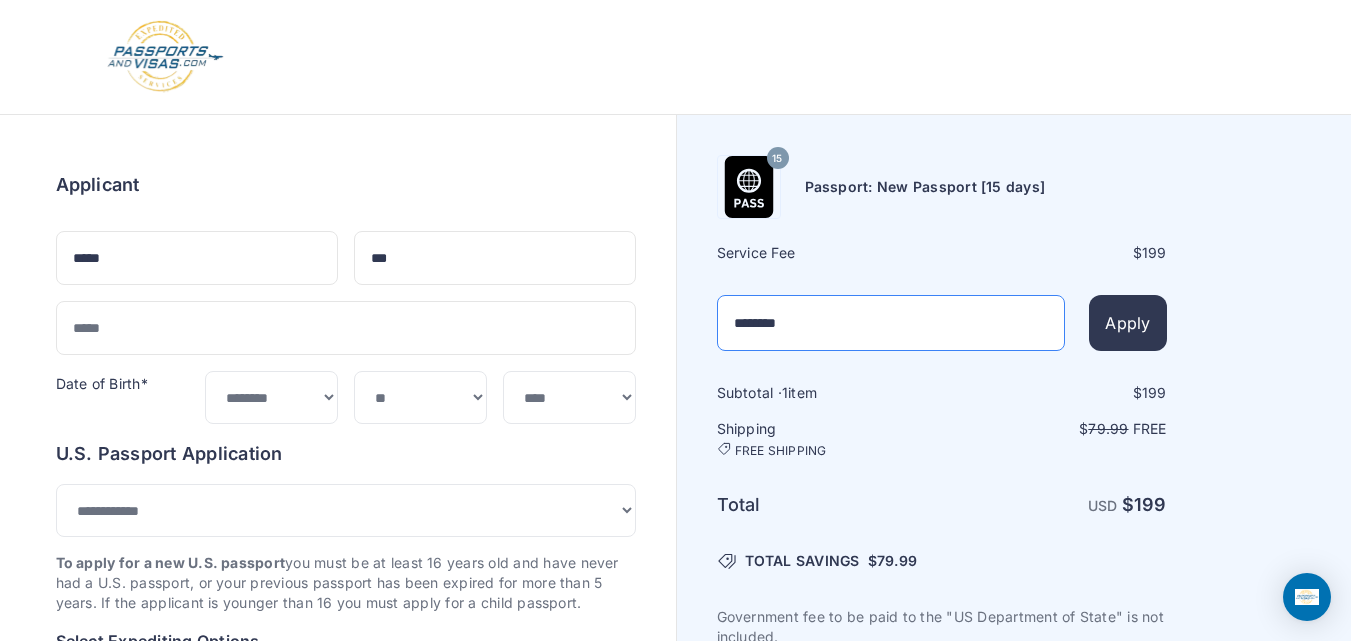 click on "********" at bounding box center [891, 323] 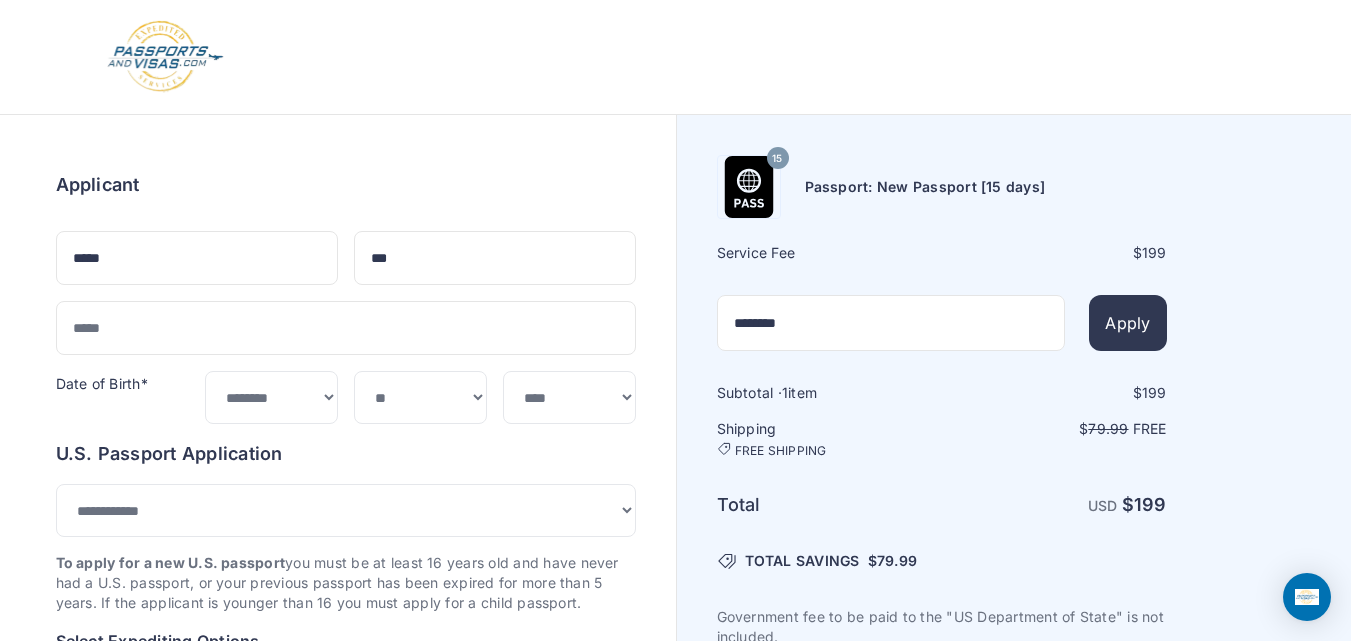 click on "Order summary
$ 199
15
199 1 $" at bounding box center [338, 1003] 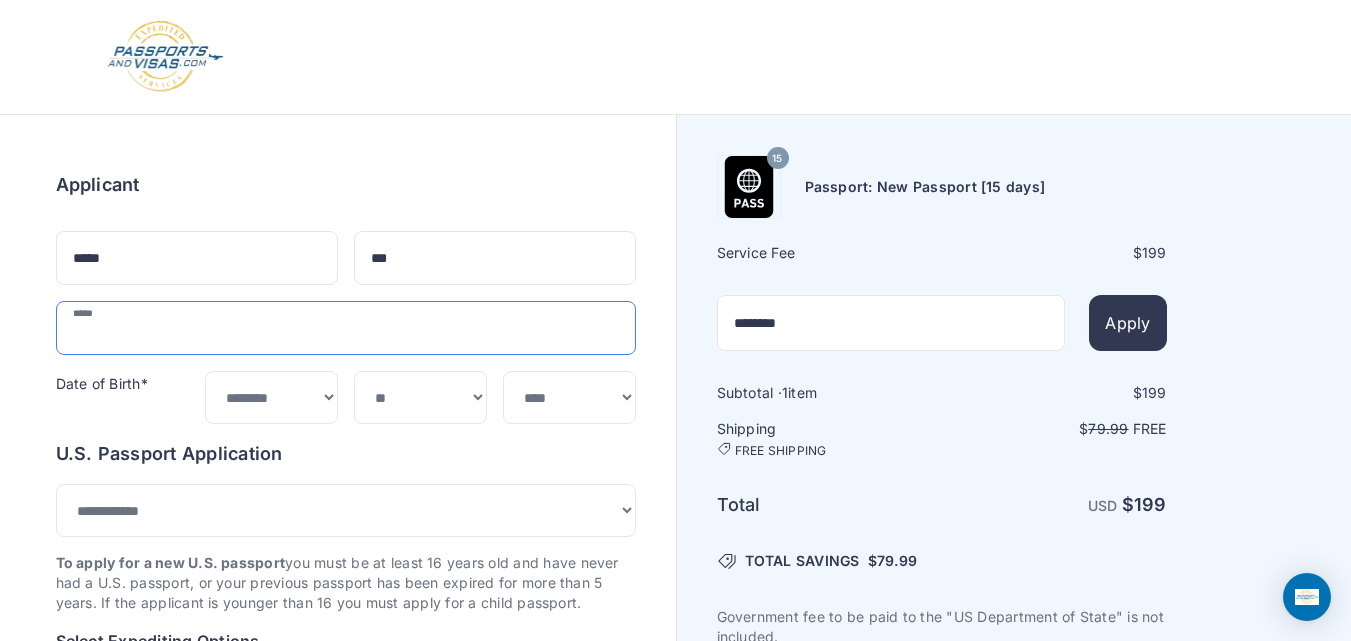 click at bounding box center [346, 328] 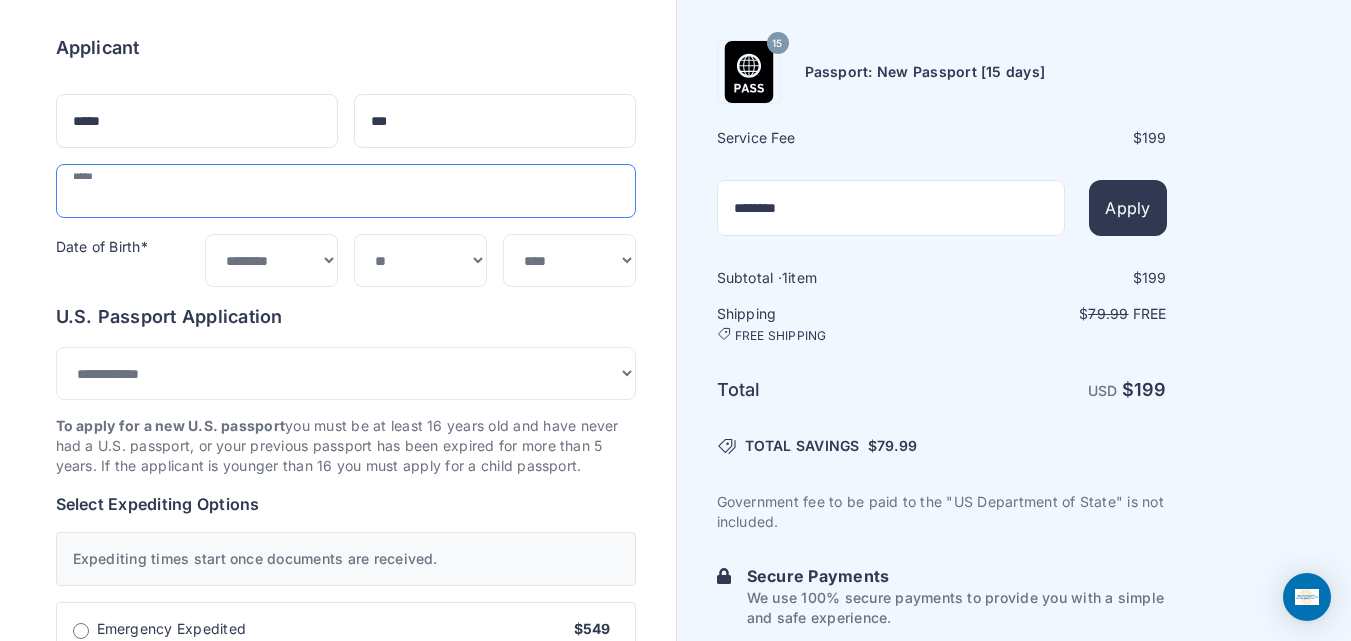 scroll, scrollTop: 126, scrollLeft: 0, axis: vertical 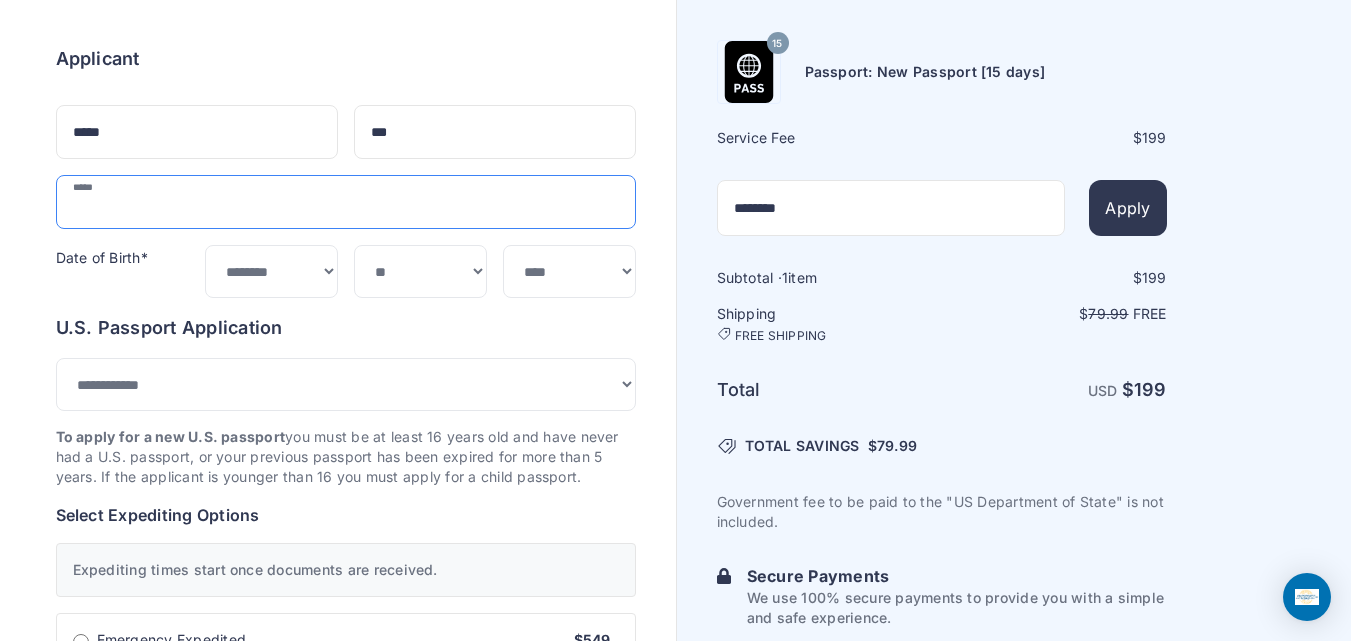 click at bounding box center [346, 202] 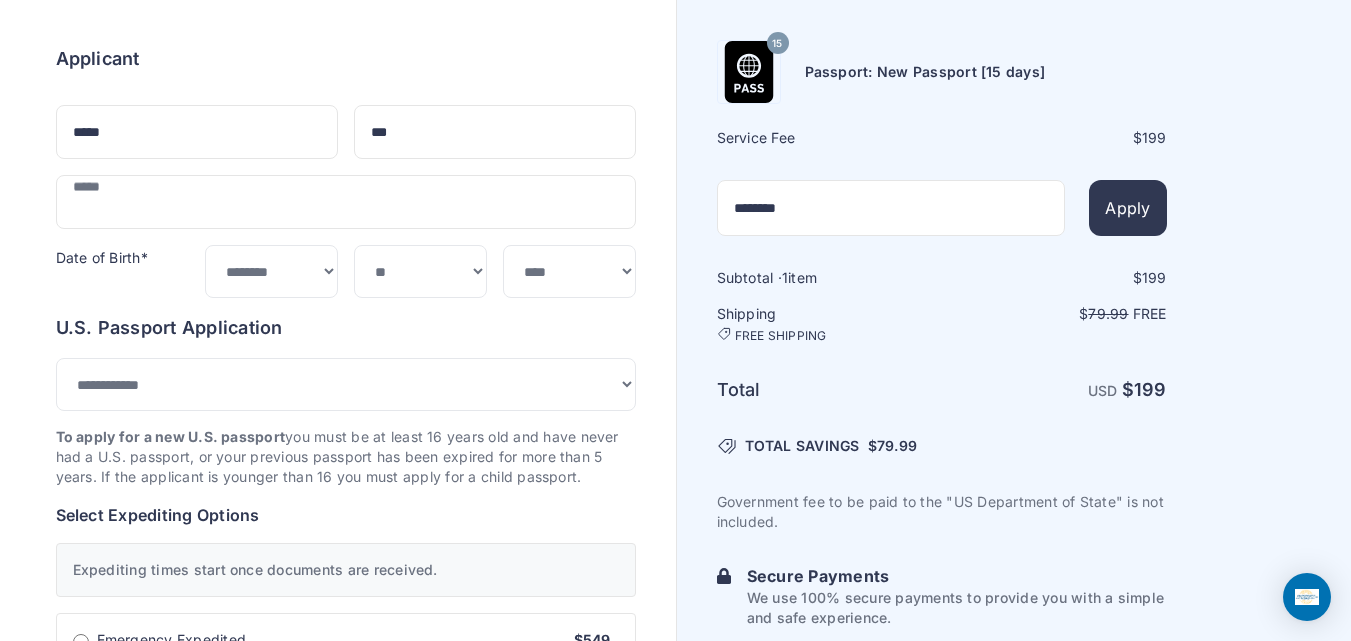 click on "Order summary
$ 199
15
199 1 $" at bounding box center (338, 877) 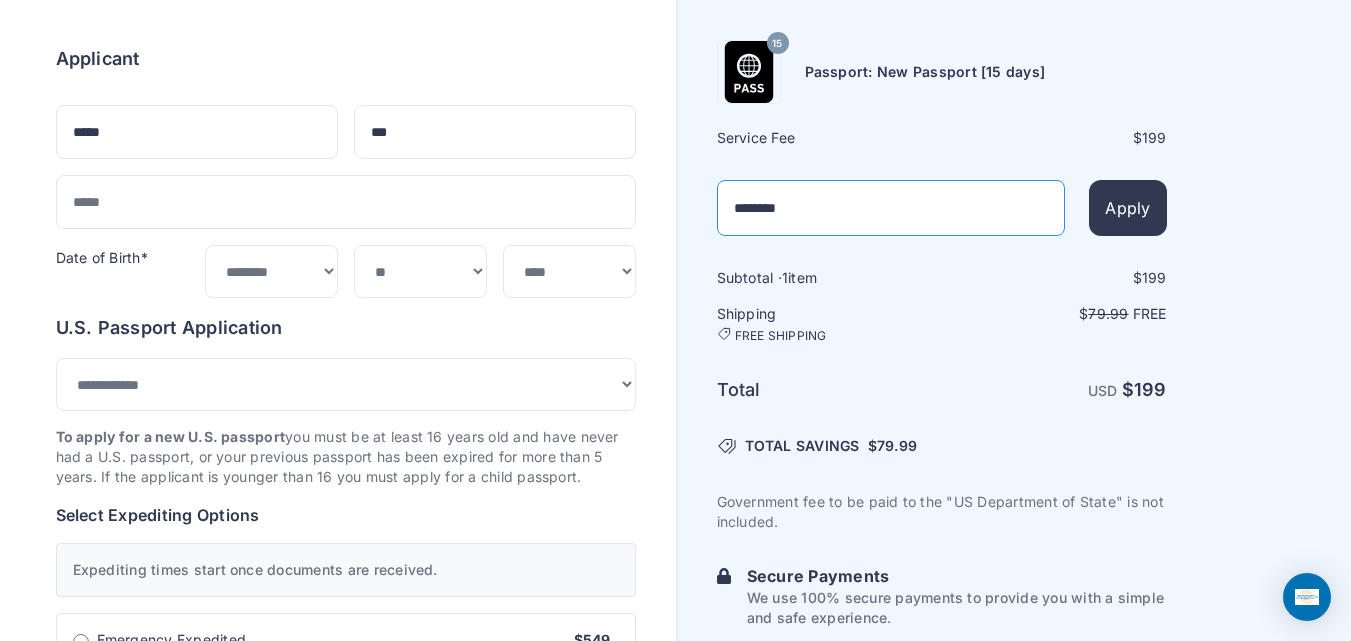 click on "********" at bounding box center (891, 208) 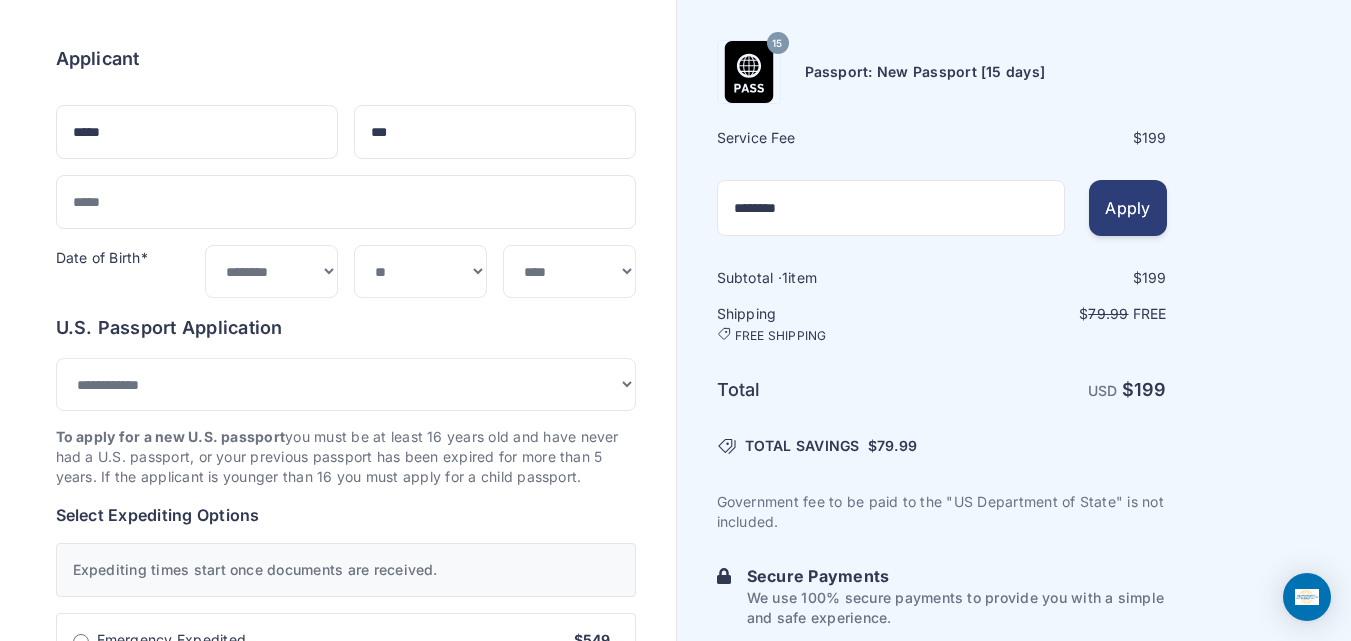 click on "Apply" at bounding box center (1127, 208) 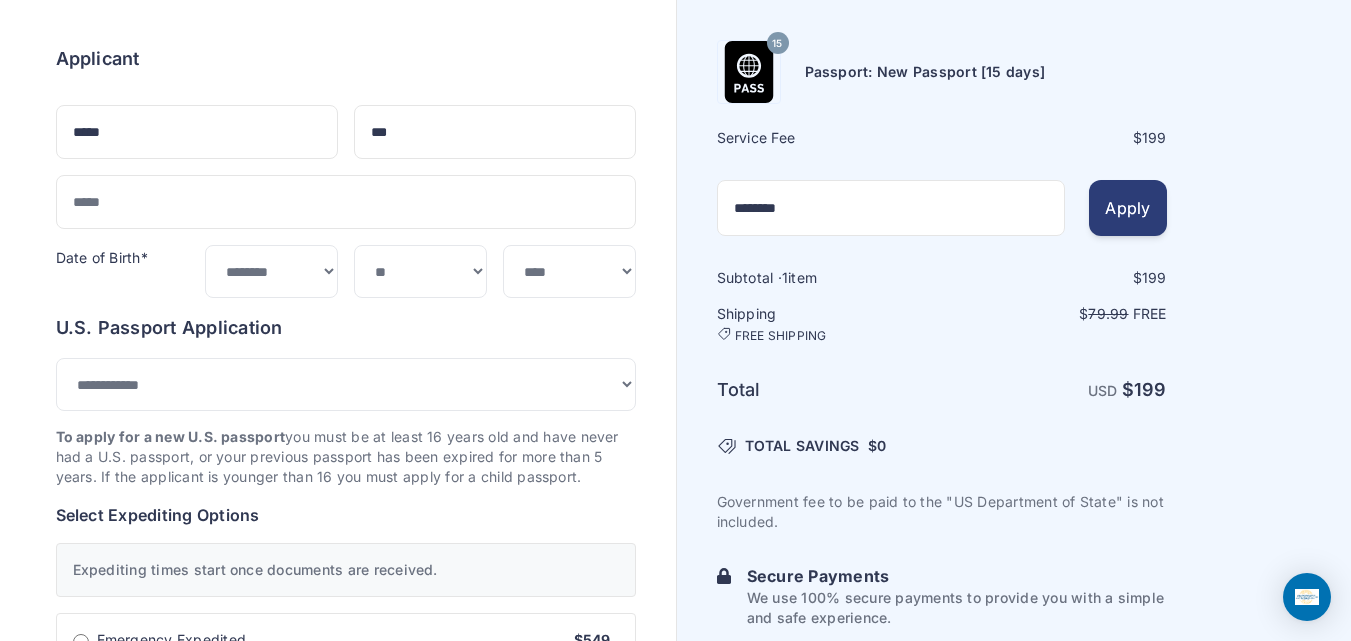 click on "Apply" at bounding box center (1127, 208) 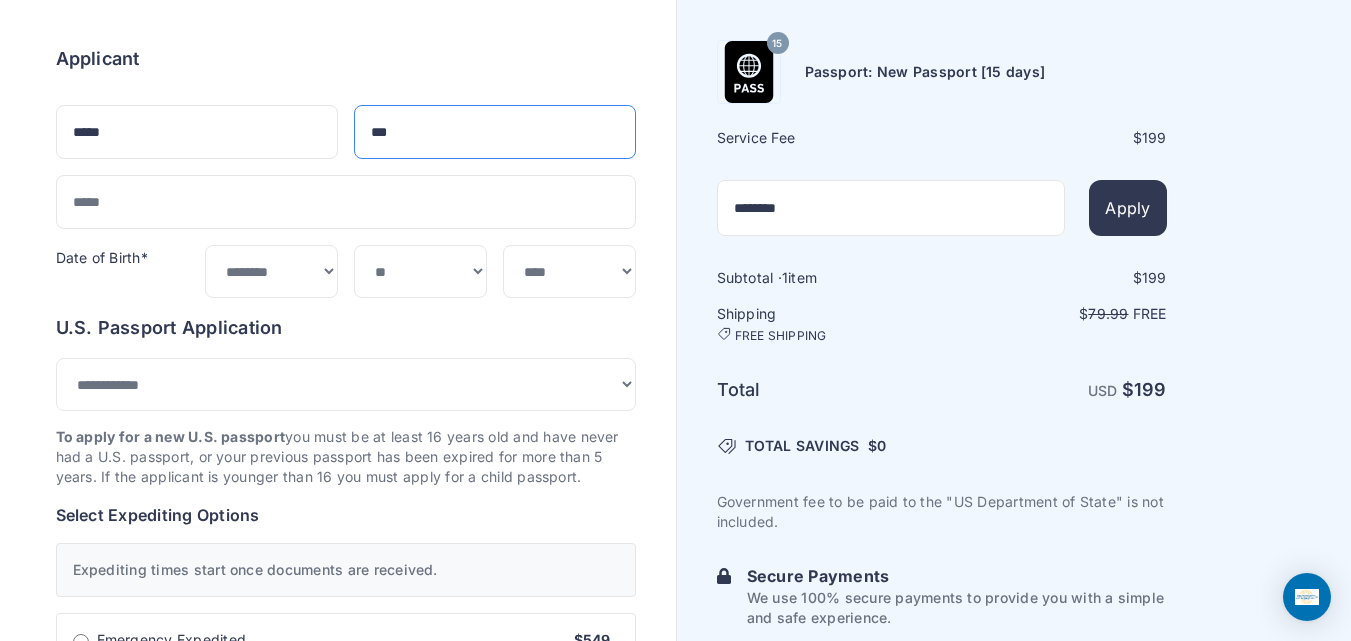 click on "***" at bounding box center (495, 132) 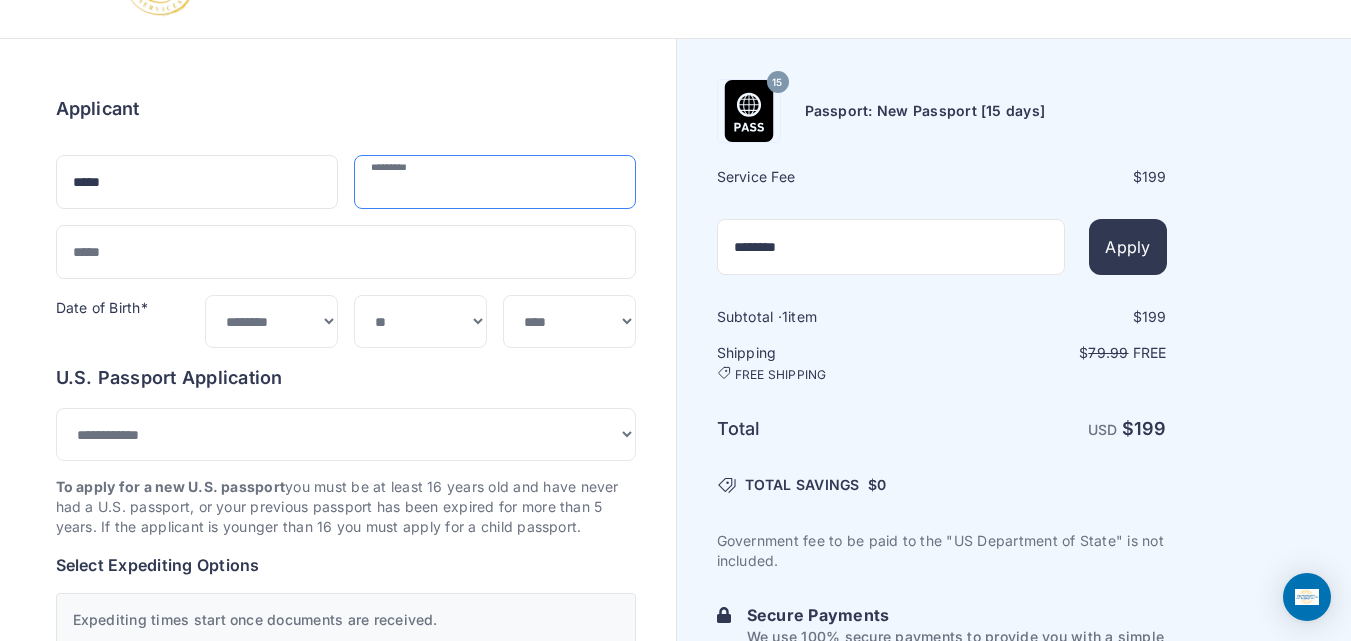 scroll, scrollTop: 72, scrollLeft: 0, axis: vertical 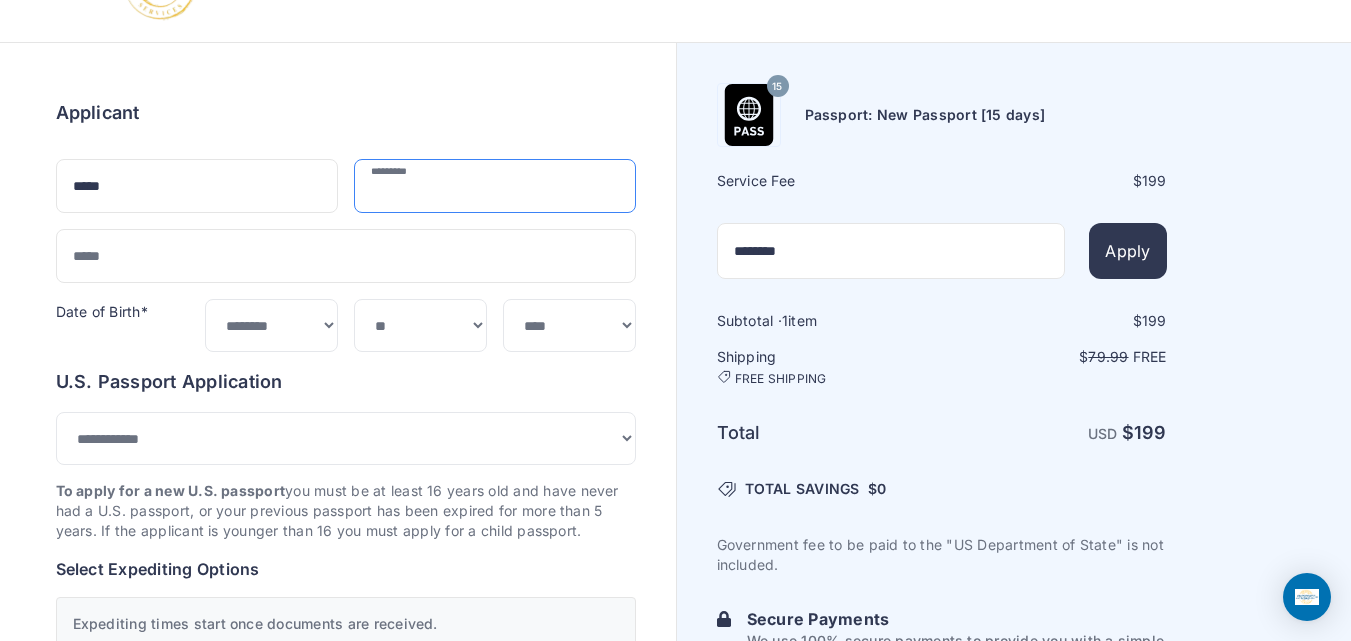 type 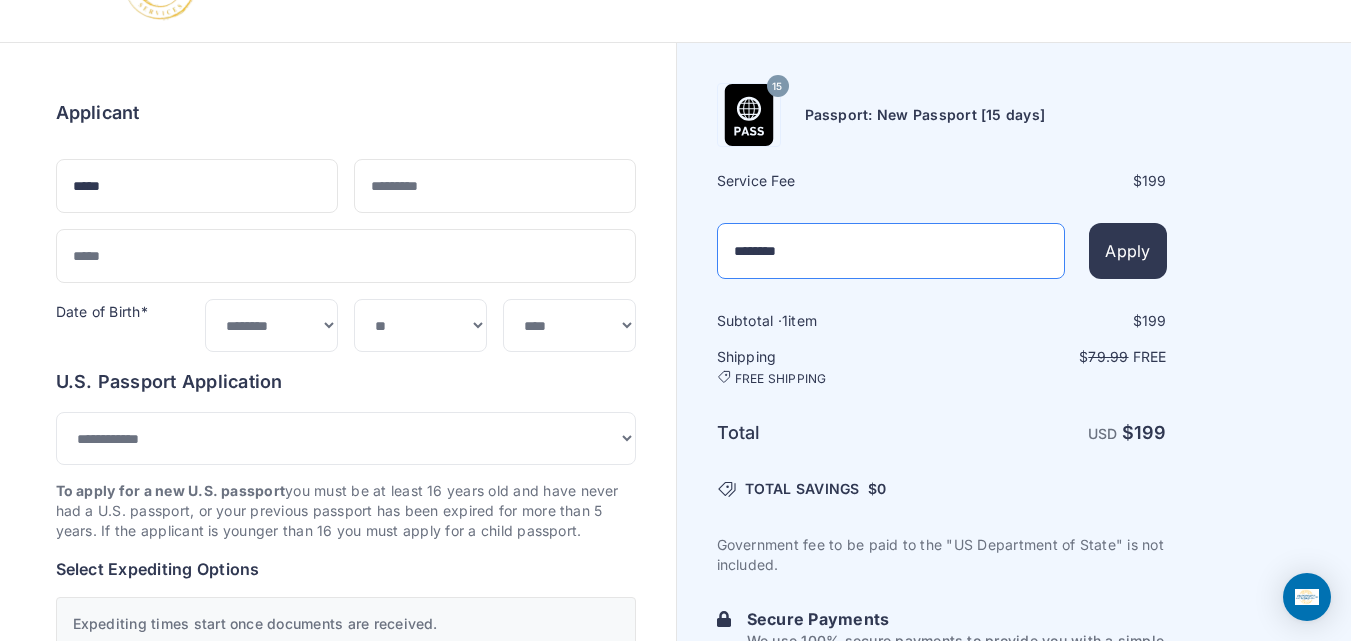 click on "********" at bounding box center (891, 251) 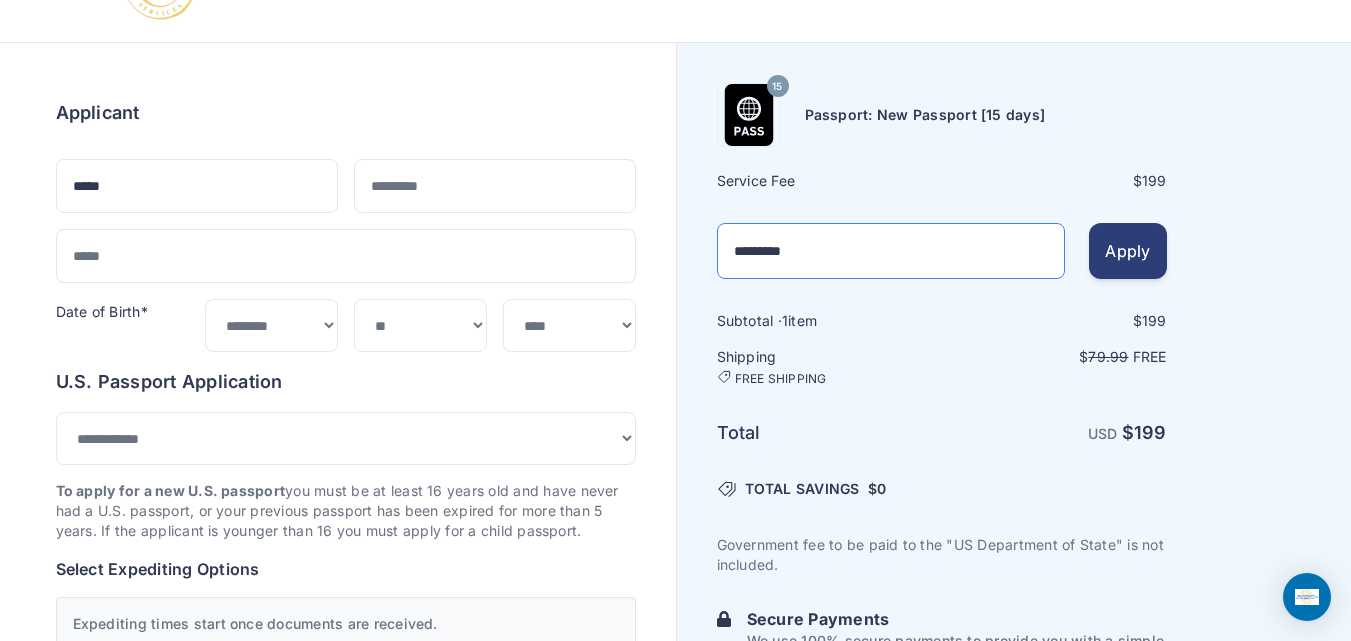 type on "*********" 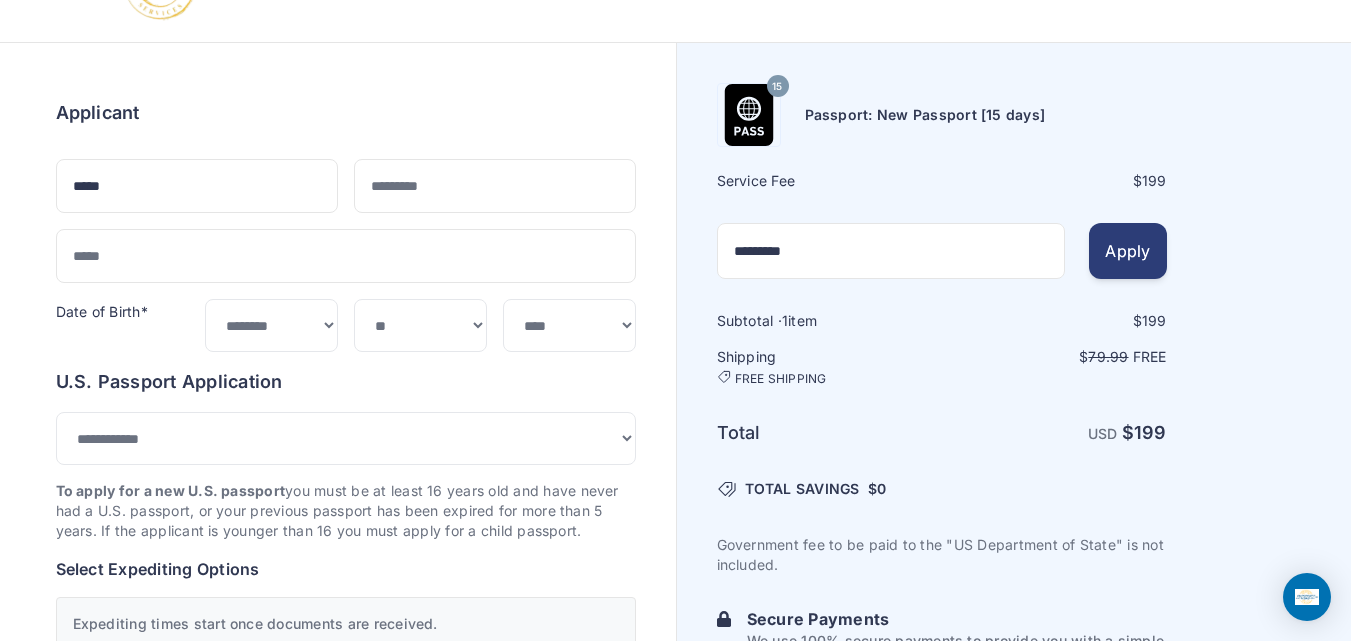 click on "Apply" at bounding box center [1127, 251] 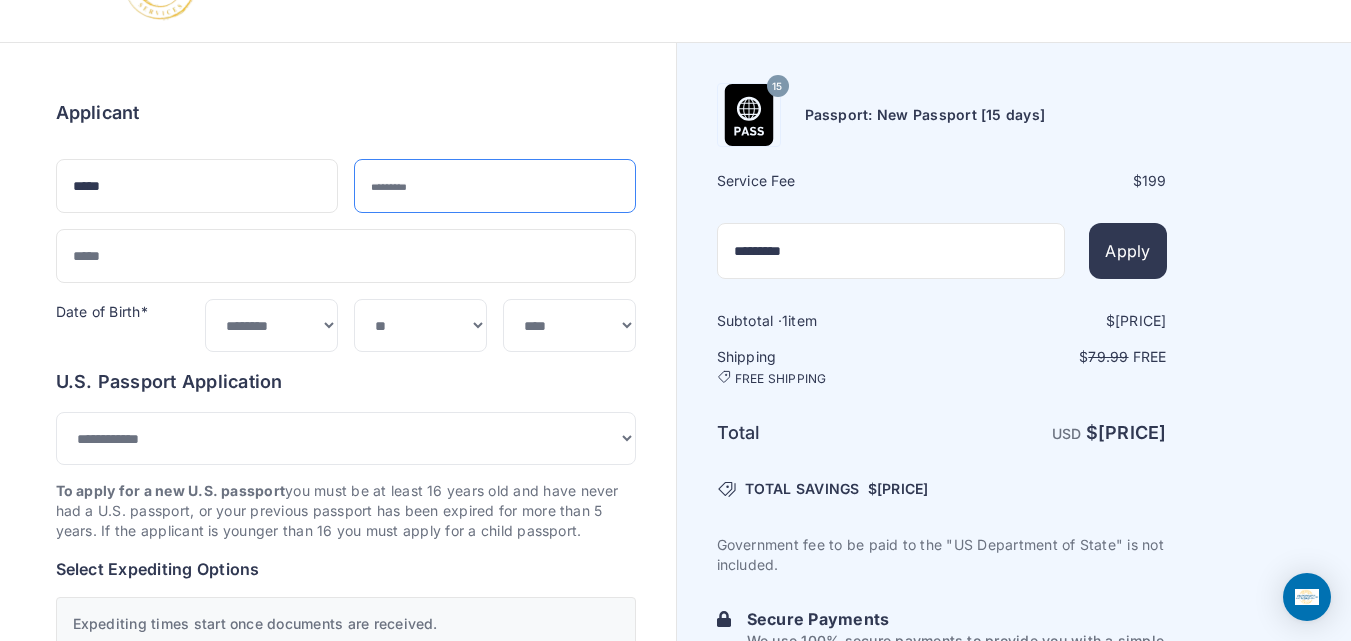 drag, startPoint x: 445, startPoint y: 209, endPoint x: 455, endPoint y: 167, distance: 43.174065 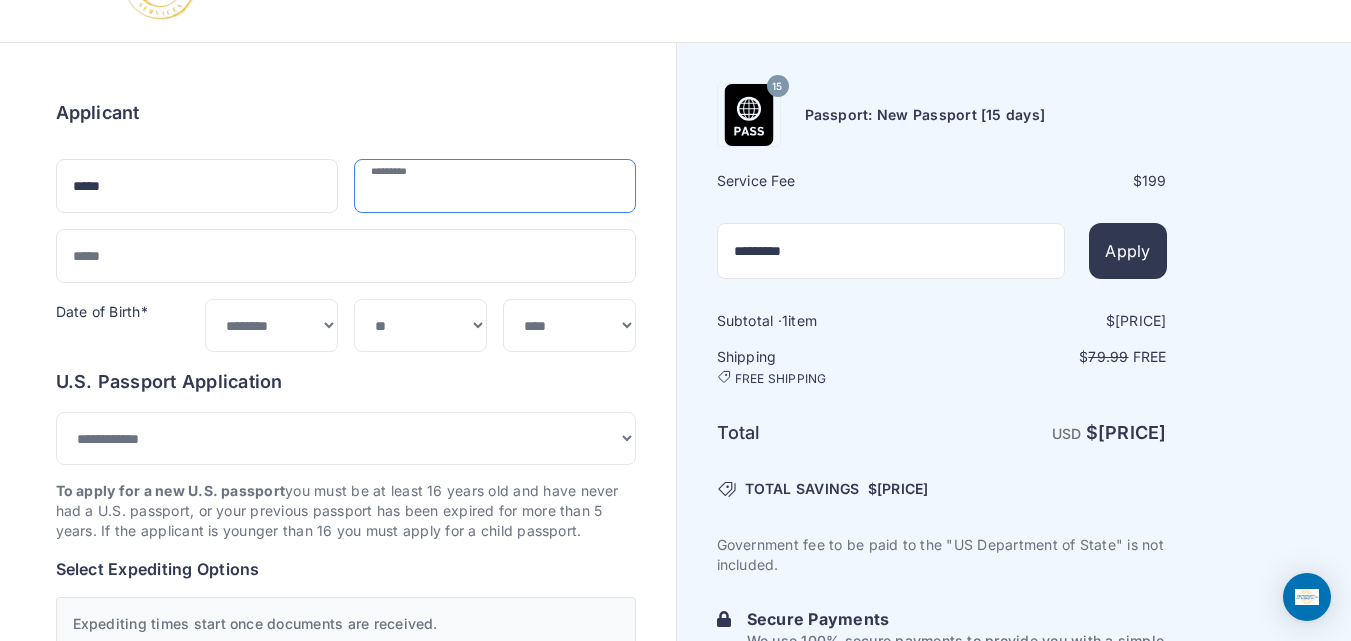 click at bounding box center [495, 186] 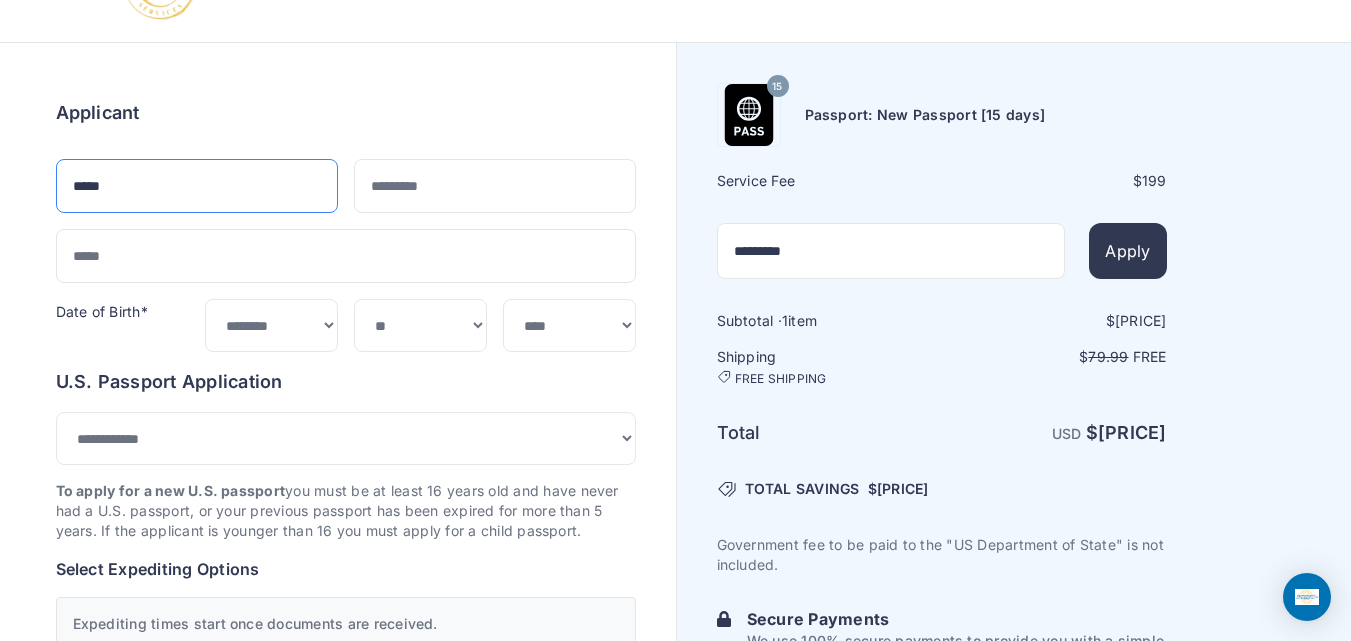 click on "*****" at bounding box center [197, 186] 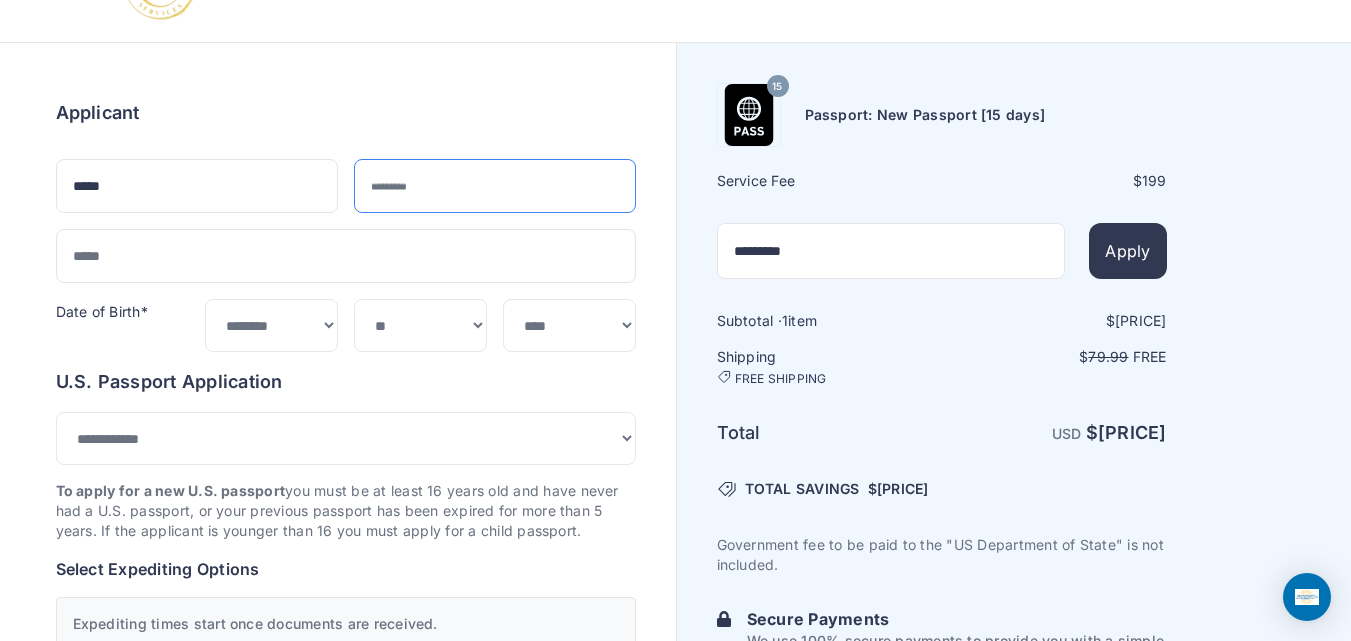 click at bounding box center (495, 186) 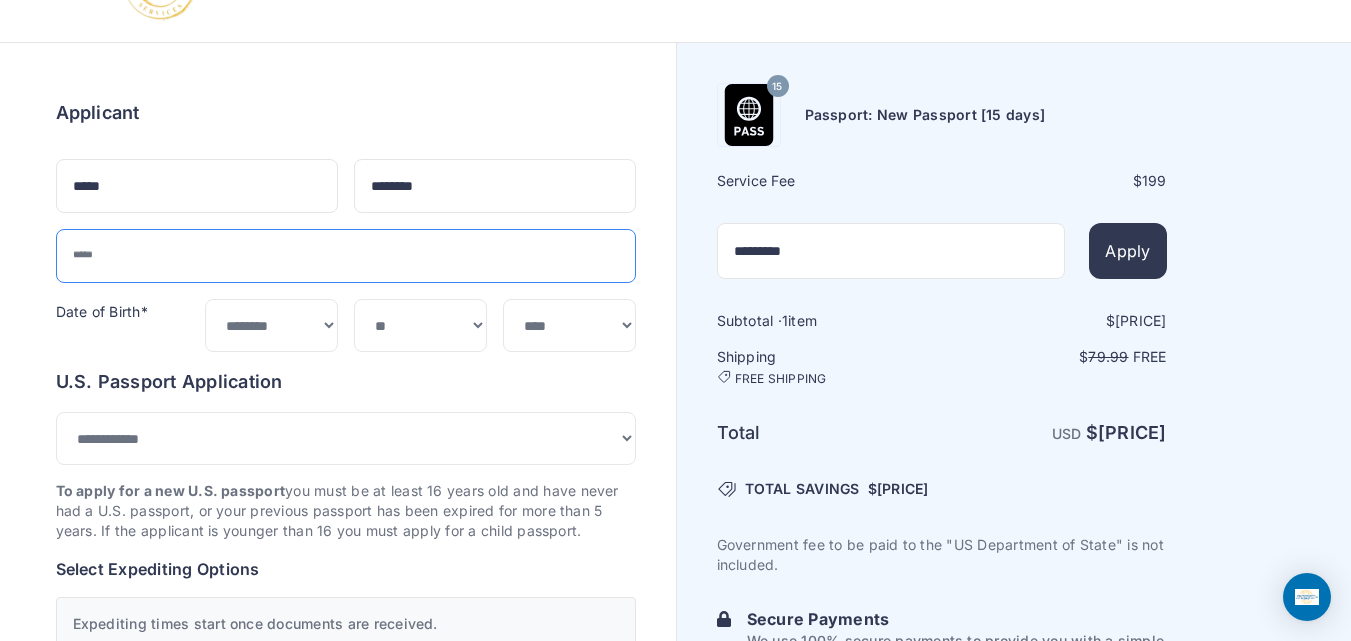 click at bounding box center (346, 256) 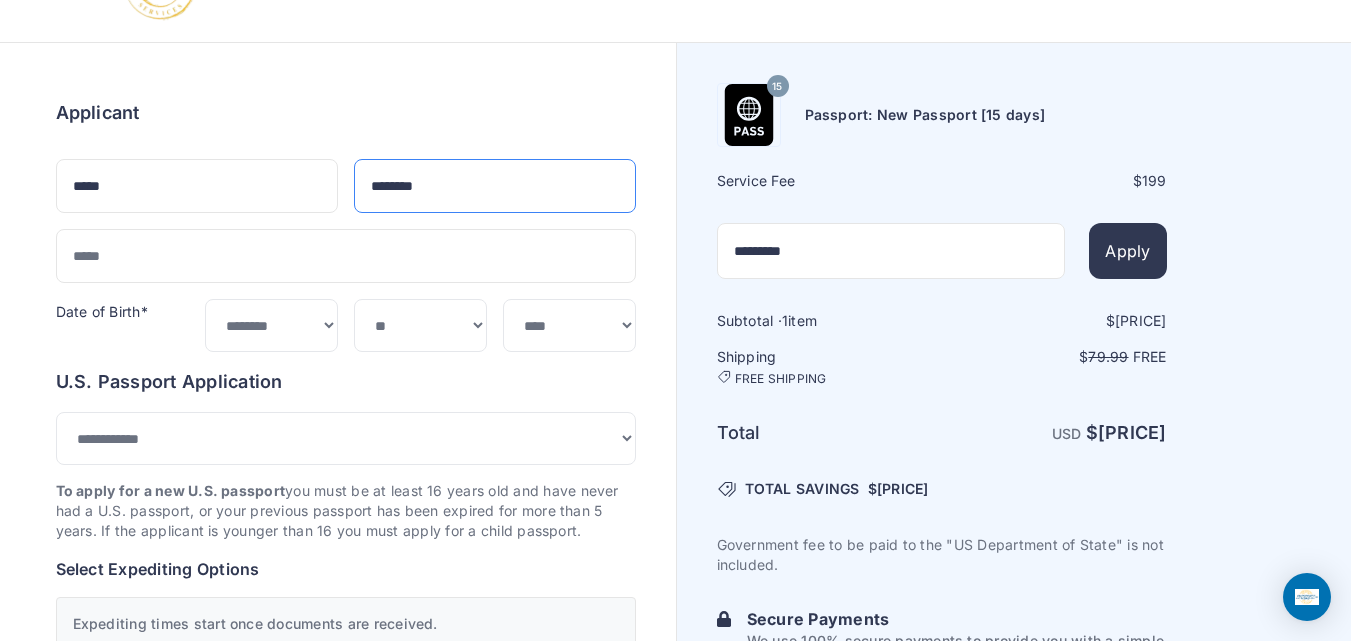 click on "********" at bounding box center (495, 186) 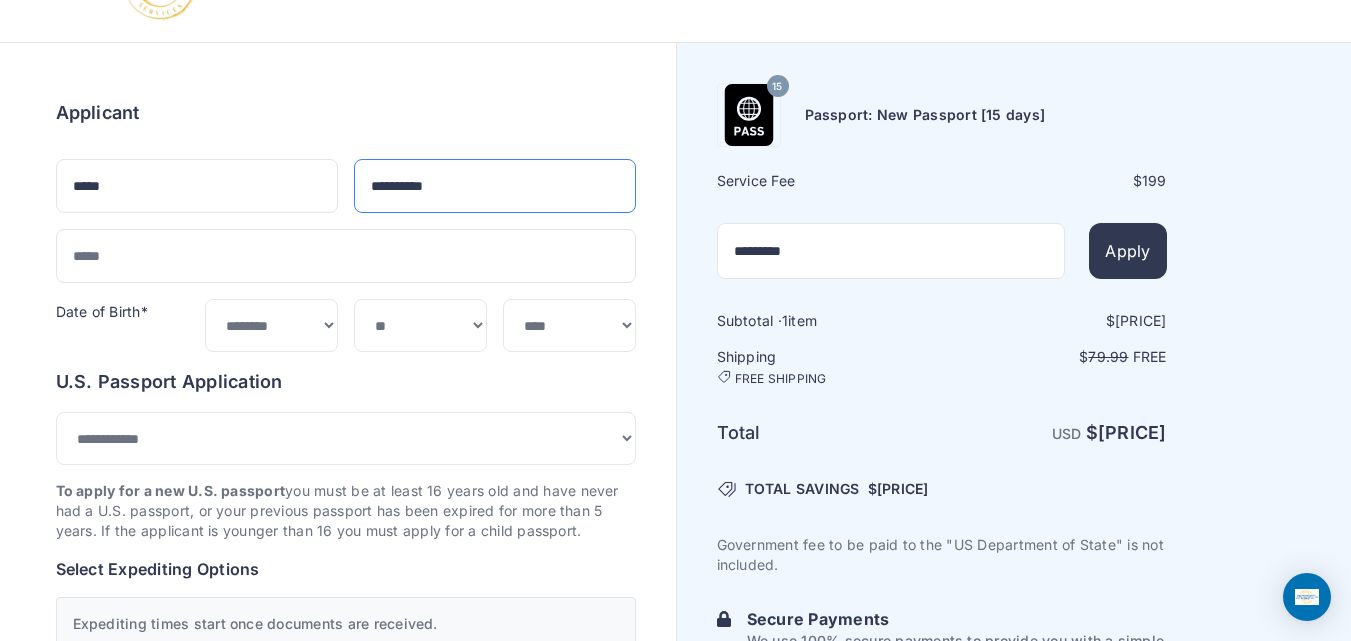 type on "**********" 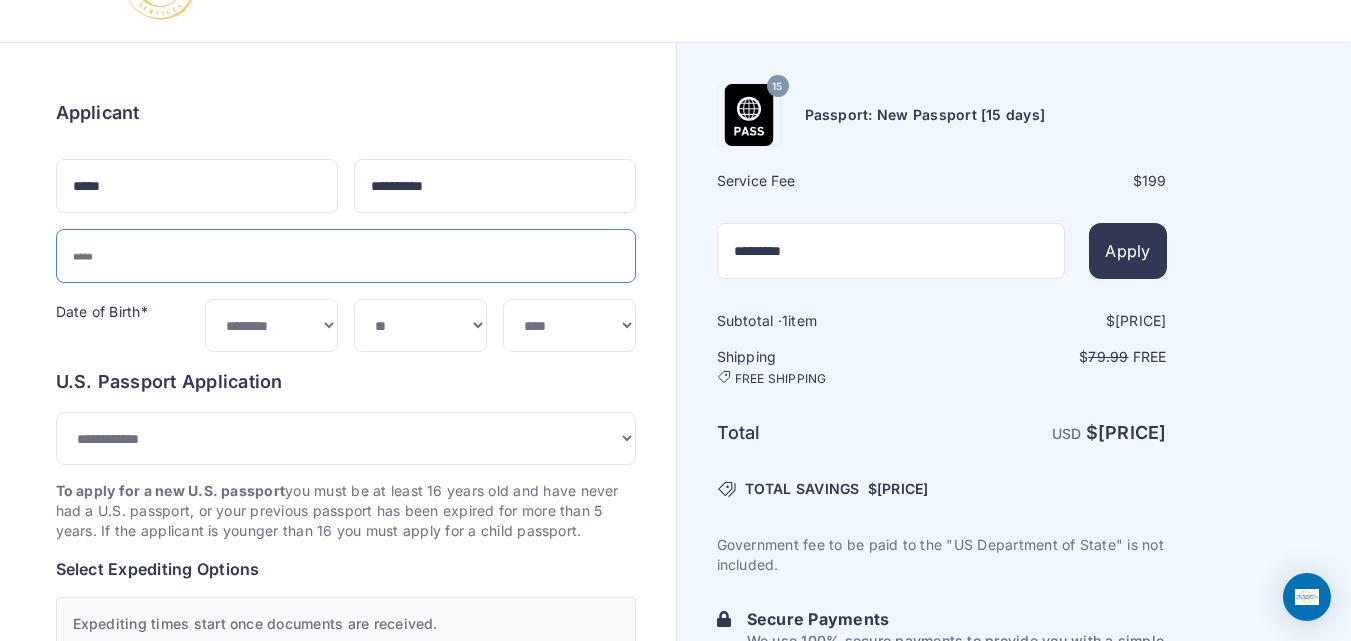 click at bounding box center [346, 256] 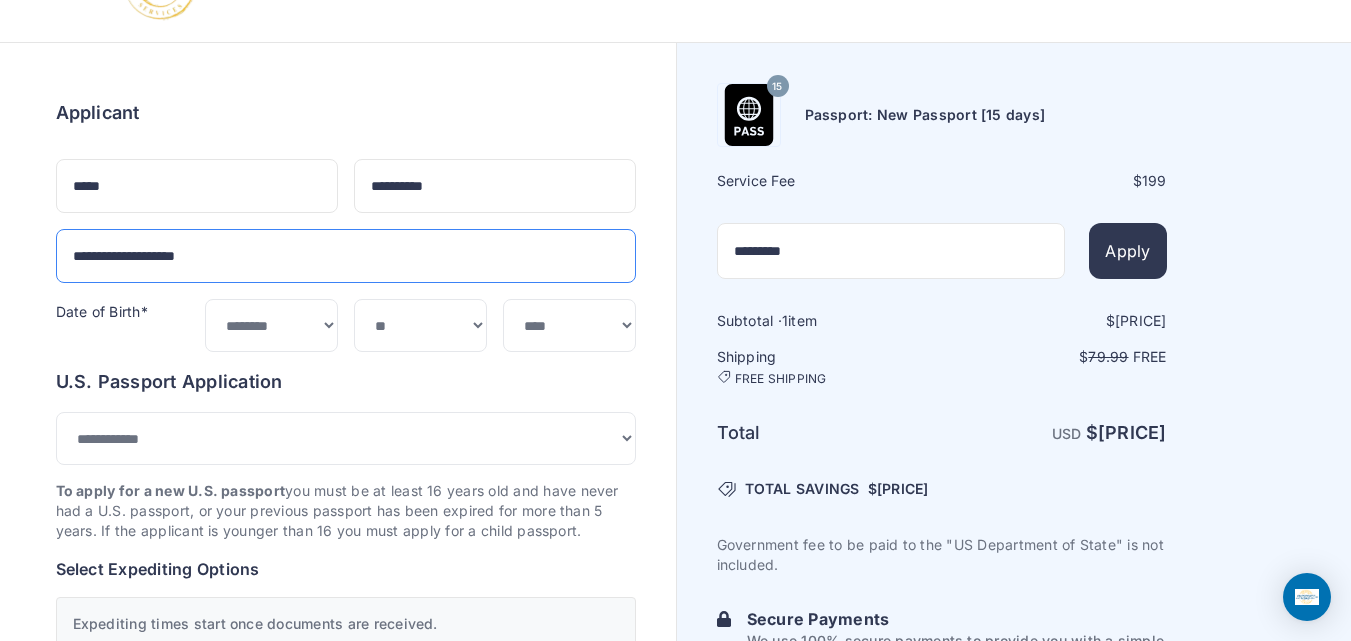 type on "**********" 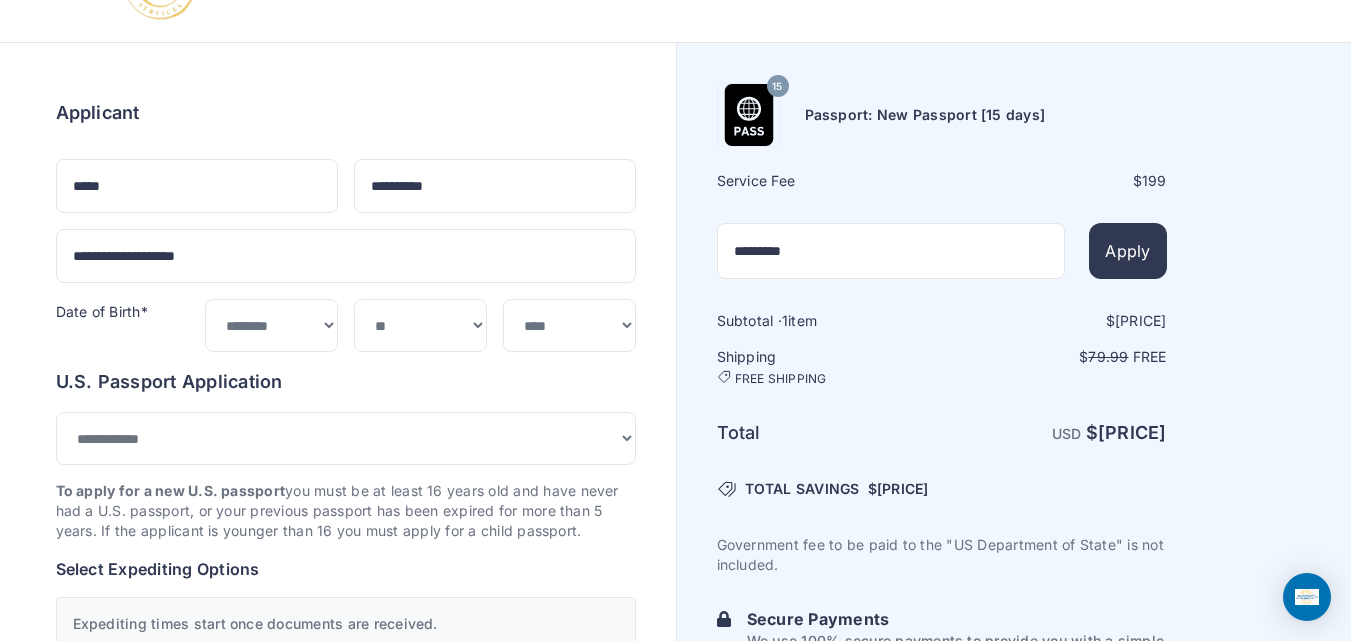 click on "Order summary
$ 179.10
15
199 1" at bounding box center (338, 931) 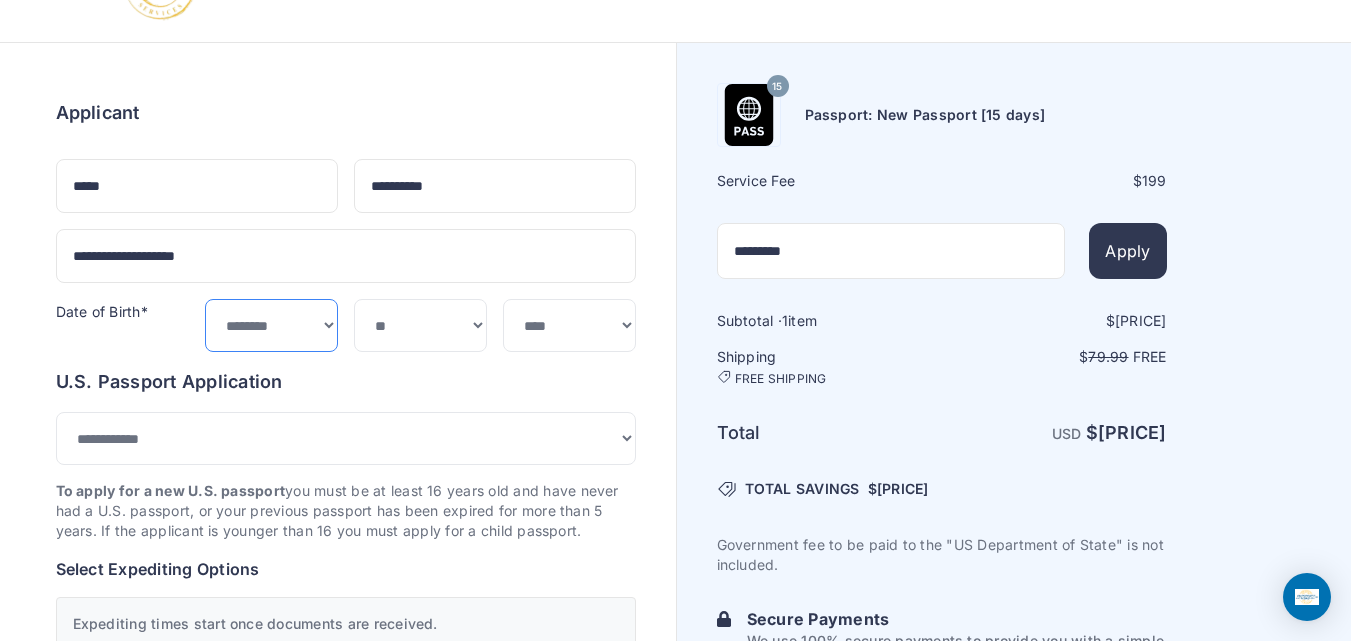 click on "*****
*******
********
*****
*****
***
****
****
******
*********
*******
********
********" at bounding box center [271, 325] 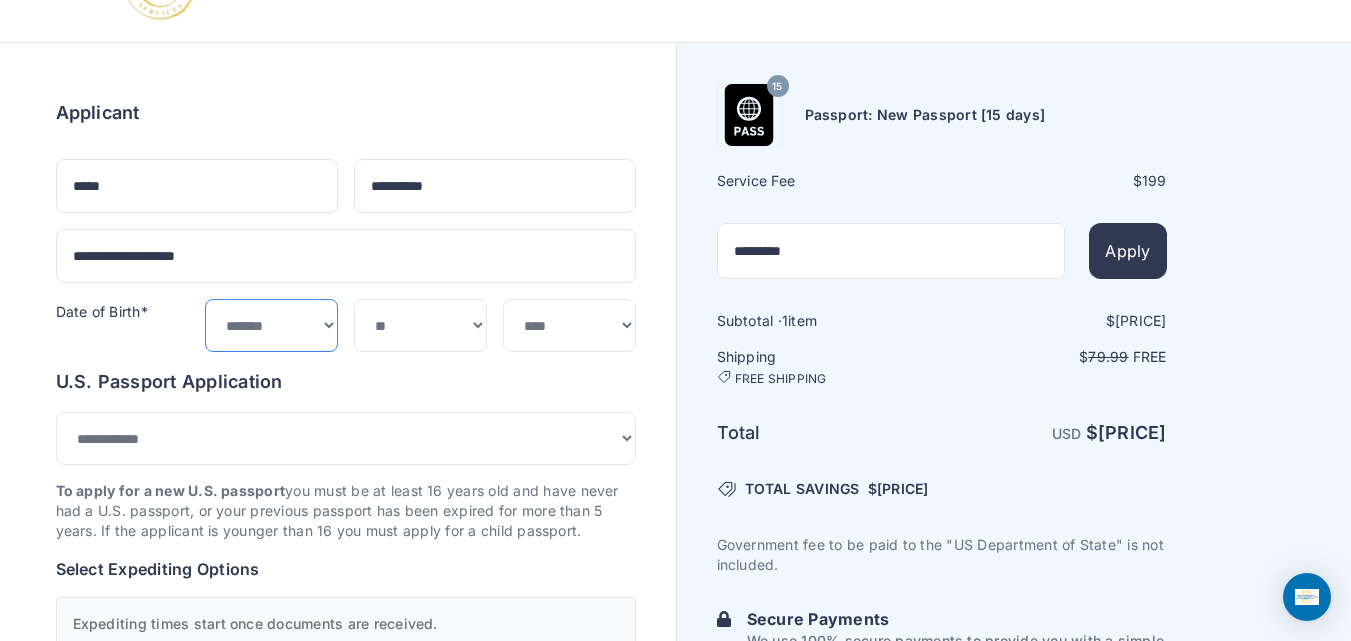 click on "*****
*******
********
*****
*****
***
****
****
******
*********
*******
********
********" at bounding box center (271, 325) 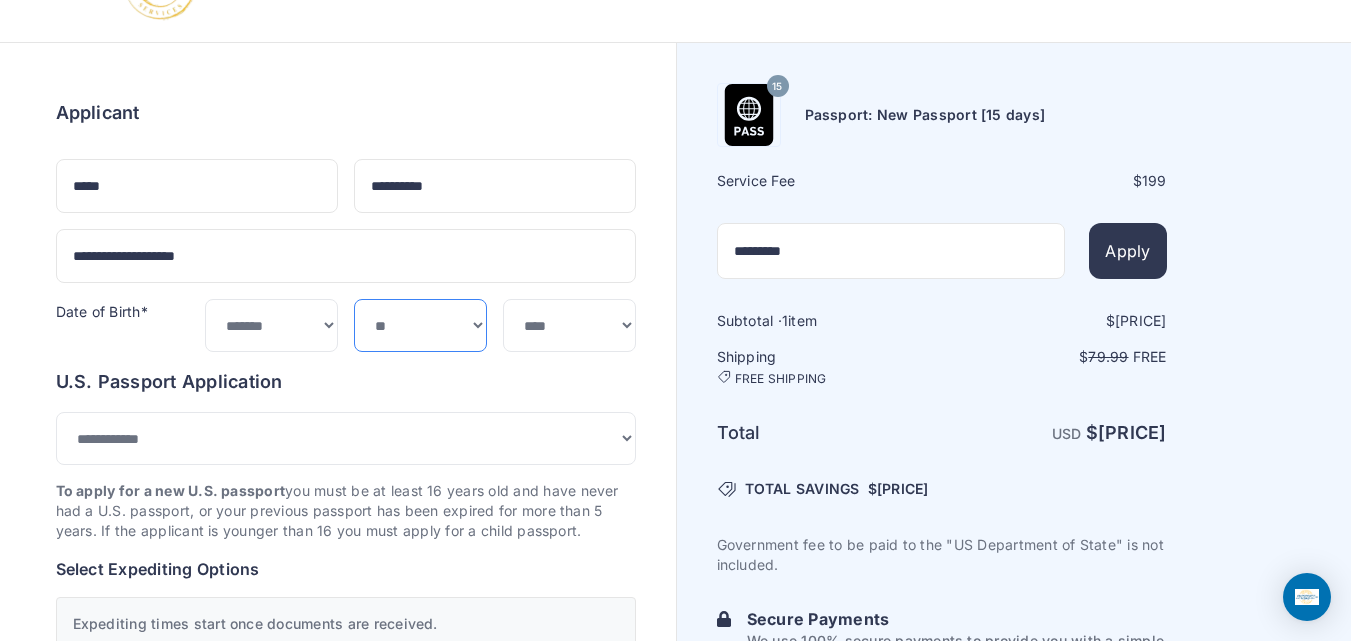 click on "***
*
*
*
*
*
*
*
*
*
**
**
**
**
** ** ** ** ** **" at bounding box center (420, 325) 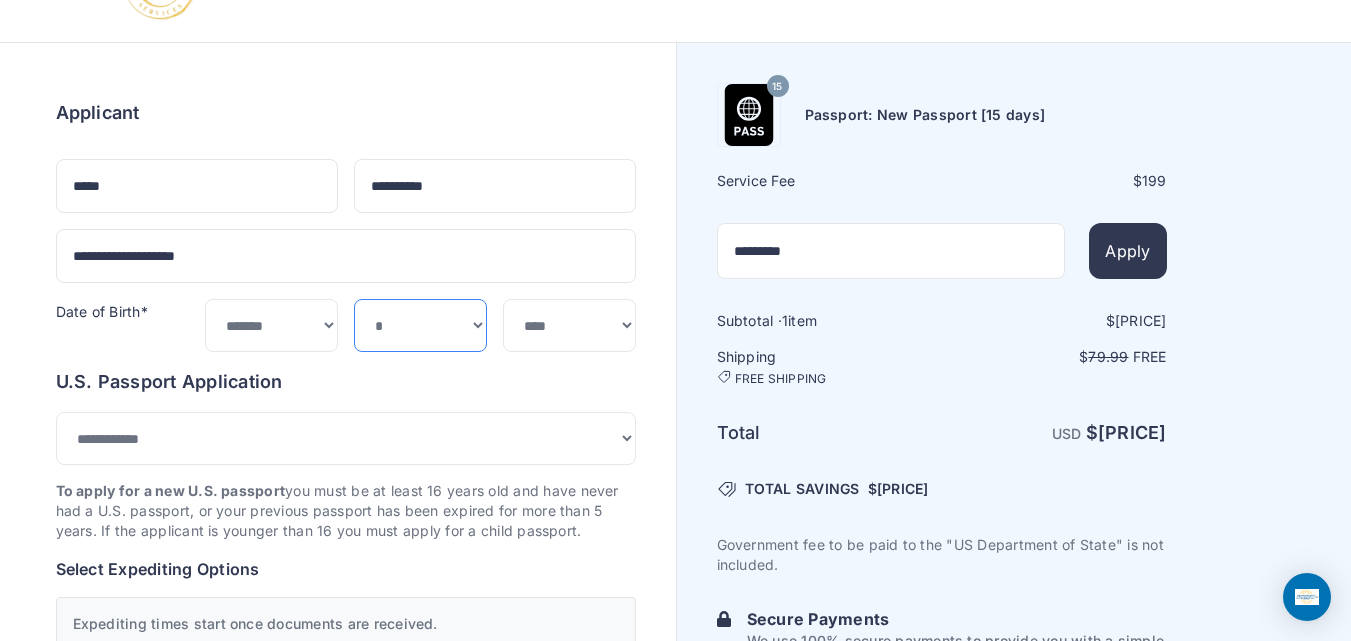 click on "***
*
*
*
*
*
*
*
*
*
**
**
**
**
** ** ** ** ** **" at bounding box center (420, 325) 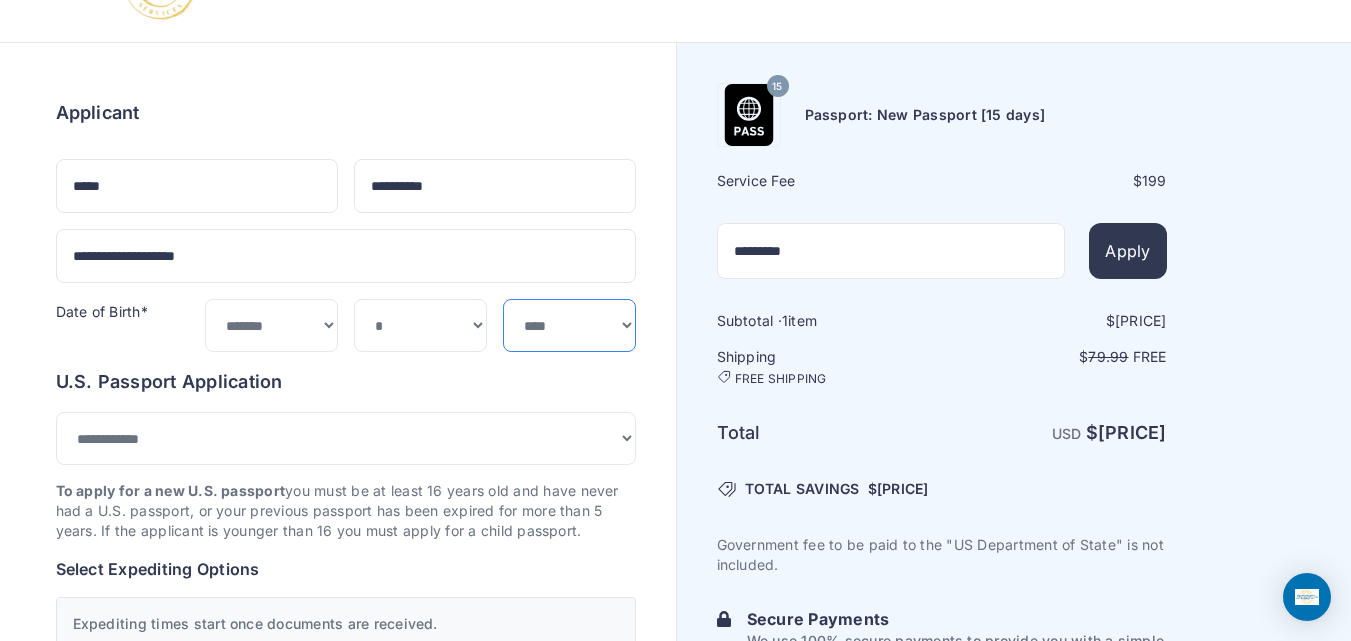 click on "****
****
****
****
****
****
****
****
****
****
****
****
****
**** **** **** **** **** **** **** **** **** **** ****" at bounding box center [569, 325] 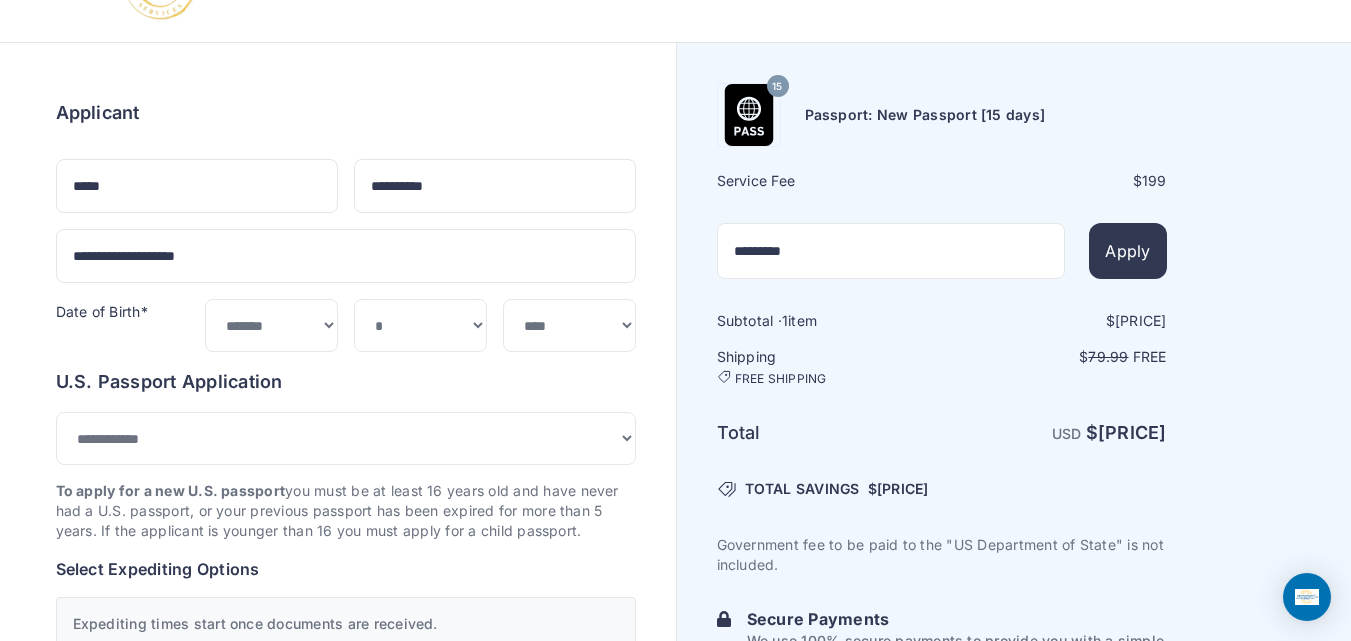 click on "Order summary
$ 179.10
15
199 1" at bounding box center (338, 931) 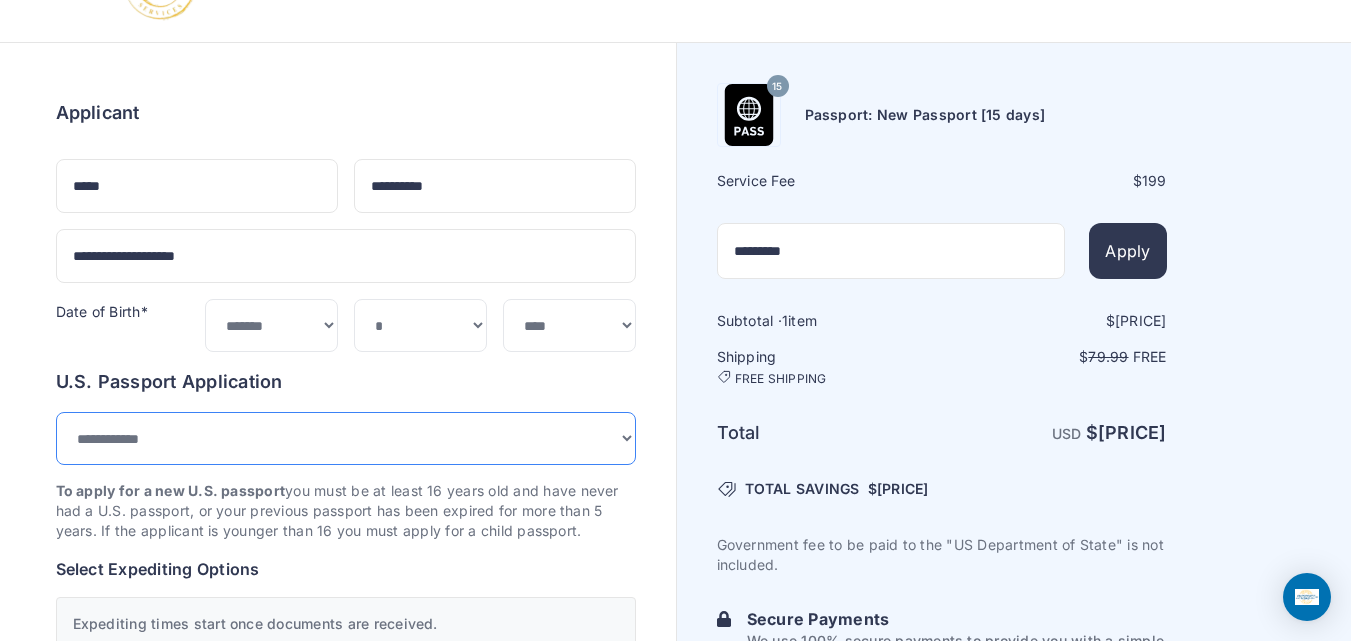 drag, startPoint x: 275, startPoint y: 434, endPoint x: 437, endPoint y: 360, distance: 178.10109 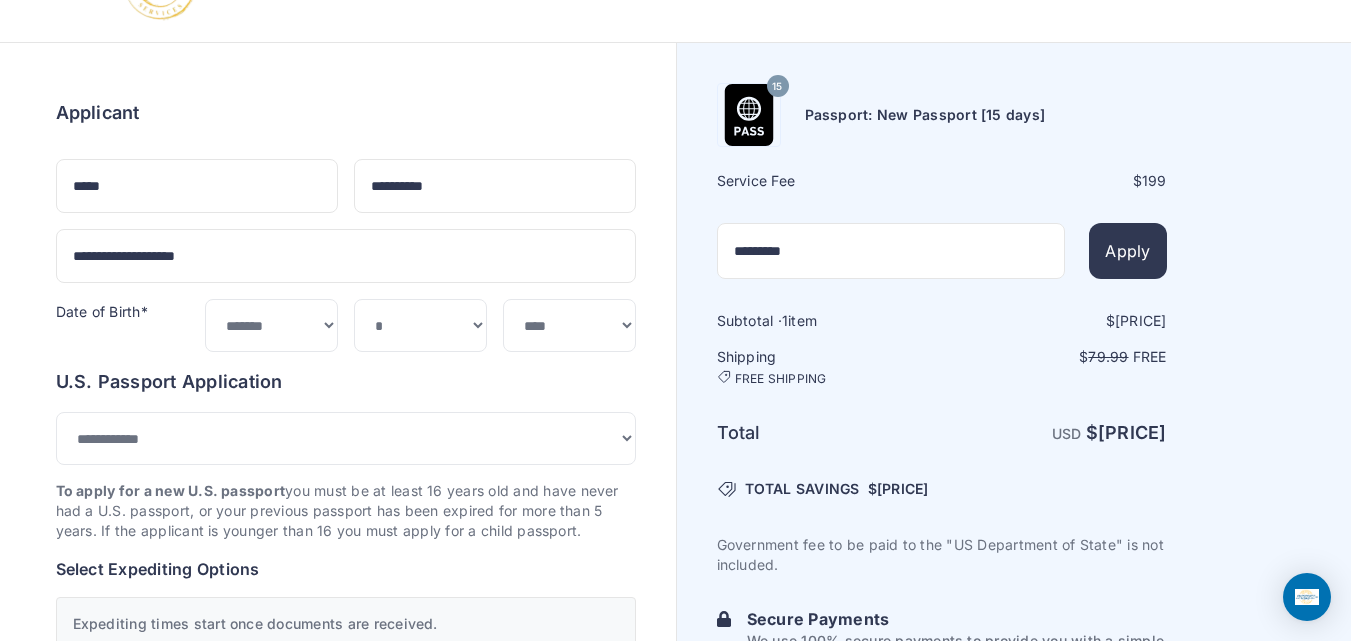 drag, startPoint x: 0, startPoint y: 463, endPoint x: 31, endPoint y: 442, distance: 37.44329 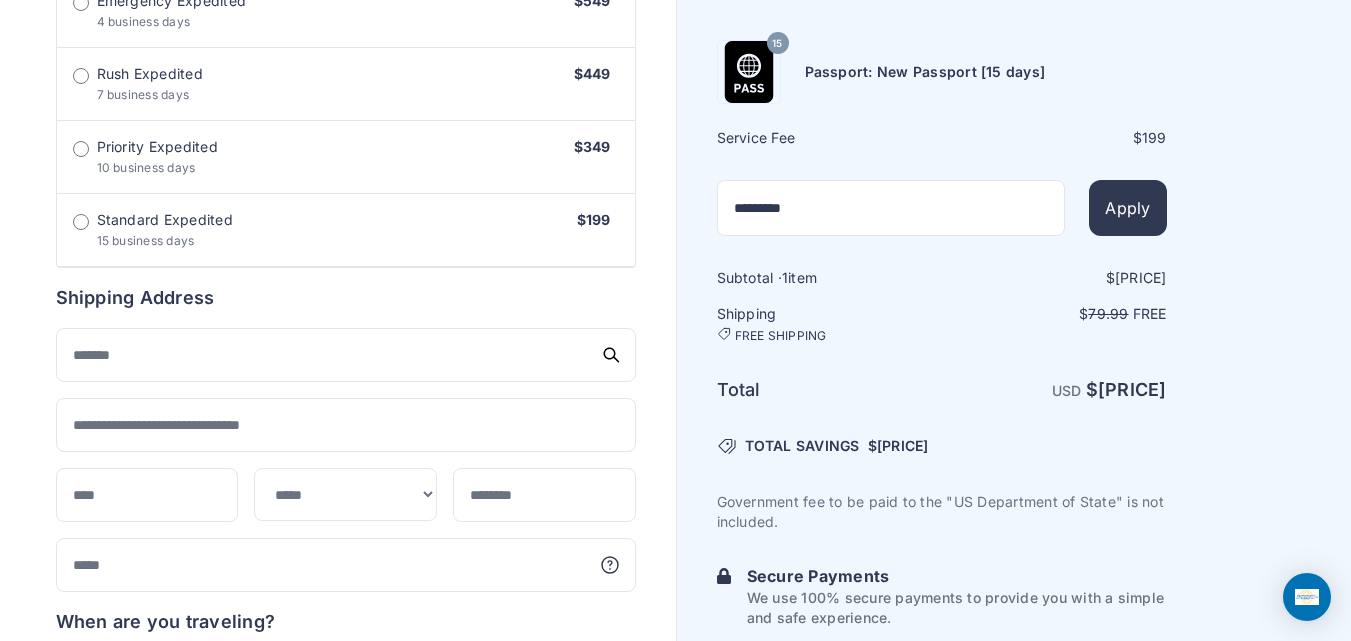 scroll, scrollTop: 827, scrollLeft: 0, axis: vertical 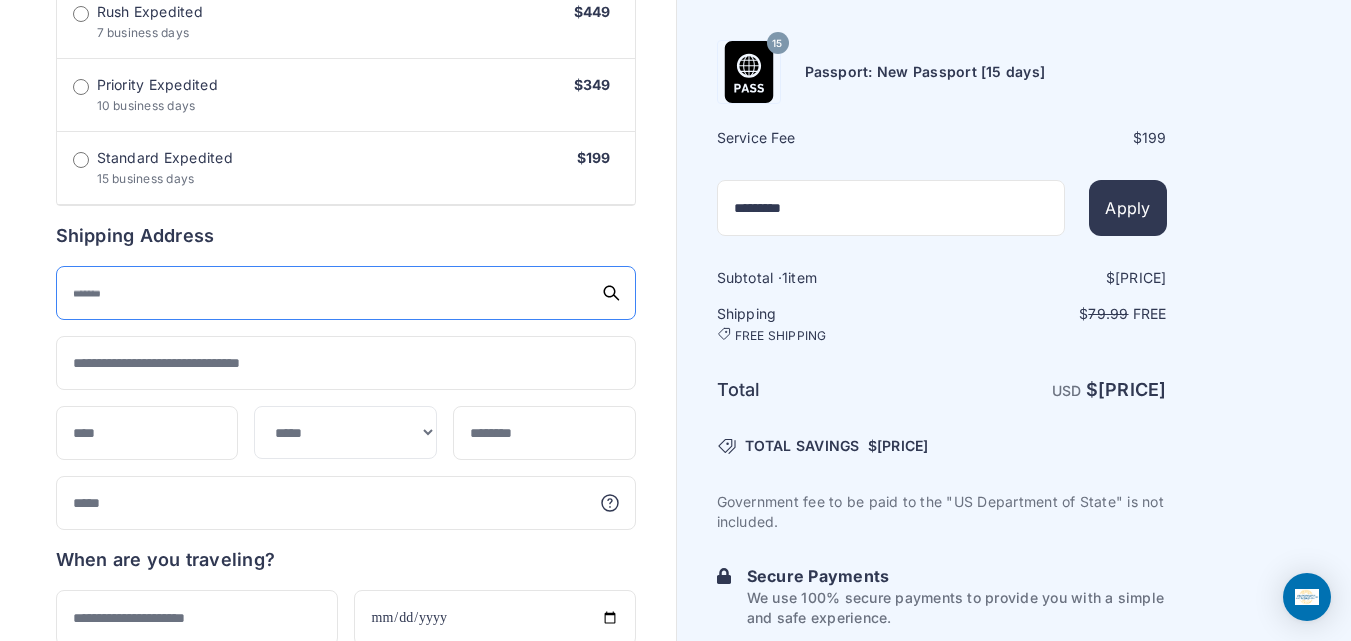 click at bounding box center [346, 293] 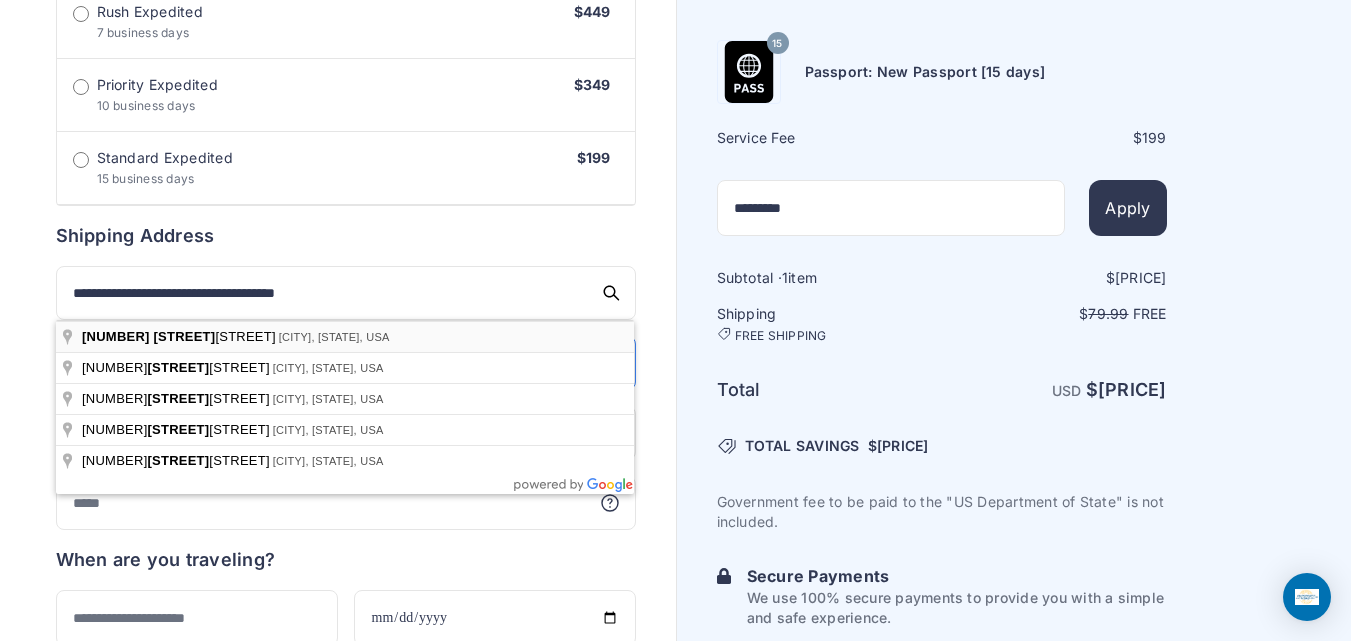 type on "**********" 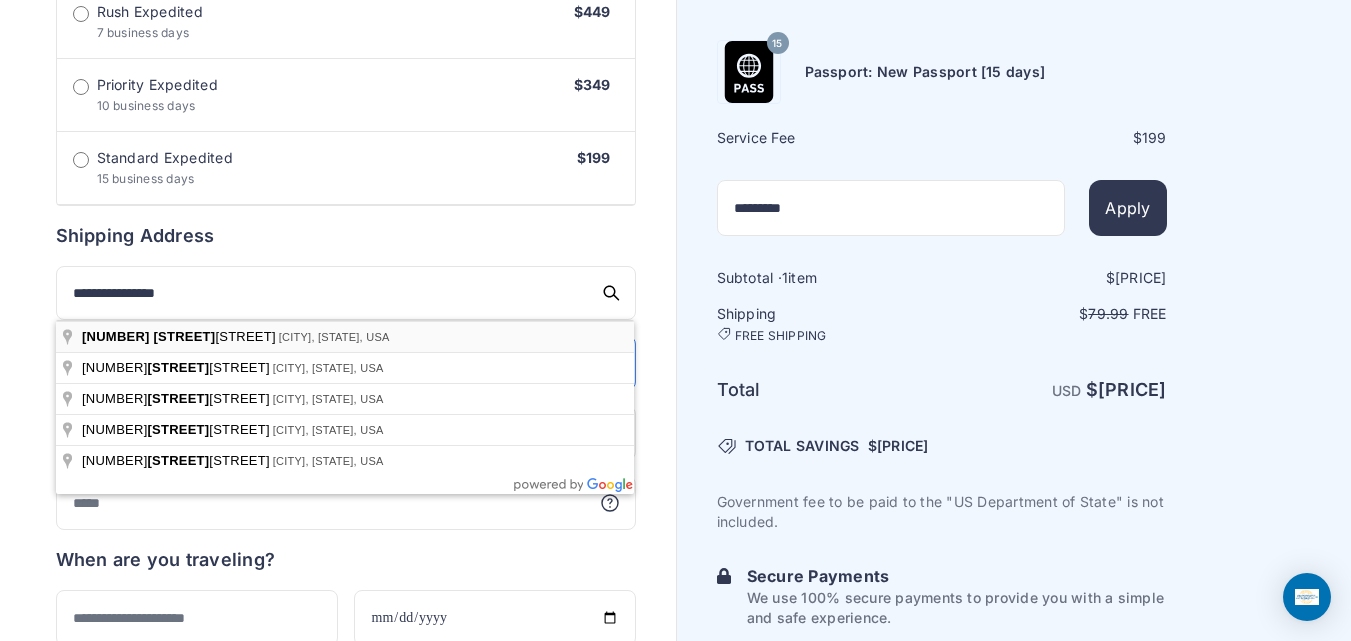 select on "**" 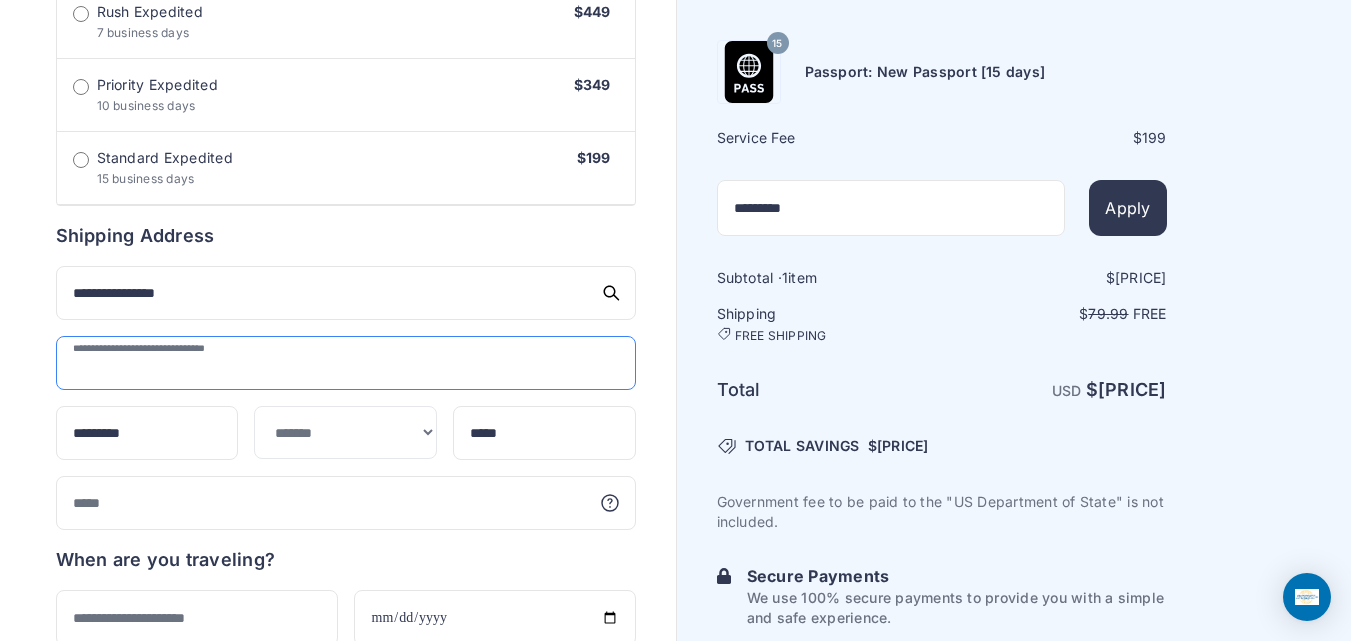 click at bounding box center [346, 363] 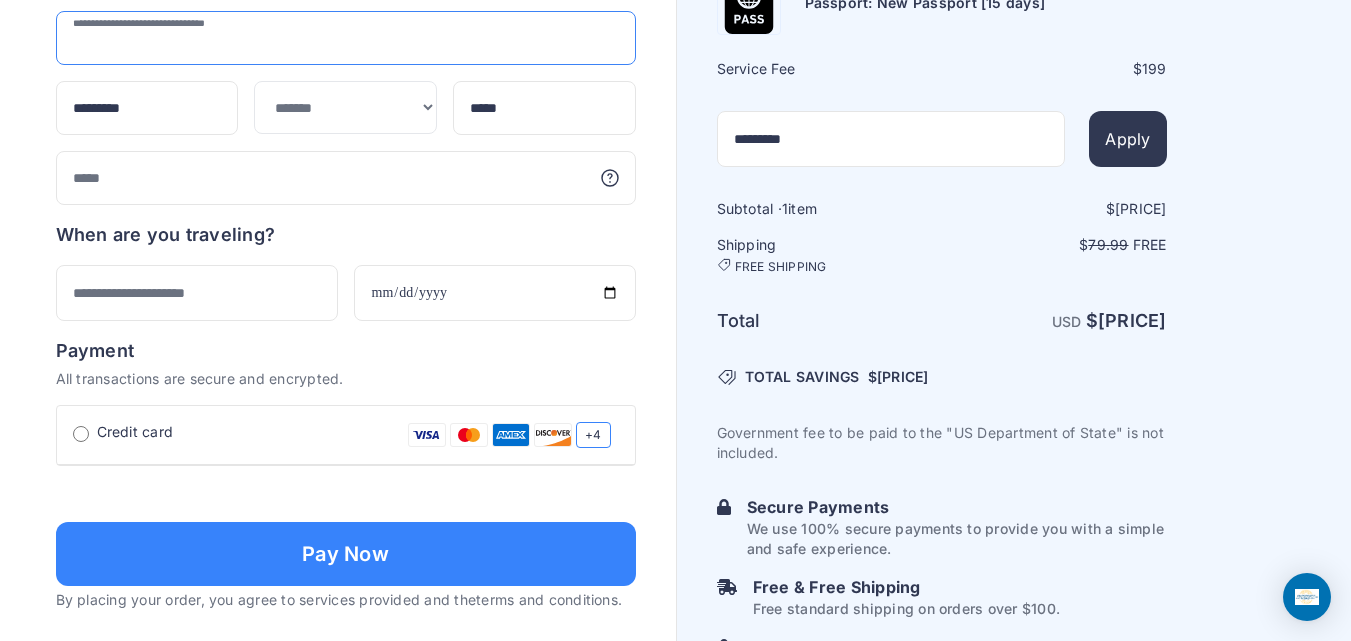 scroll, scrollTop: 1159, scrollLeft: 0, axis: vertical 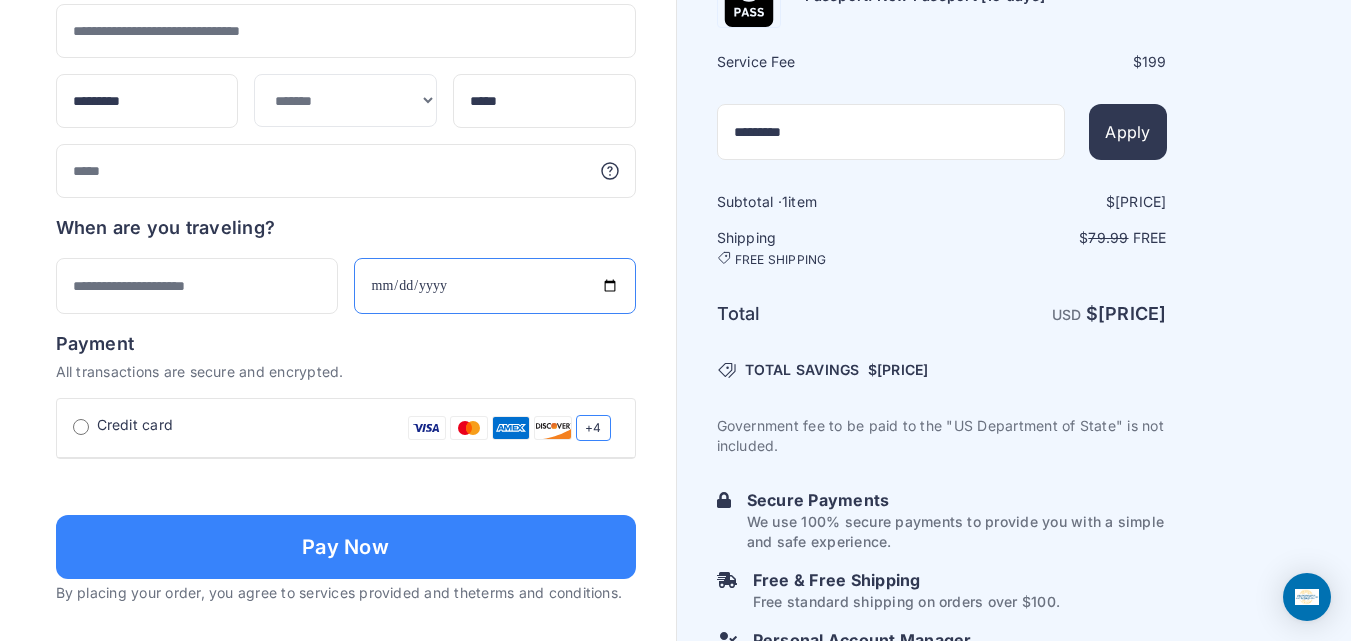 click at bounding box center (495, 286) 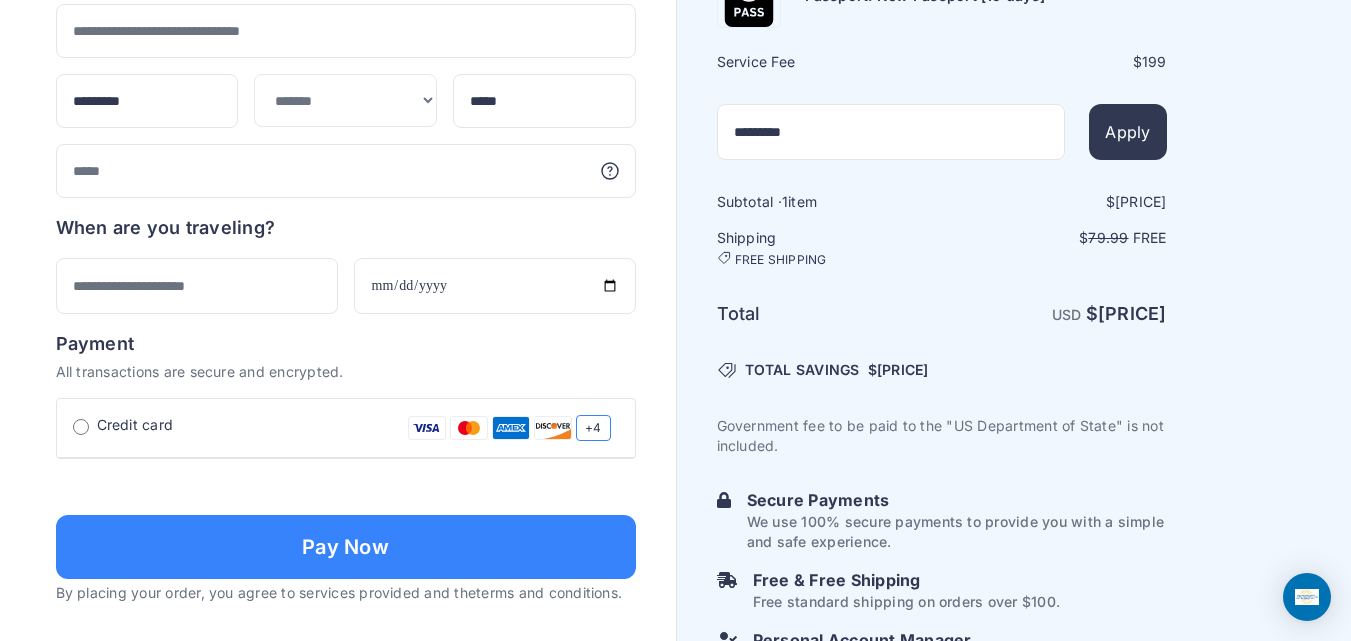 click at bounding box center (346, 485) 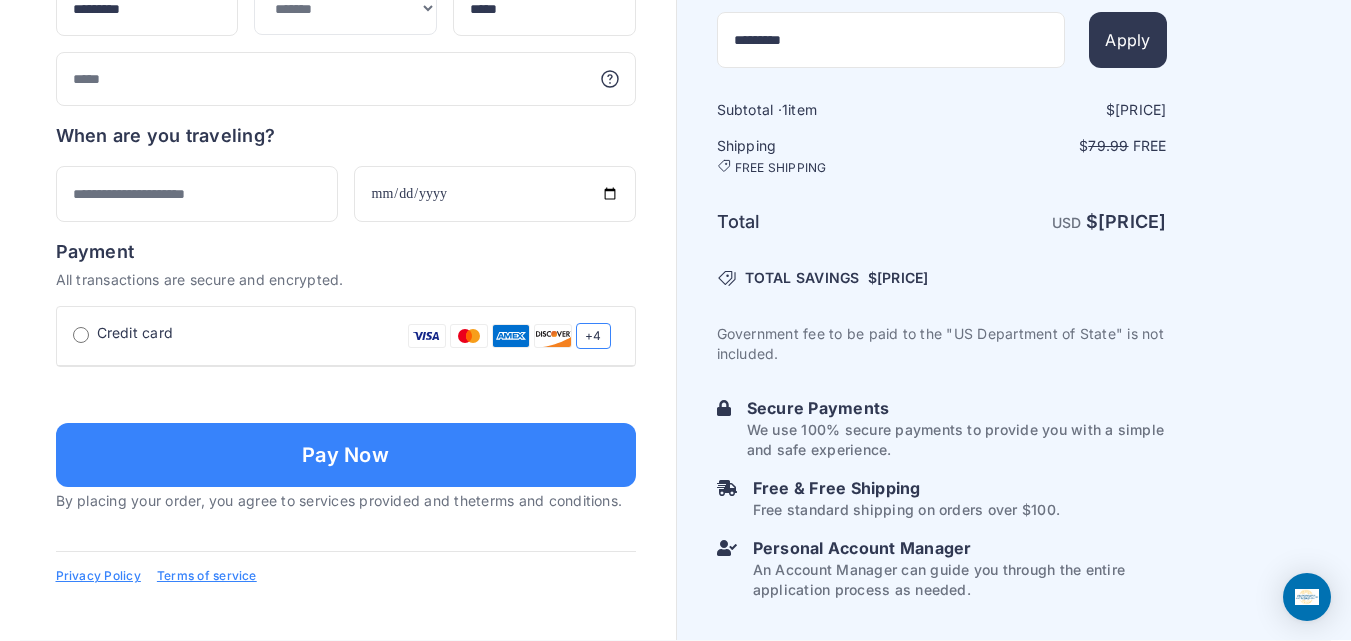 scroll, scrollTop: 1365, scrollLeft: 0, axis: vertical 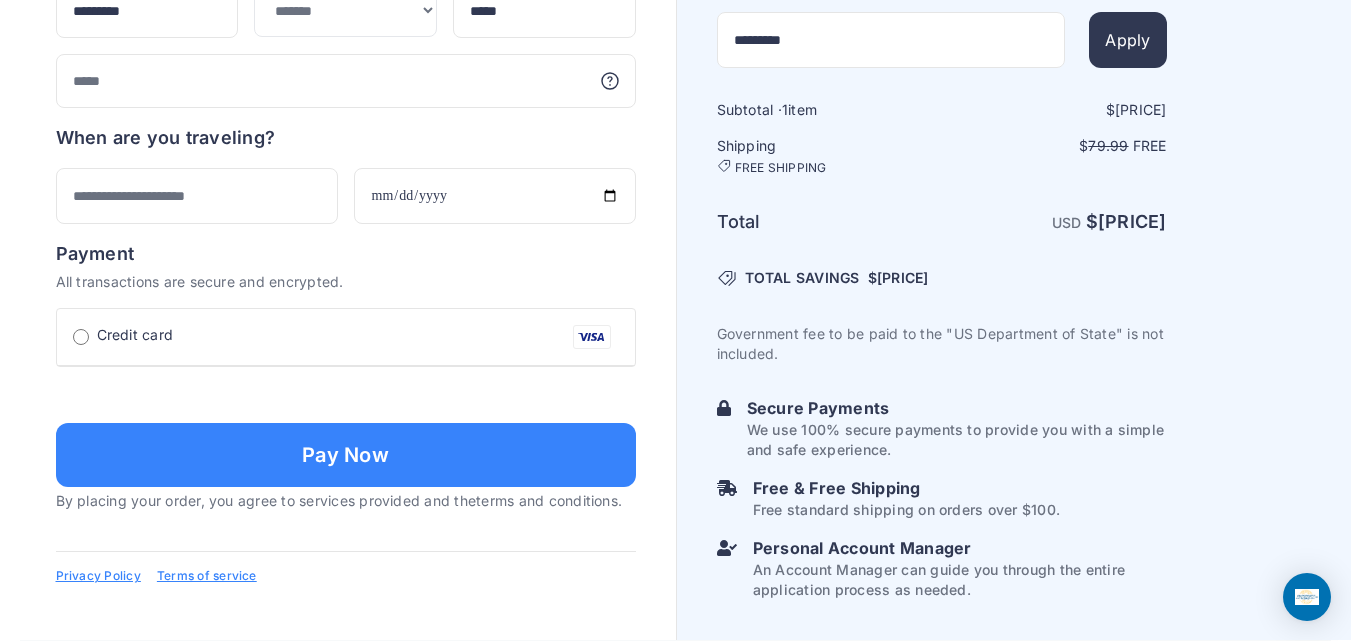 type on "**********" 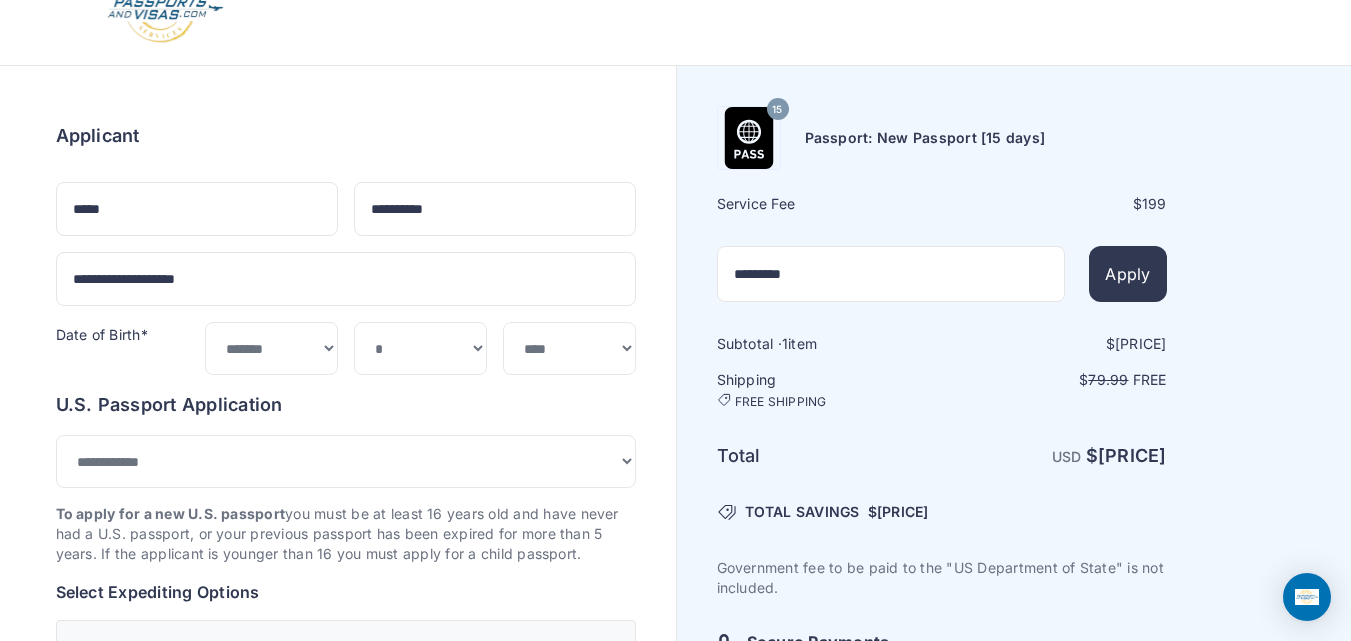 scroll, scrollTop: 42, scrollLeft: 0, axis: vertical 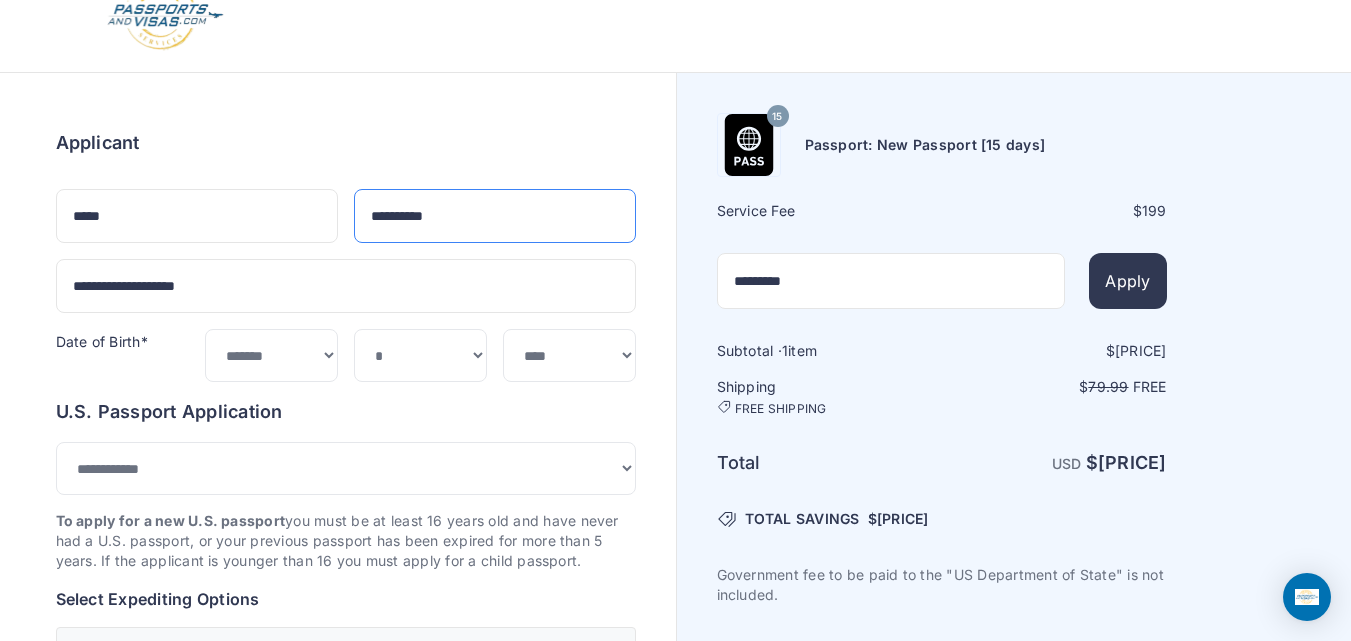 click on "**********" at bounding box center (495, 216) 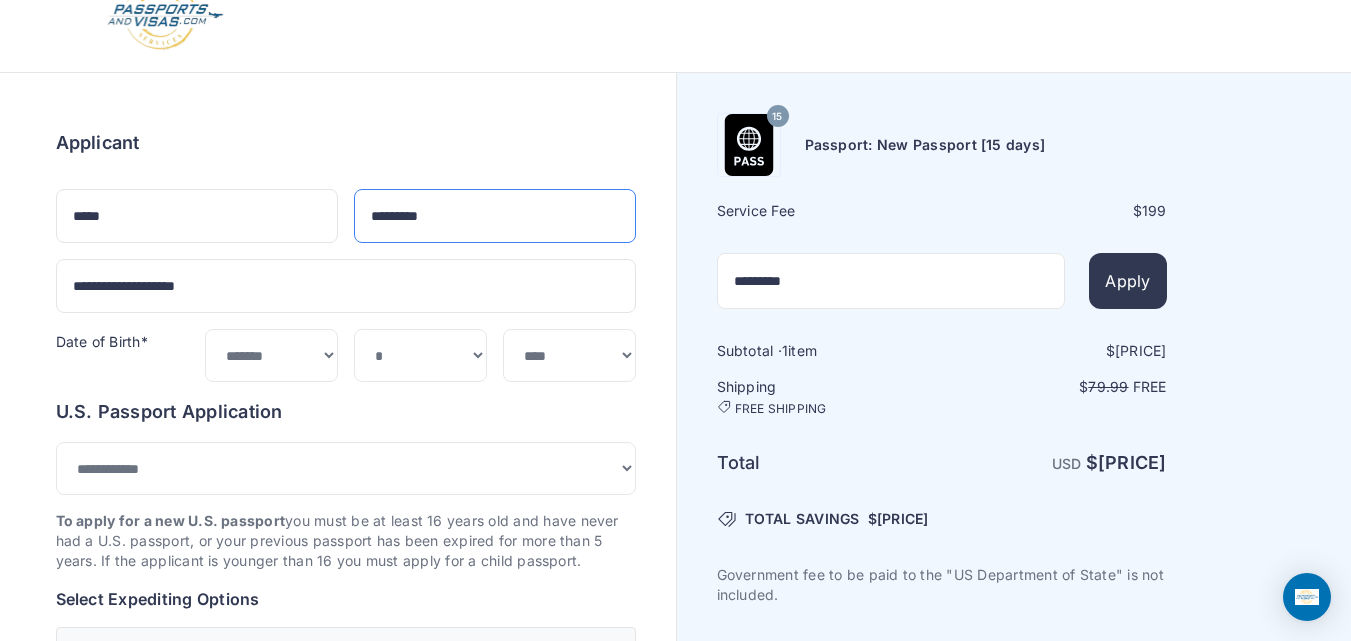 type on "*********" 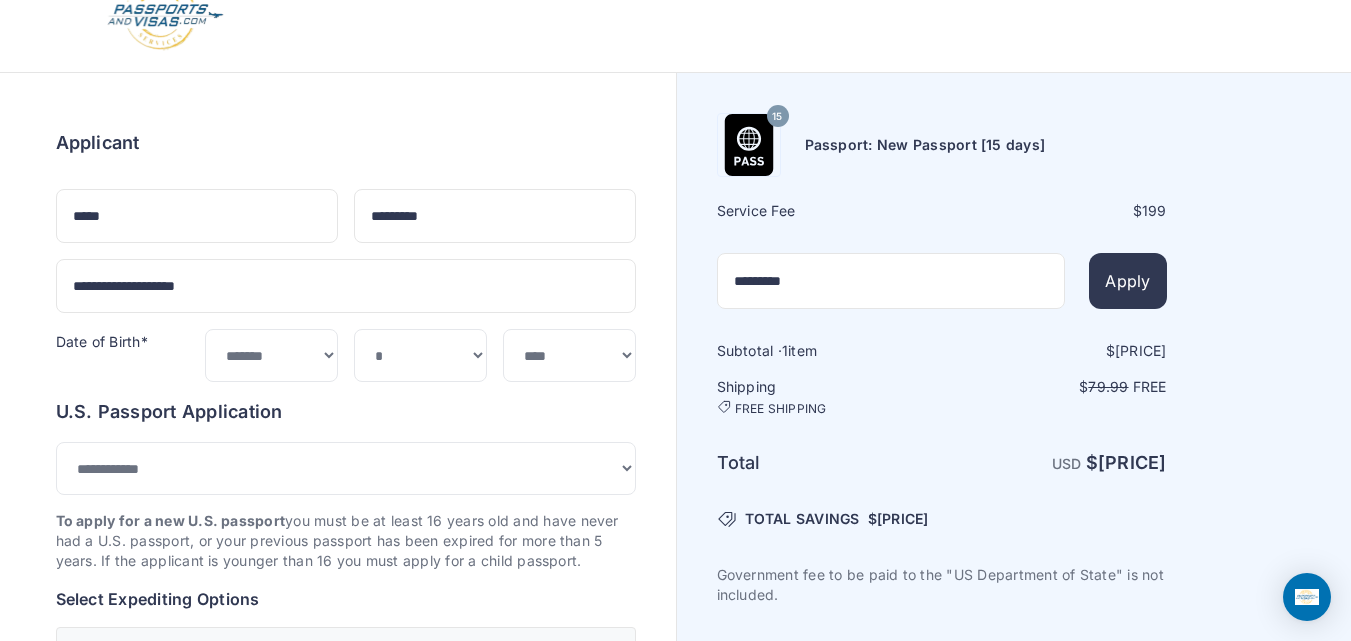 click on "Order summary
$ 179.10
15
199 1 179.10 79.99" at bounding box center [346, 960] 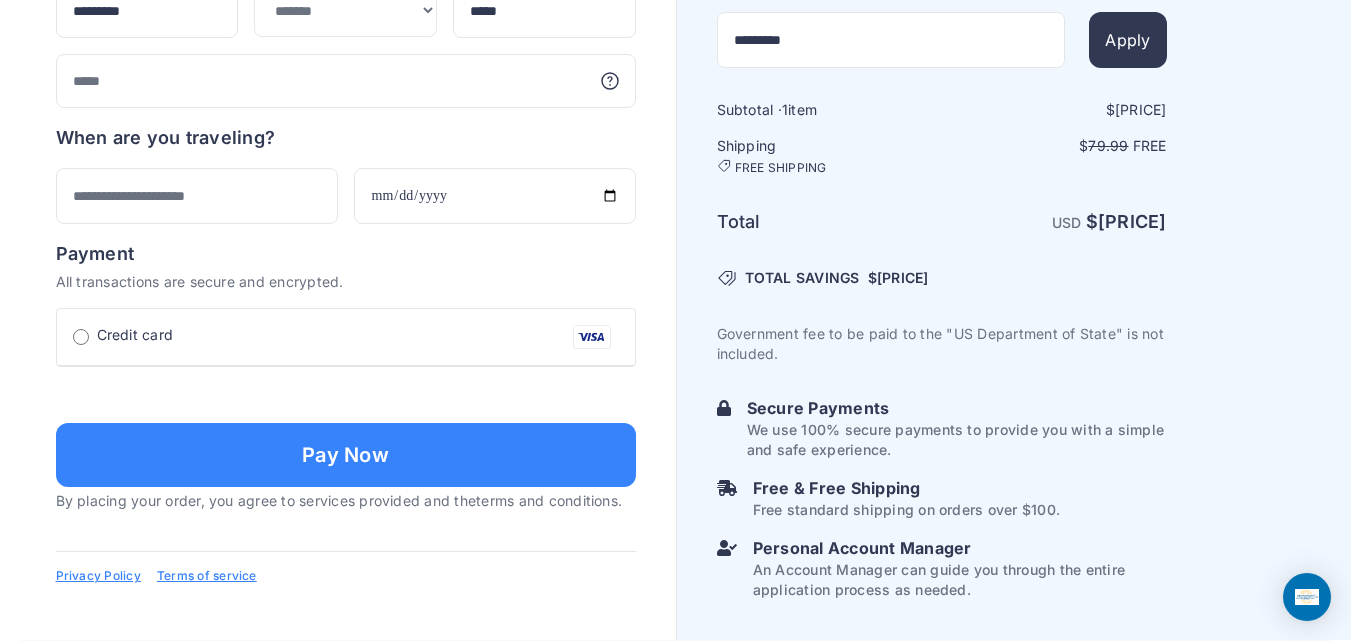 scroll, scrollTop: 1409, scrollLeft: 0, axis: vertical 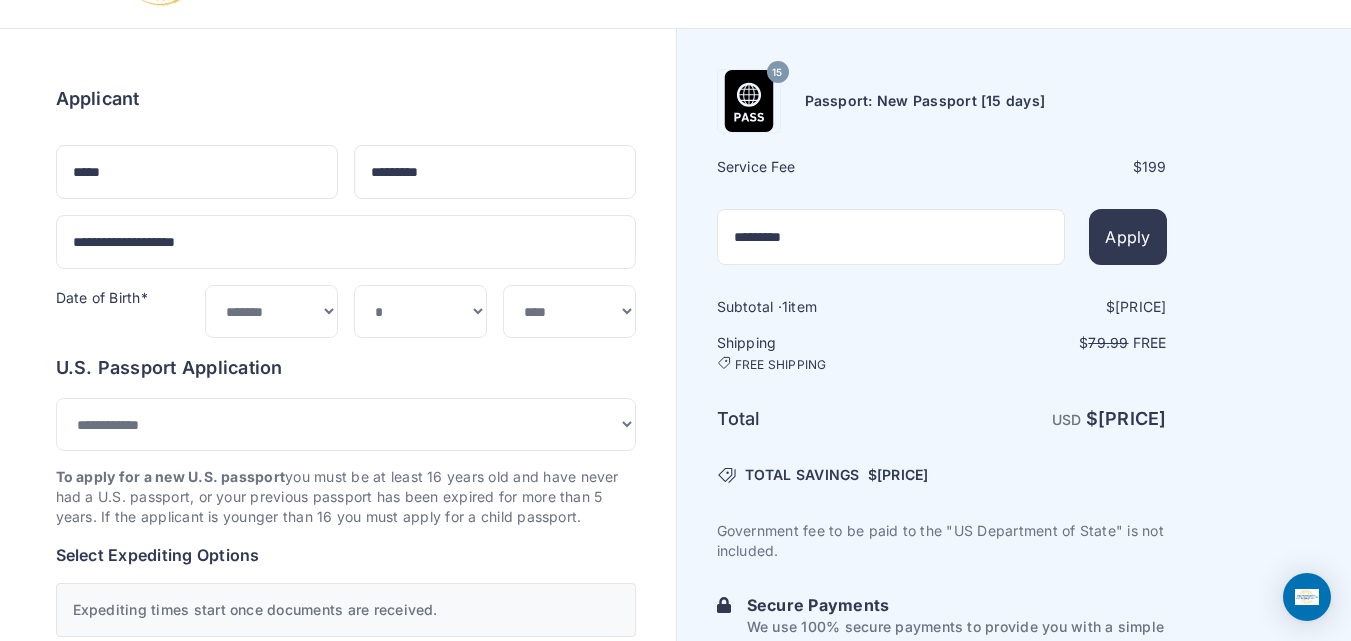 click on "**********" at bounding box center (346, 211) 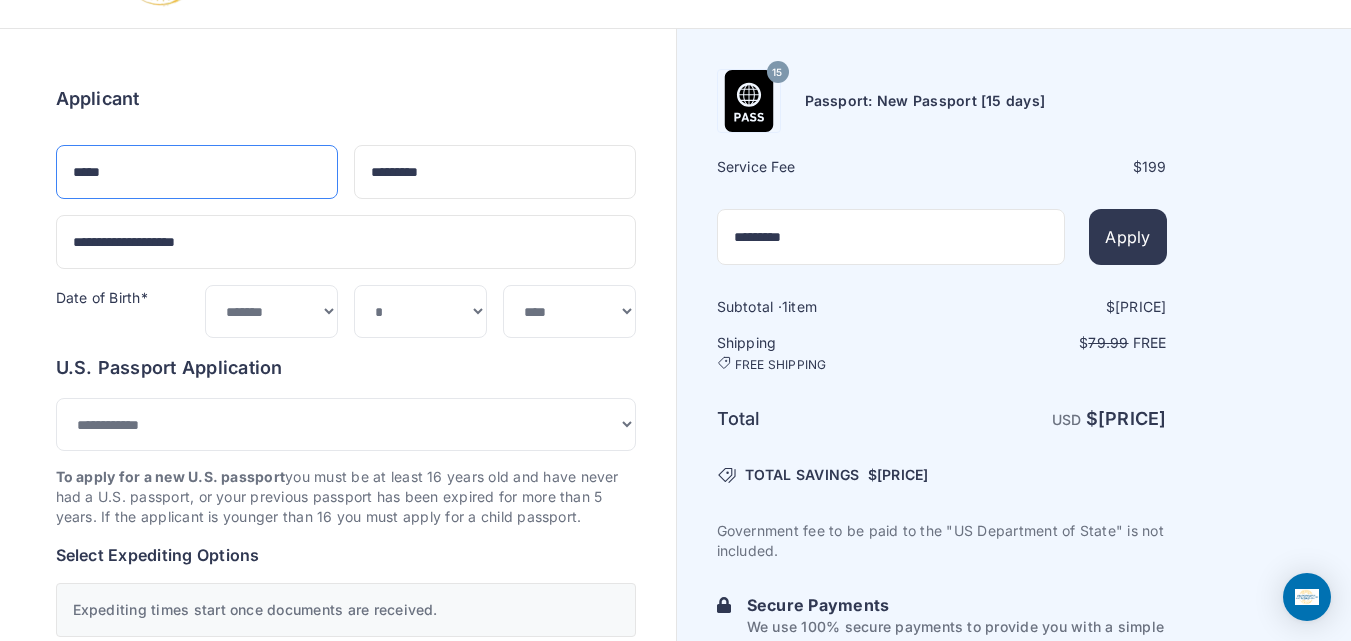 click on "*****" at bounding box center (197, 172) 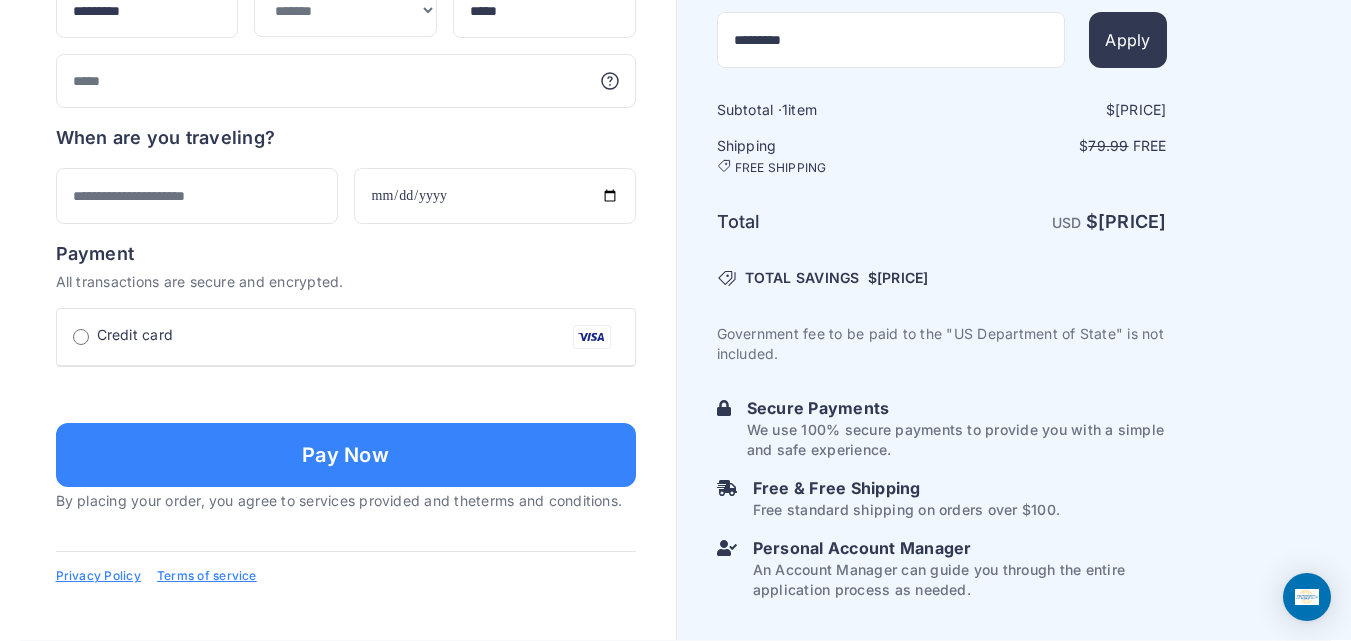 scroll, scrollTop: 1420, scrollLeft: 0, axis: vertical 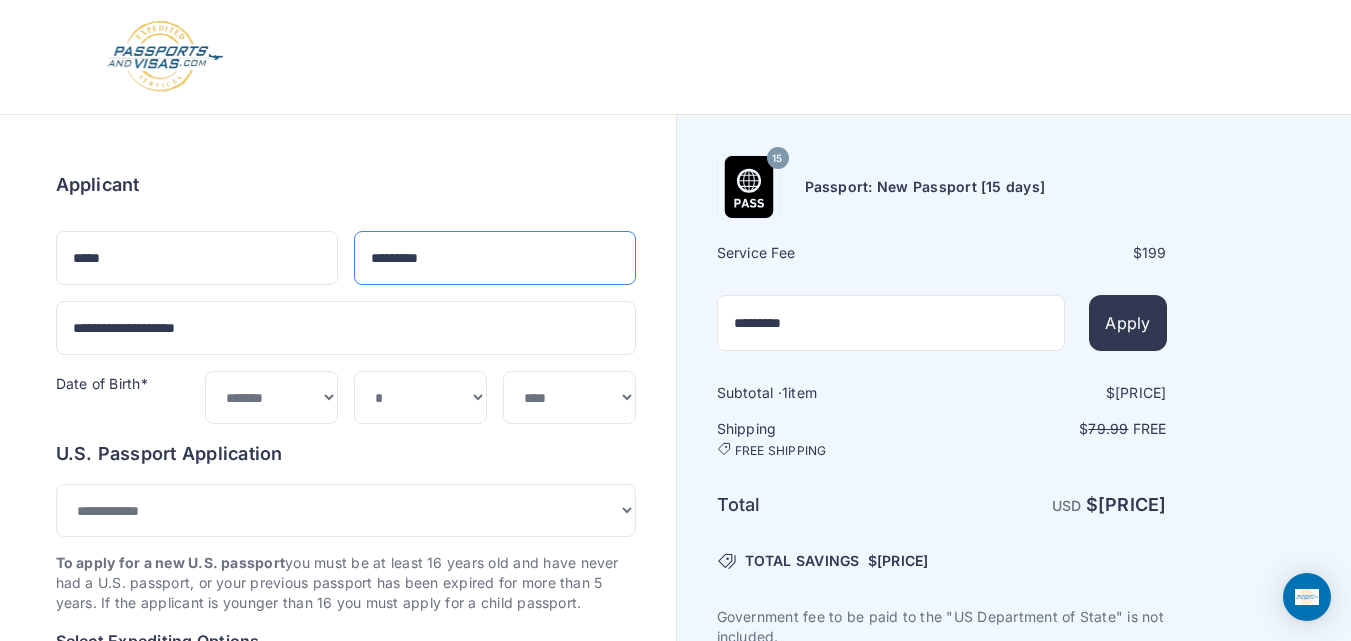 drag, startPoint x: 485, startPoint y: 262, endPoint x: 34, endPoint y: 246, distance: 451.28372 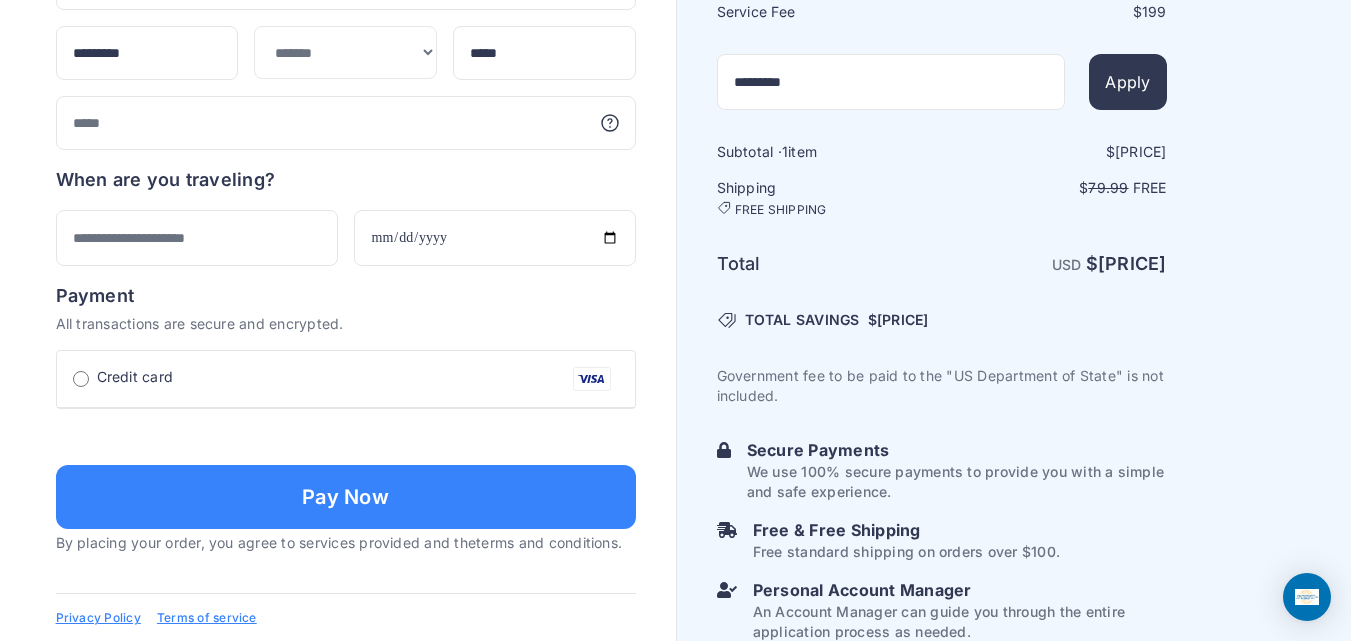 scroll, scrollTop: 1543, scrollLeft: 0, axis: vertical 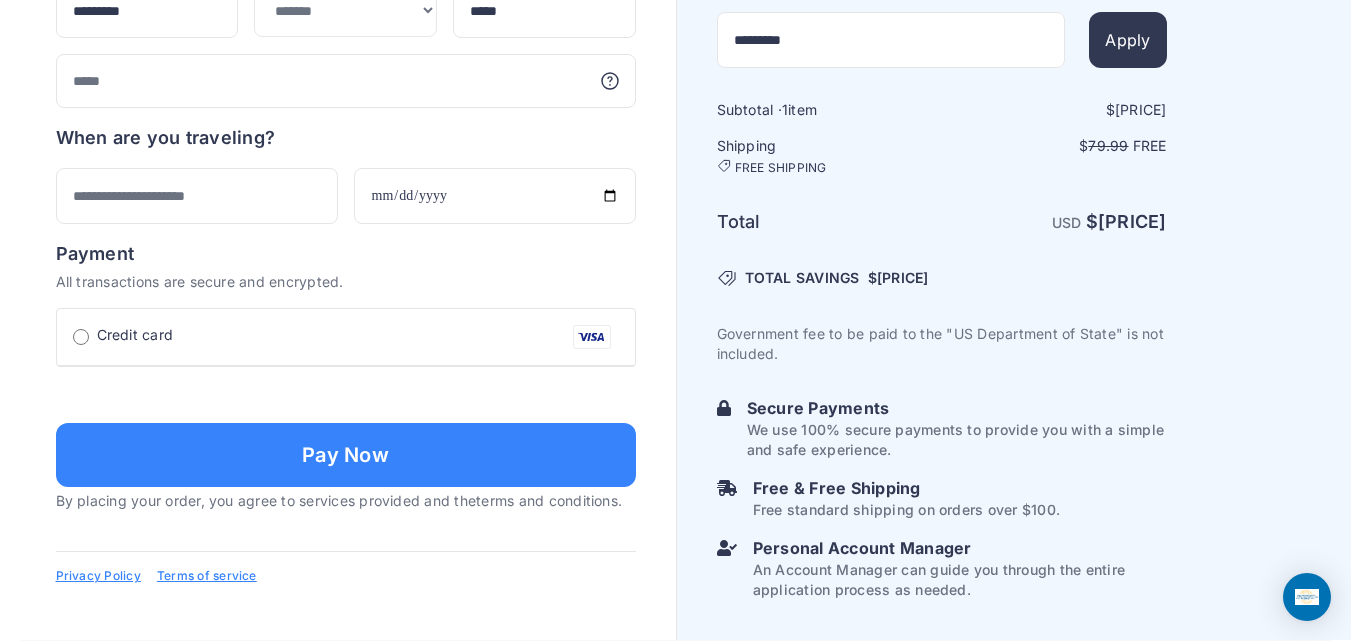 click on "*****" at bounding box center (346, 533) 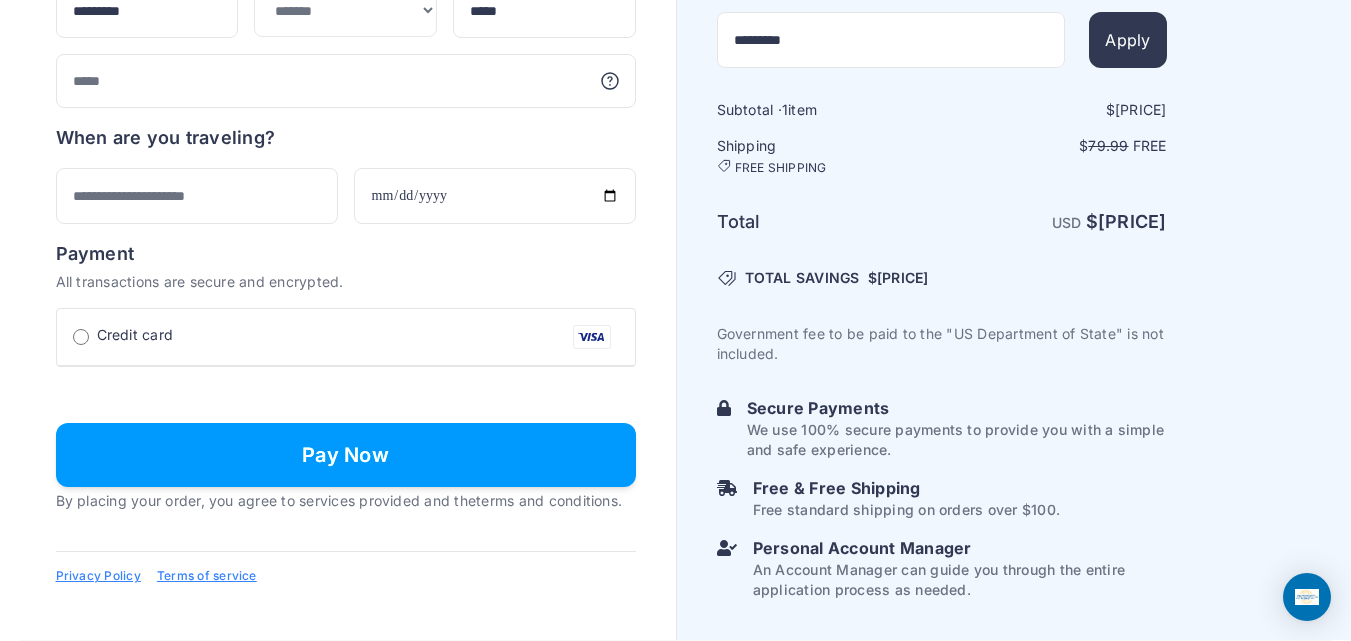 type on "**********" 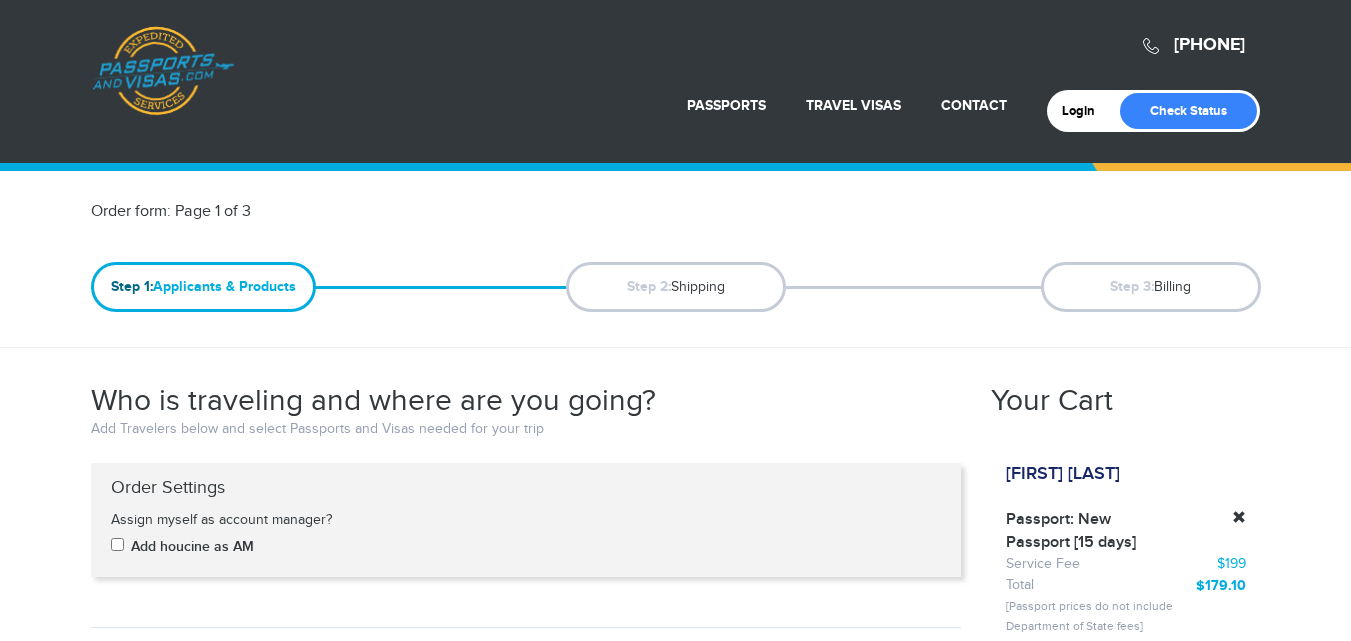 scroll, scrollTop: 514, scrollLeft: 0, axis: vertical 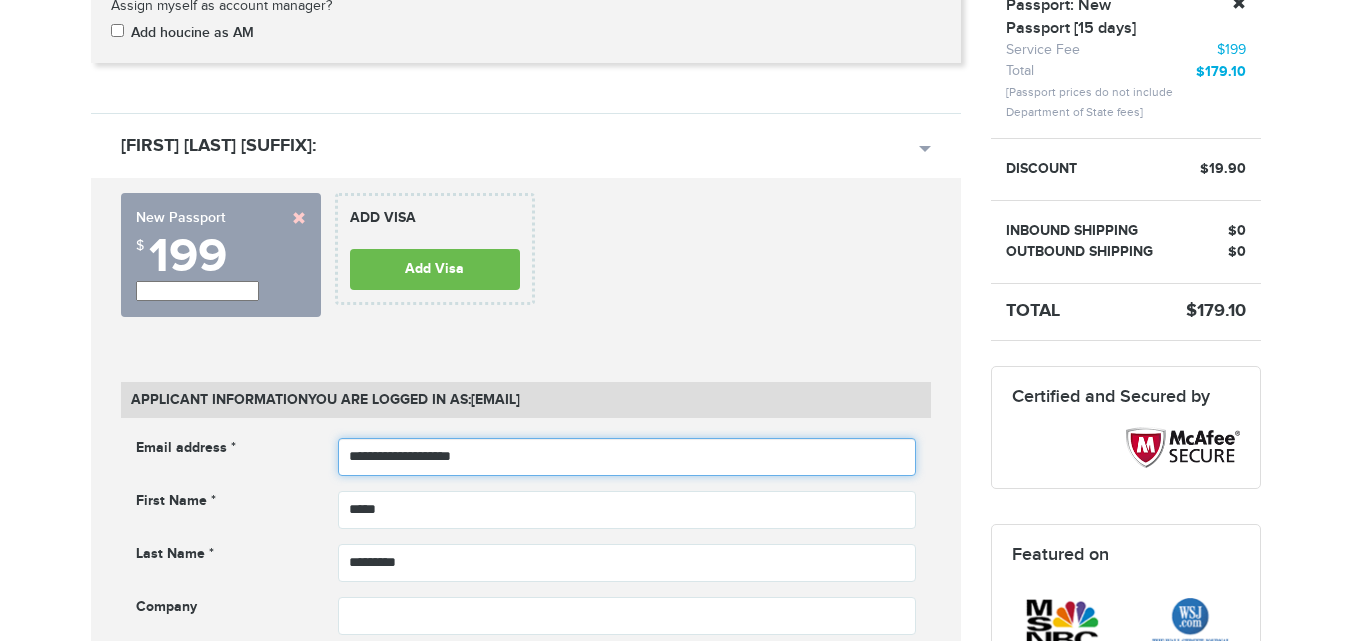 click on "**********" at bounding box center (627, 457) 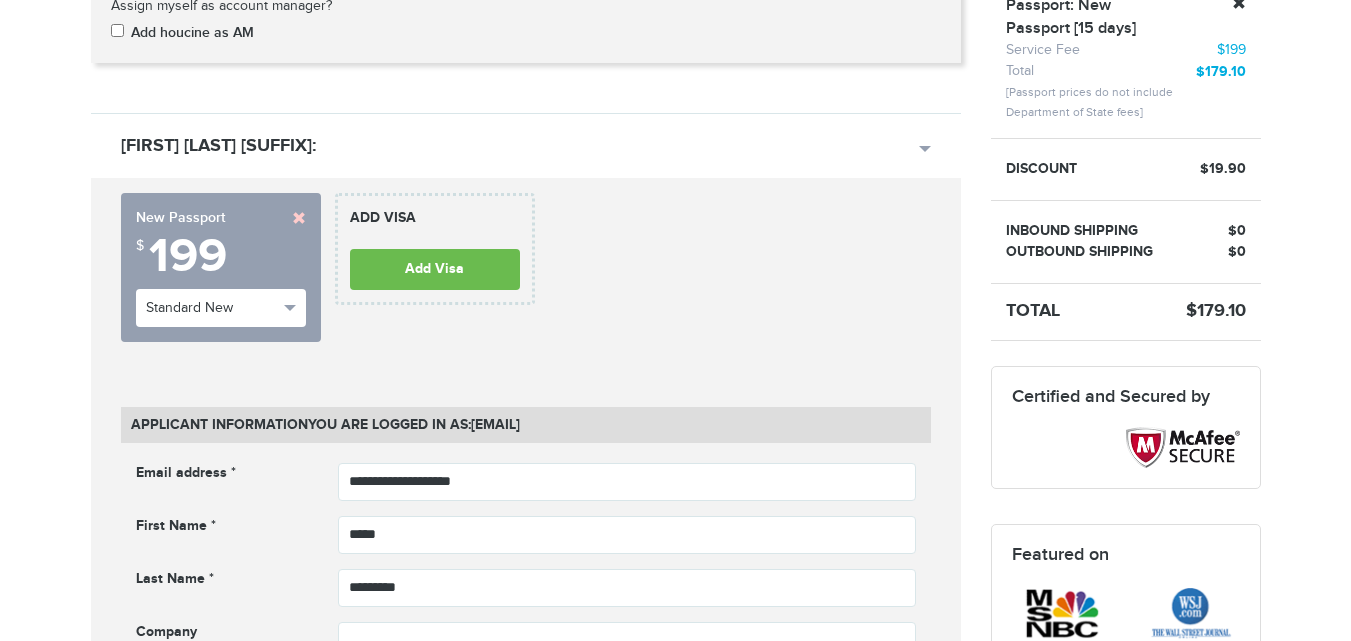 click at bounding box center (627, 2227) 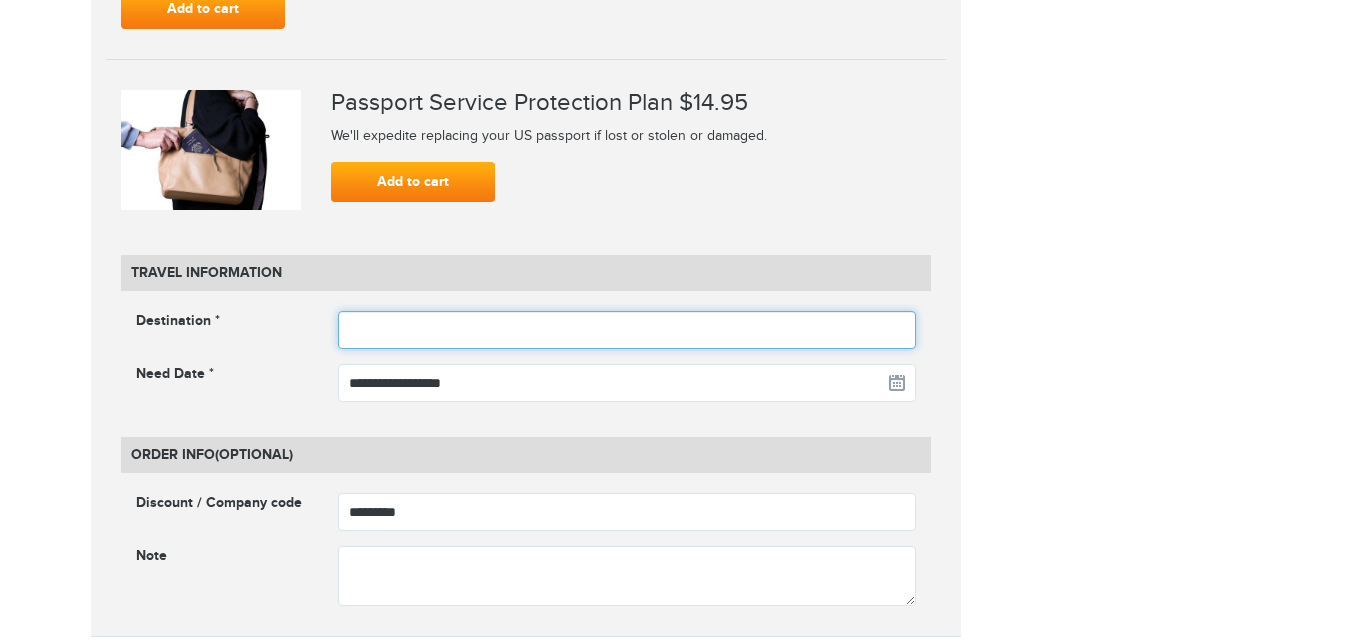 scroll, scrollTop: 0, scrollLeft: 0, axis: both 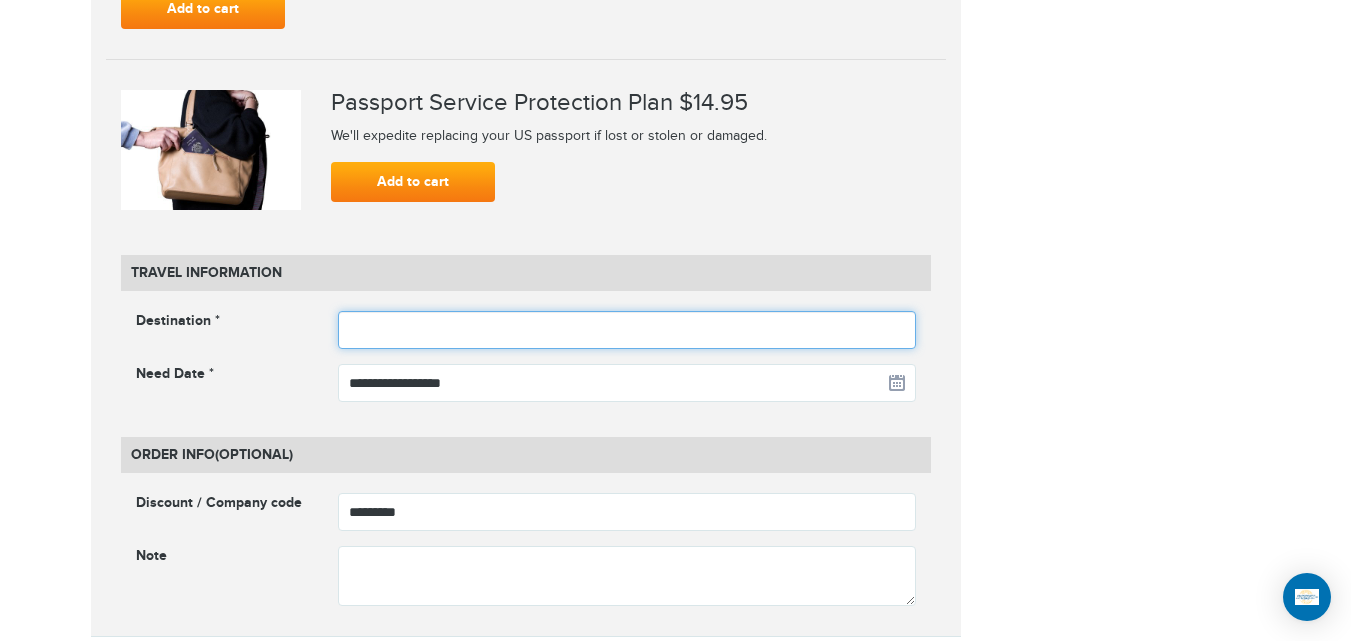 type on "*" 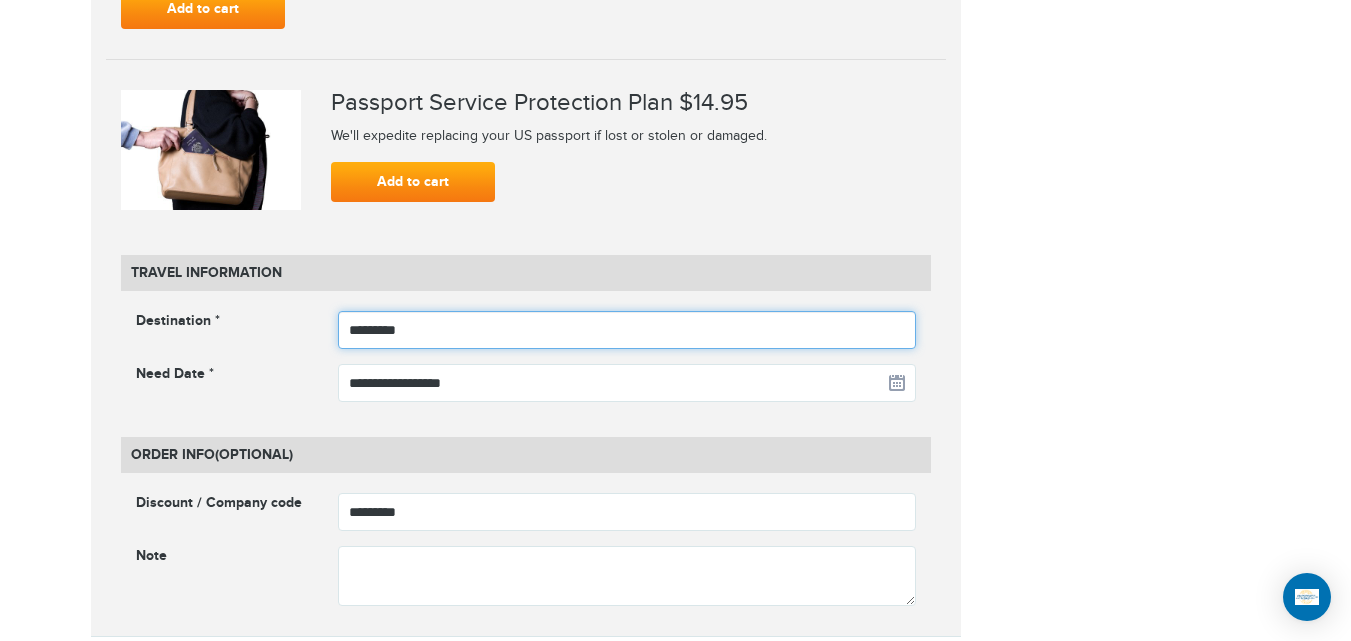 type on "**********" 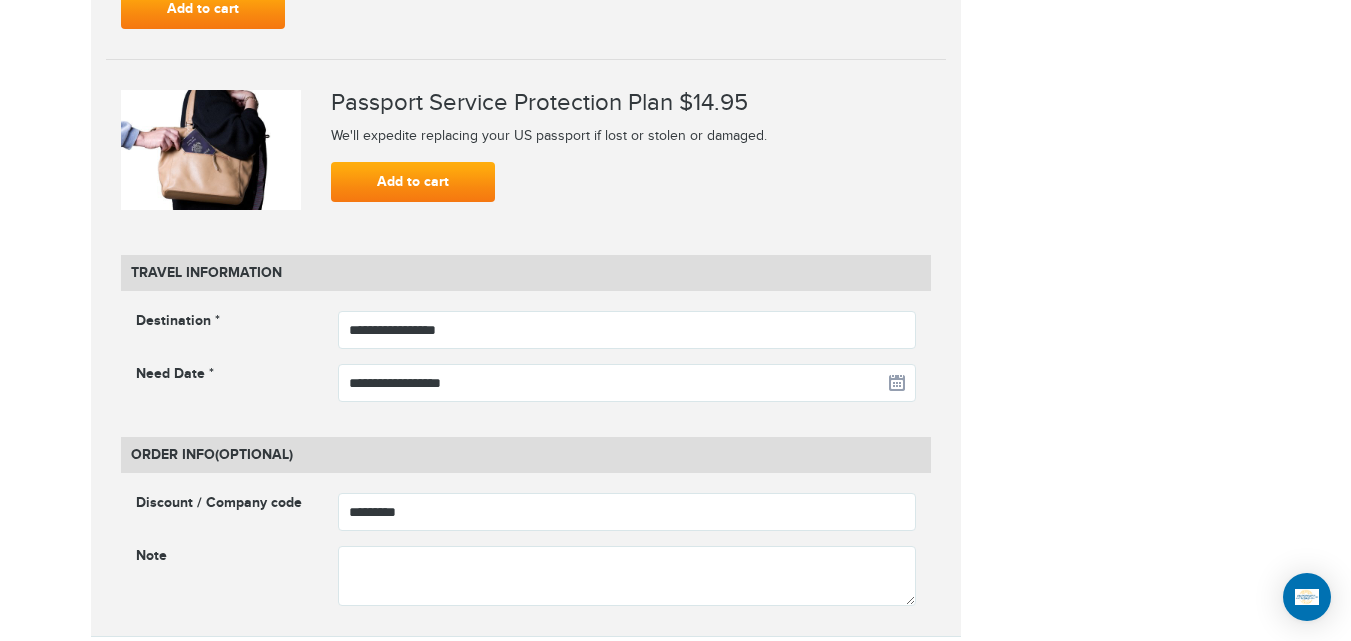 click on "**********" at bounding box center (676, -641) 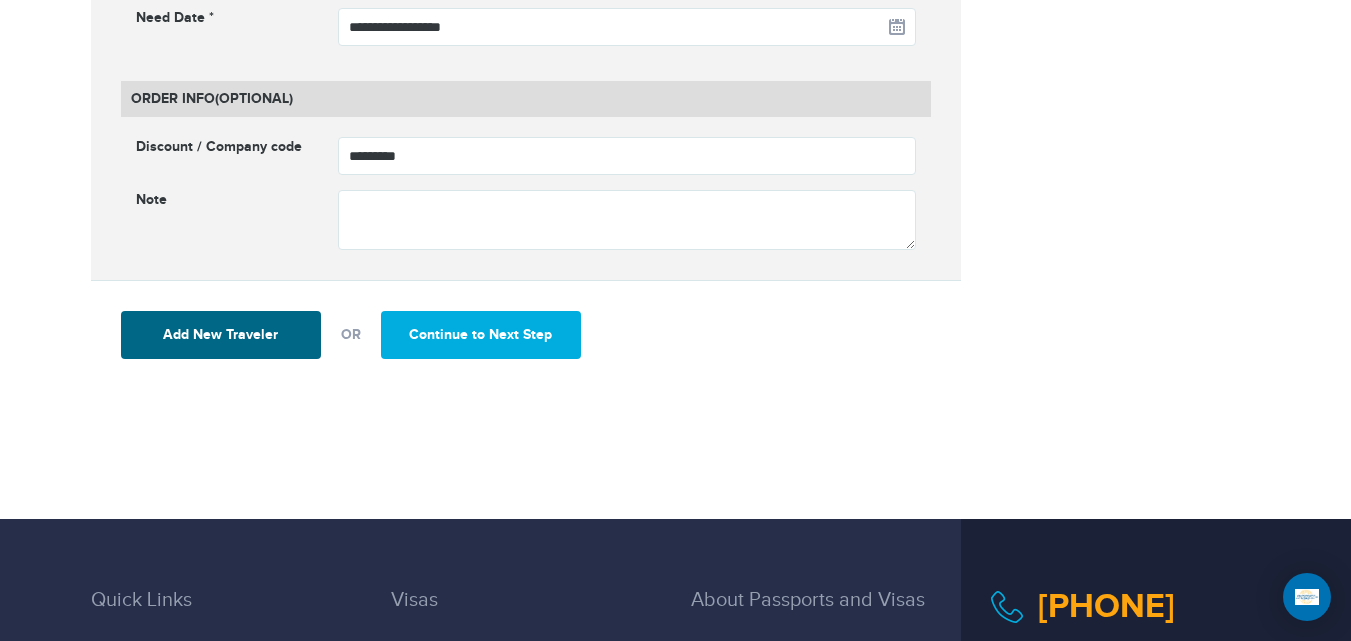 scroll, scrollTop: 2804, scrollLeft: 0, axis: vertical 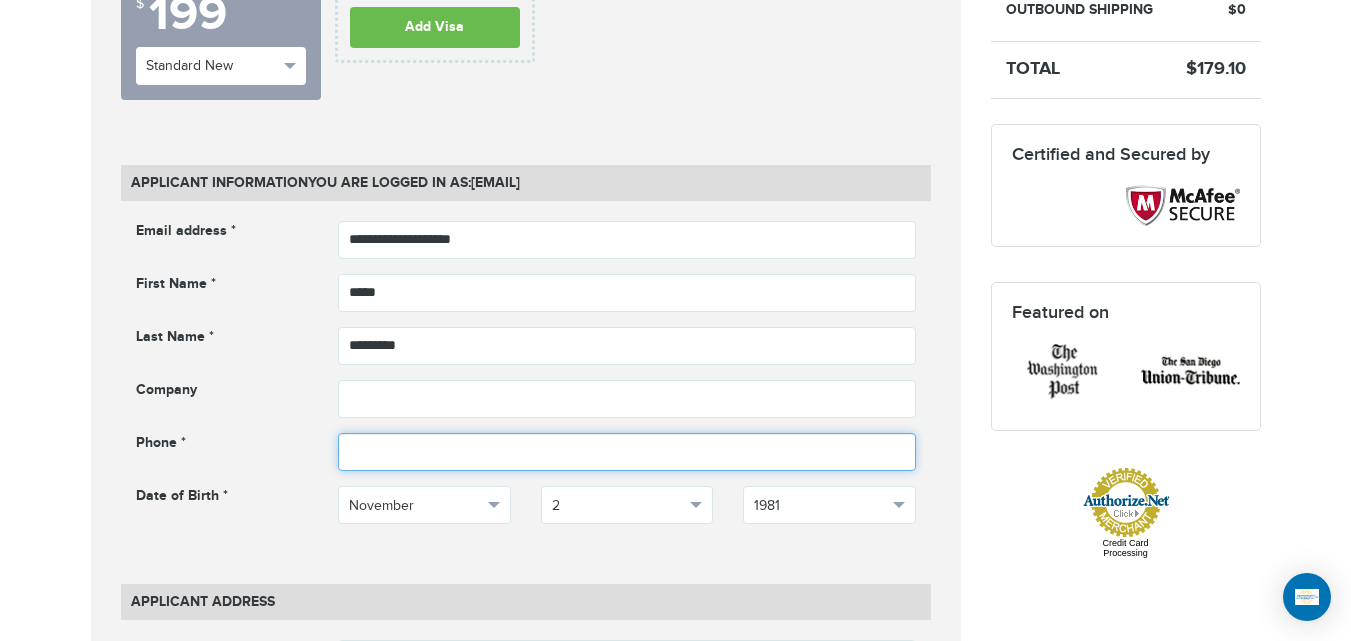 click at bounding box center [627, 452] 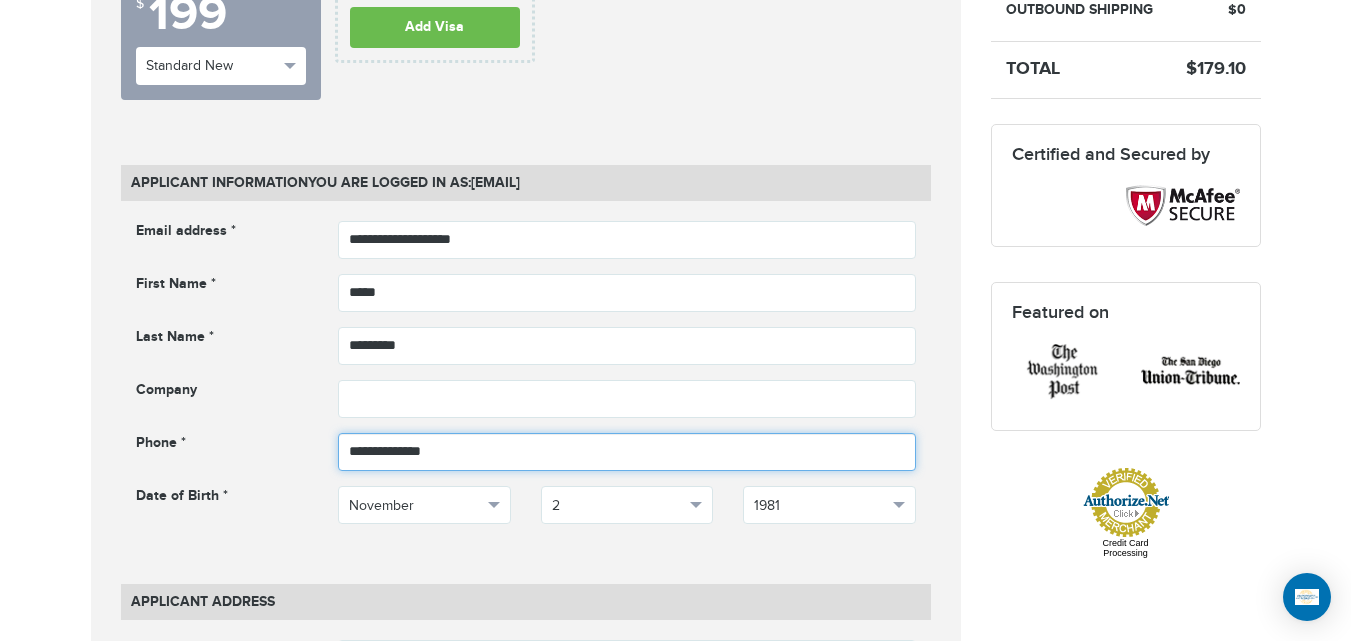 type on "**********" 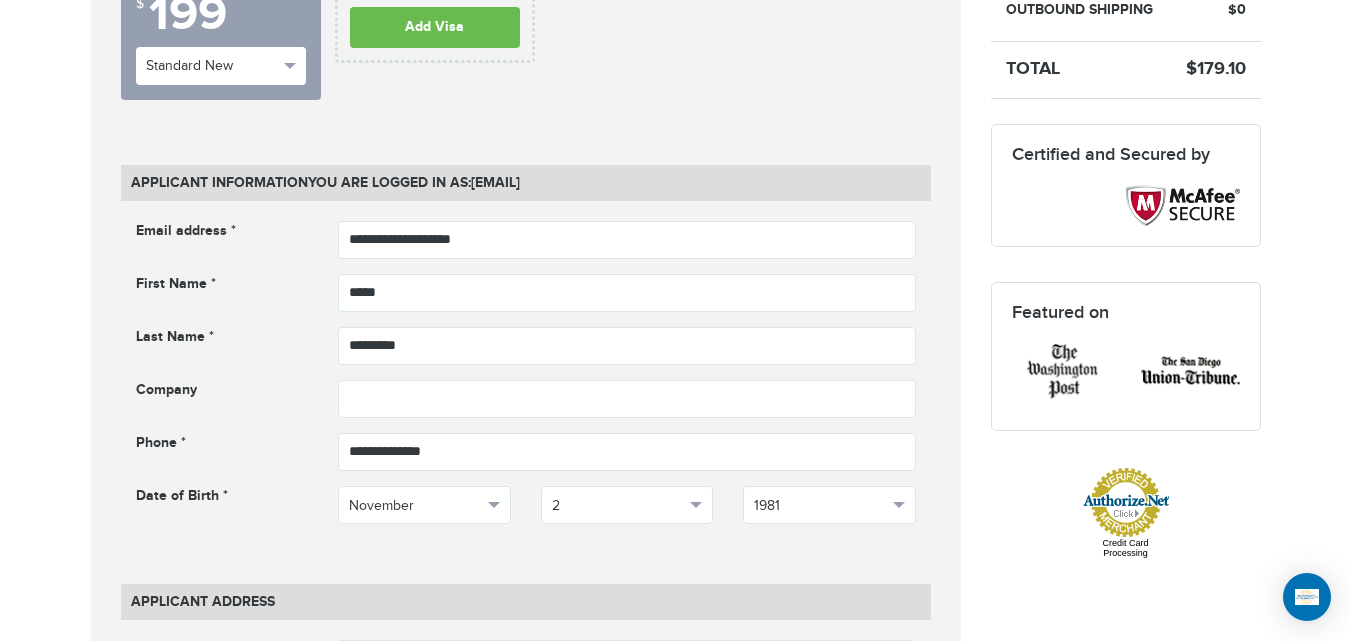 click on "720-764-9321
Passports & Visas.com
Hello, houcine
Passports
Passport Renewal
New Passport
Second Passport
Passport Name Change
Lost Passport
Child Passport
Travel Visas" at bounding box center (675, 1166) 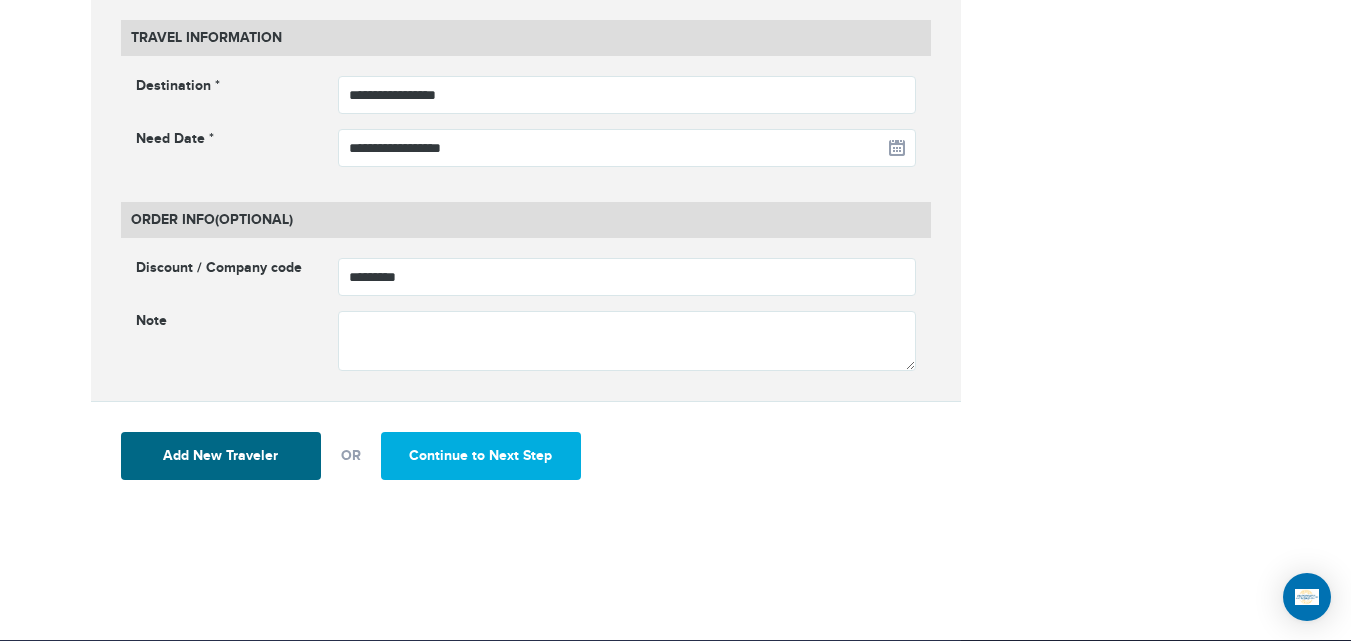 scroll, scrollTop: 2524, scrollLeft: 0, axis: vertical 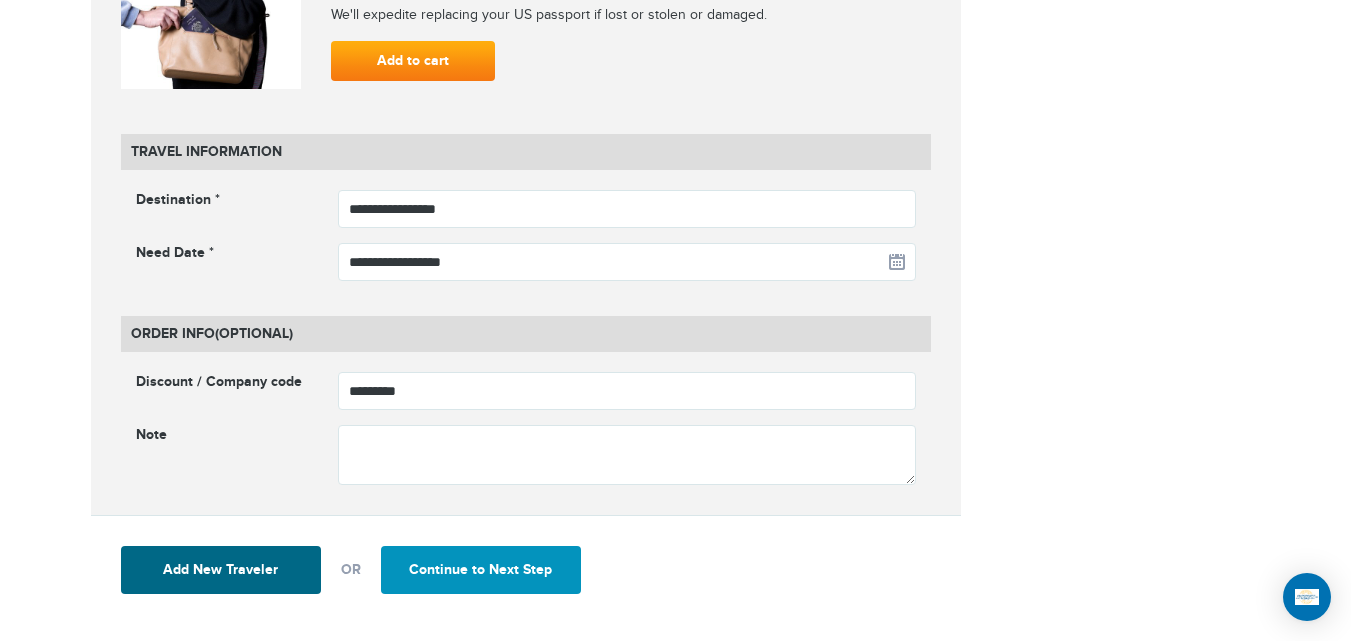 click on "Continue to Next Step" at bounding box center [481, 570] 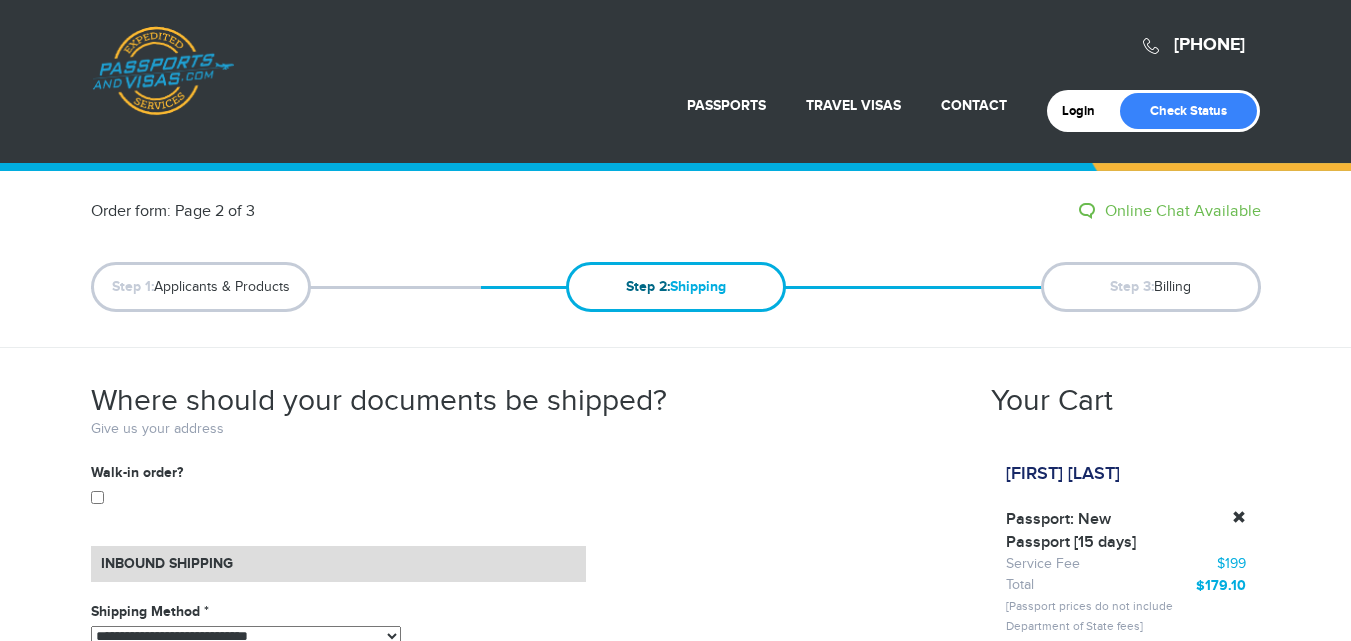 scroll, scrollTop: 0, scrollLeft: 0, axis: both 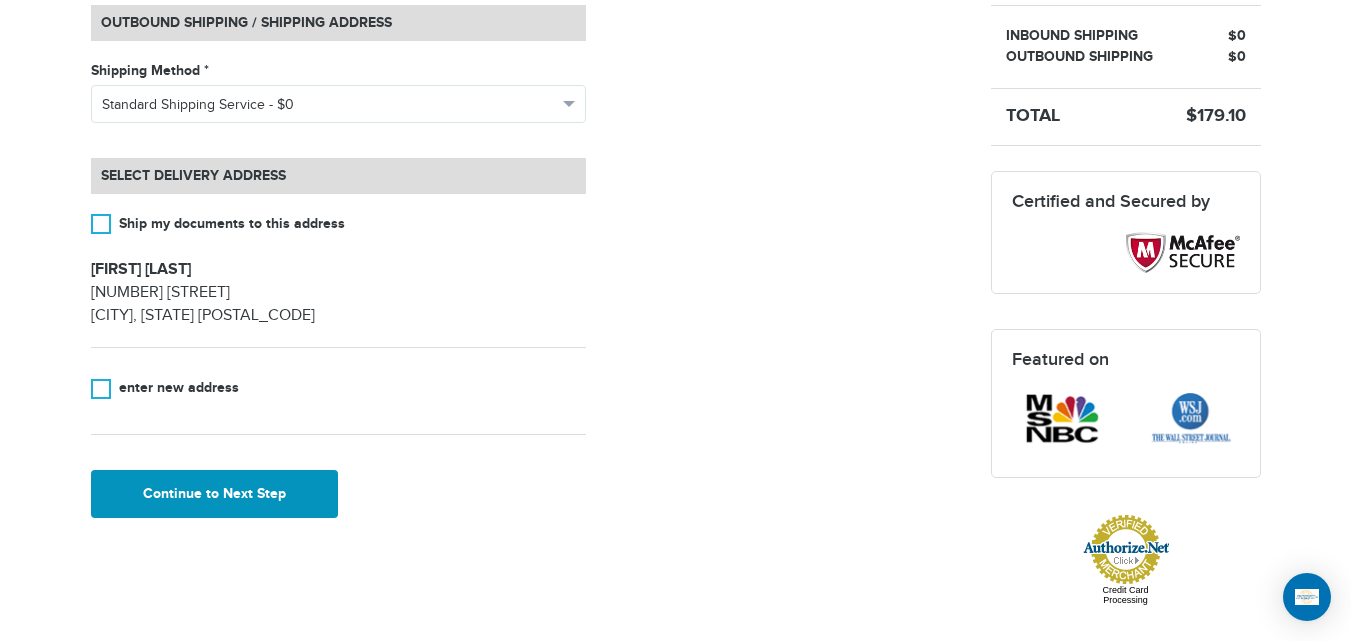 click on "Continue to Next Step" at bounding box center [215, 494] 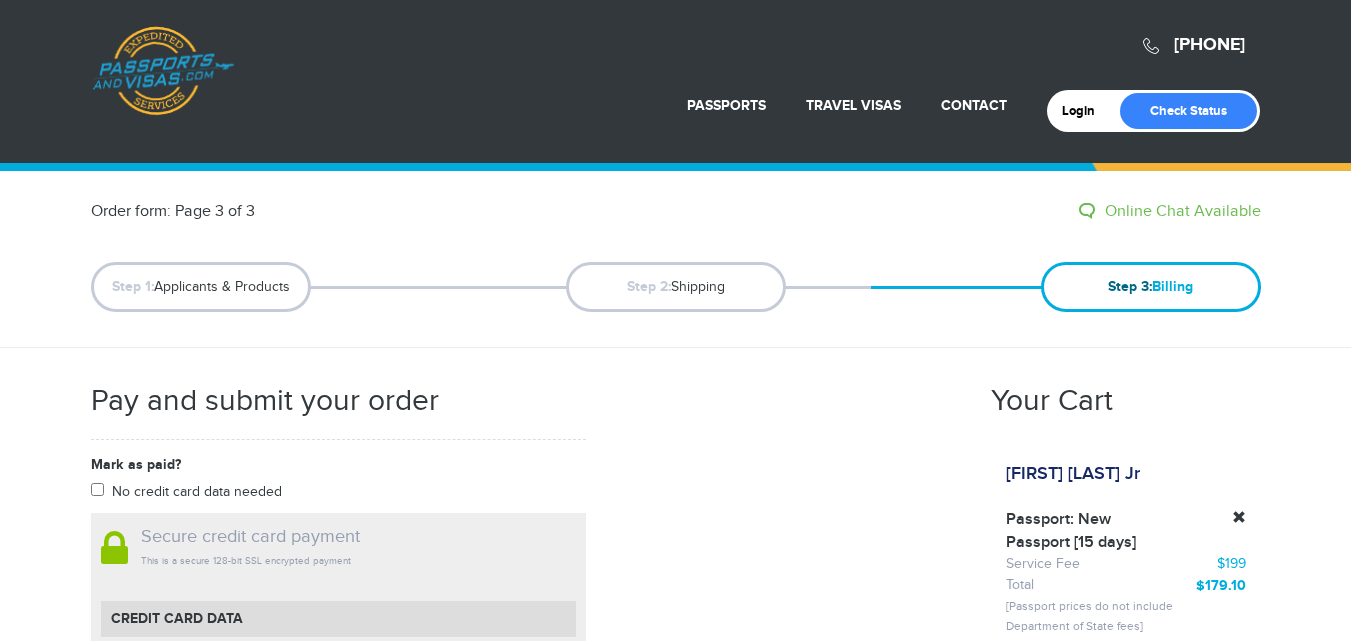 scroll, scrollTop: 0, scrollLeft: 0, axis: both 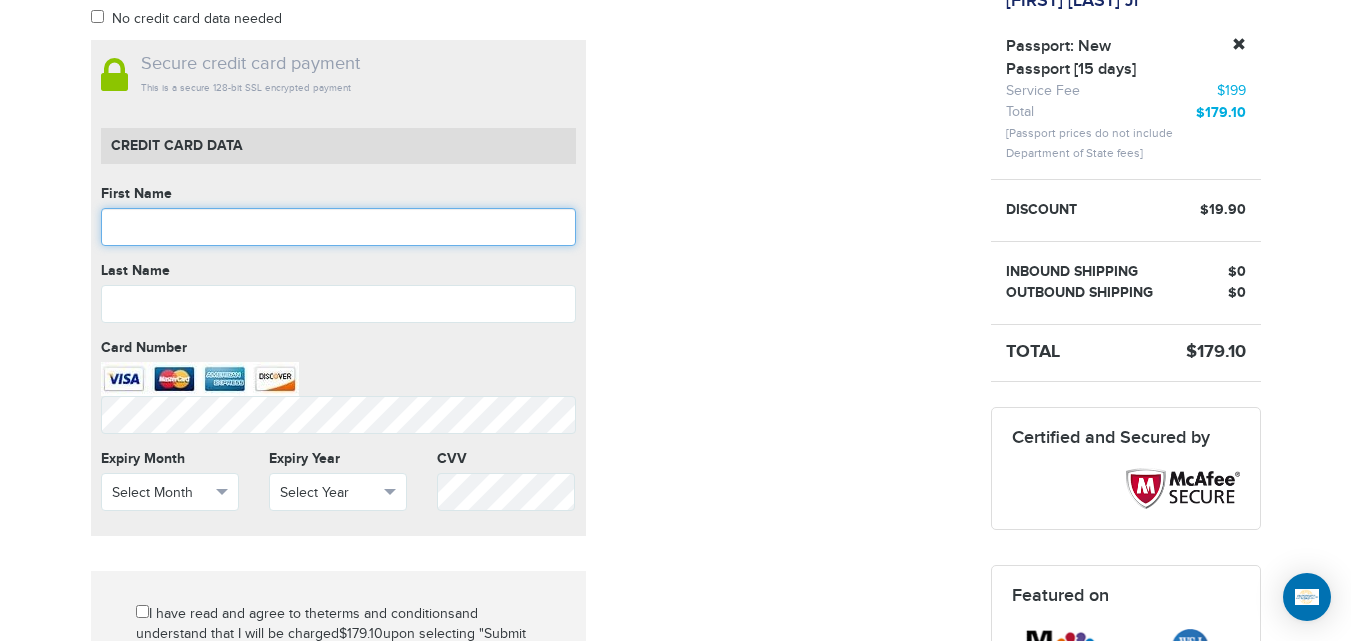 click at bounding box center [338, 227] 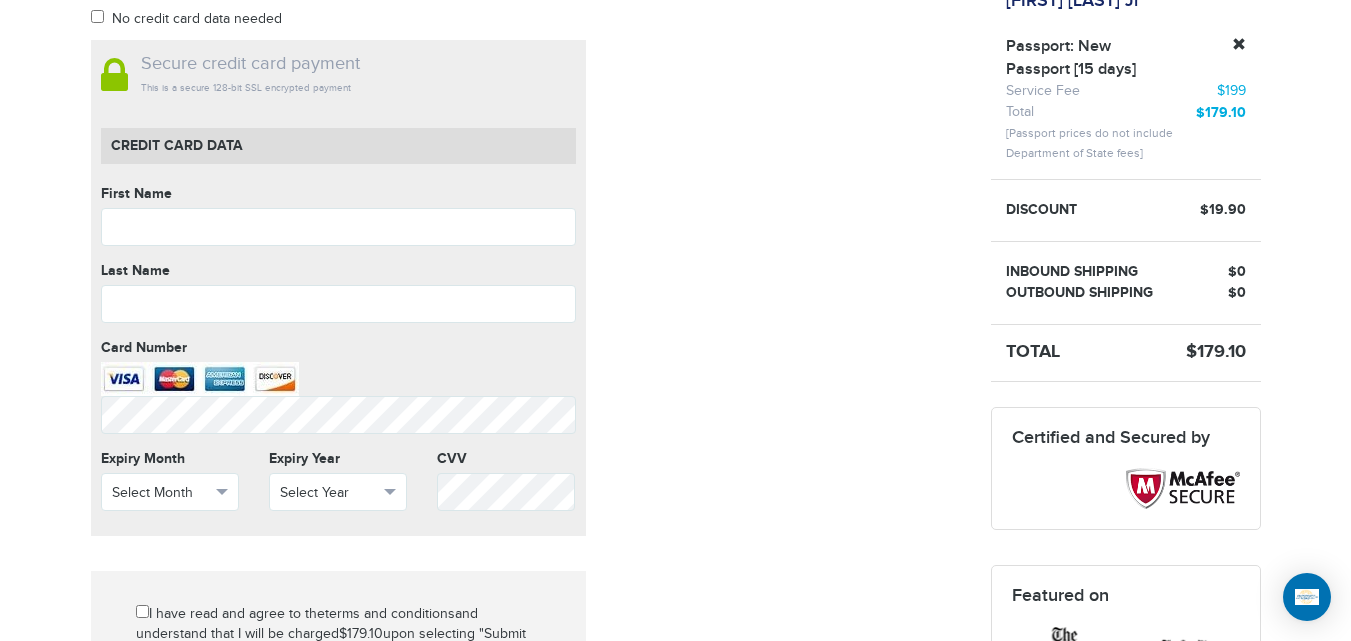 click on "Mark as paid?
No credit card data needed
Amount
*
Comment for manual payment
Secure credit card payment This is a secure 128-bit SSL encrypted payment
Credit Card data
First Name
First Name cannot be empty
Last Name
Last Name cannot be empty
Card Number
Card Number cannot be empty
Expiry Month
Select Month   Select Month January February" at bounding box center [526, 432] 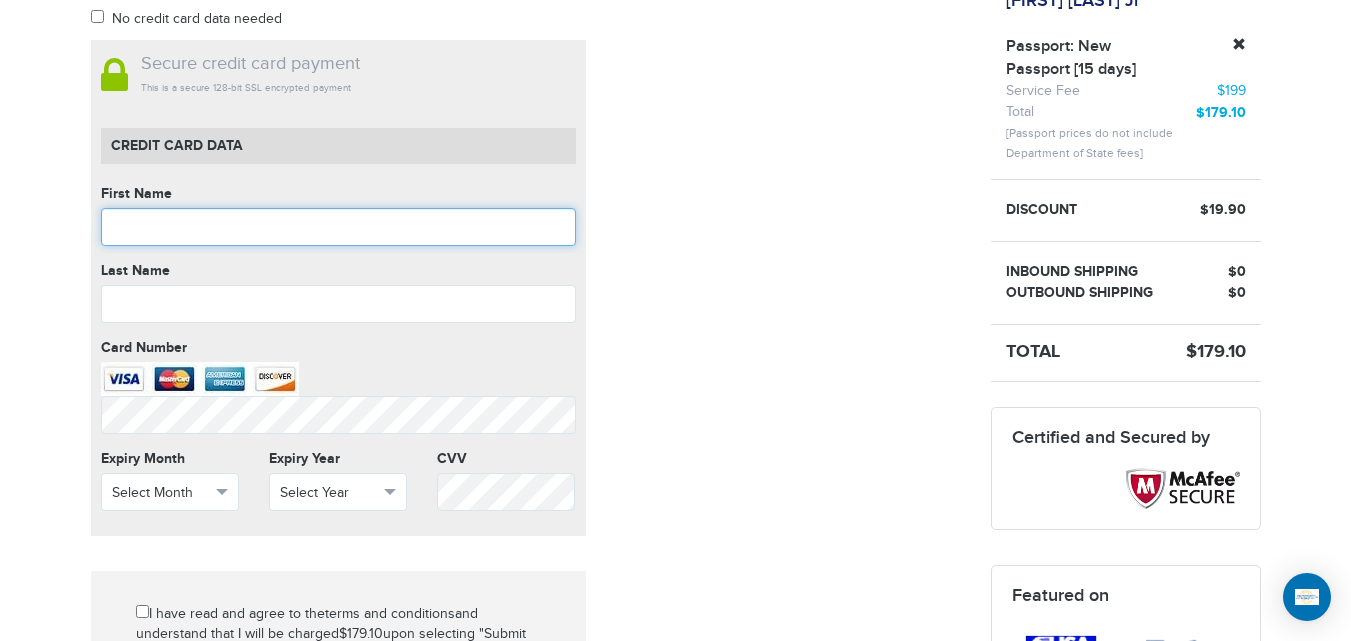 click at bounding box center (338, 227) 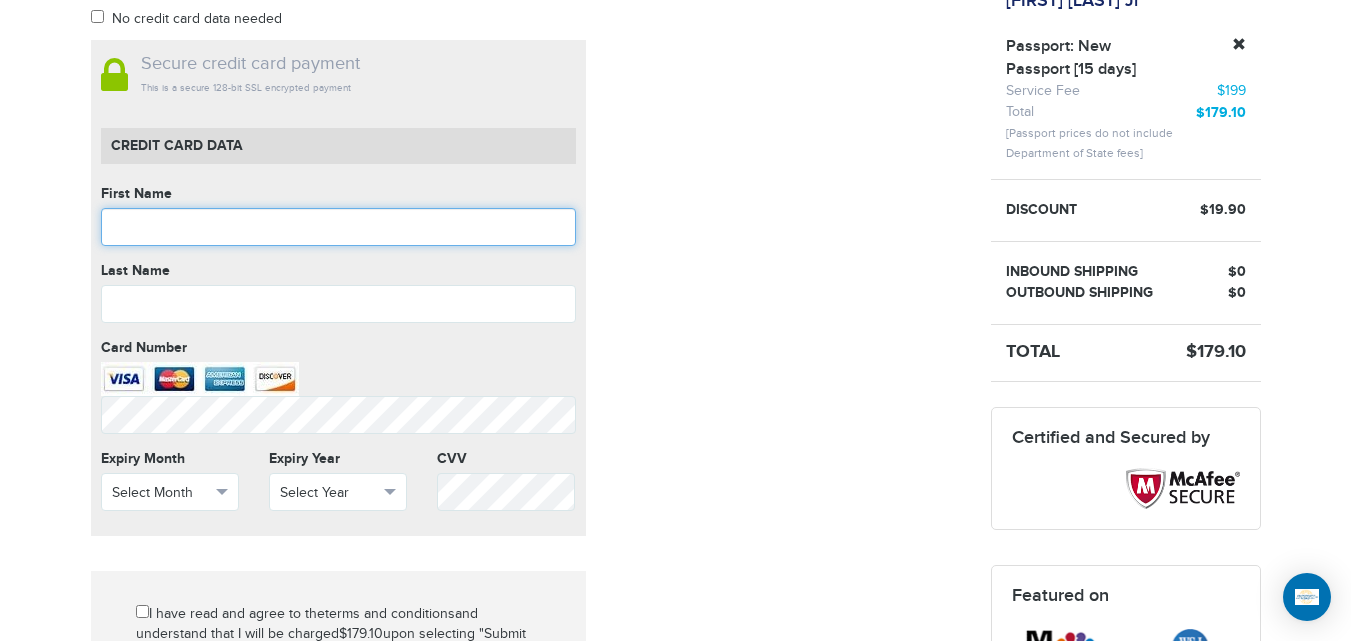 click at bounding box center (338, 227) 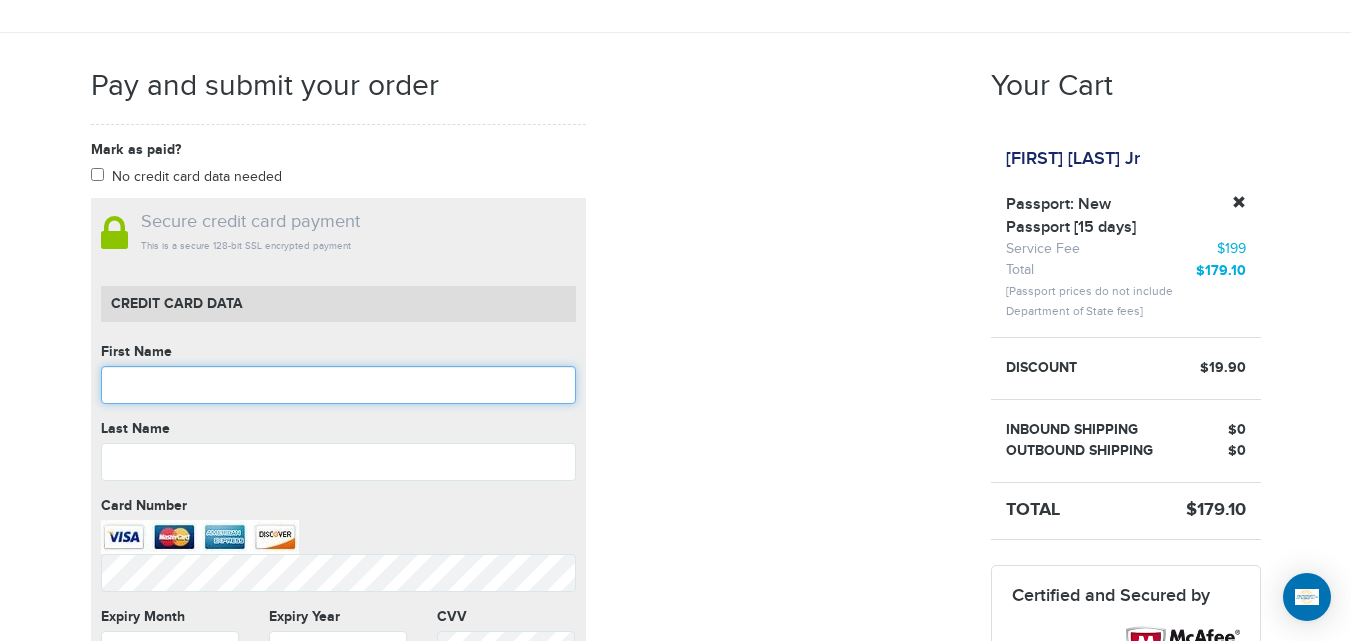 scroll, scrollTop: 289, scrollLeft: 0, axis: vertical 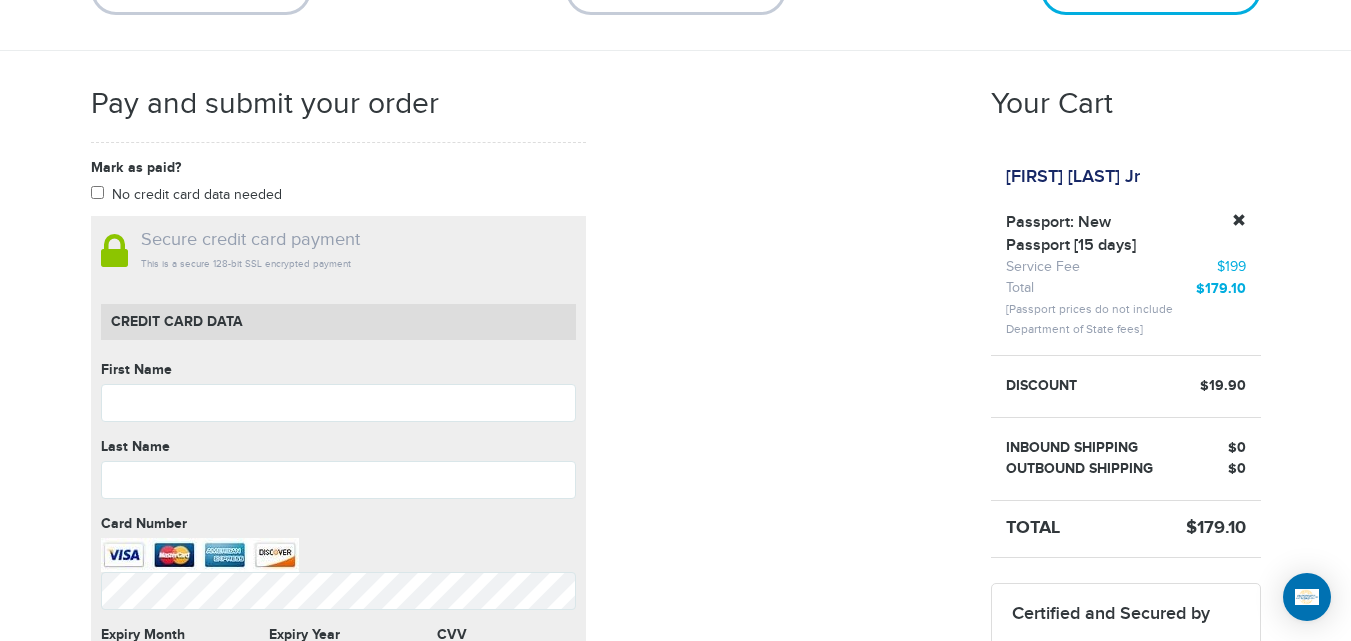 drag, startPoint x: 996, startPoint y: 174, endPoint x: 1150, endPoint y: 167, distance: 154.15901 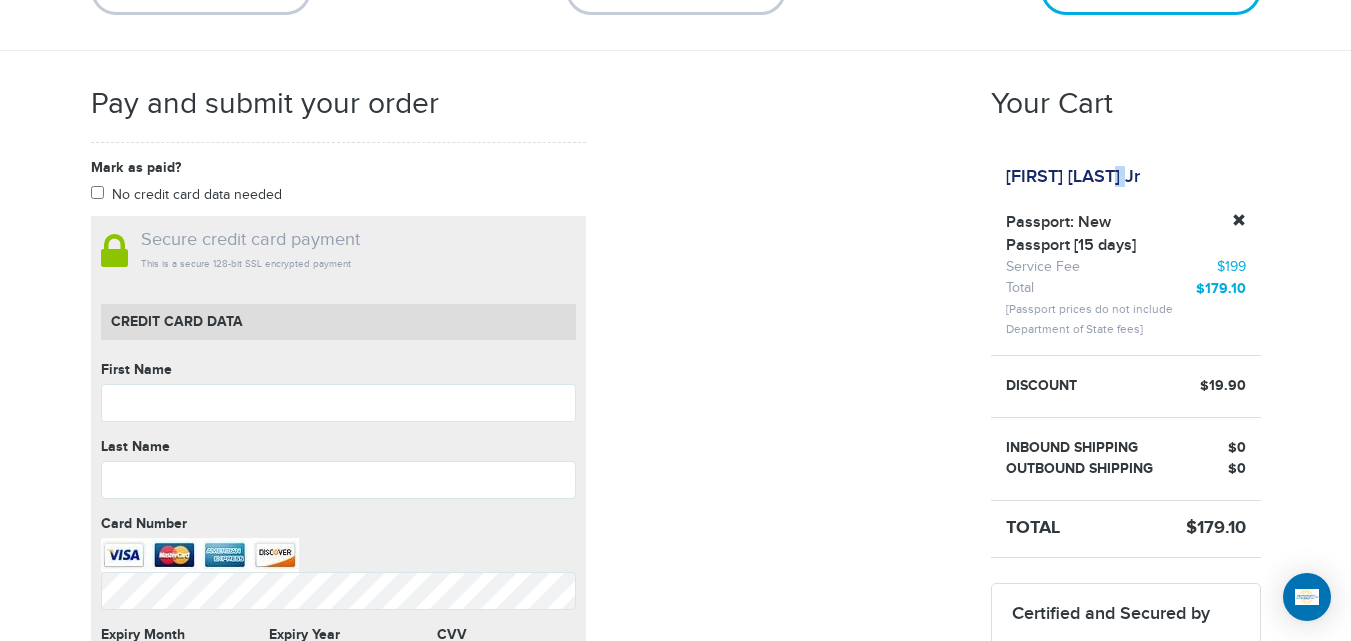click on "[FIRST] [LAST] Jr" at bounding box center [1073, 177] 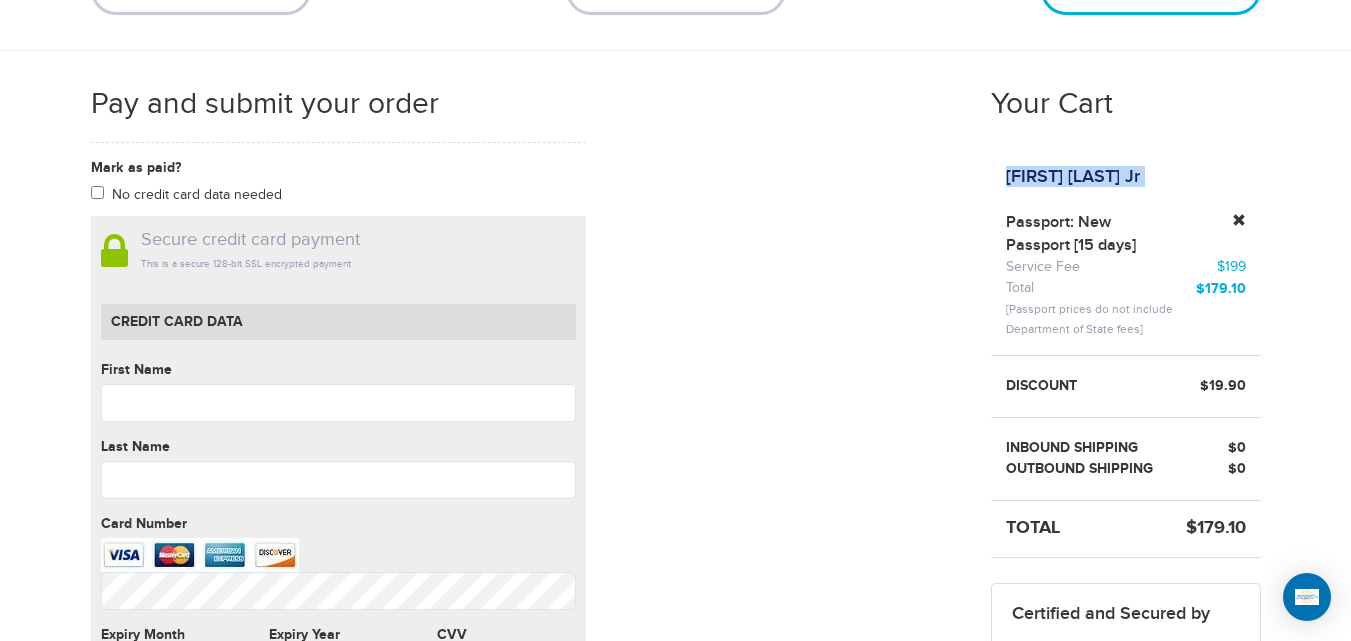 click on "[FIRST] [LAST] Jr" at bounding box center (1073, 177) 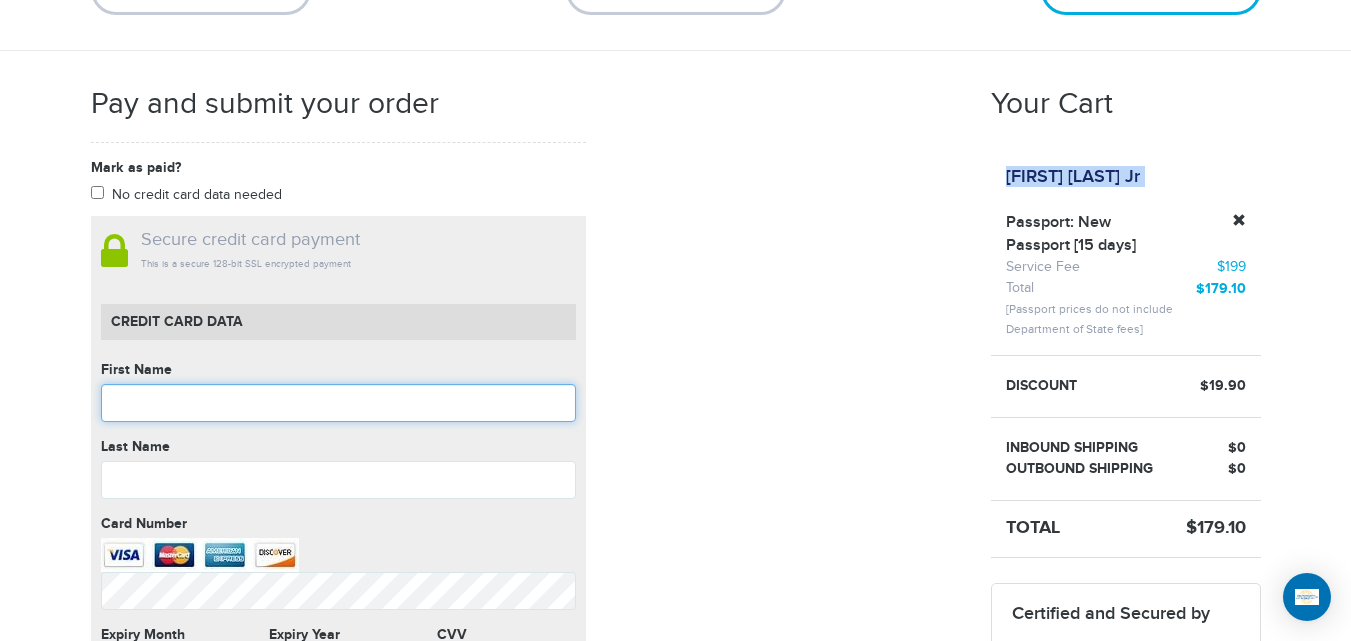 click at bounding box center [338, 403] 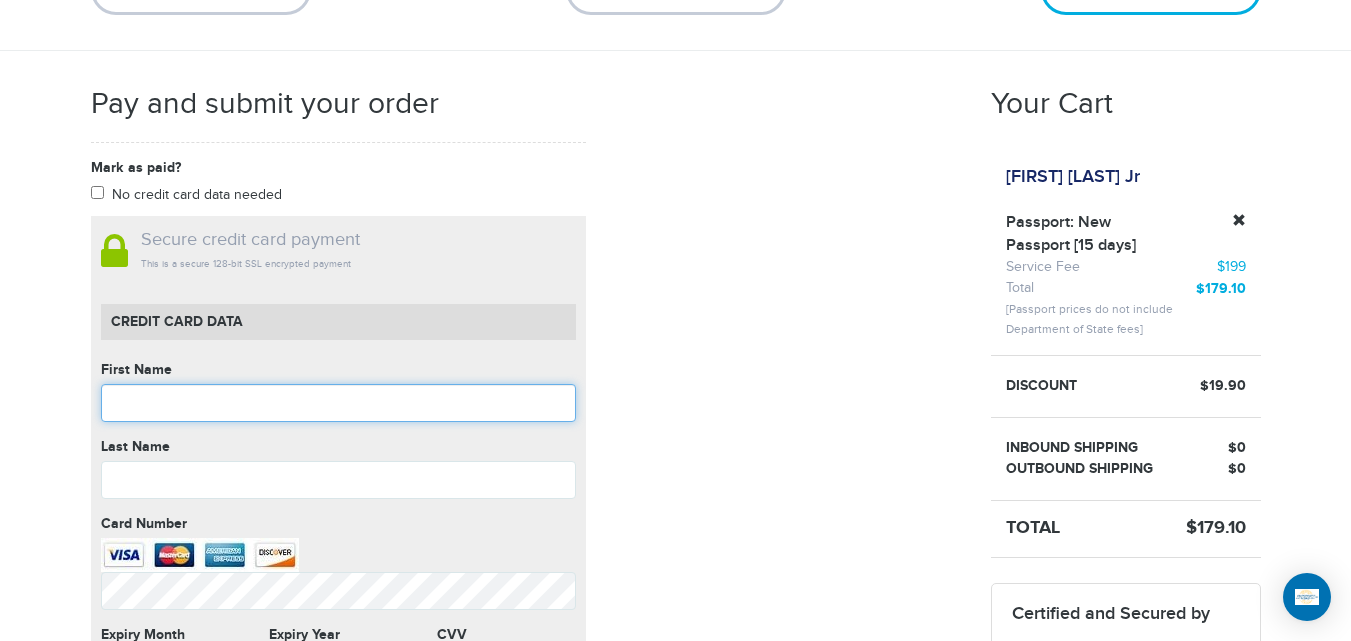 paste on "**********" 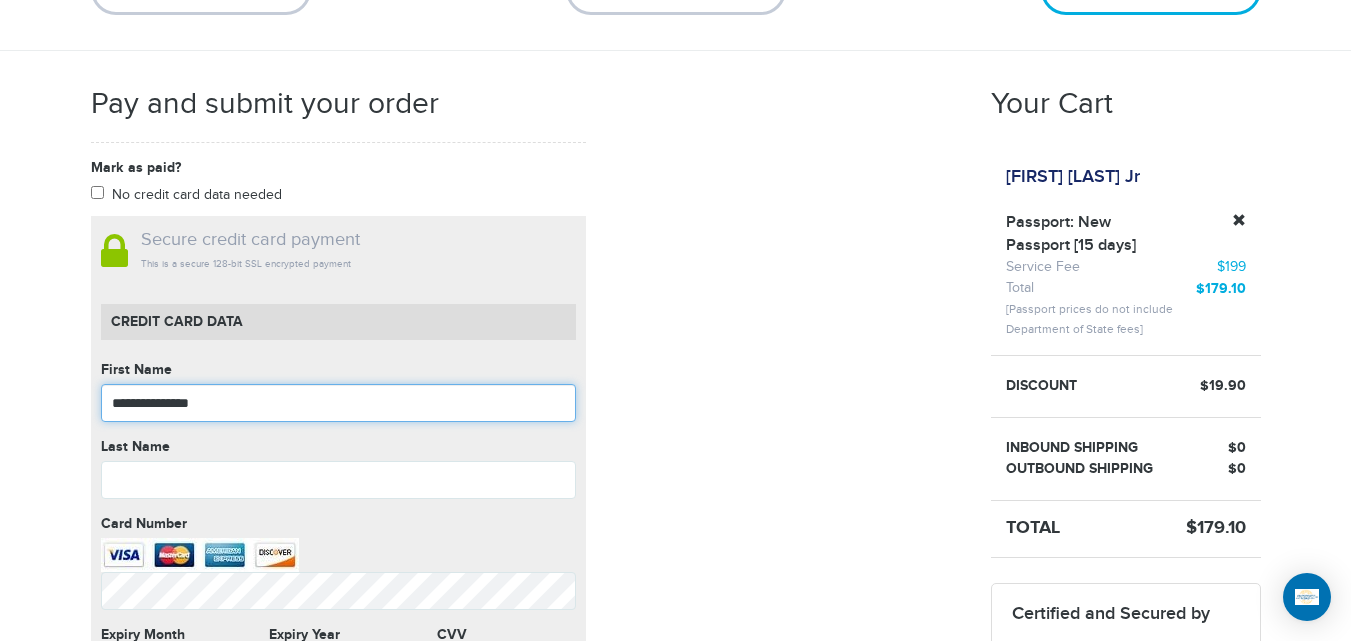 type on "**********" 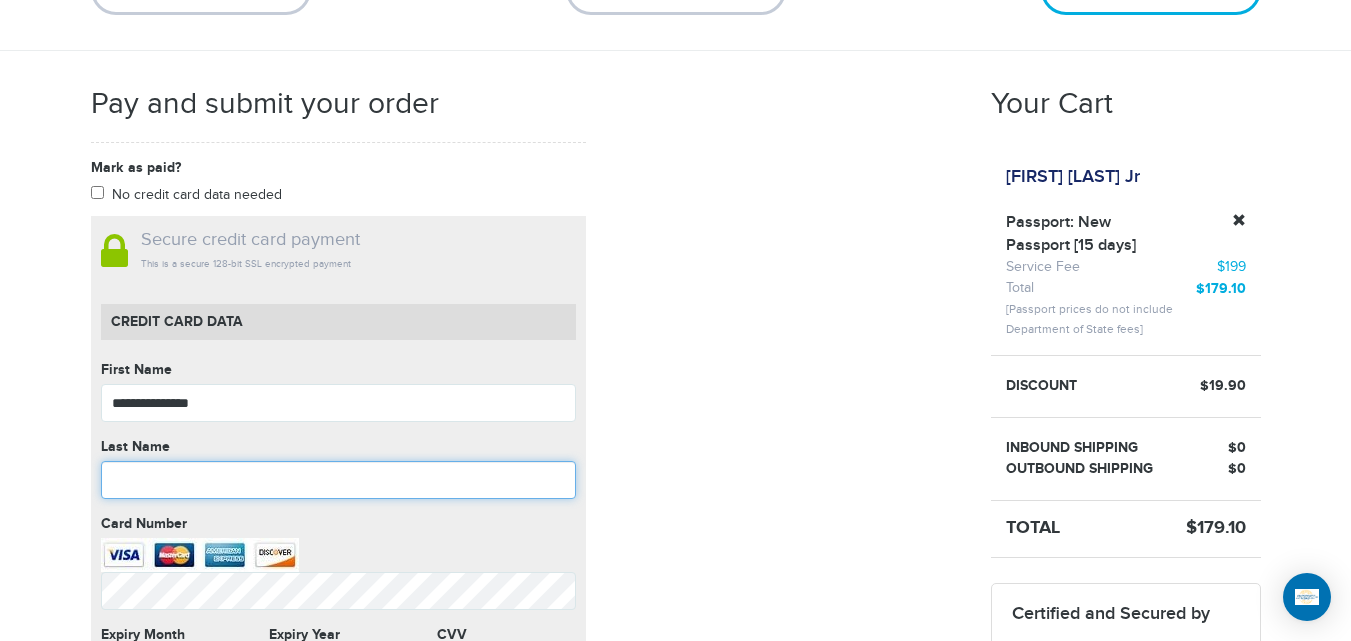 click at bounding box center (338, 480) 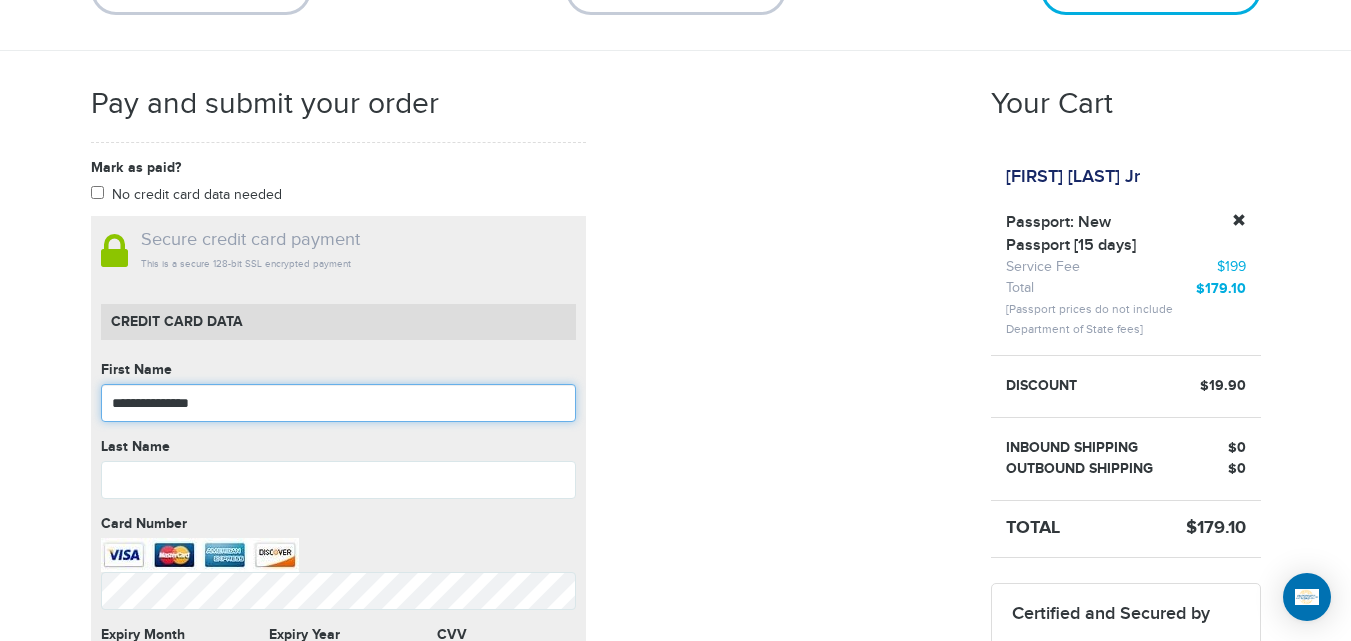 click on "**********" at bounding box center [338, 403] 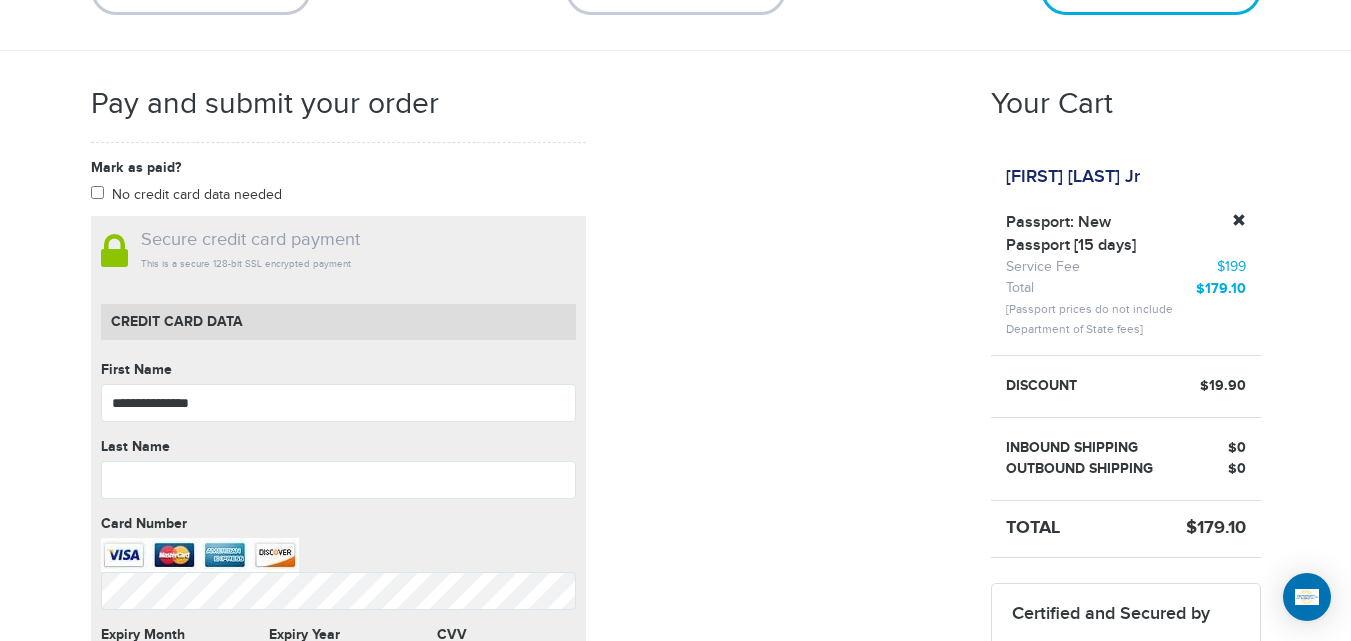 click on "Last Name
Last Name cannot be empty" at bounding box center (338, 468) 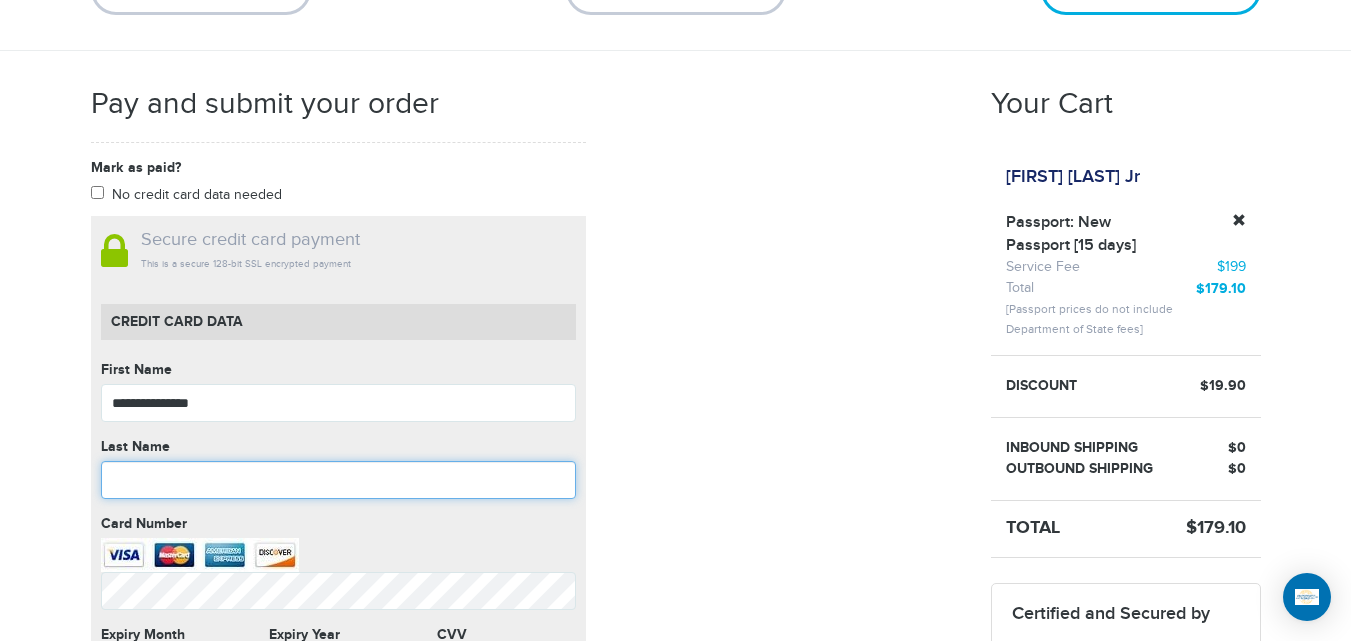 click at bounding box center [338, 480] 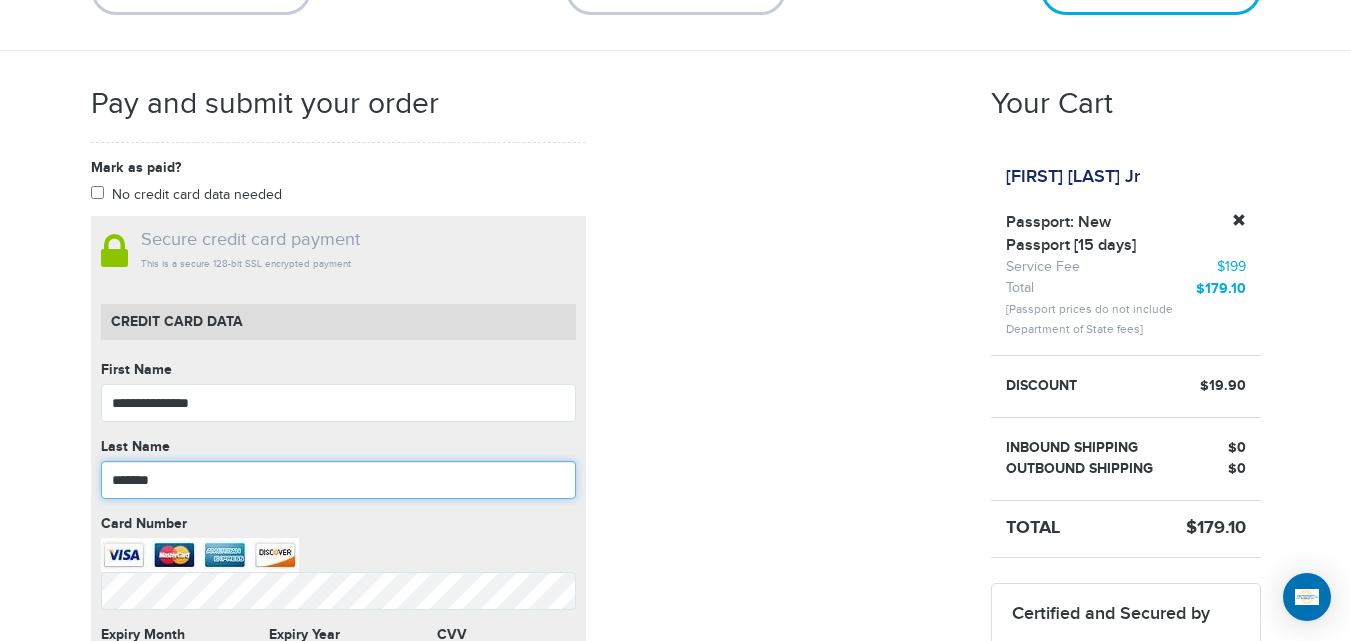 type on "******" 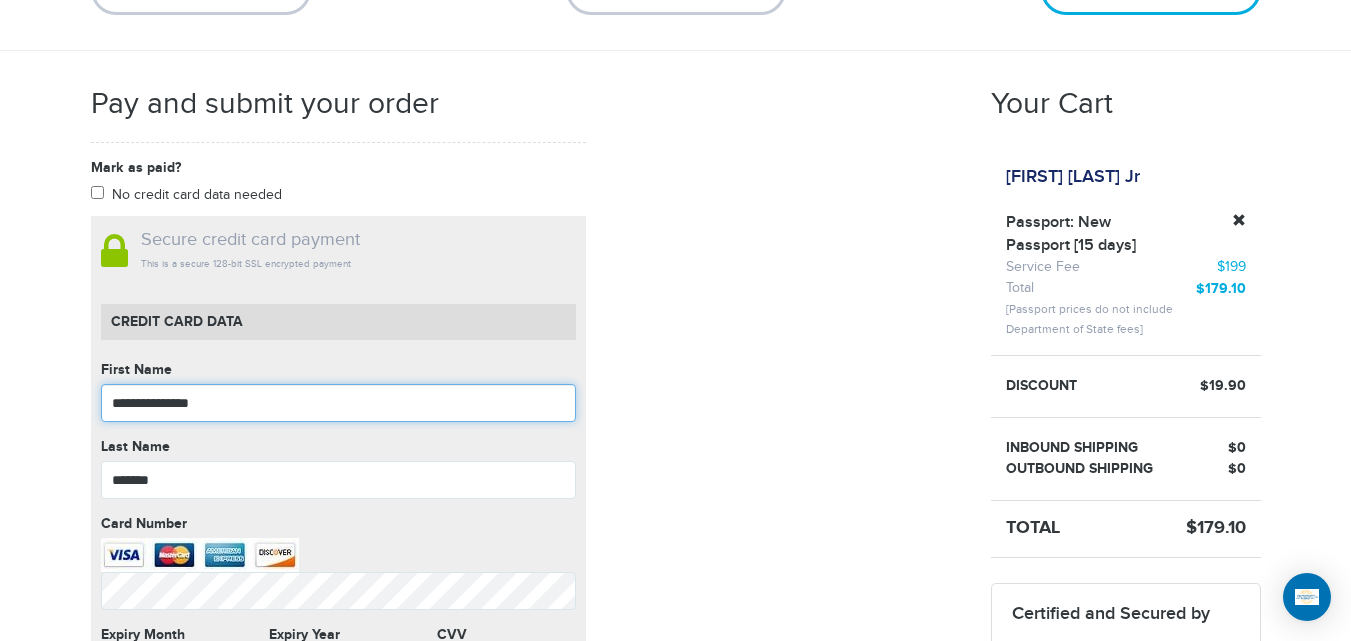 click on "**********" at bounding box center [338, 403] 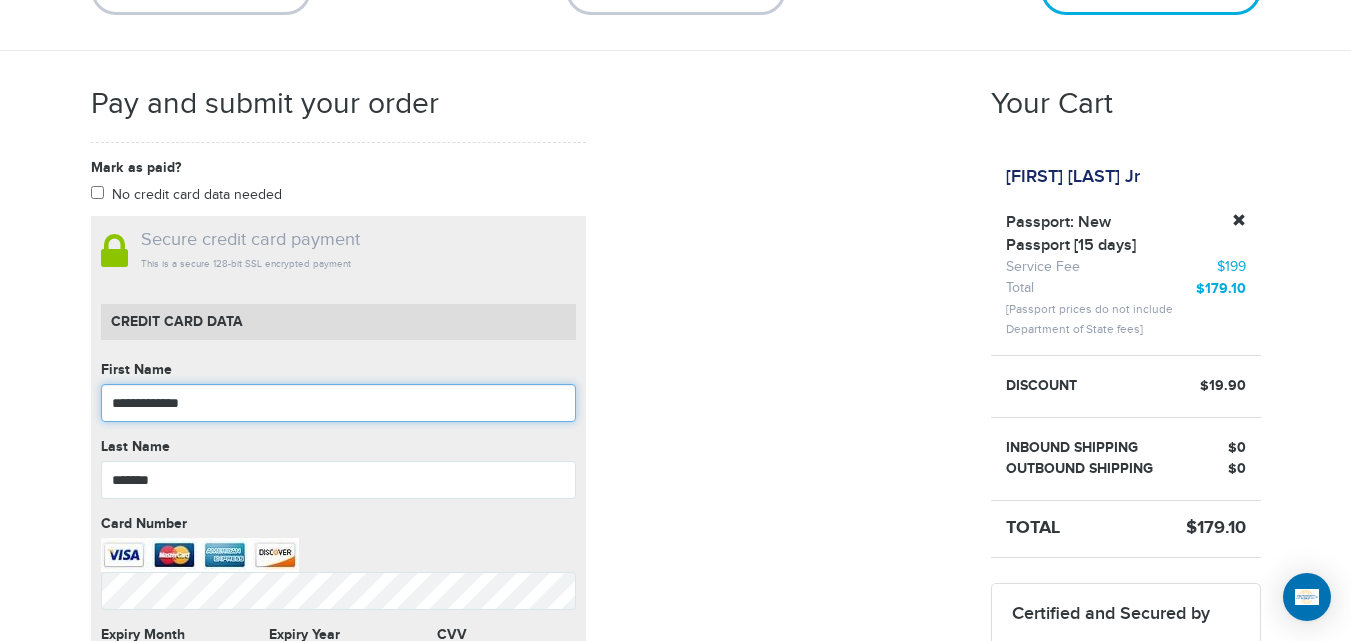 type on "**********" 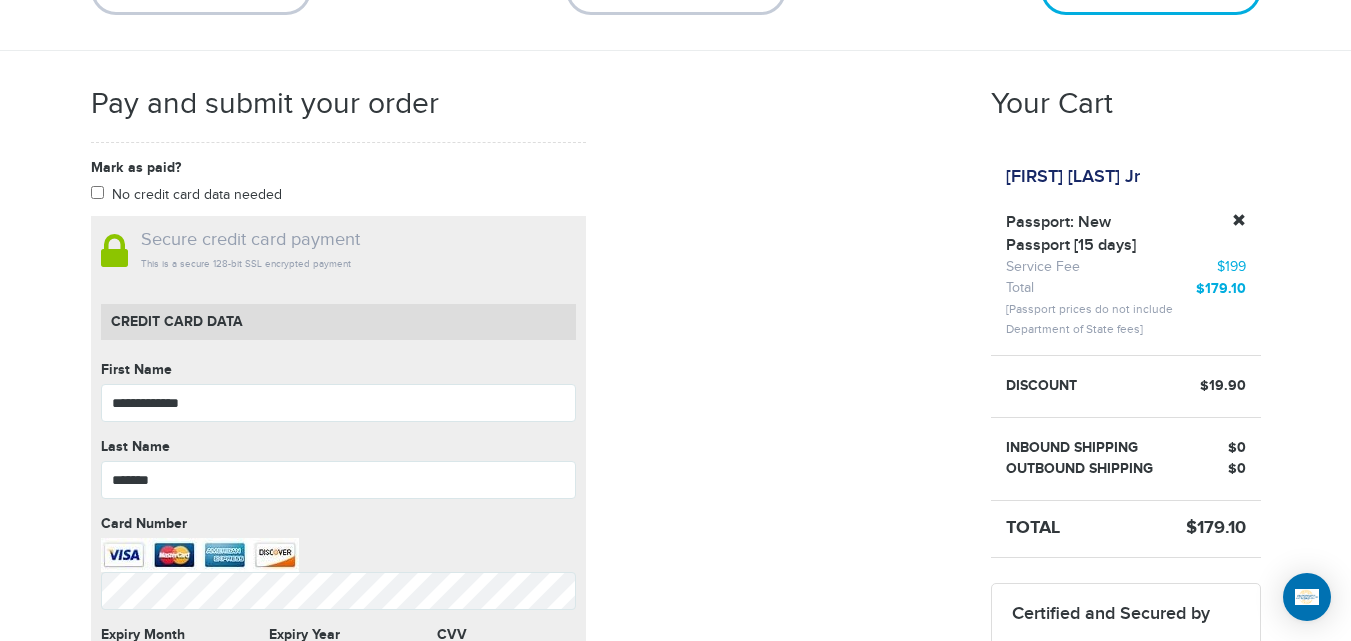 click on "**********" at bounding box center [526, 608] 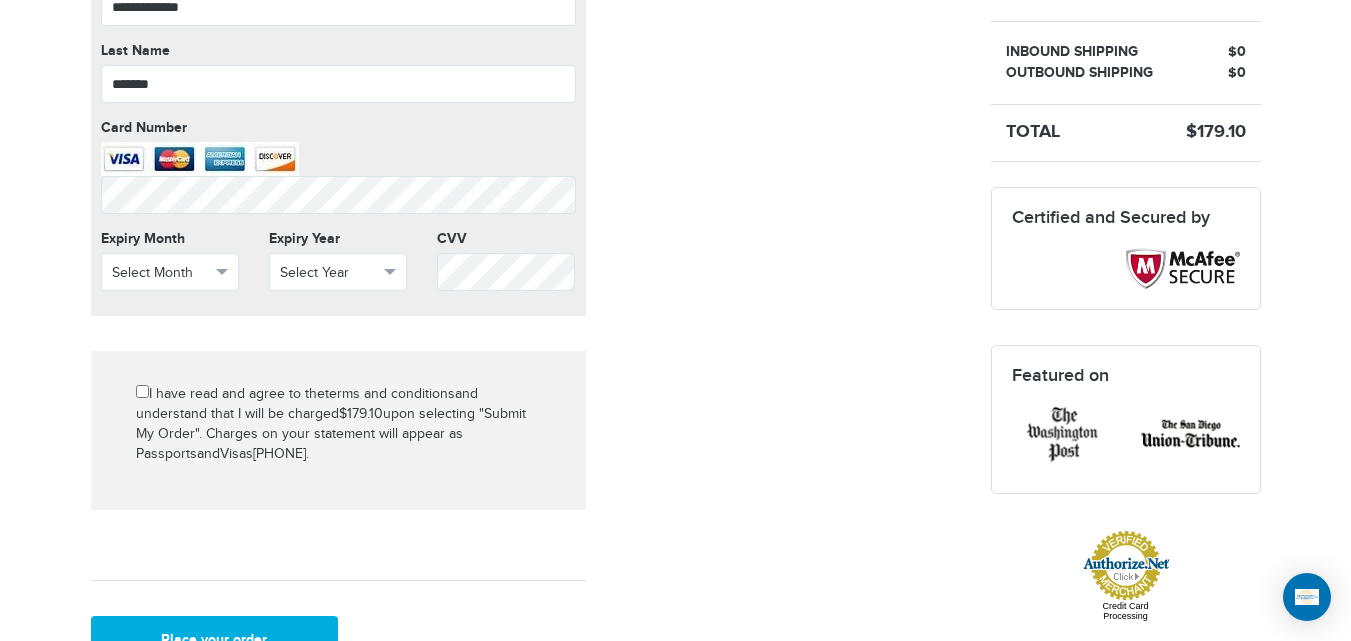scroll, scrollTop: 682, scrollLeft: 0, axis: vertical 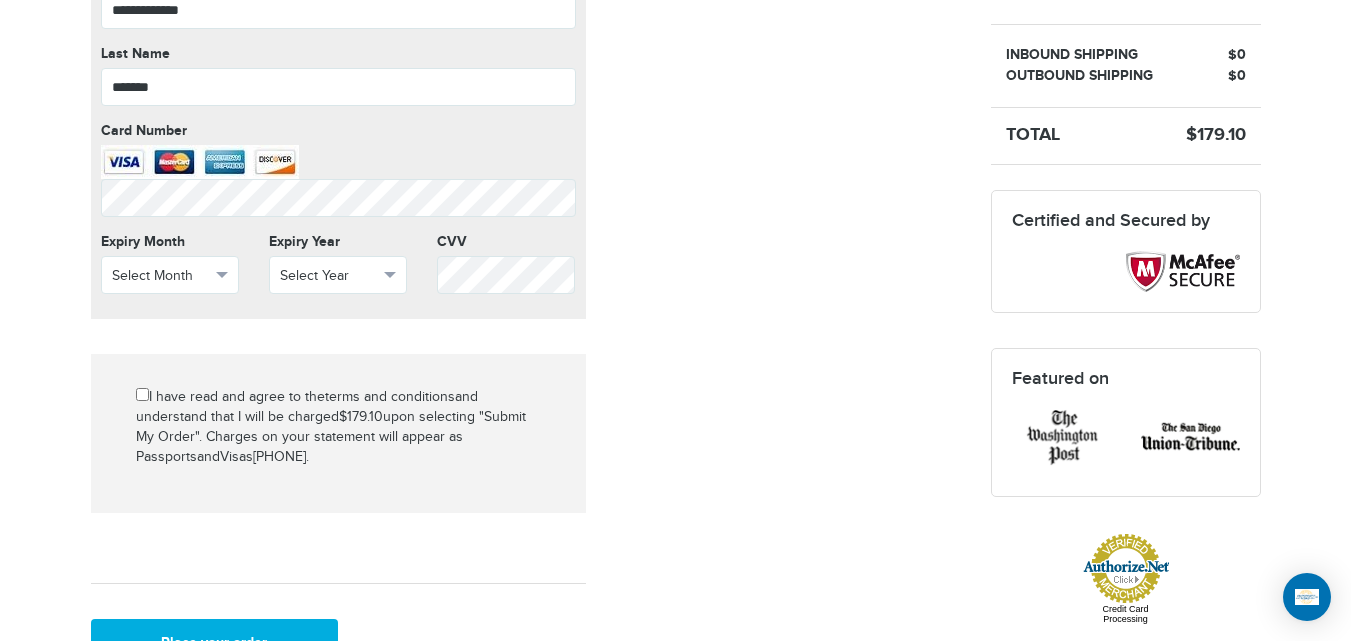 click on "**********" at bounding box center [338, 215] 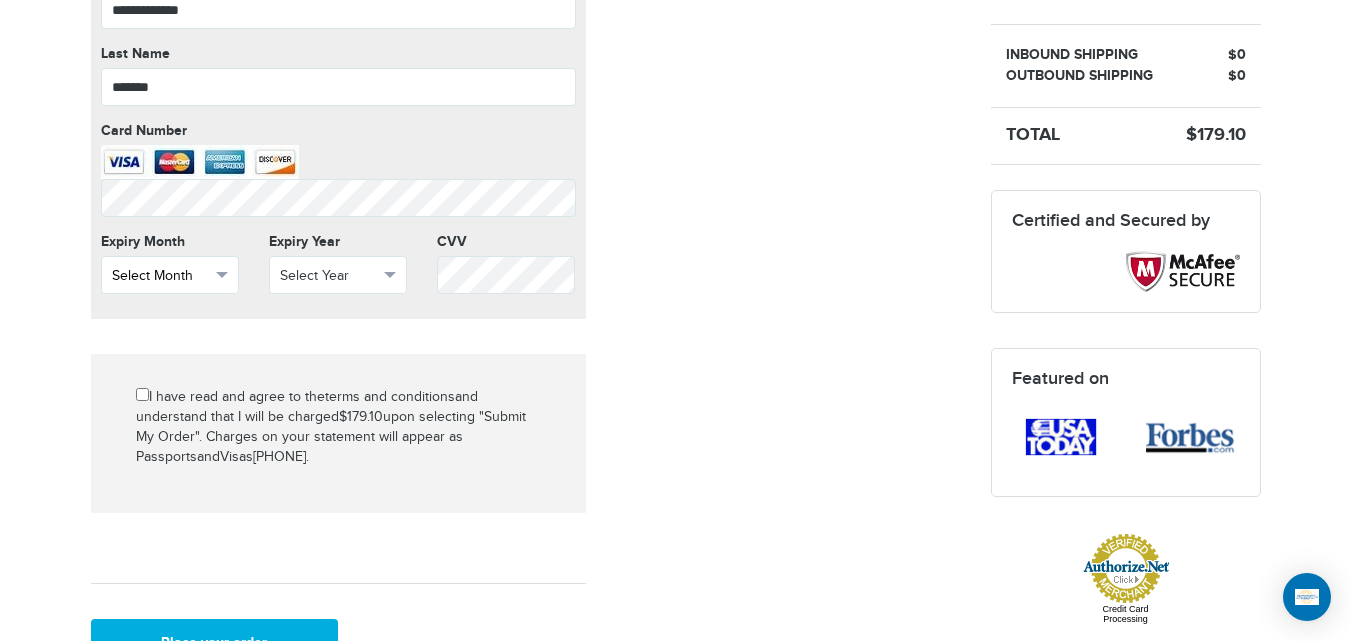 click on "Select Month" at bounding box center [170, 275] 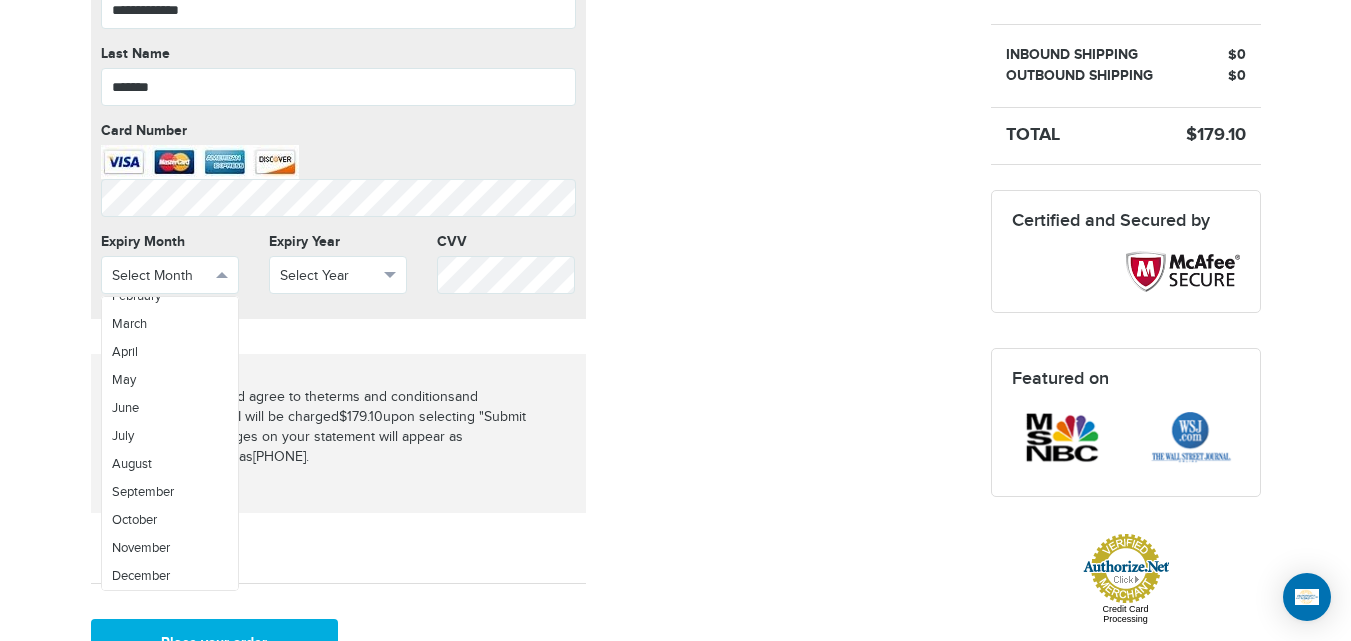 scroll, scrollTop: 0, scrollLeft: 0, axis: both 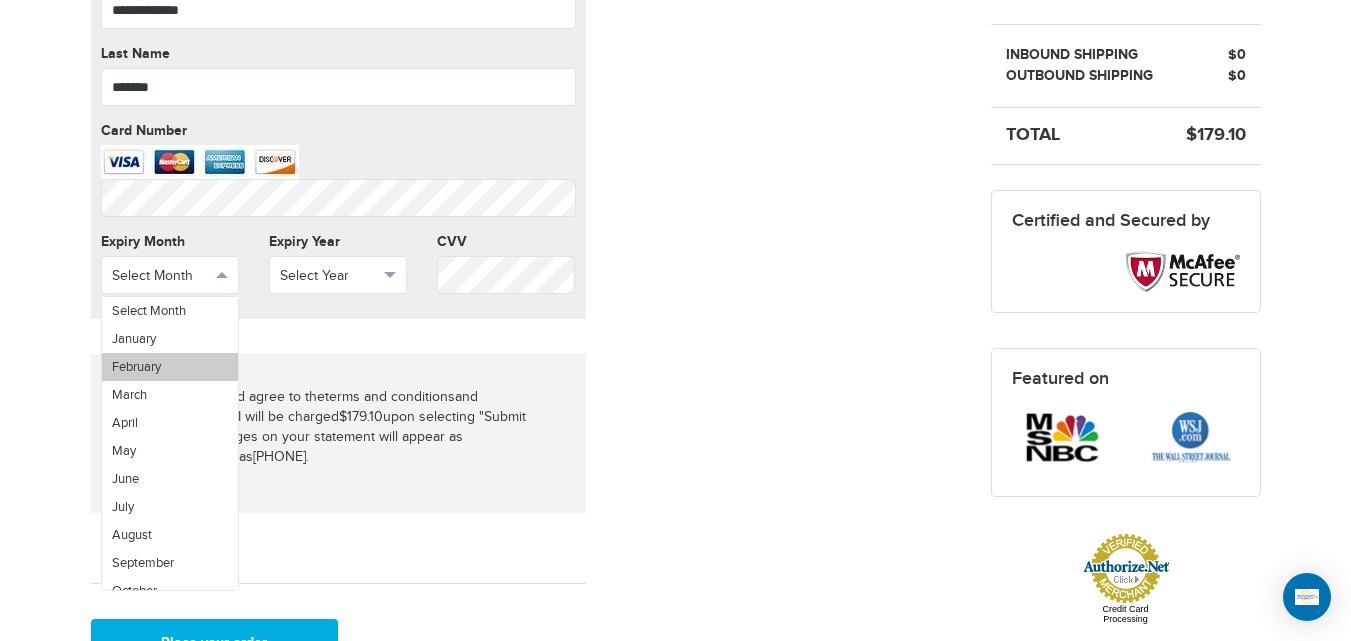 click on "February" at bounding box center [136, 367] 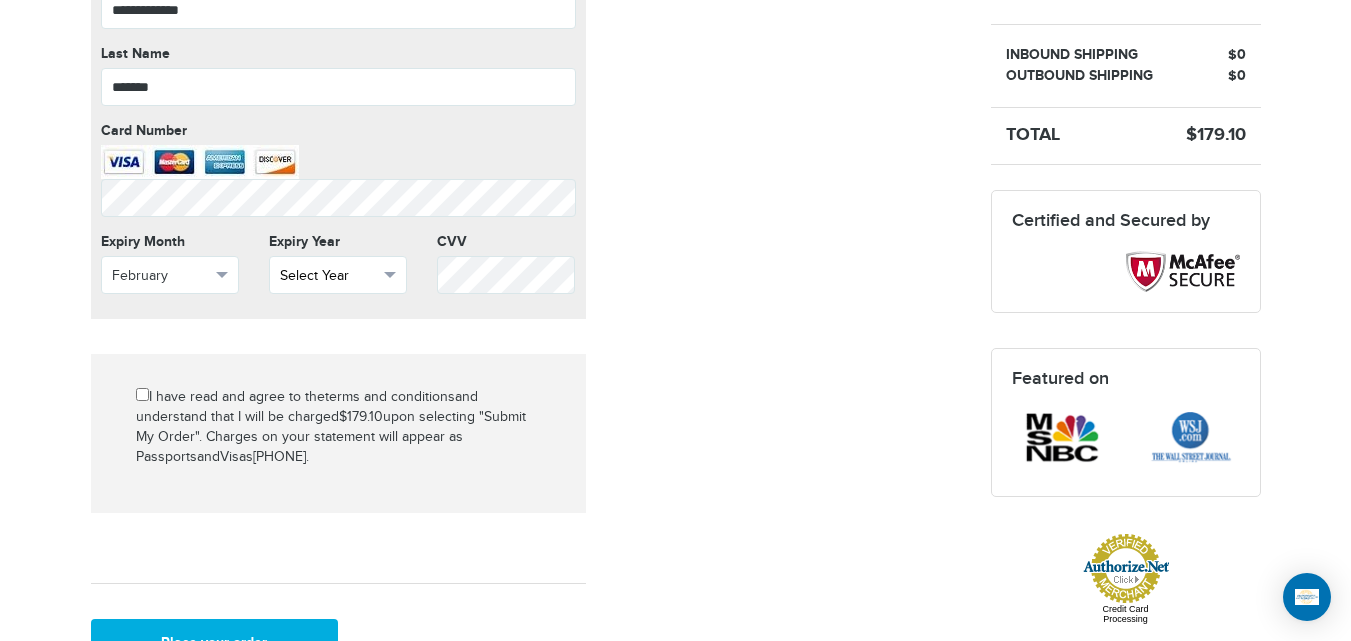 click on "Select Year" at bounding box center (329, 276) 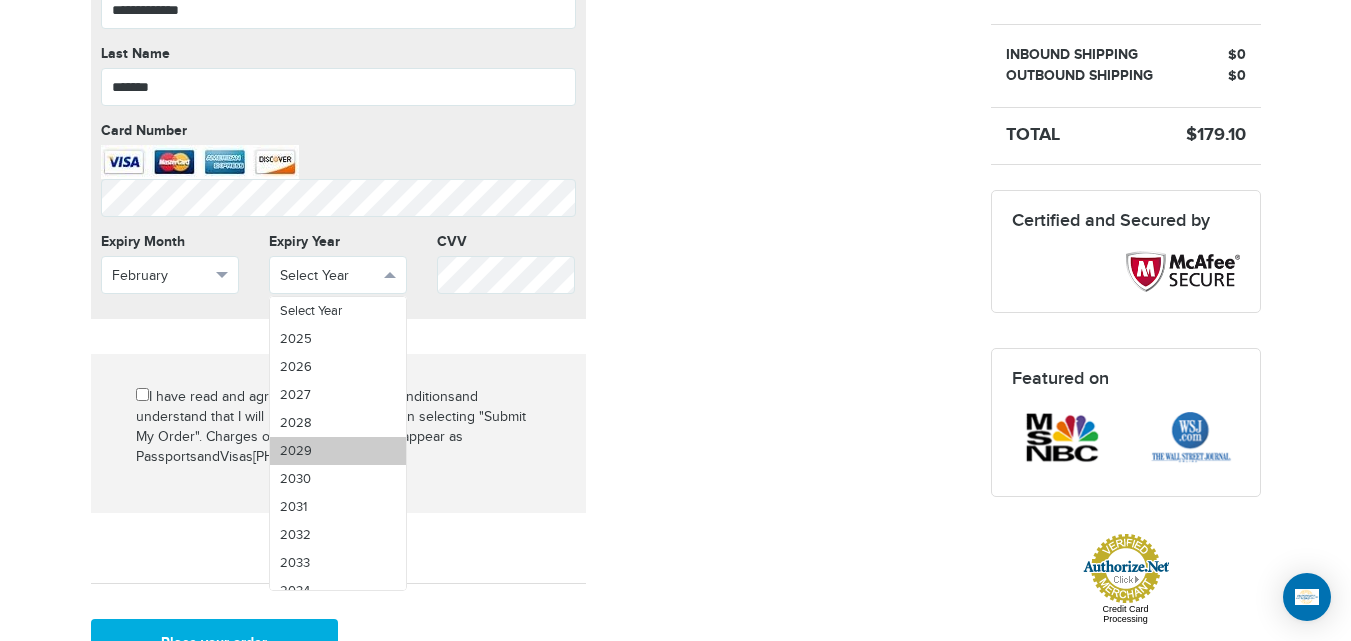 click on "2029" at bounding box center [338, 451] 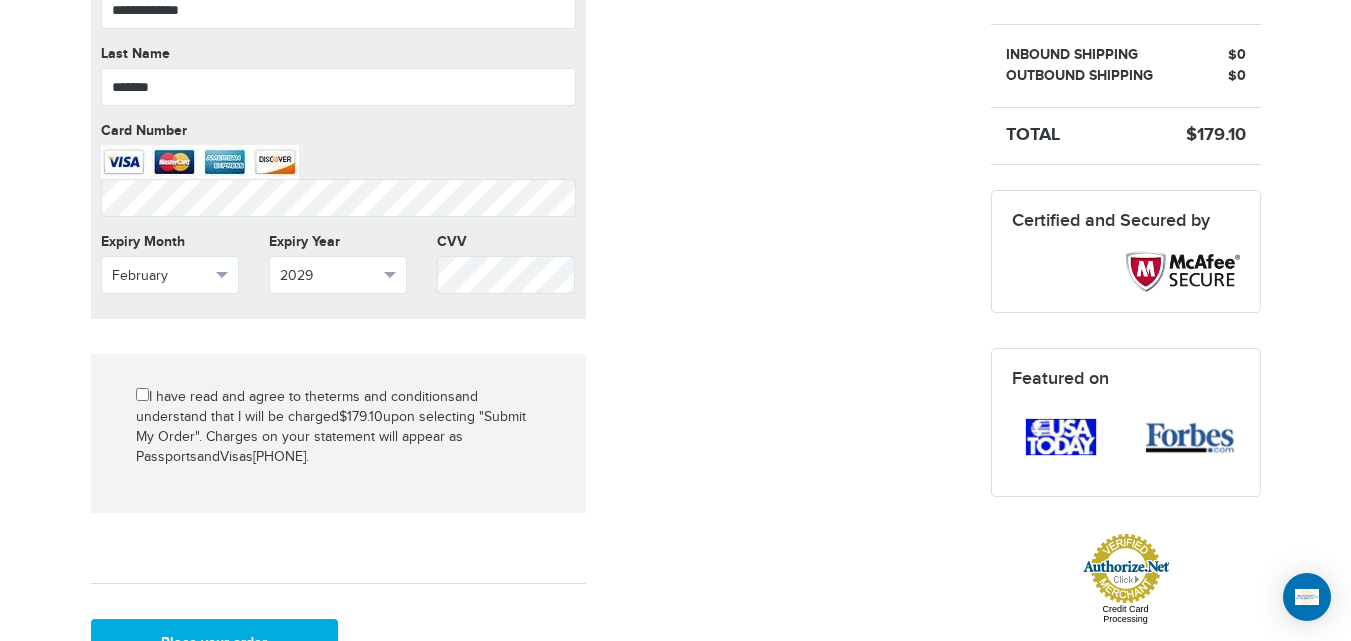 click on "**********" at bounding box center [526, 215] 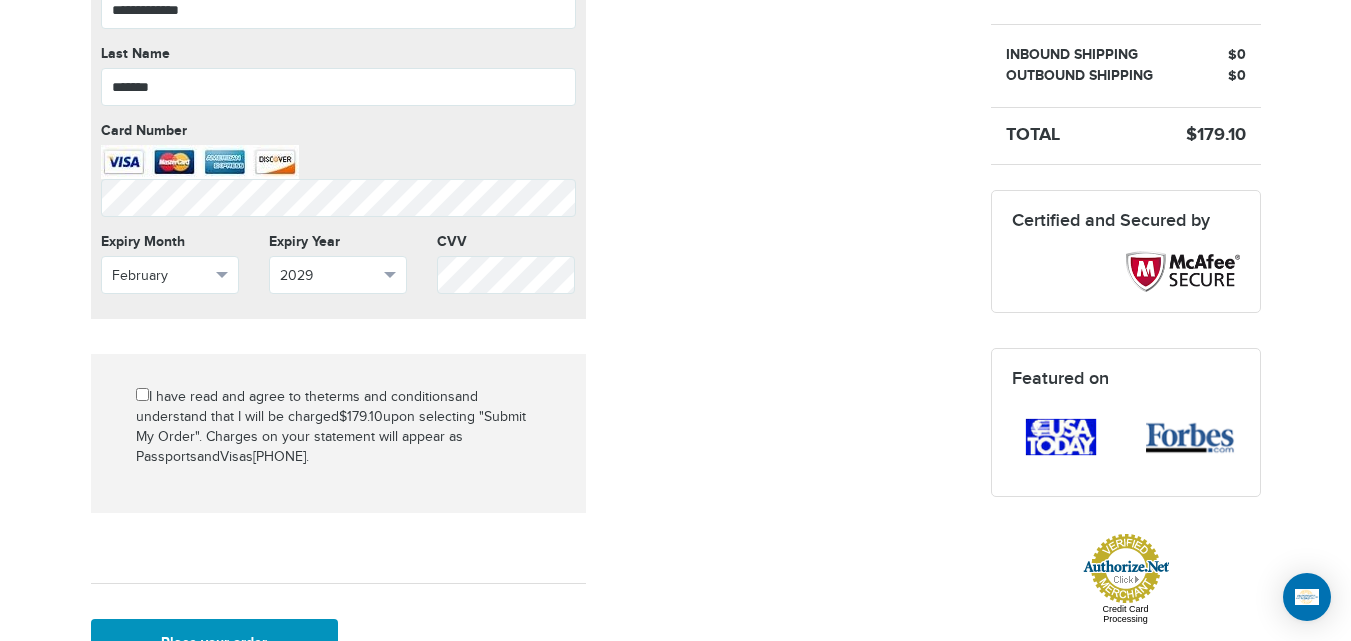 click on "Place your order" at bounding box center (215, 643) 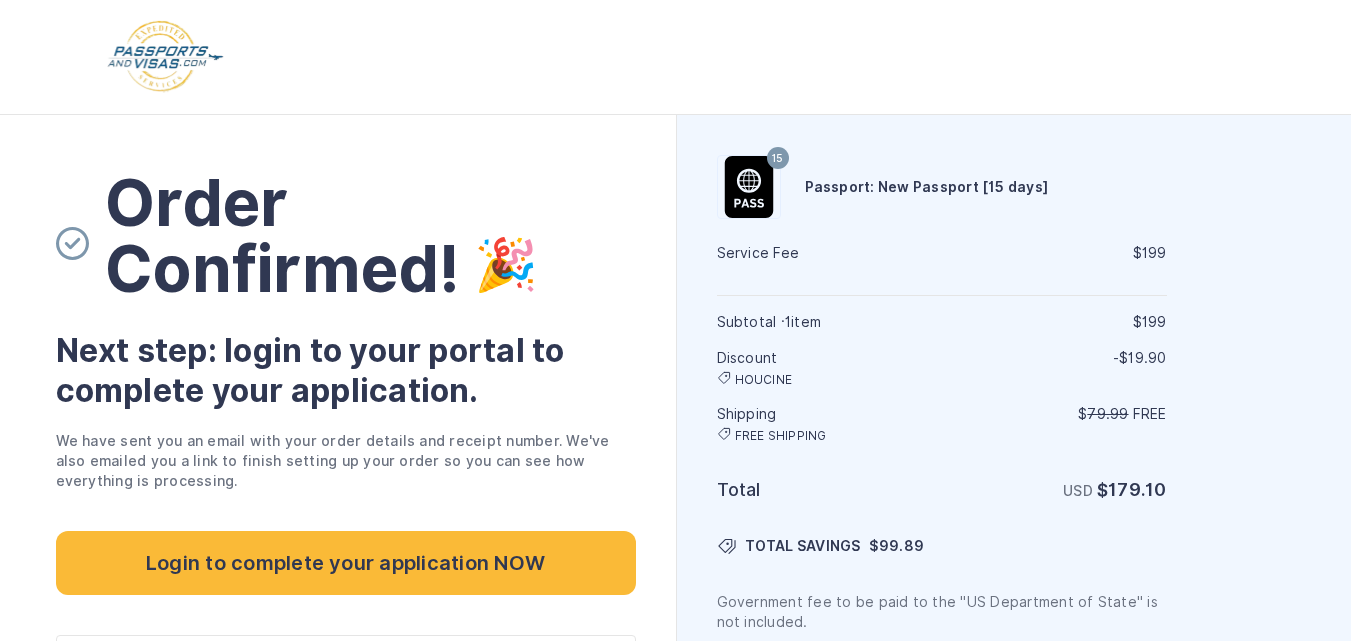 scroll, scrollTop: 0, scrollLeft: 0, axis: both 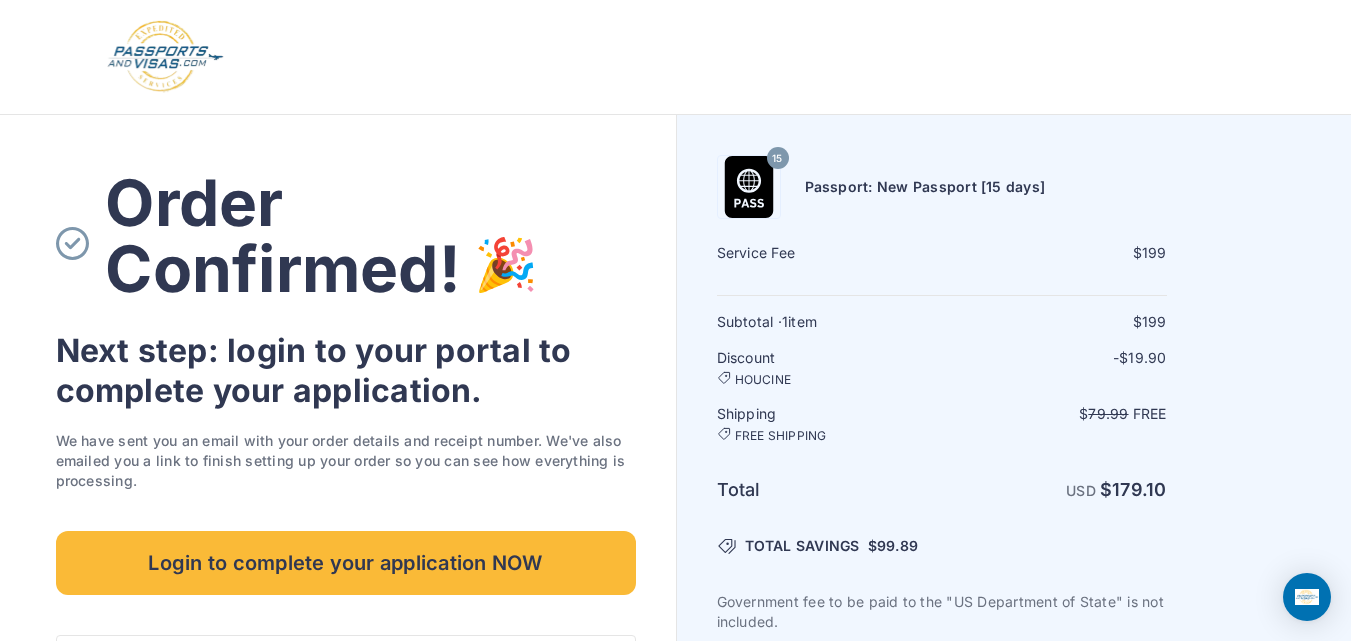 click at bounding box center [676, 57] 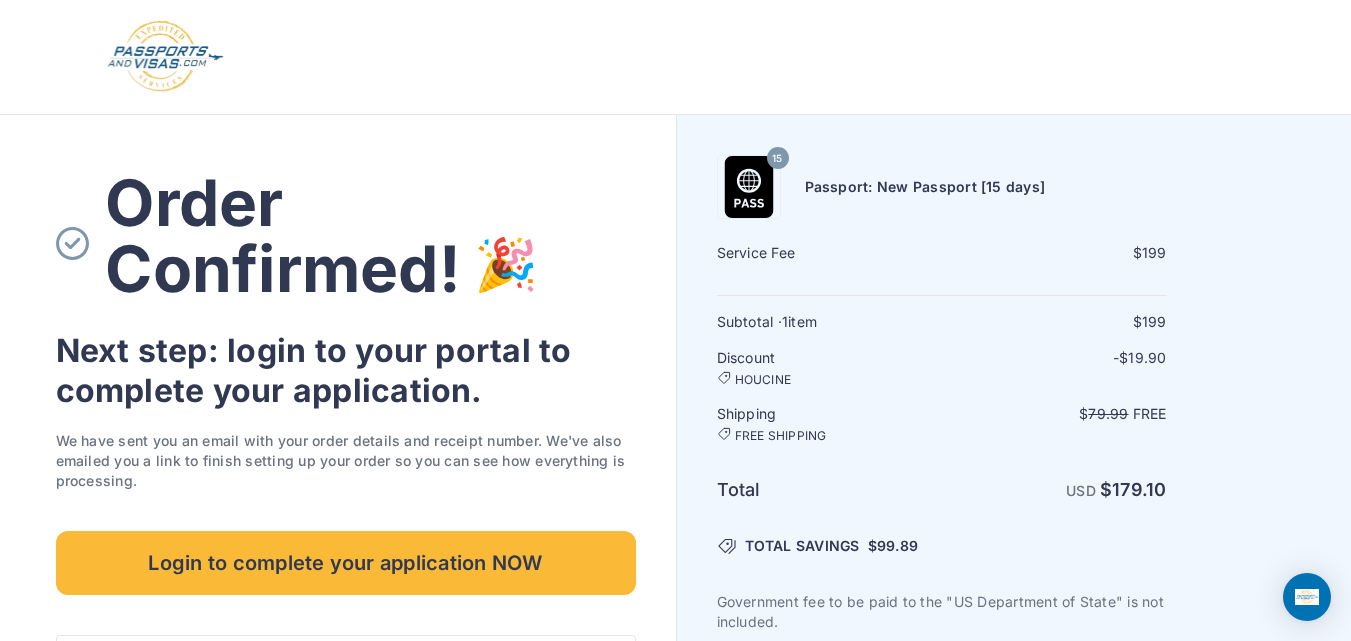 click on "Order Confirmed!
Next step: login to your portal to complete your application.
We have sent you an email with your order details and receipt number. We've also emailed you a link to finish setting up your order so you can see how everything is processing.
Login to complete your application NOW
Order Details
View Account
Contact Information
[FIRST] [LAST]
Shipping Address
[NUMBER] [STREET]" at bounding box center [338, 644] 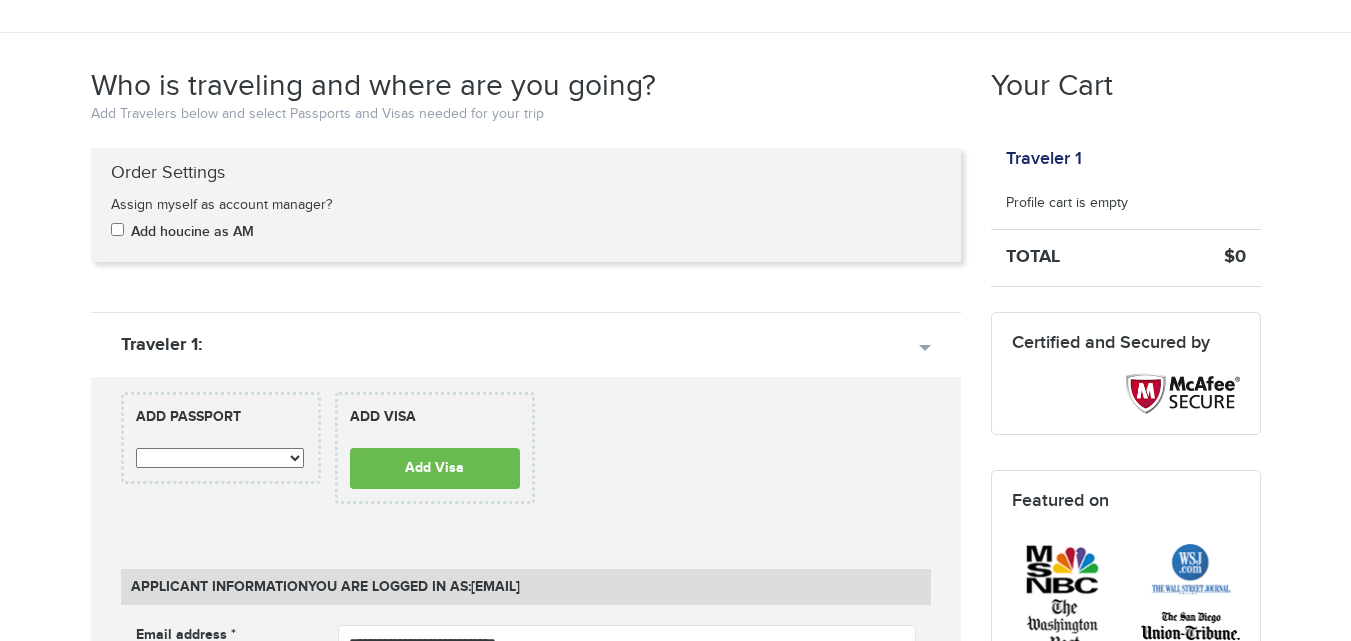 scroll, scrollTop: 315, scrollLeft: 0, axis: vertical 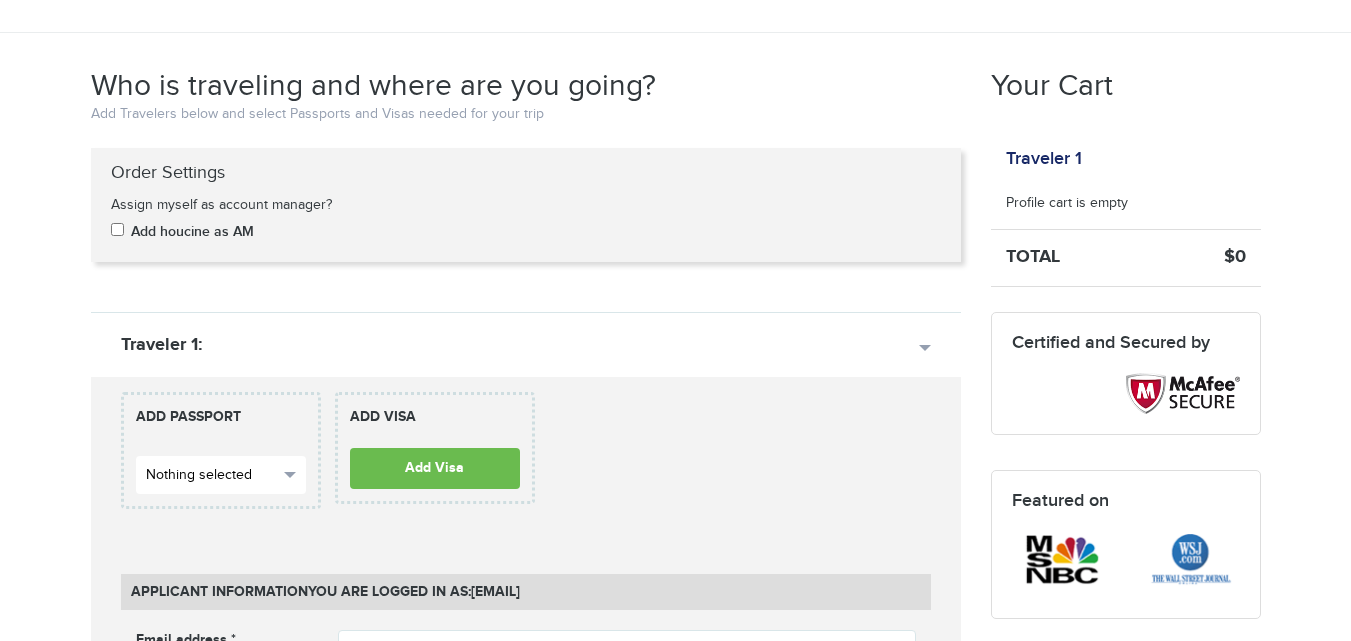 click on "Nothing selected" at bounding box center (221, 475) 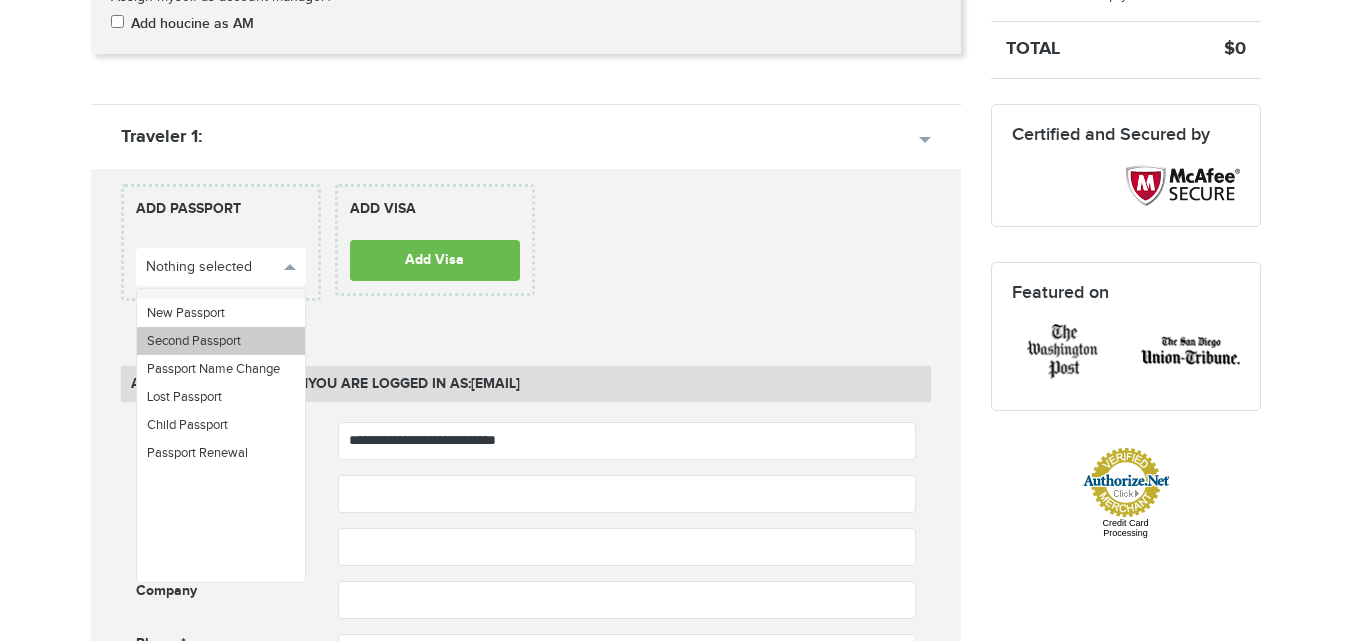 scroll, scrollTop: 0, scrollLeft: 0, axis: both 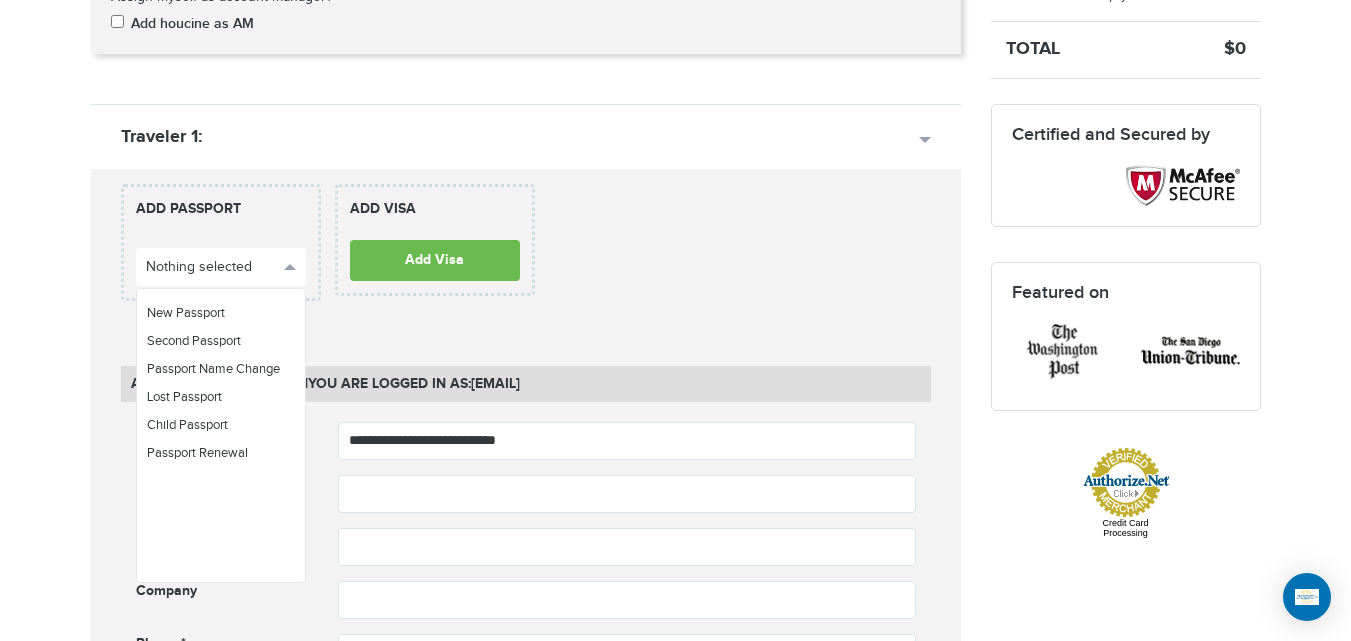 click on "[PHONE]
Passports & Visas.com
Hello, [NAME]
Passports
Passport Renewal
New Passport
Second Passport
Passport Name Change
Lost Passport
Child Passport
Travel Visas" at bounding box center (675, 903) 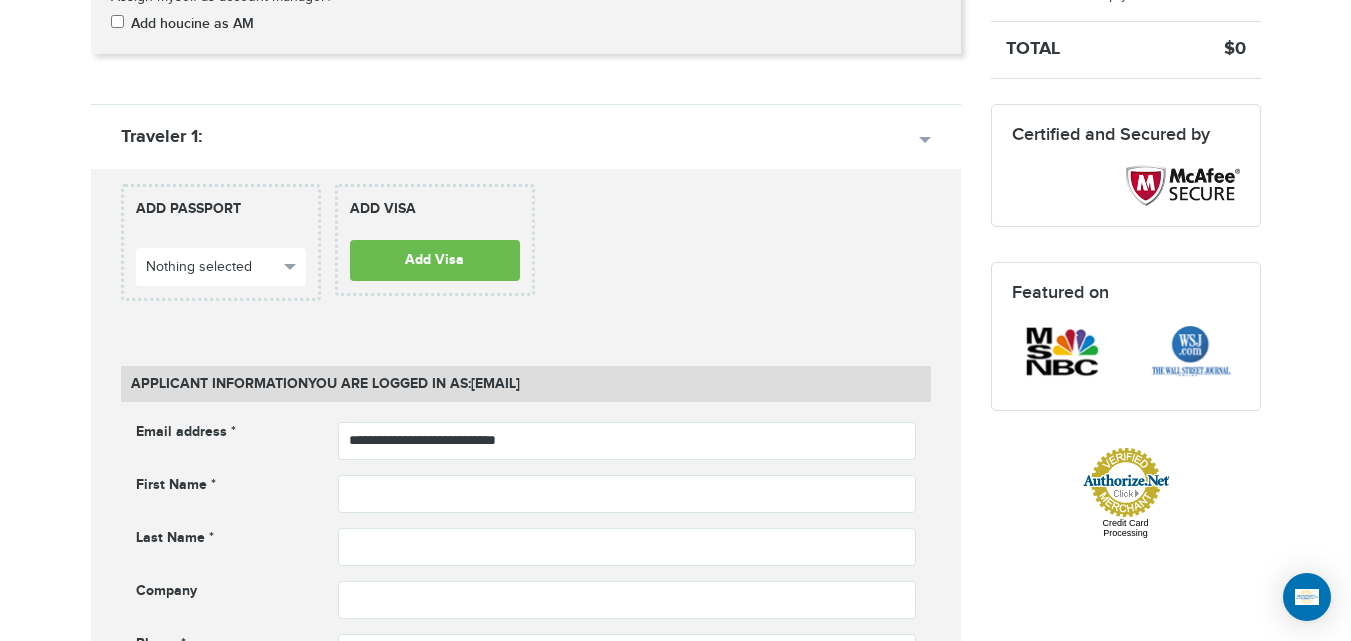 click on "**********" at bounding box center [526, 250] 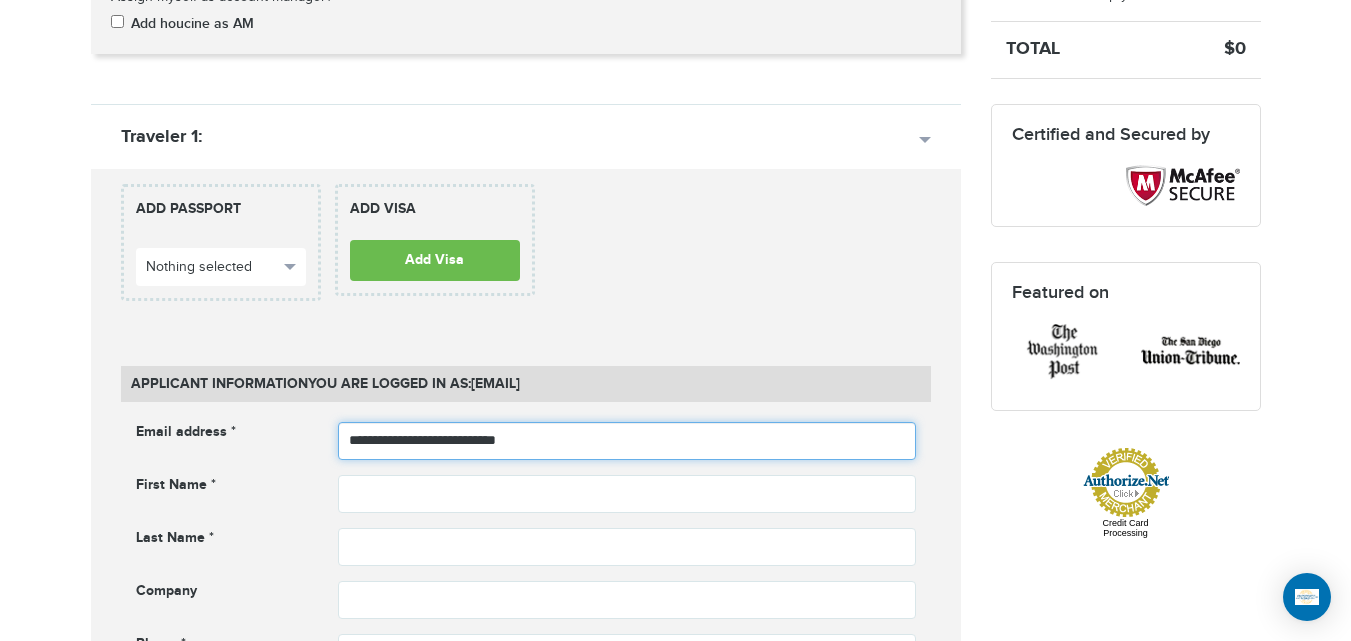 click on "**********" at bounding box center [627, 441] 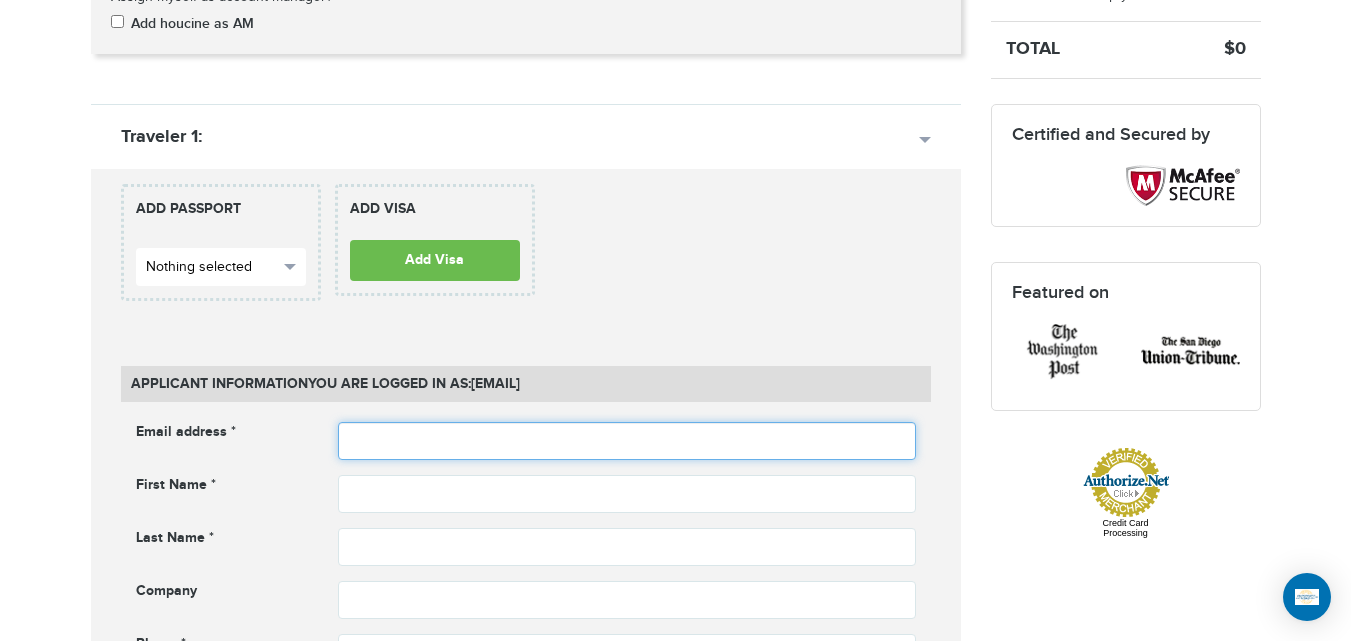 type 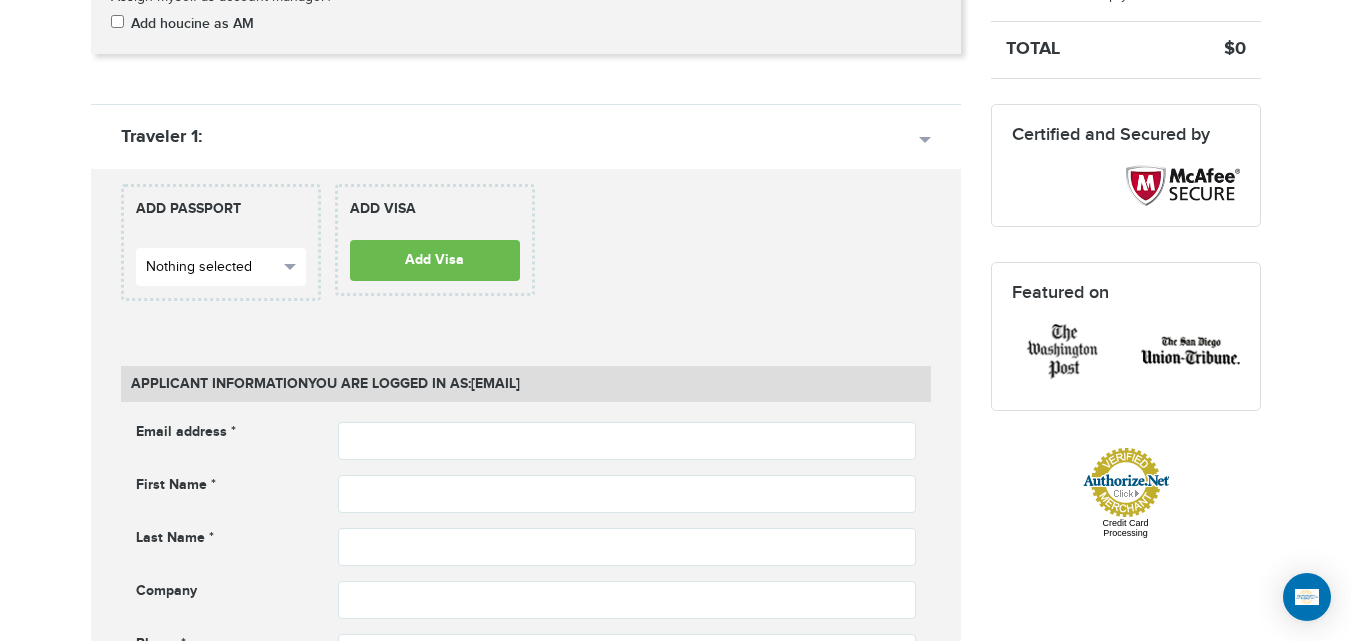 click on "Nothing selected" at bounding box center [221, 267] 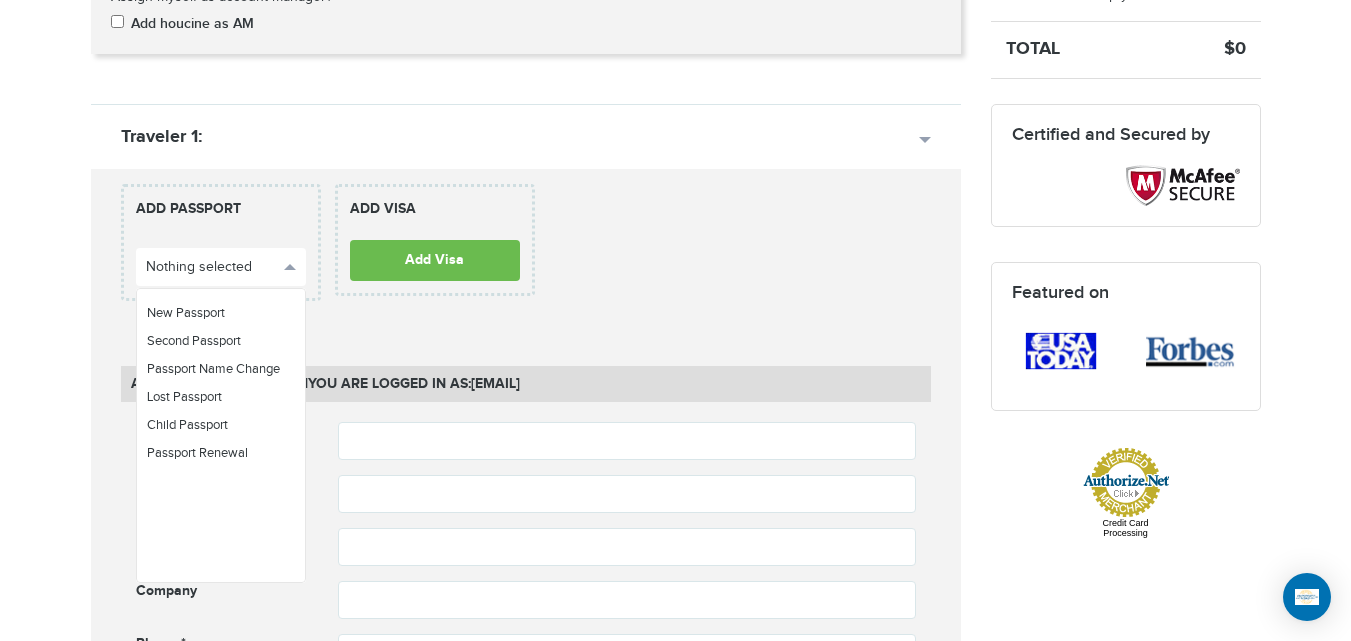 click on "720-764-9321
Passports & Visas.com
Hello, houcine
Passports
Passport Renewal
New Passport
Second Passport
Passport Name Change
Lost Passport
Child Passport
Travel Visas" at bounding box center (675, 903) 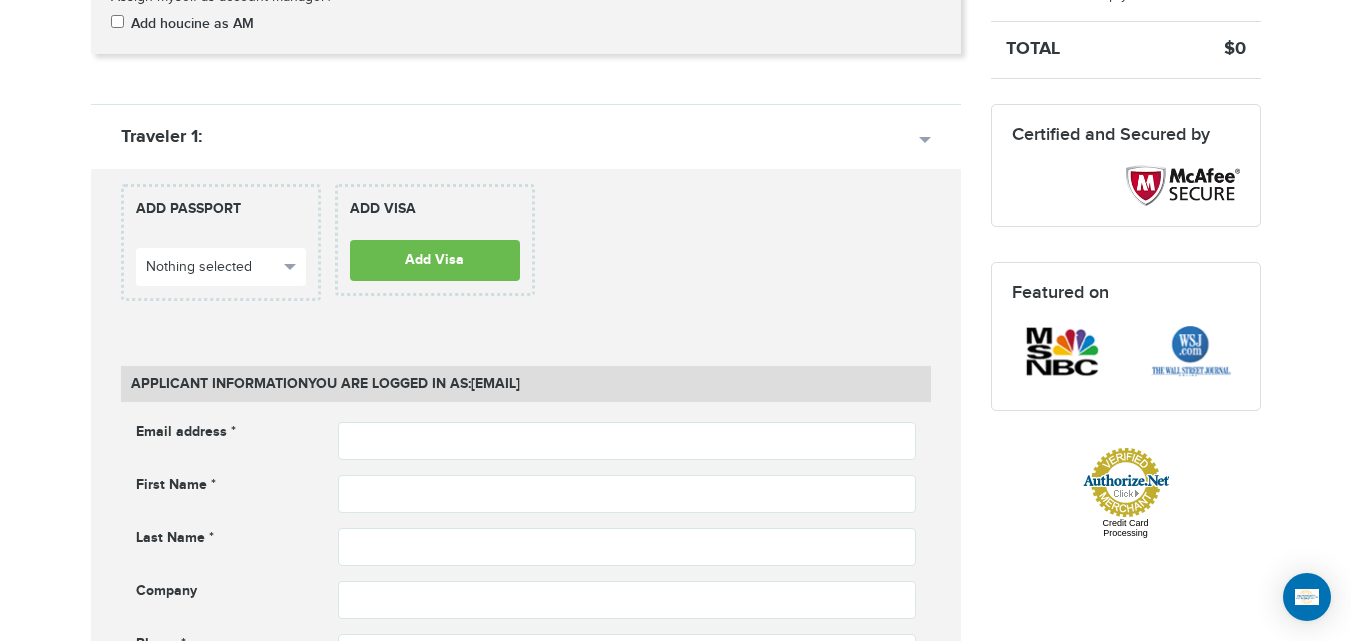drag, startPoint x: 663, startPoint y: 355, endPoint x: 832, endPoint y: 463, distance: 200.5617 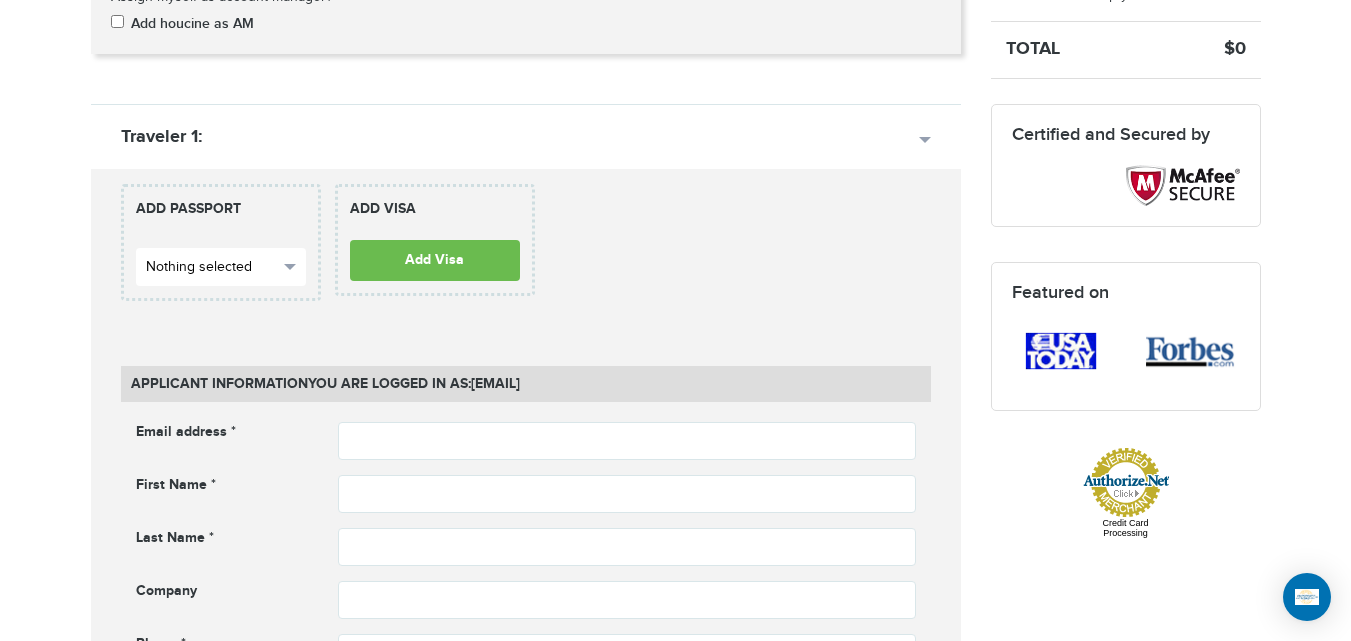 click on "Nothing selected" at bounding box center (221, 267) 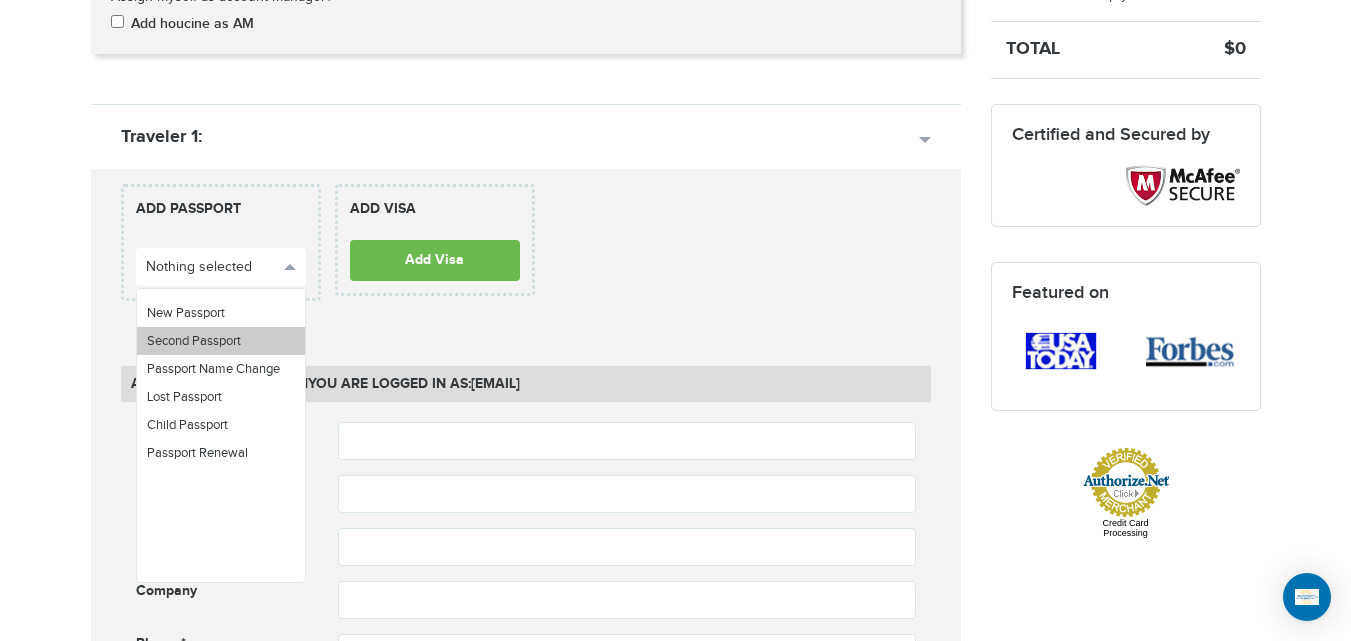 click on "Second Passport" at bounding box center [194, 341] 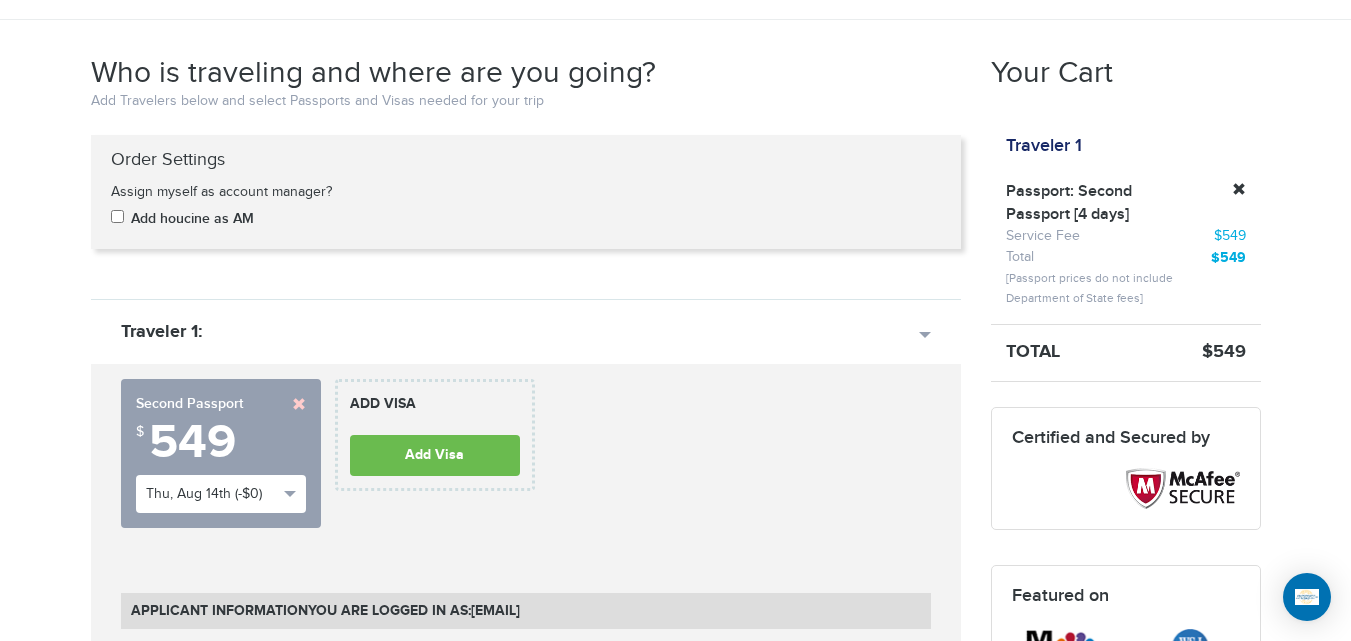 scroll, scrollTop: 275, scrollLeft: 0, axis: vertical 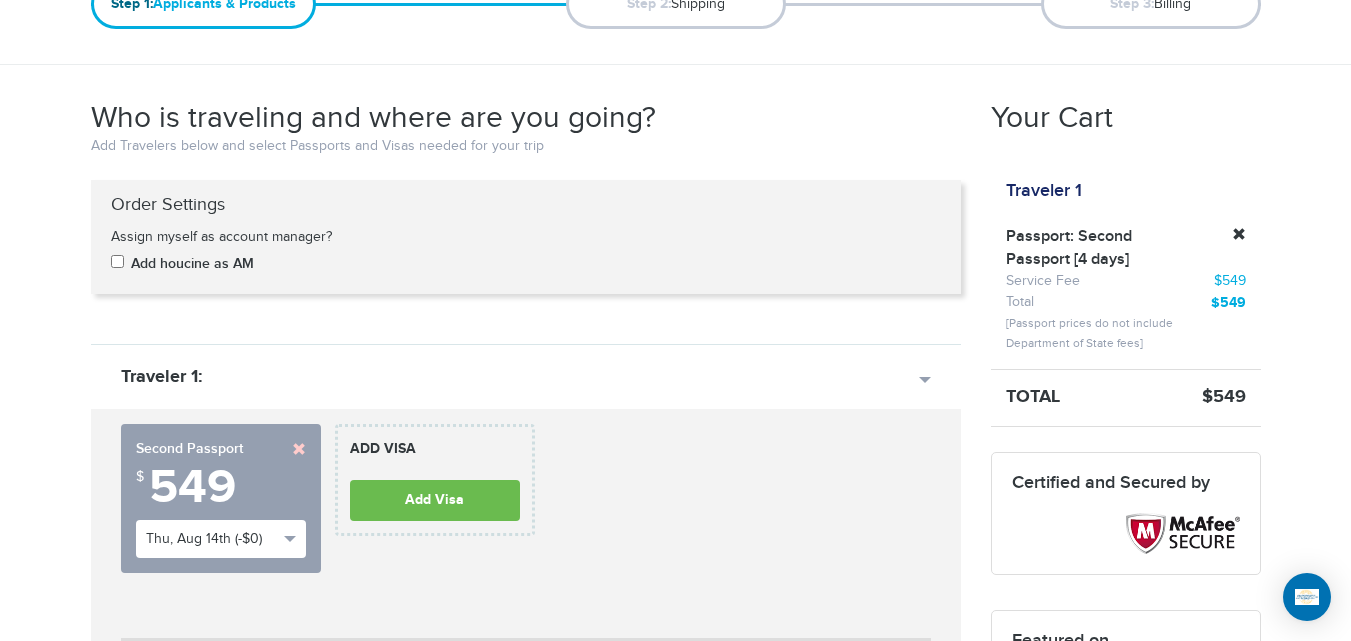 click on "720-764-9321
Passports & Visas.com
Hello, houcine
Passports
Passport Renewal
New Passport
Second Passport
Passport Name Change
Lost Passport
Child Passport
Travel Visas" at bounding box center (675, 1639) 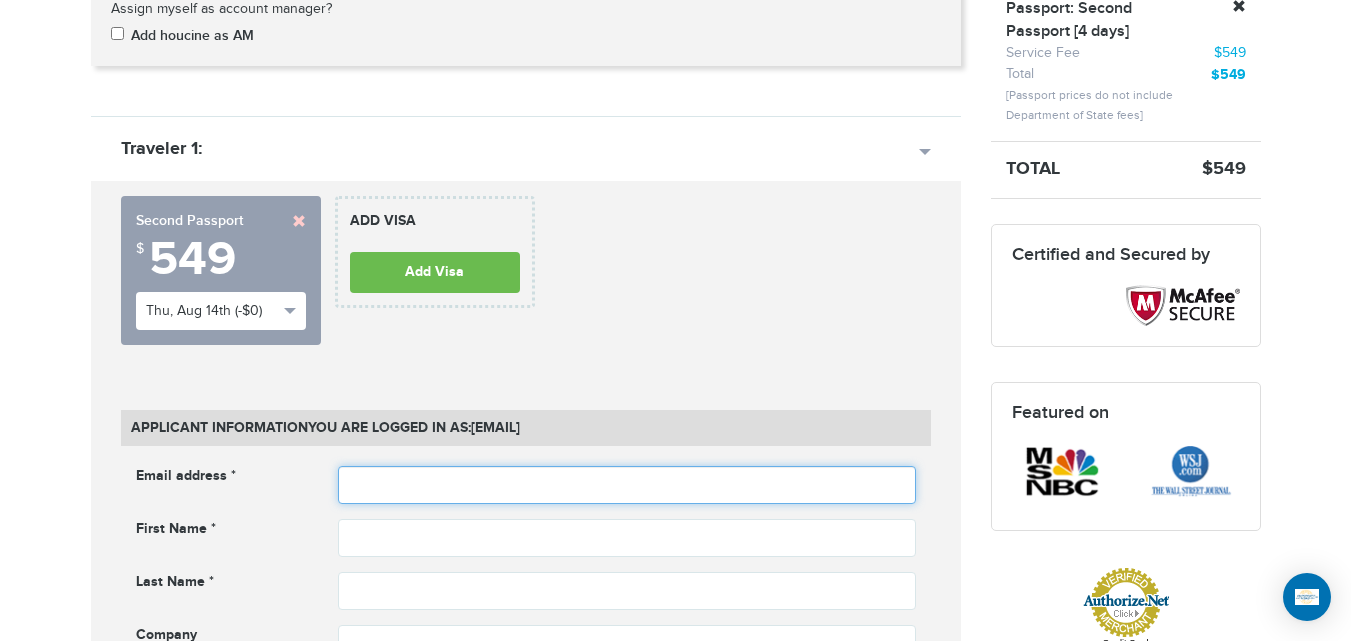 click at bounding box center (627, 485) 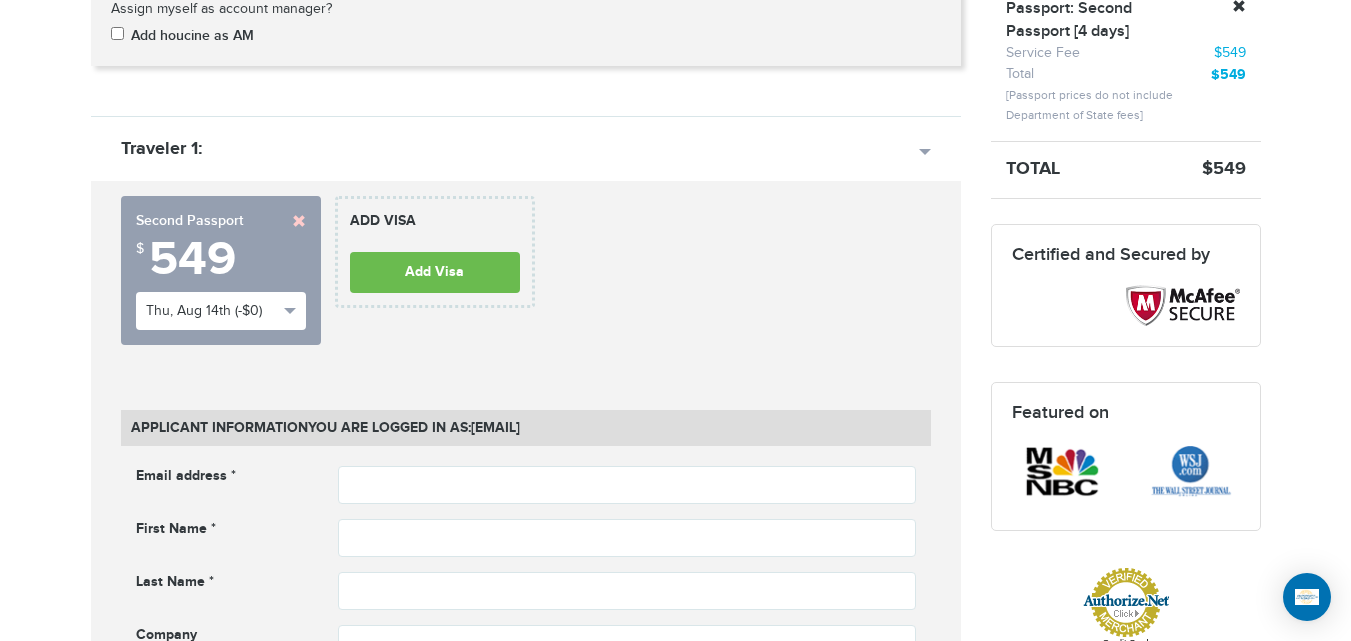 click on "720-764-9321
Passports & Visas.com
Hello, houcine
Passports
Passport Renewal
New Passport
Second Passport
Passport Name Change
Lost Passport
Child Passport
Travel Visas" at bounding box center (675, 1411) 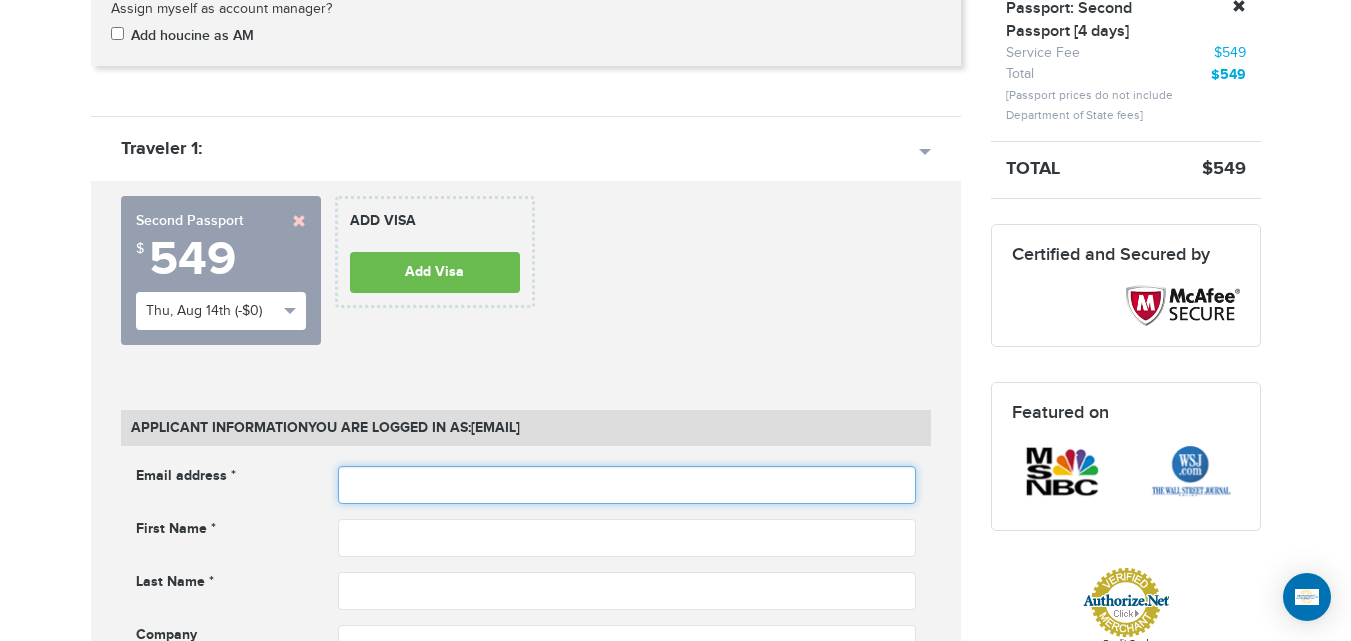 click at bounding box center [627, 485] 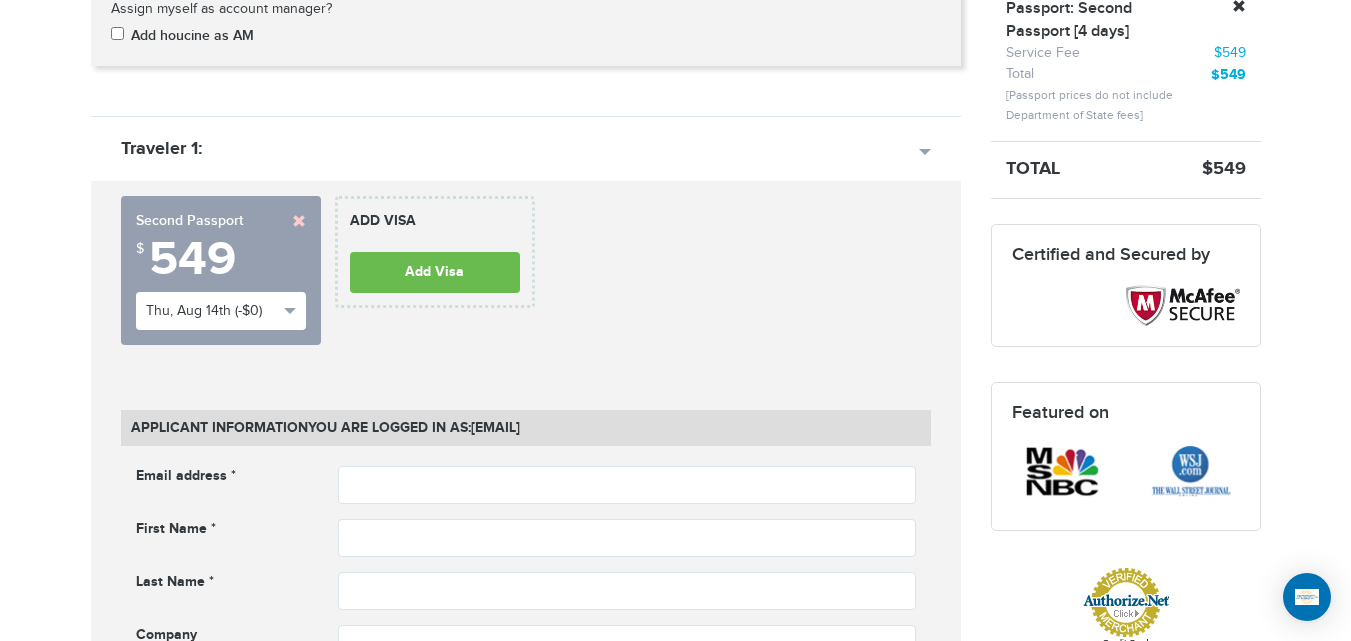 click on "720-764-9321
Passports & Visas.com
Hello, houcine
Passports
Passport Renewal
New Passport
Second Passport
Passport Name Change
Lost Passport
Child Passport
Travel Visas" at bounding box center [675, 1411] 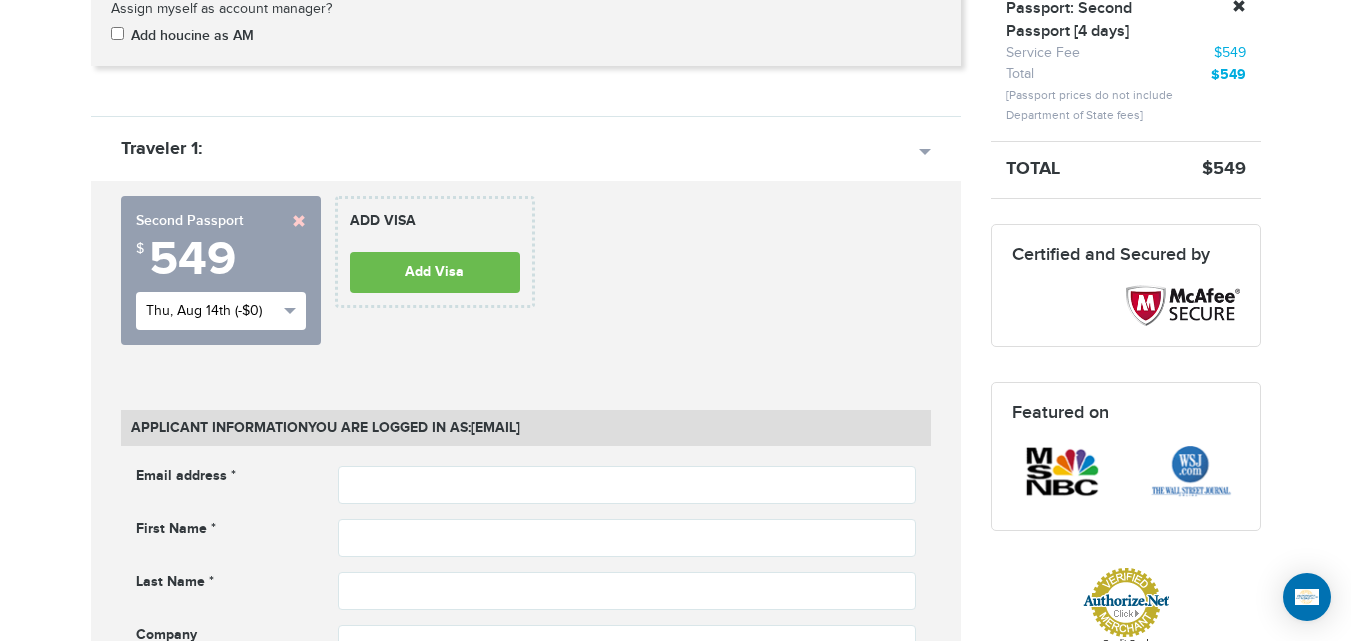 click on "Thu, Aug 14th (-$0)" at bounding box center [212, 311] 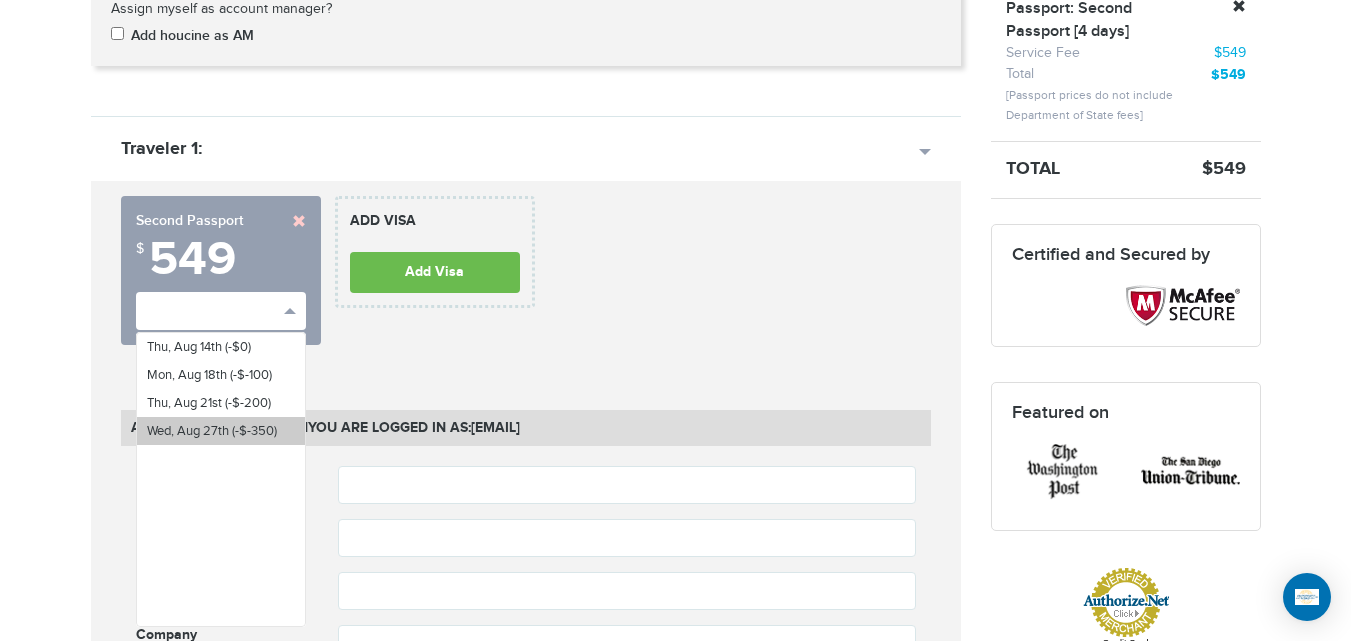click on "Wed, Aug 27th (-$-350)" at bounding box center [212, 431] 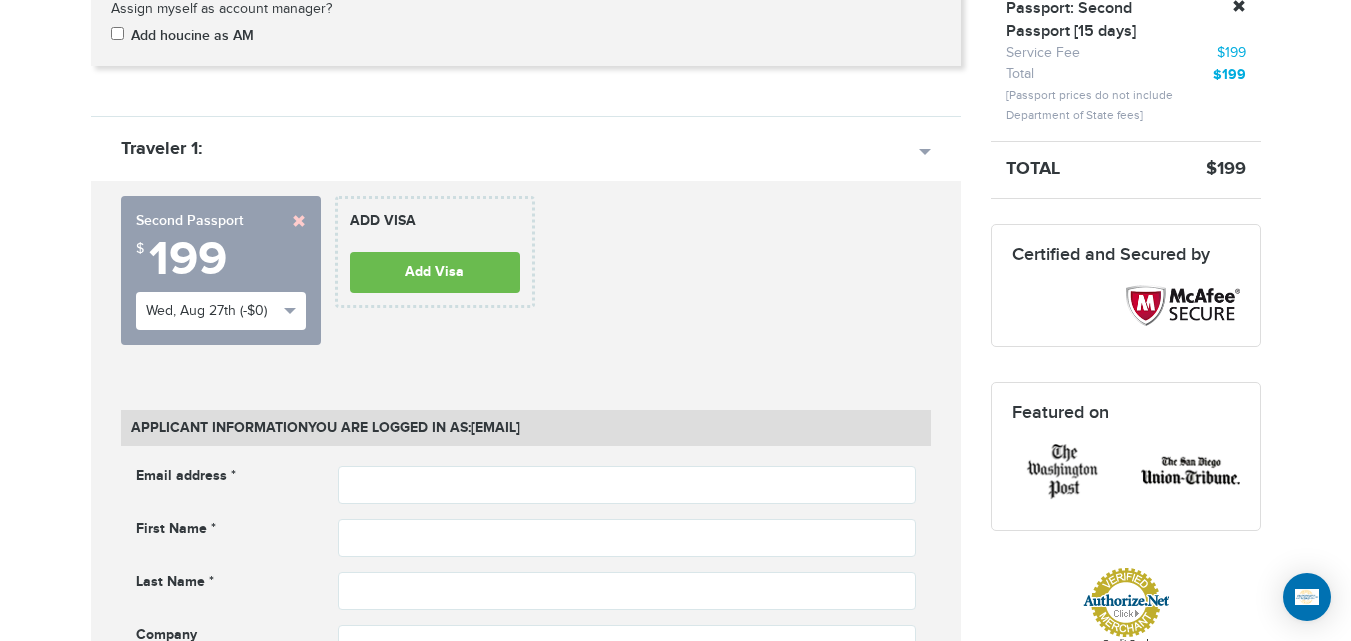 click on "**********" at bounding box center (526, 1358) 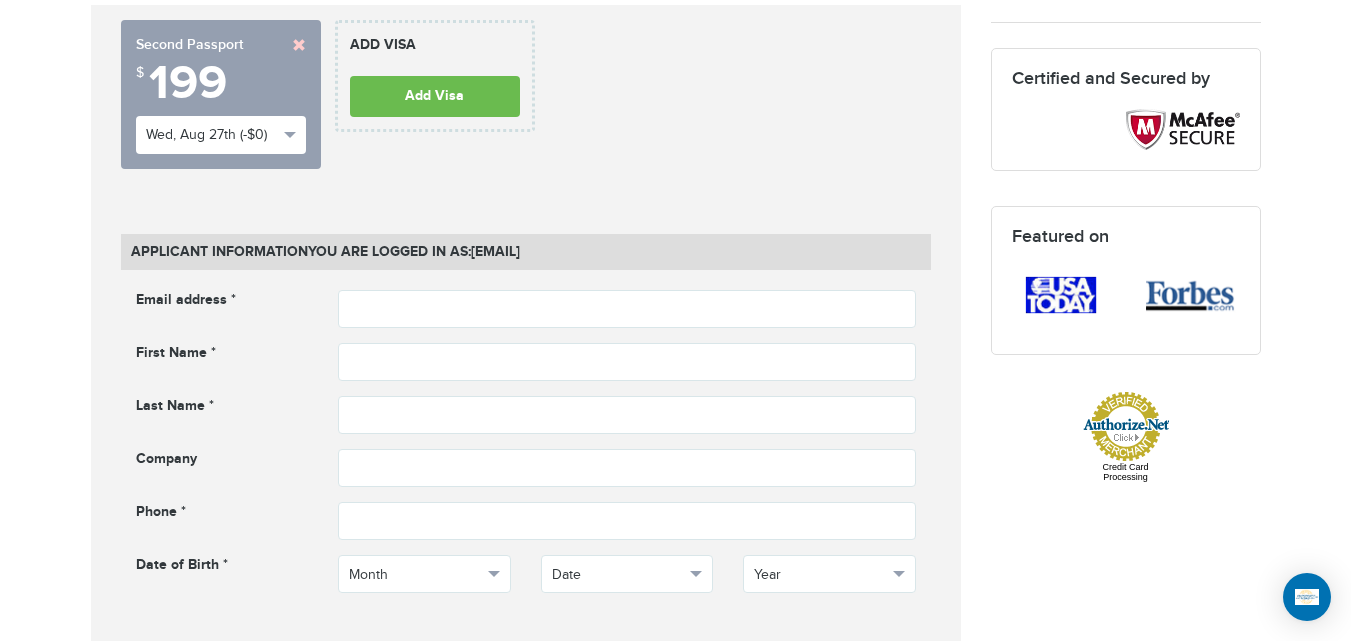scroll, scrollTop: 654, scrollLeft: 0, axis: vertical 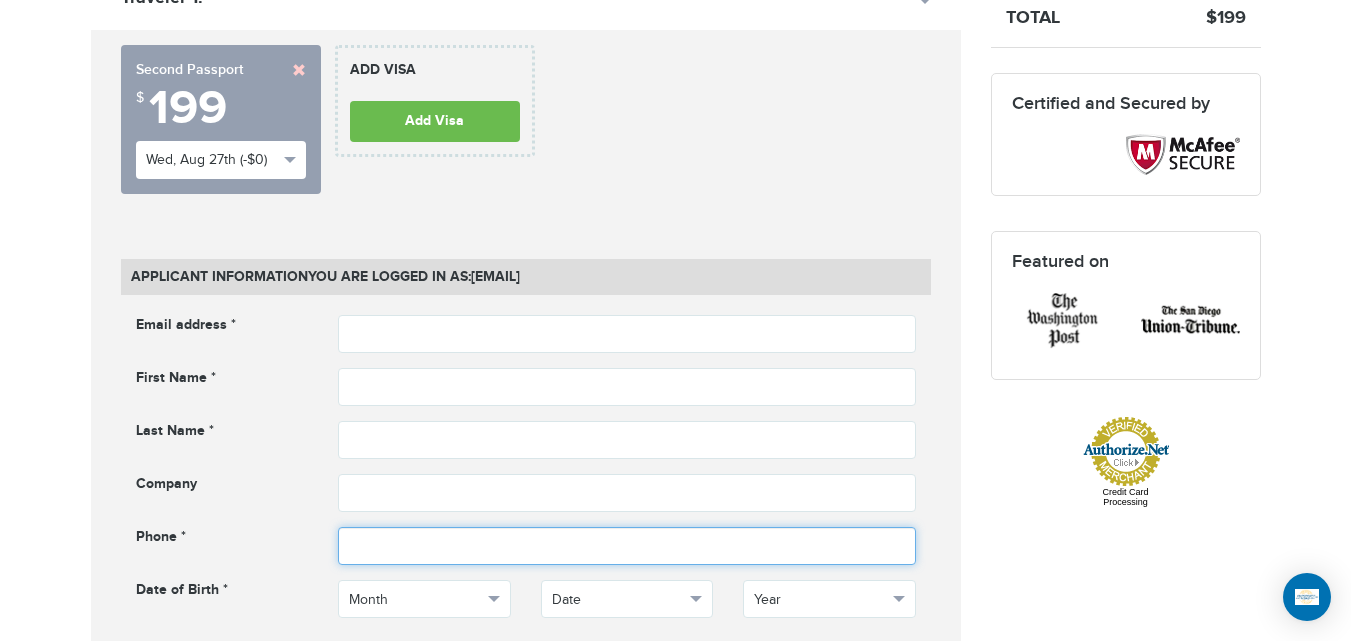 click at bounding box center [627, 546] 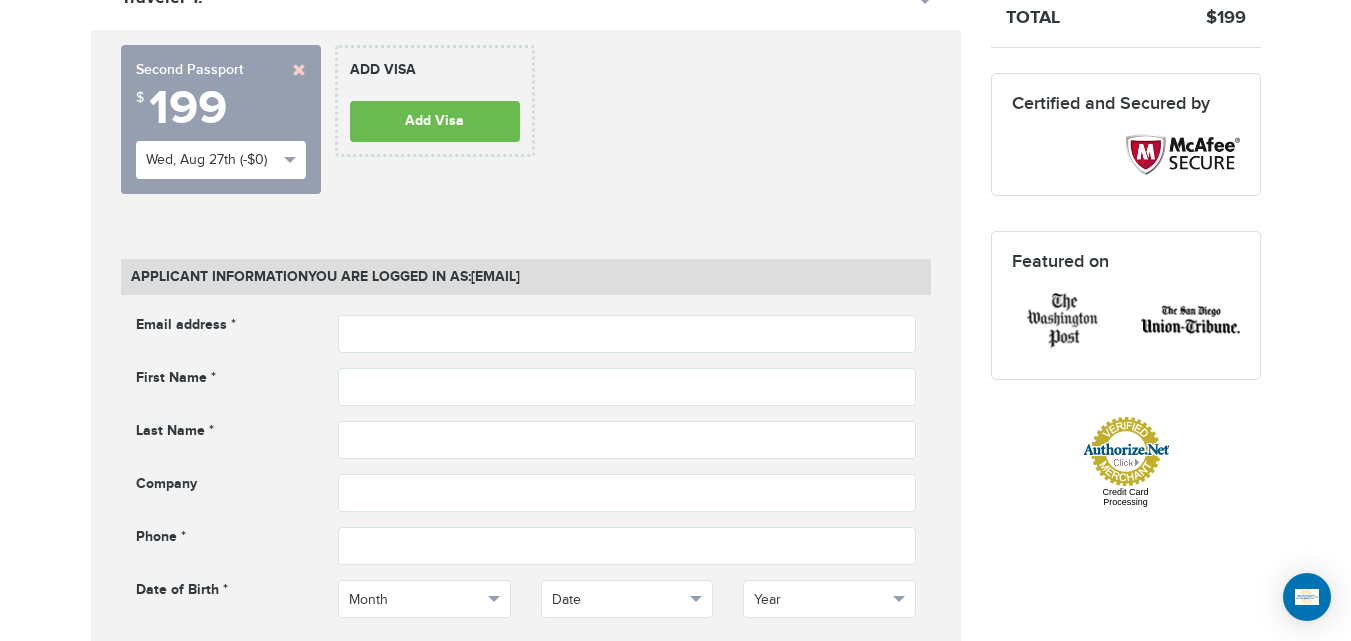 click on "Email address *
Email address cannot be empty
First Name *
First name cannot be empty Last Name * ***" at bounding box center [526, 481] 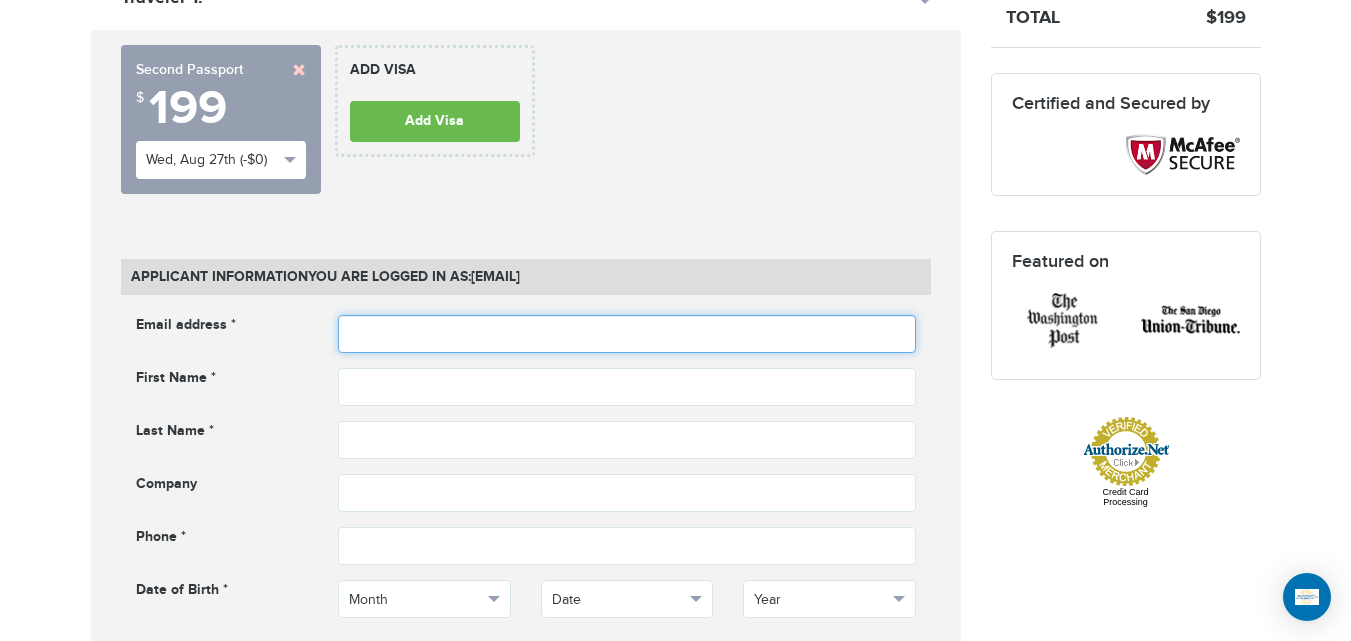 click at bounding box center [627, 334] 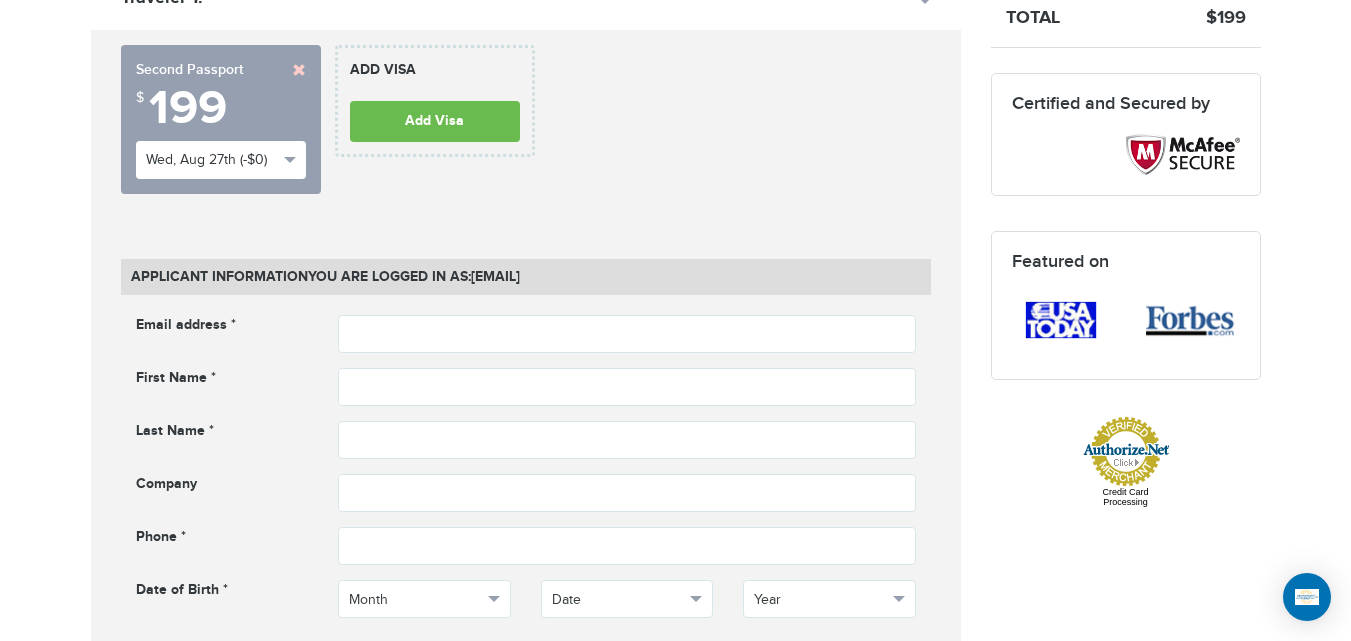click on "720-764-9321
Passports & Visas.com
Hello, houcine
Passports
Passport Renewal
New Passport
Second Passport
Passport Name Change
Lost Passport
Child Passport
Travel Visas" at bounding box center (675, 1260) 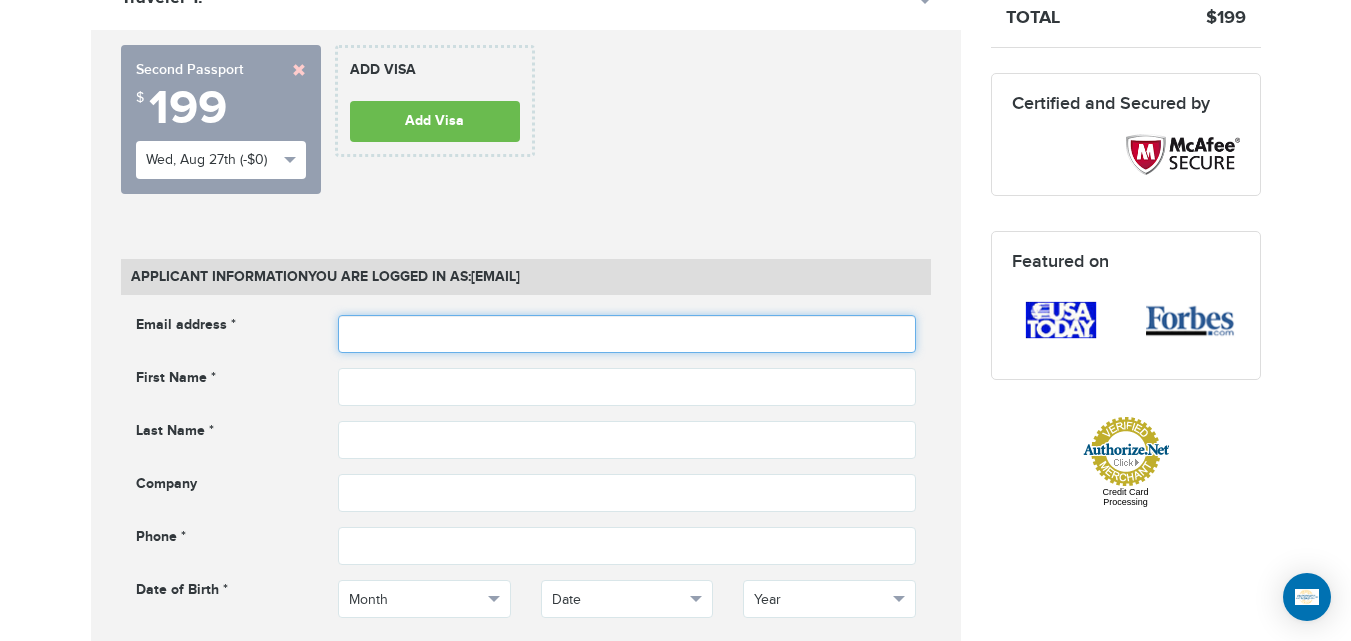 click at bounding box center (627, 334) 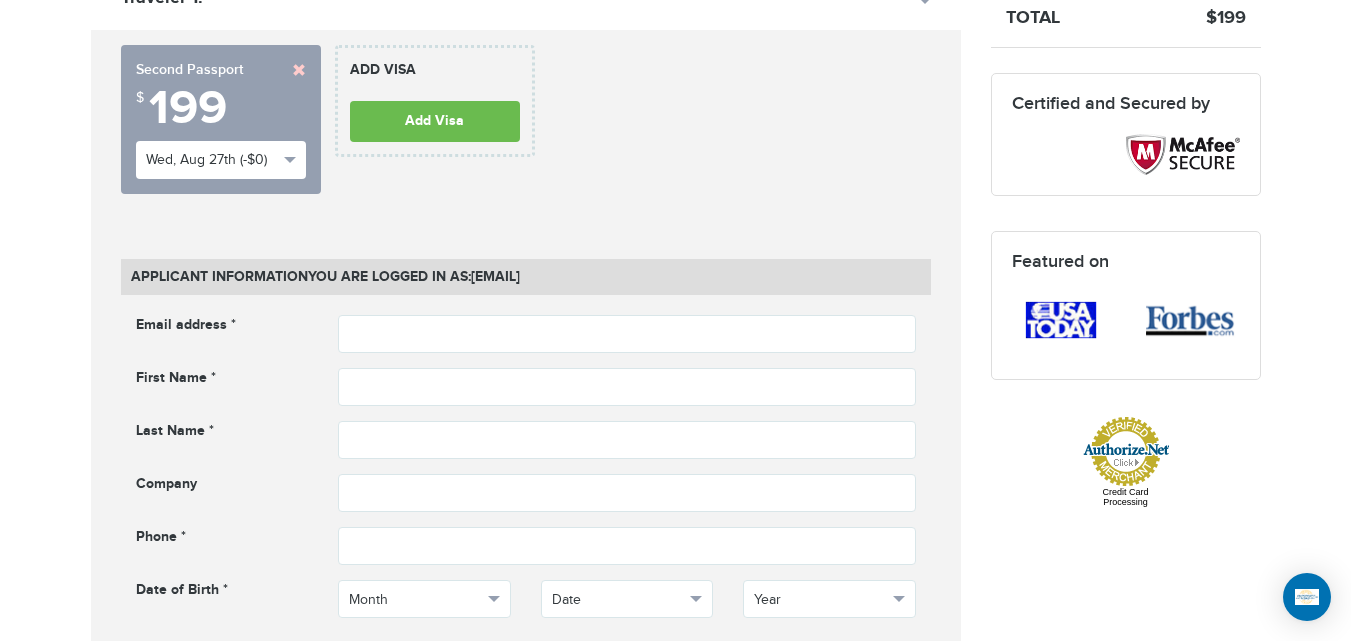 click on "First Name *" at bounding box center (222, 380) 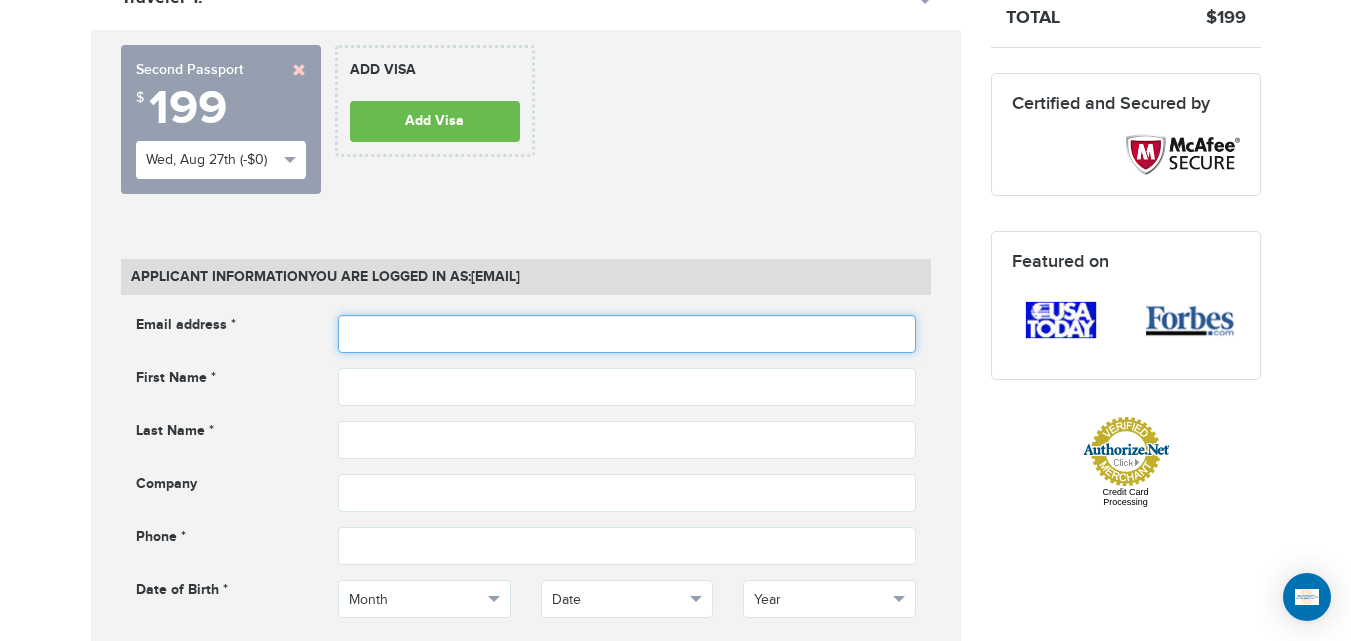 click at bounding box center [627, 334] 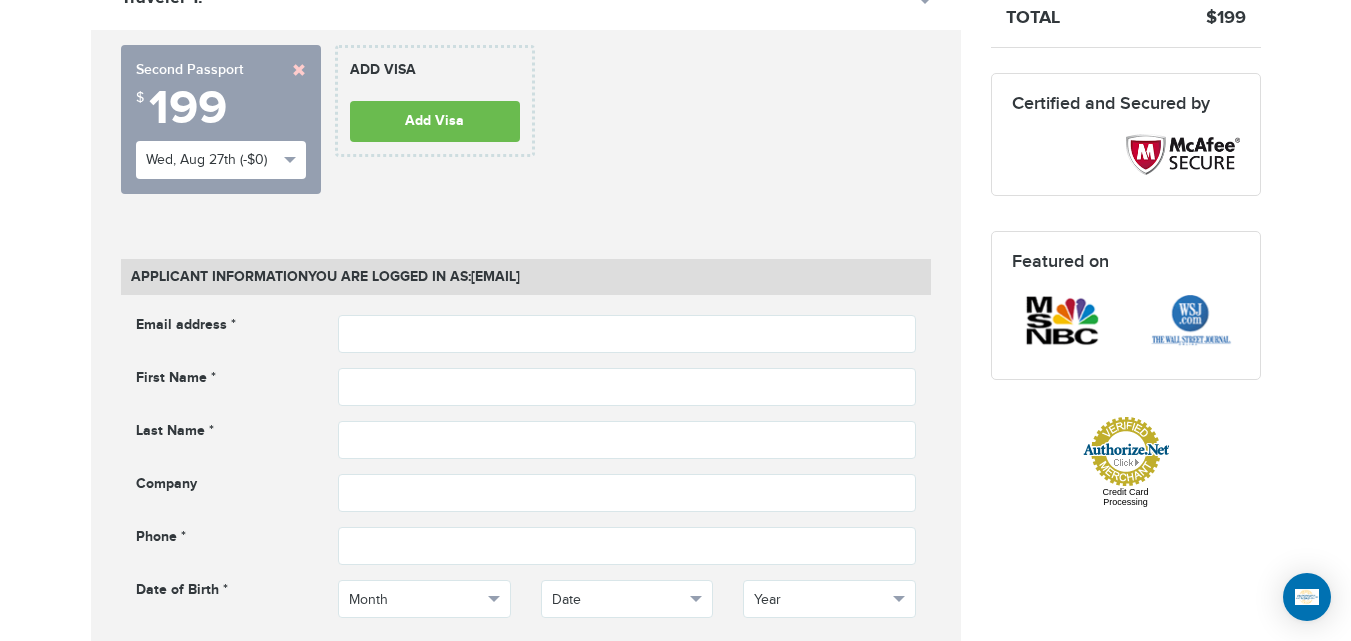 click on "Applicant Information  You are logged in as:  [EMAIL]
Email address *
Email address cannot be empty
First Name *
First name cannot be empty Company" at bounding box center [526, 1304] 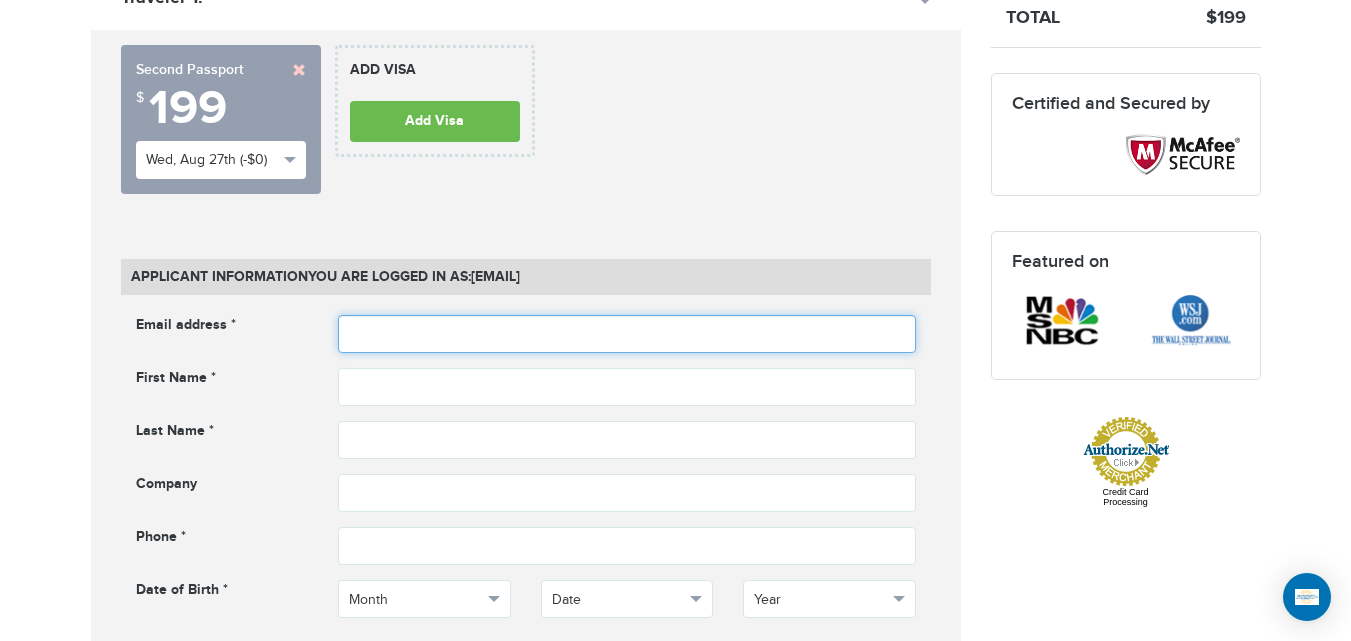 click at bounding box center (627, 334) 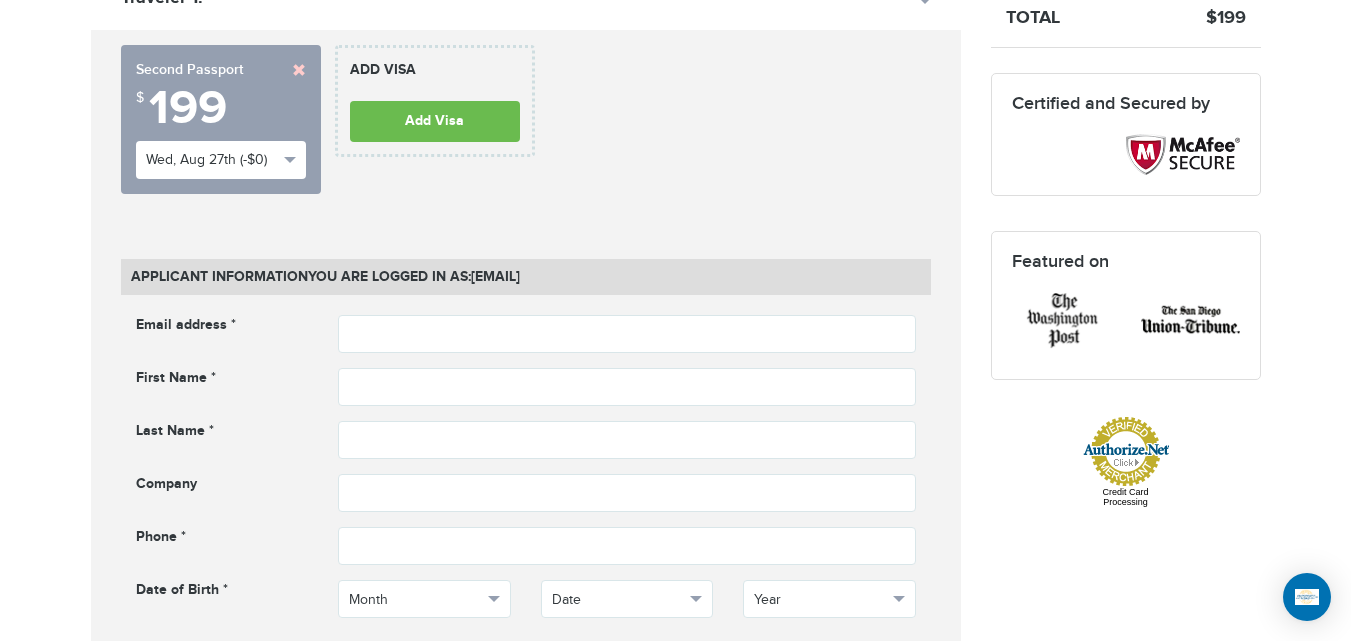 click on "Email address *
Email address cannot be empty
First Name *
First name cannot be empty Last Name * ***" at bounding box center (526, 481) 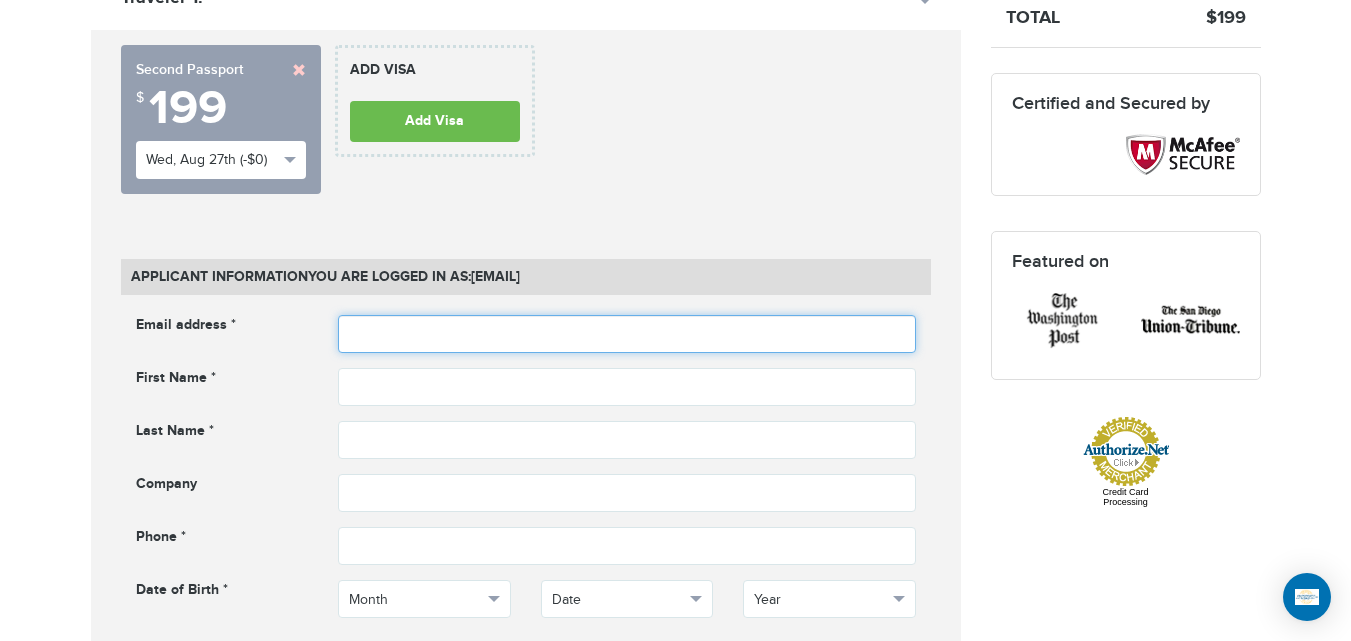 click at bounding box center (627, 334) 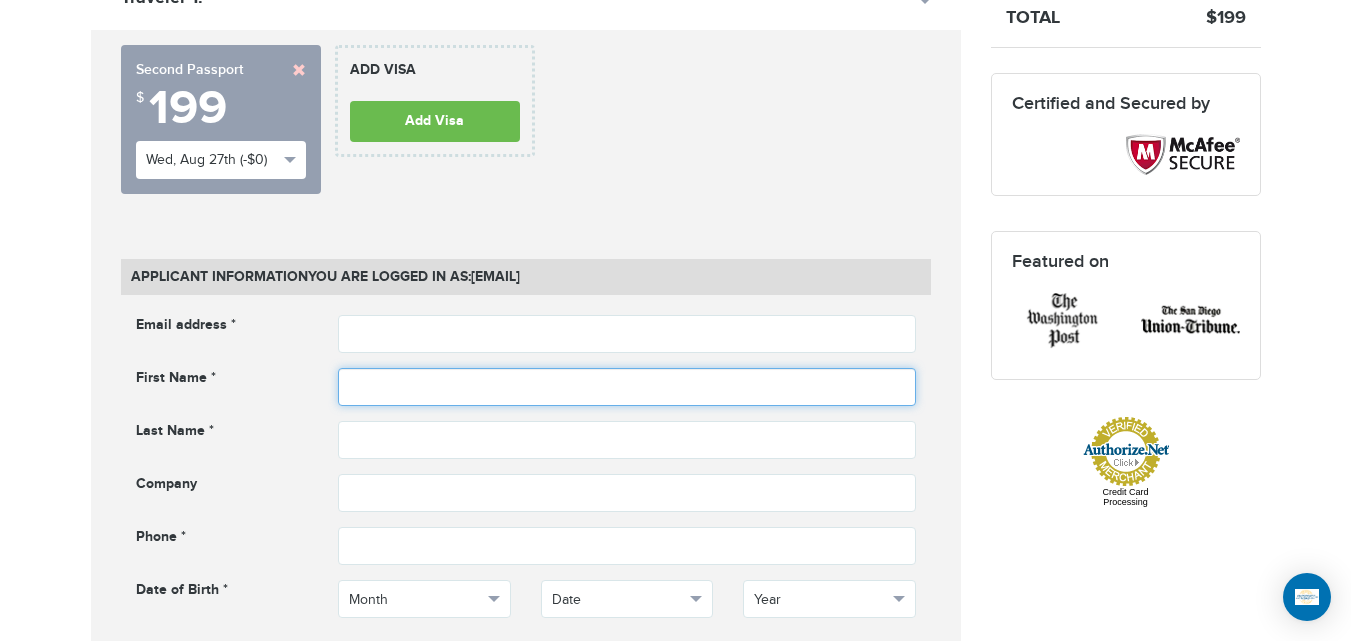 click at bounding box center (627, 387) 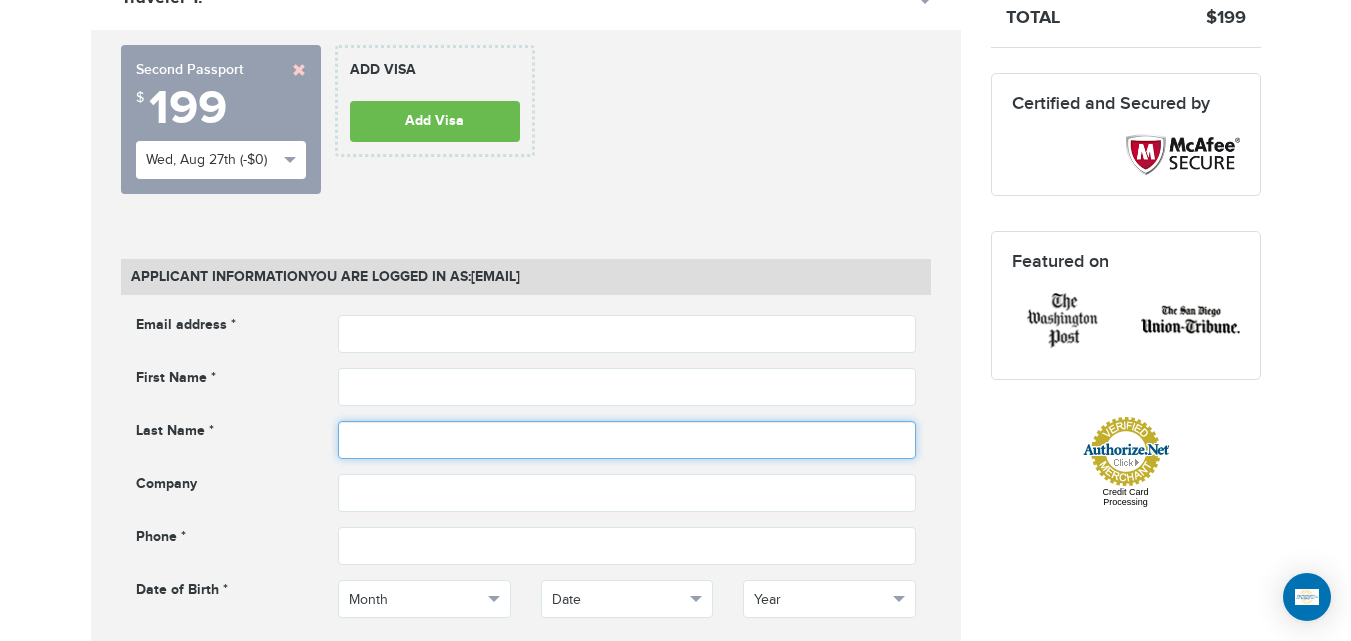 click at bounding box center (627, 440) 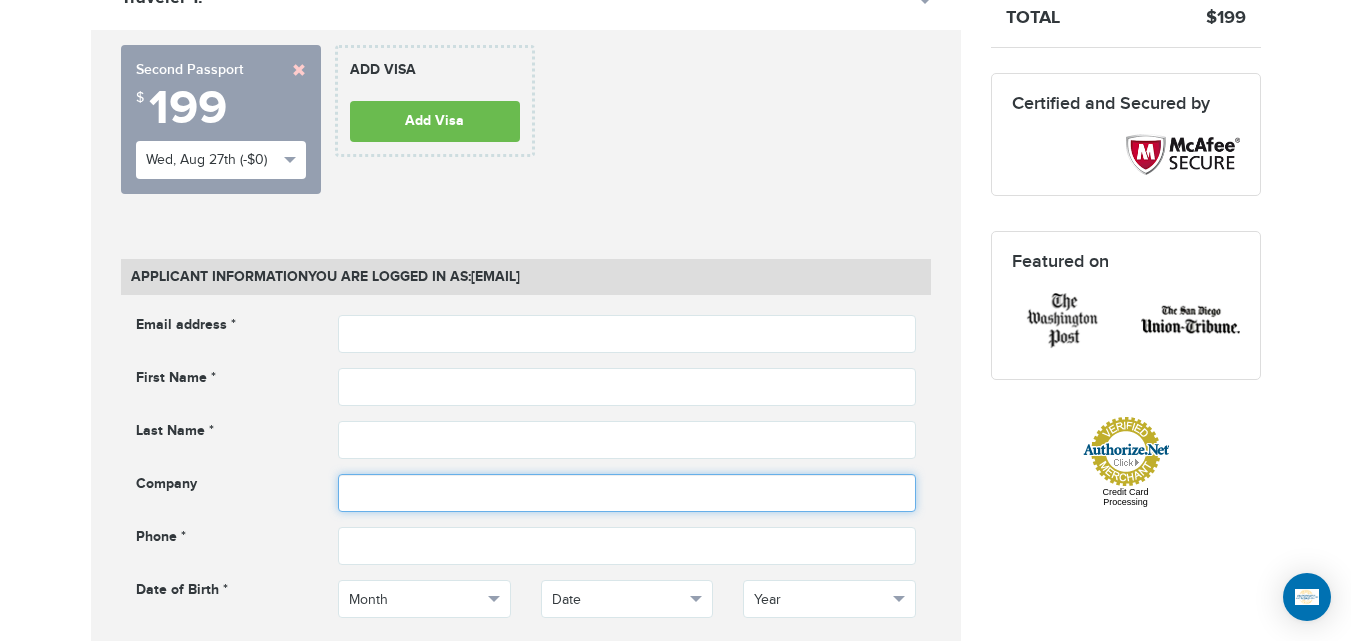 click at bounding box center [627, 493] 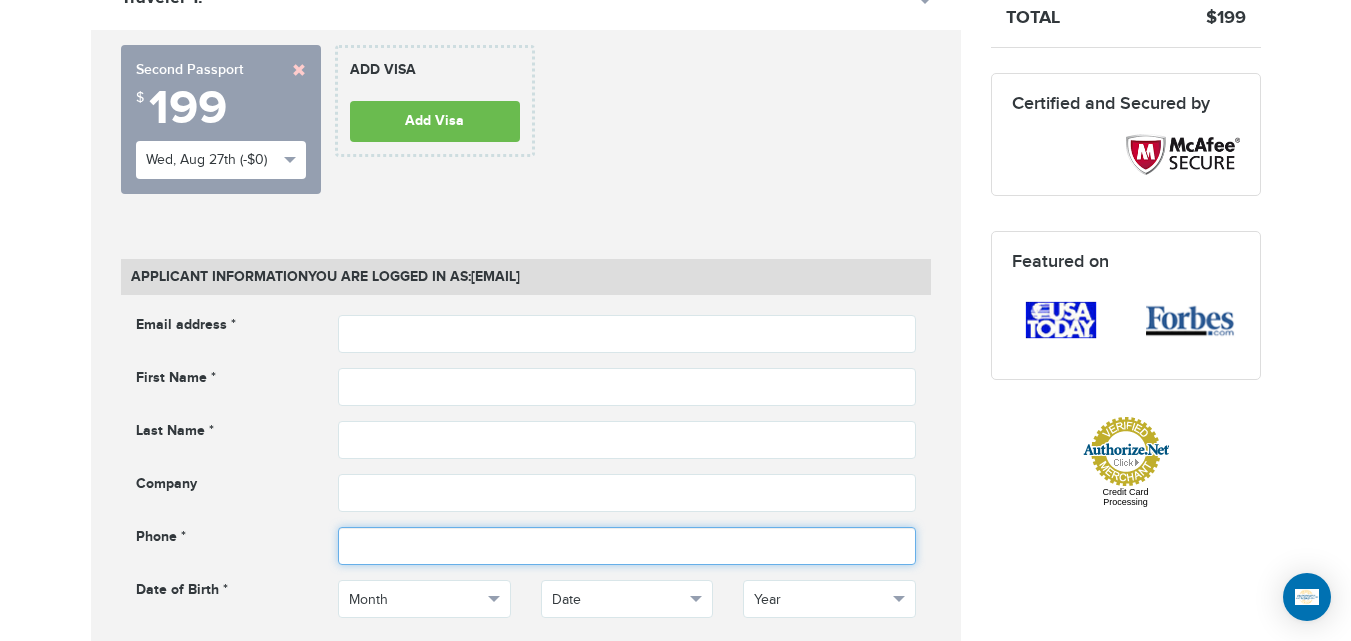 click at bounding box center [627, 546] 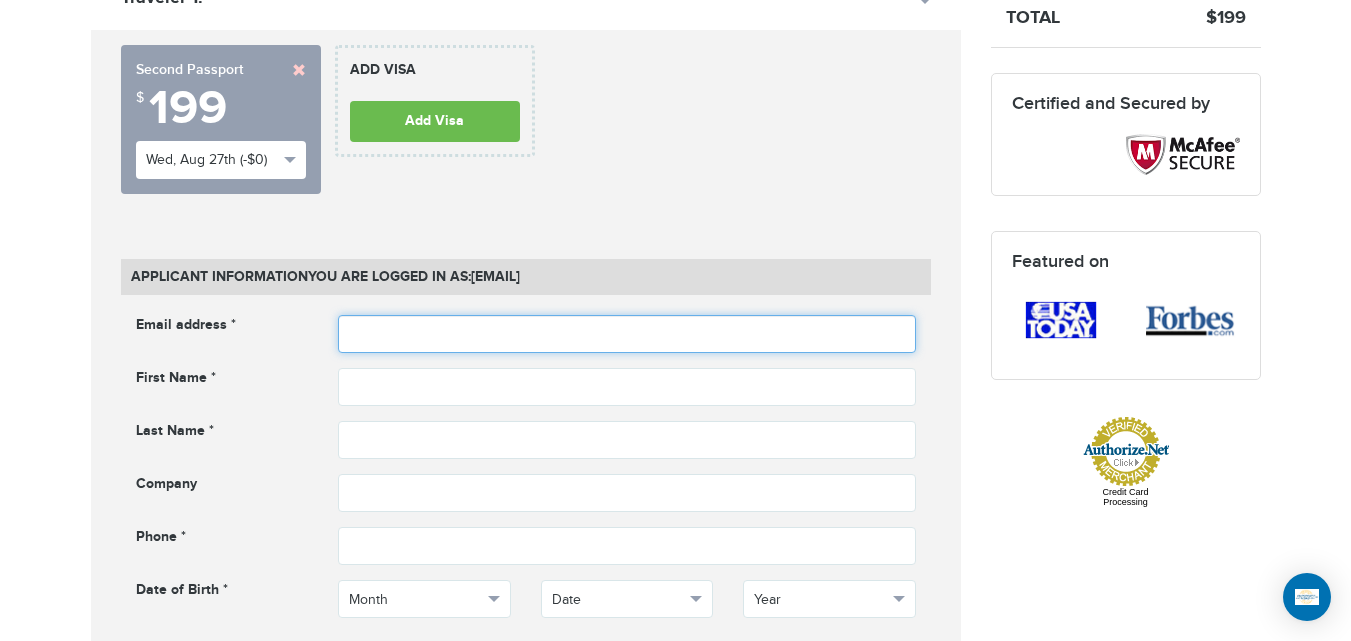 click at bounding box center (627, 334) 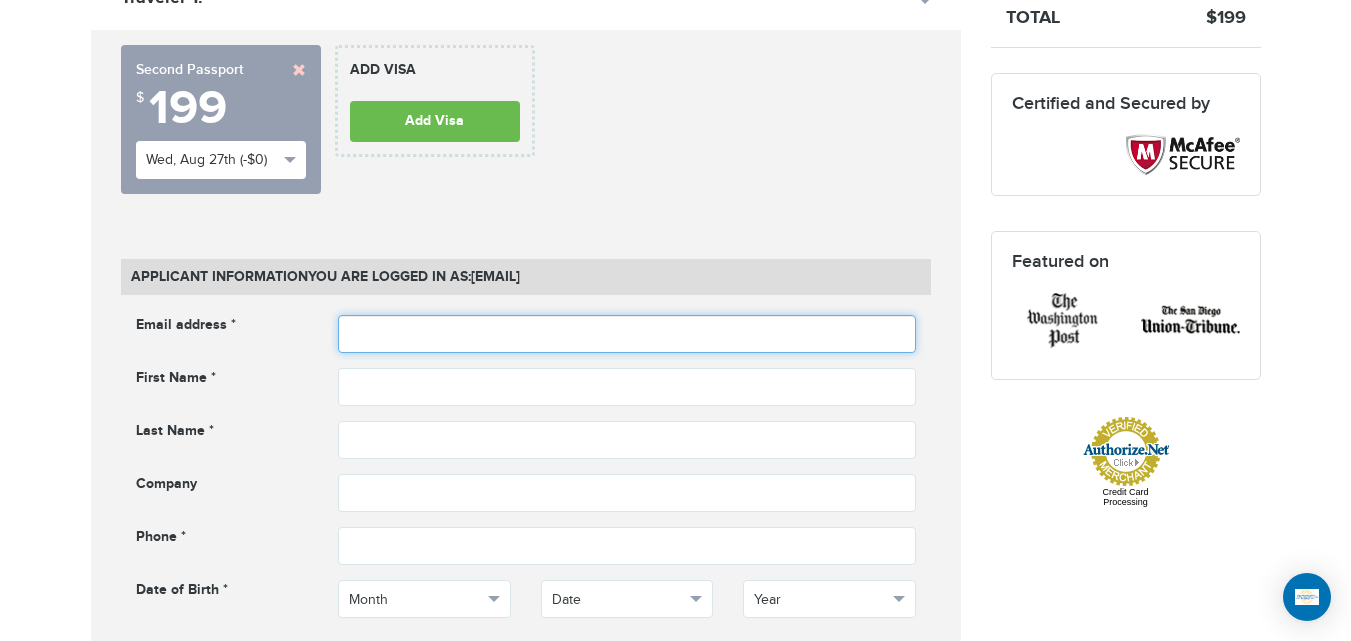 click at bounding box center [627, 334] 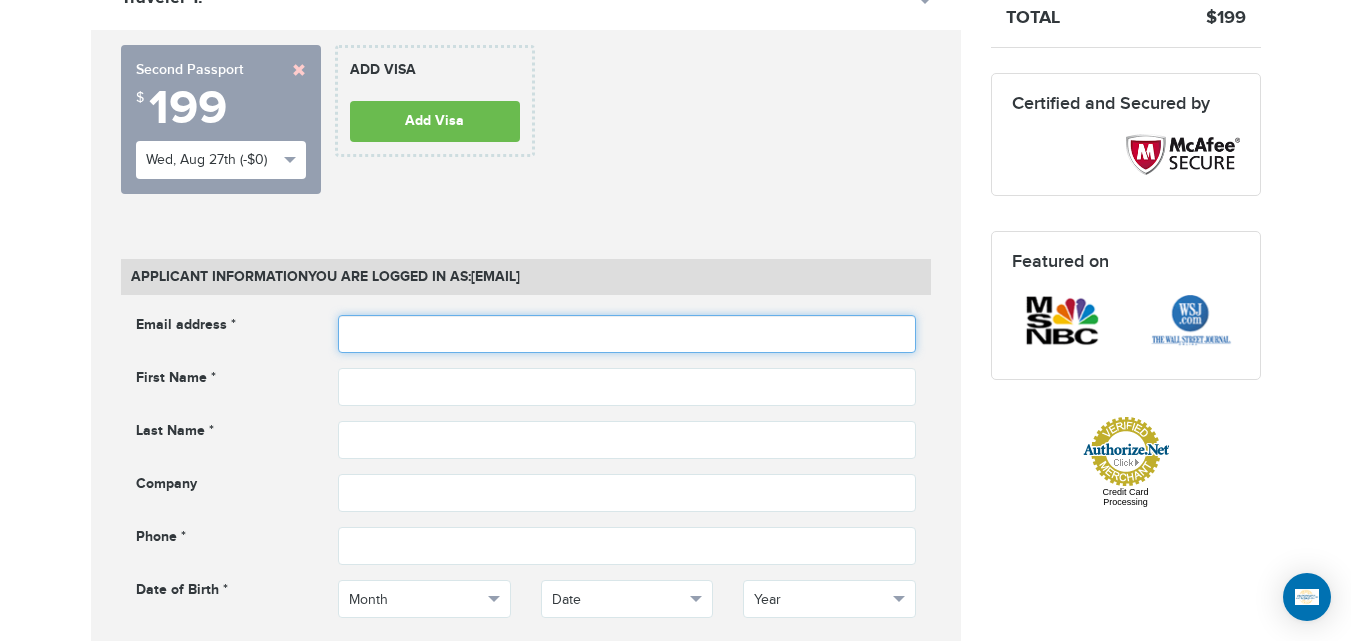 click at bounding box center (627, 334) 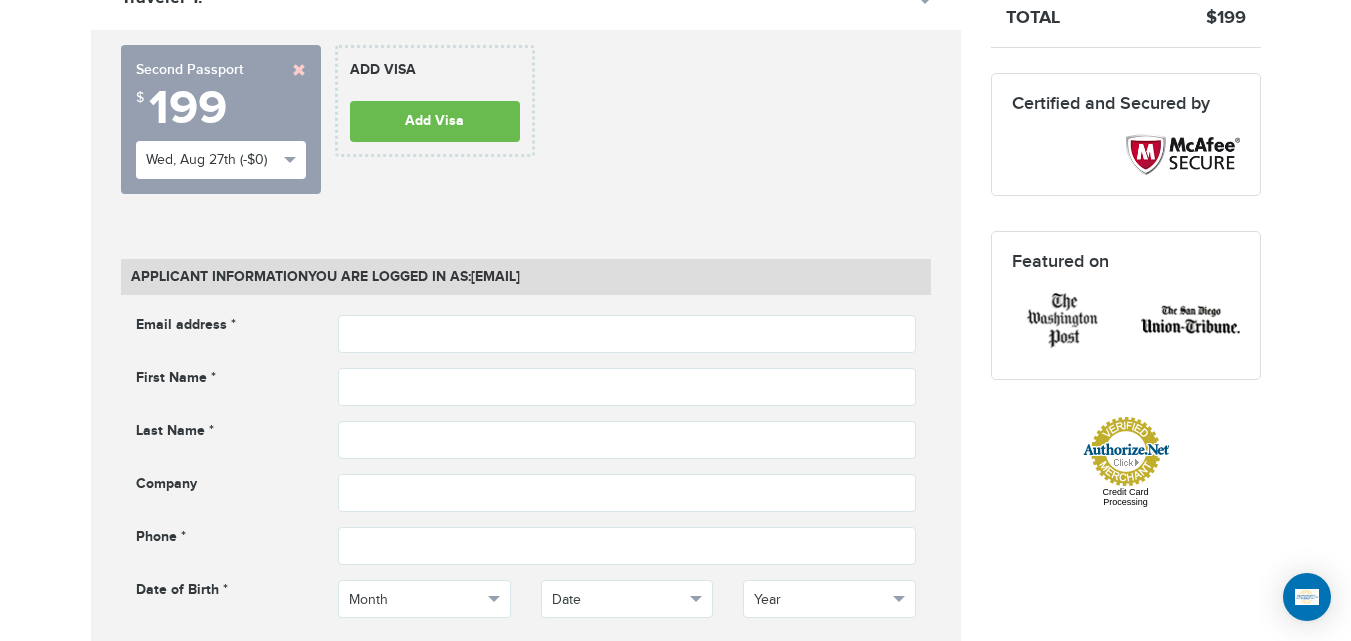 click on "Email address *
Email address cannot be empty" at bounding box center [526, 334] 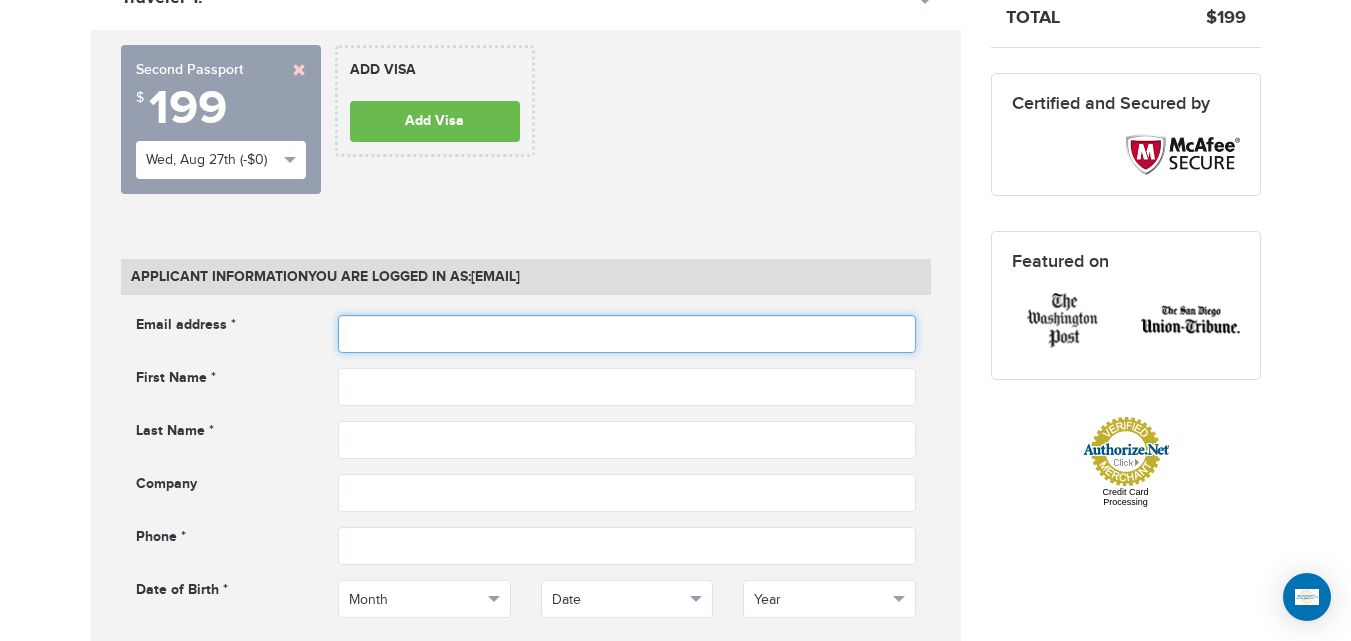click at bounding box center (627, 334) 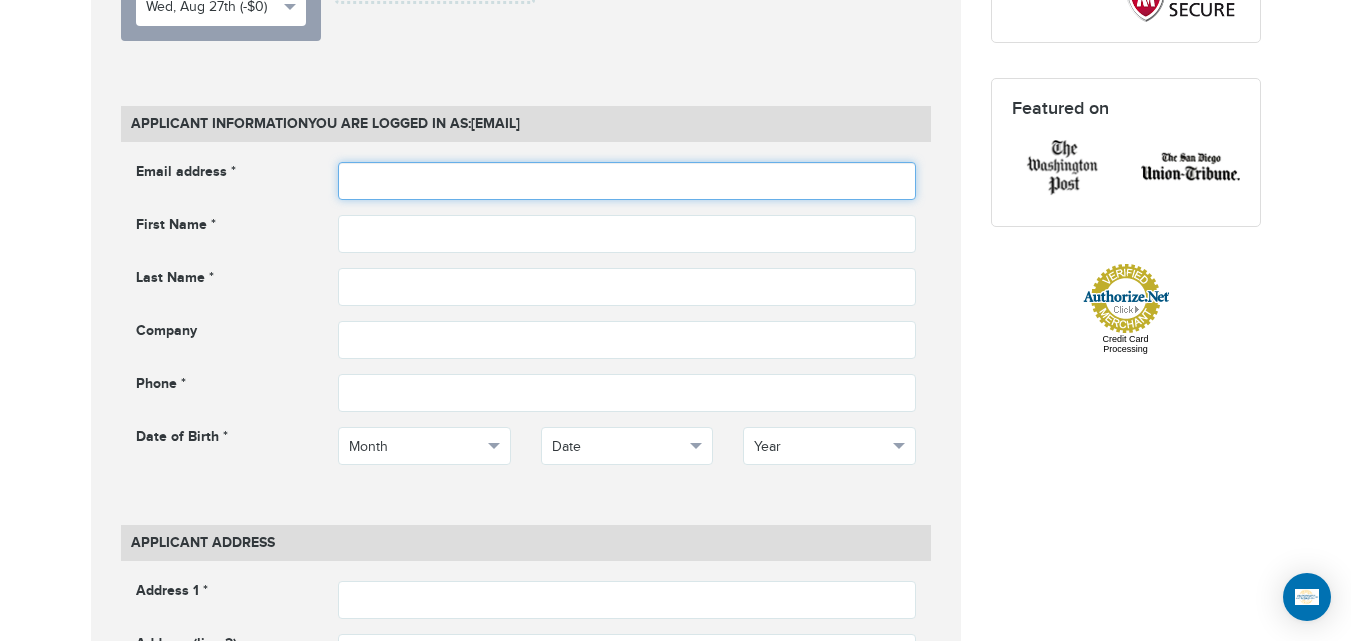 scroll, scrollTop: 762, scrollLeft: 0, axis: vertical 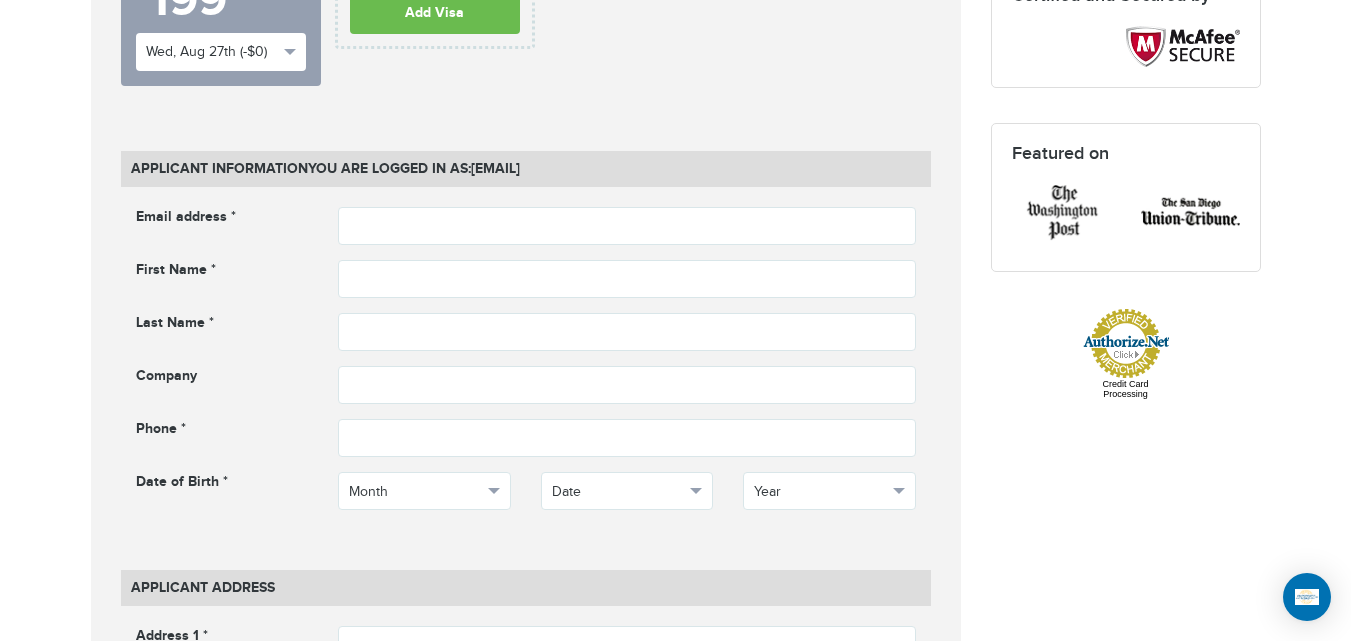 click on "720-764-9321
Passports & Visas.com
Hello, houcine
Passports
Passport Renewal
New Passport
Second Passport
Passport Name Change
Lost Passport
Child Passport
Travel Visas" at bounding box center [675, 1152] 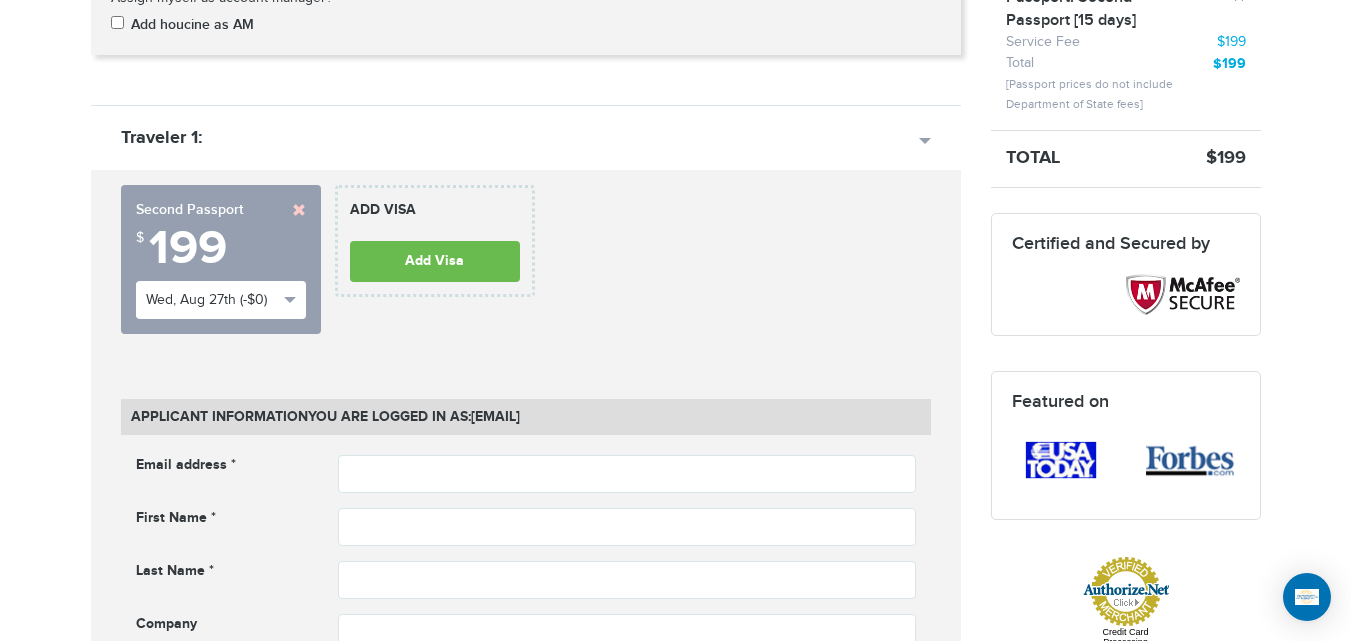 scroll, scrollTop: 476, scrollLeft: 0, axis: vertical 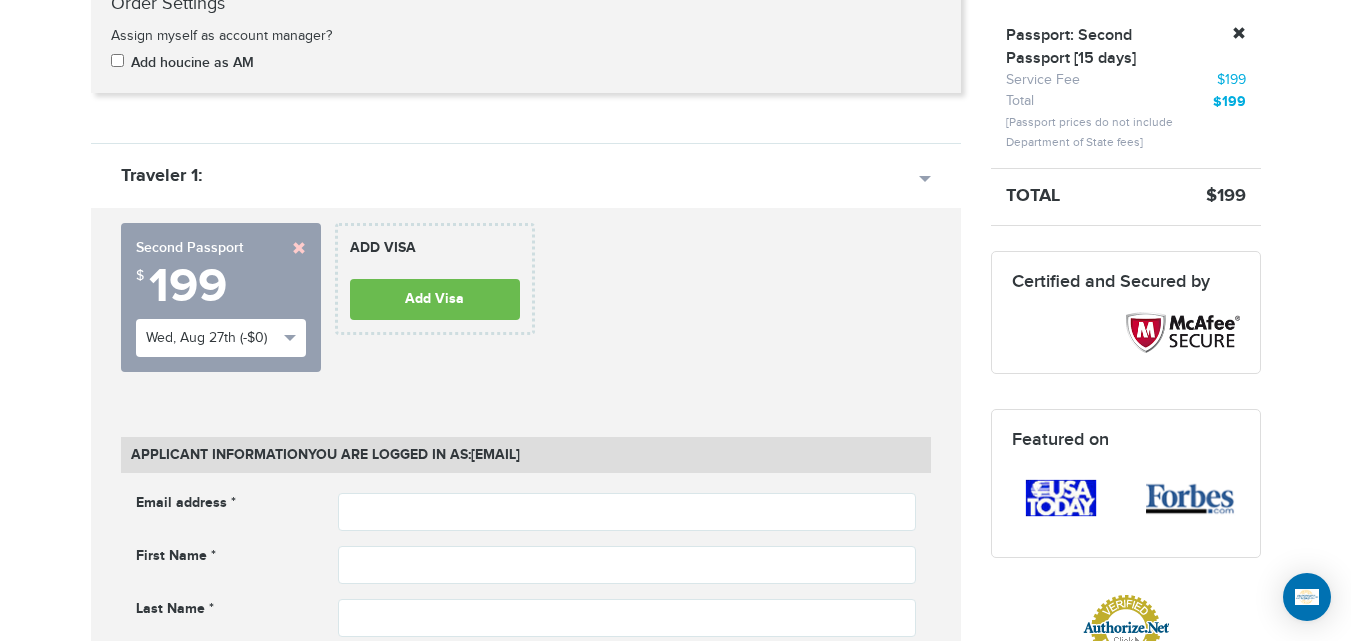 click on "Second Passport" at bounding box center (221, 248) 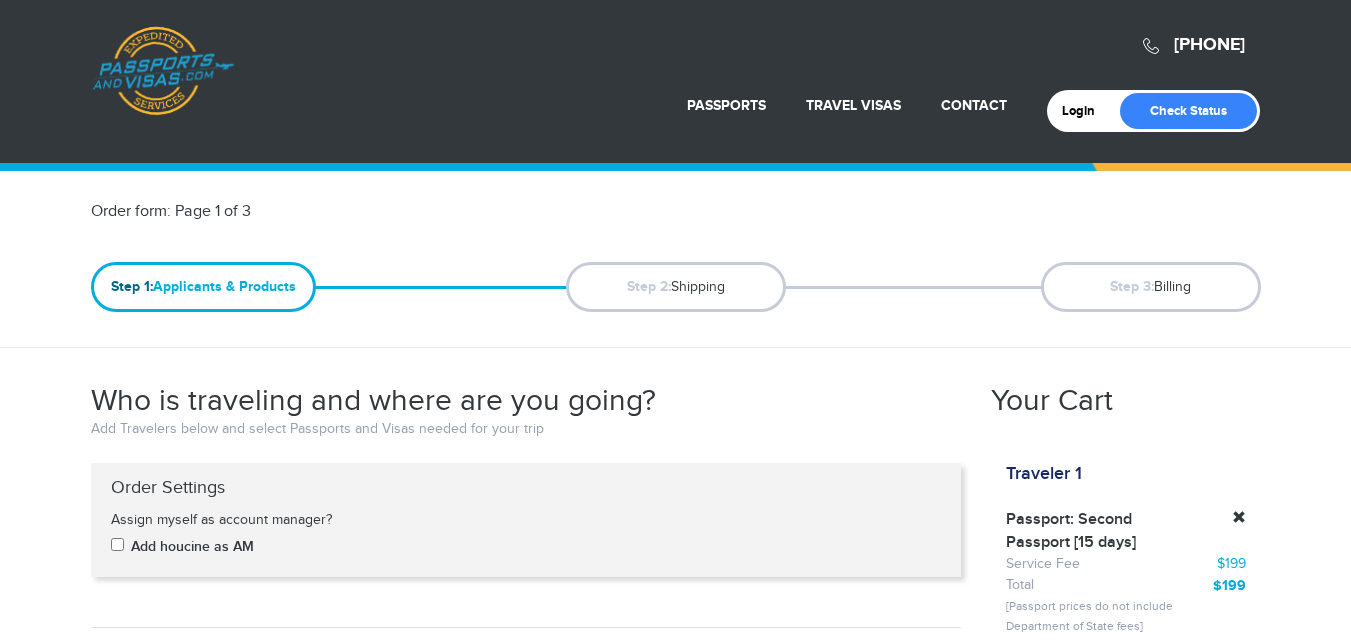 scroll, scrollTop: 0, scrollLeft: 0, axis: both 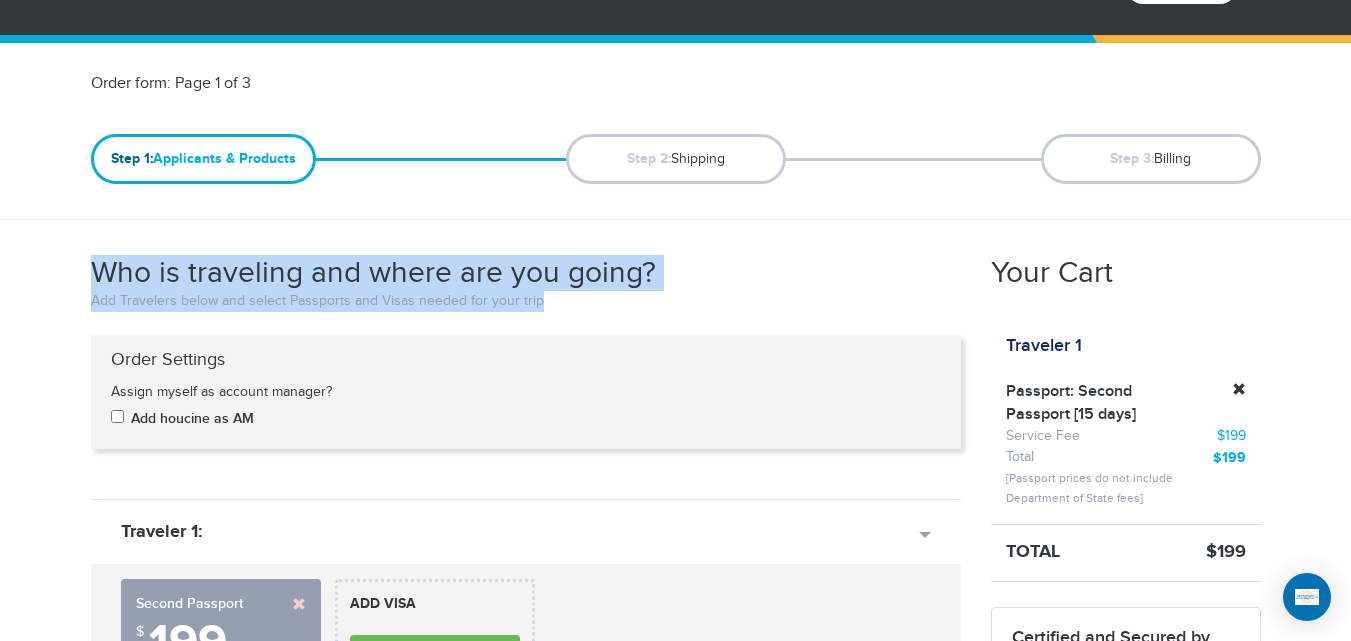 drag, startPoint x: 91, startPoint y: 263, endPoint x: 589, endPoint y: 301, distance: 499.4477 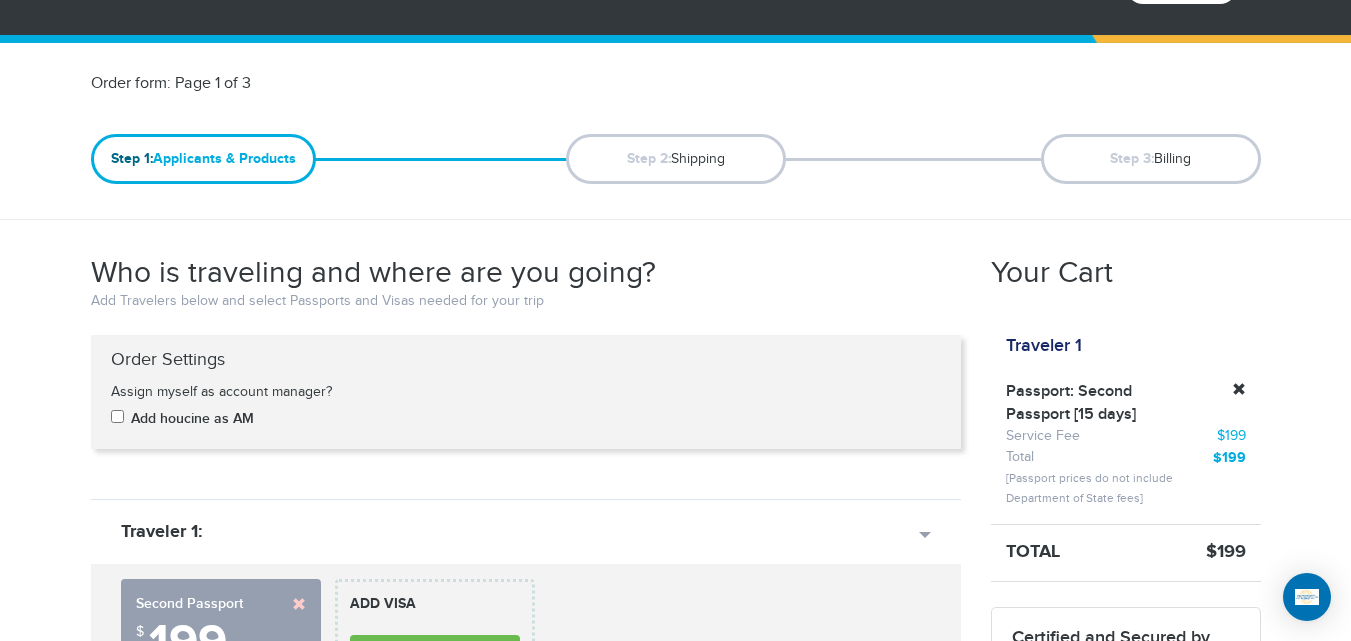 click on "[PHONE]
Passports & Visas.com
Hello, [NAME]
Passports
Passport Renewal
New Passport
Second Passport
Passport Name Change
Lost Passport
Child Passport
Travel Visas" at bounding box center [675, 1794] 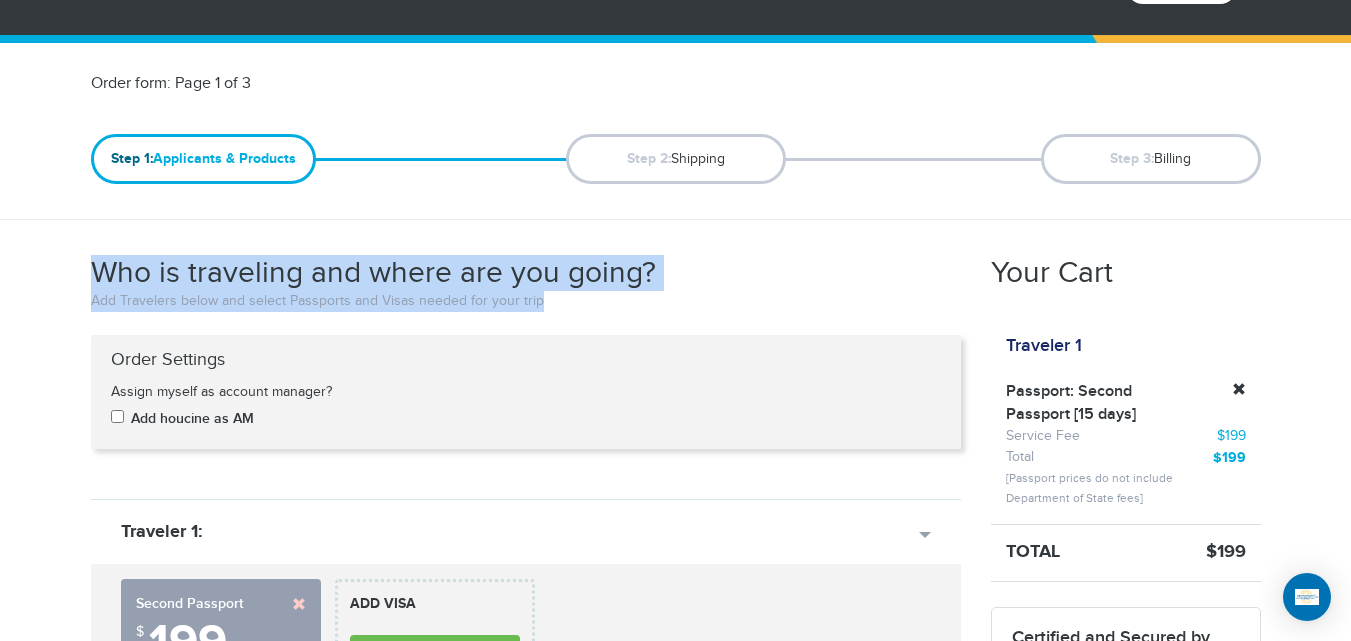 drag, startPoint x: 94, startPoint y: 271, endPoint x: 578, endPoint y: 311, distance: 485.6501 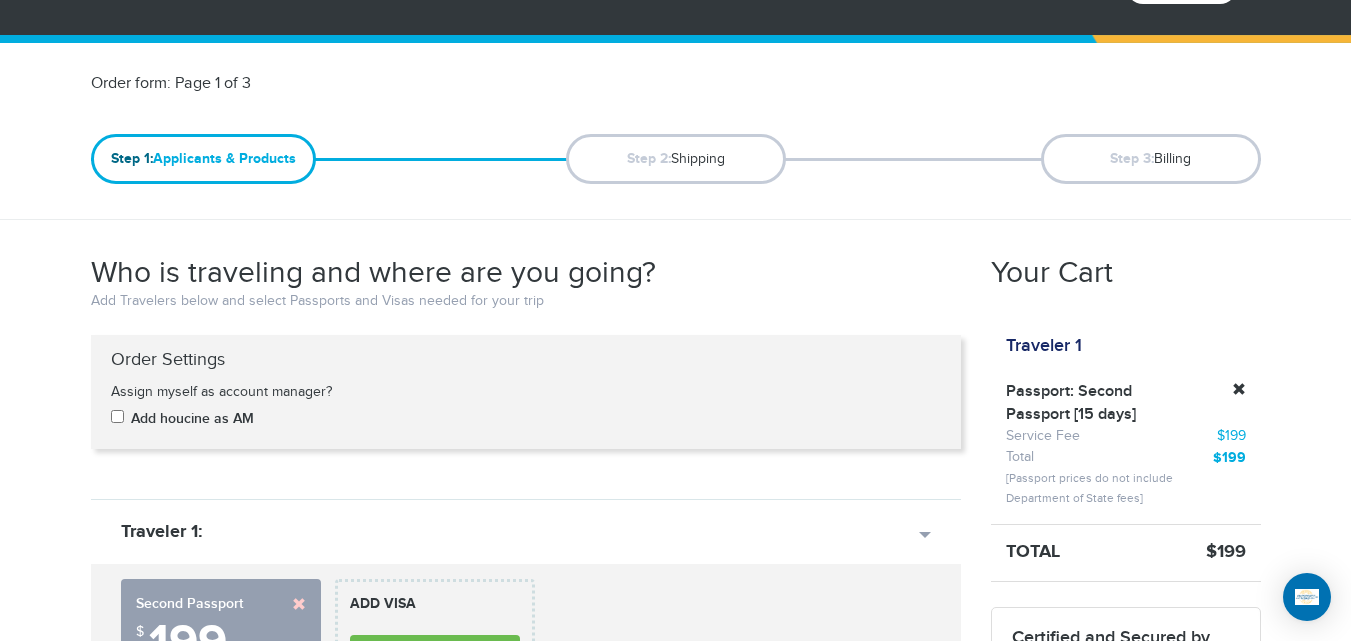 scroll, scrollTop: 291, scrollLeft: 0, axis: vertical 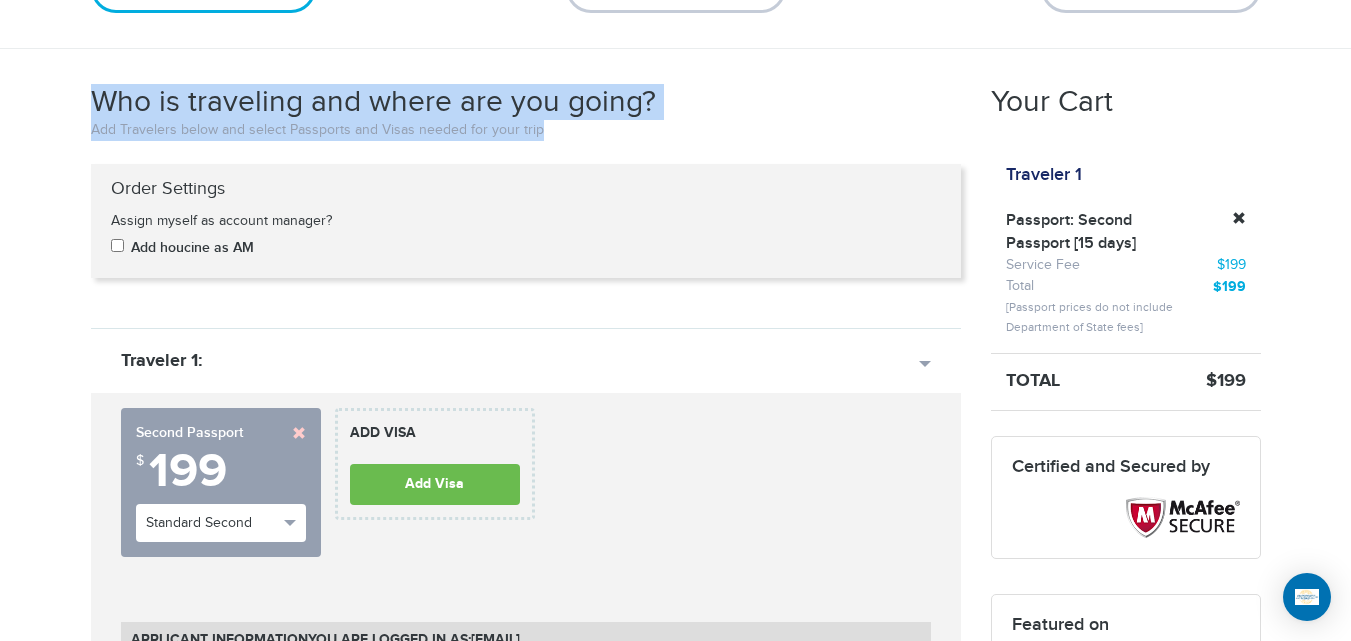 drag, startPoint x: 536, startPoint y: 145, endPoint x: 56, endPoint y: 87, distance: 483.49146 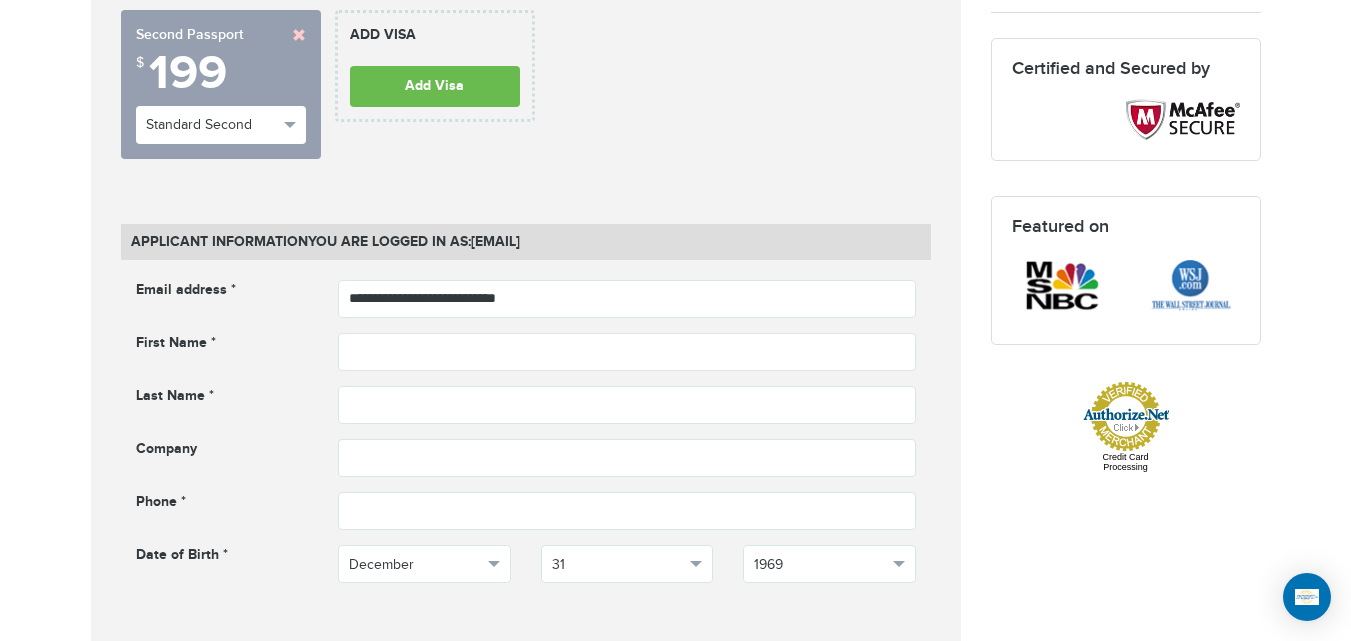 scroll, scrollTop: 682, scrollLeft: 0, axis: vertical 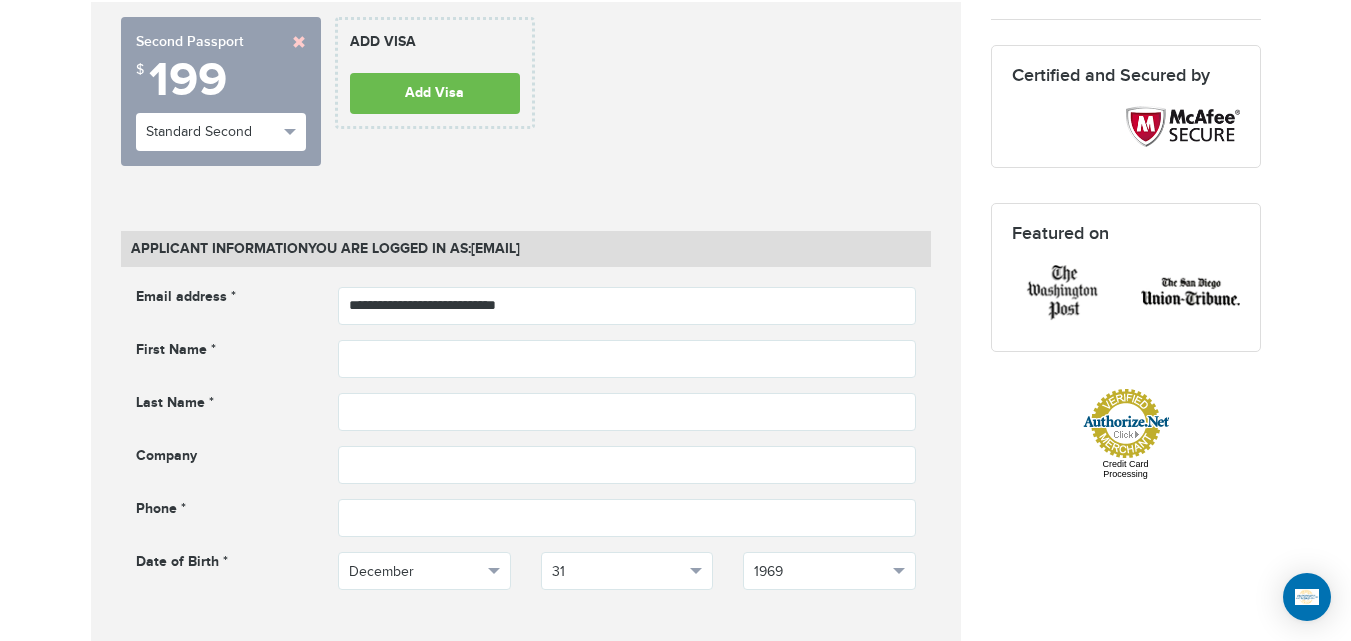 click on "Second Passport" at bounding box center [221, 42] 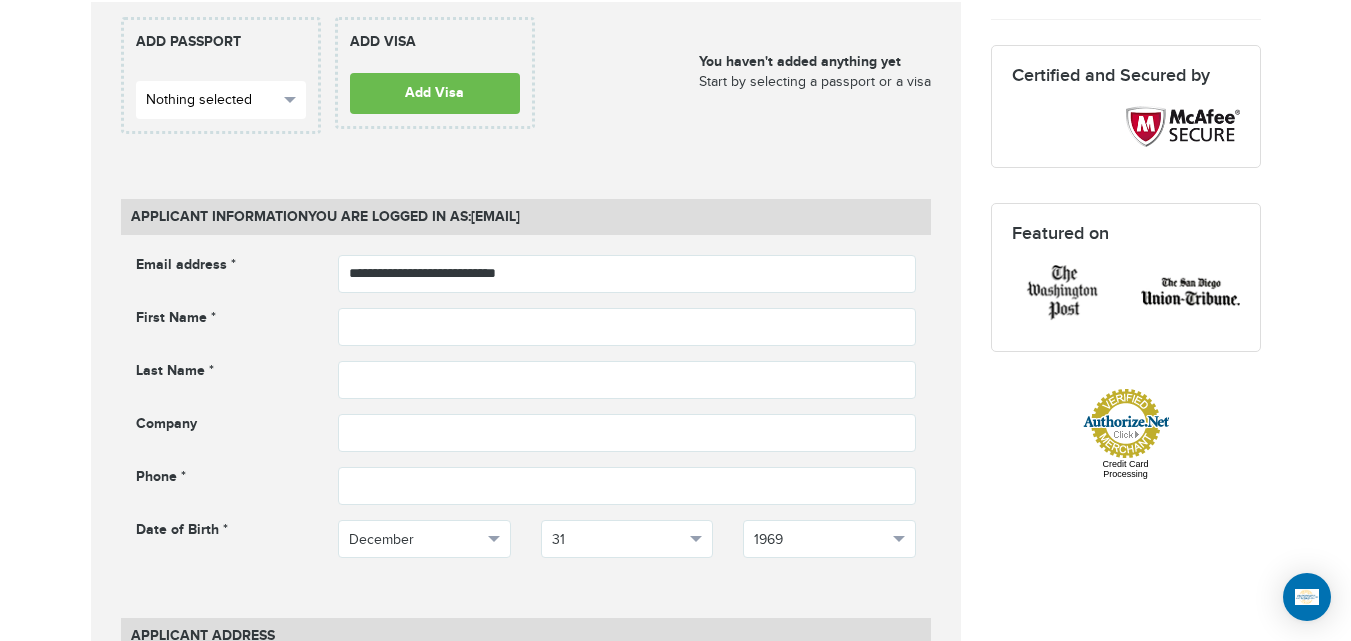 click on "Nothing selected" at bounding box center (221, 100) 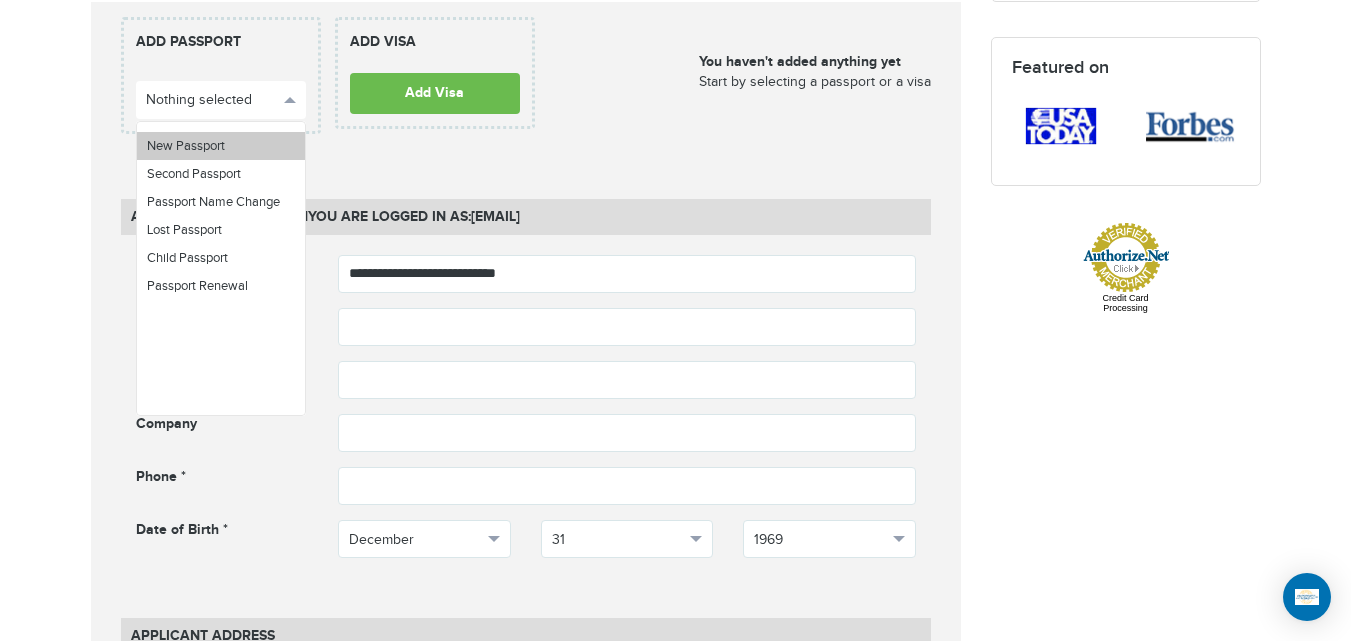 click on "New Passport" at bounding box center (221, 146) 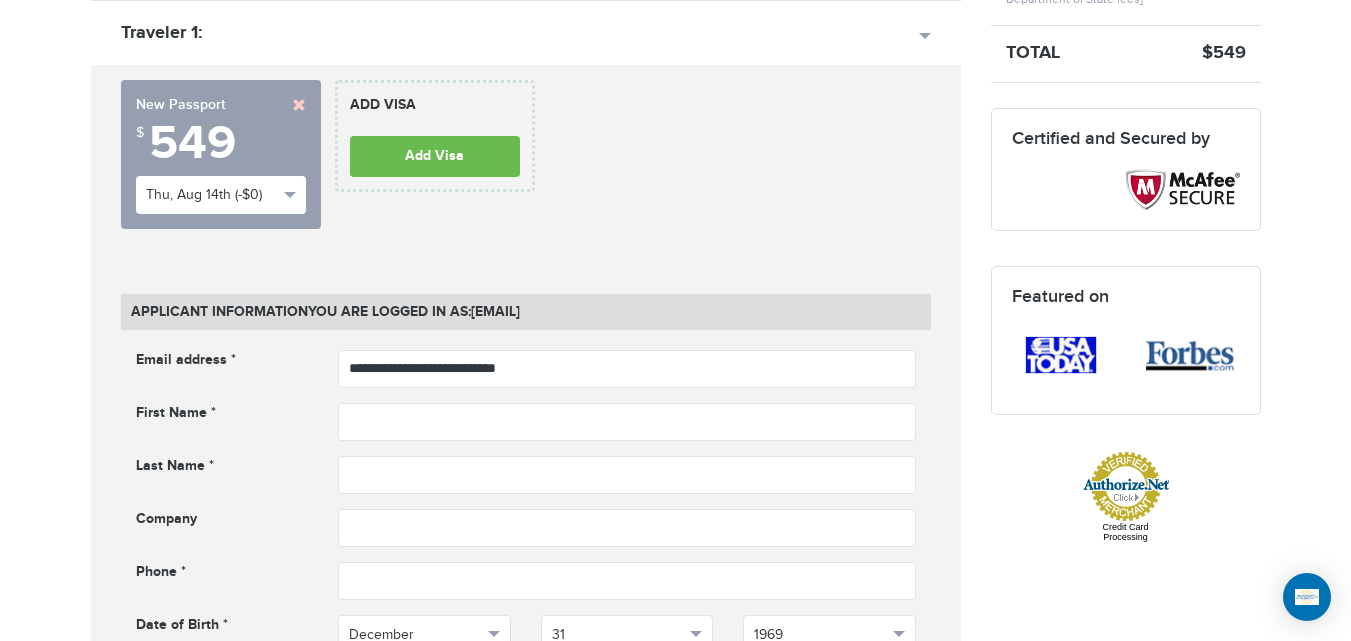 scroll, scrollTop: 530, scrollLeft: 0, axis: vertical 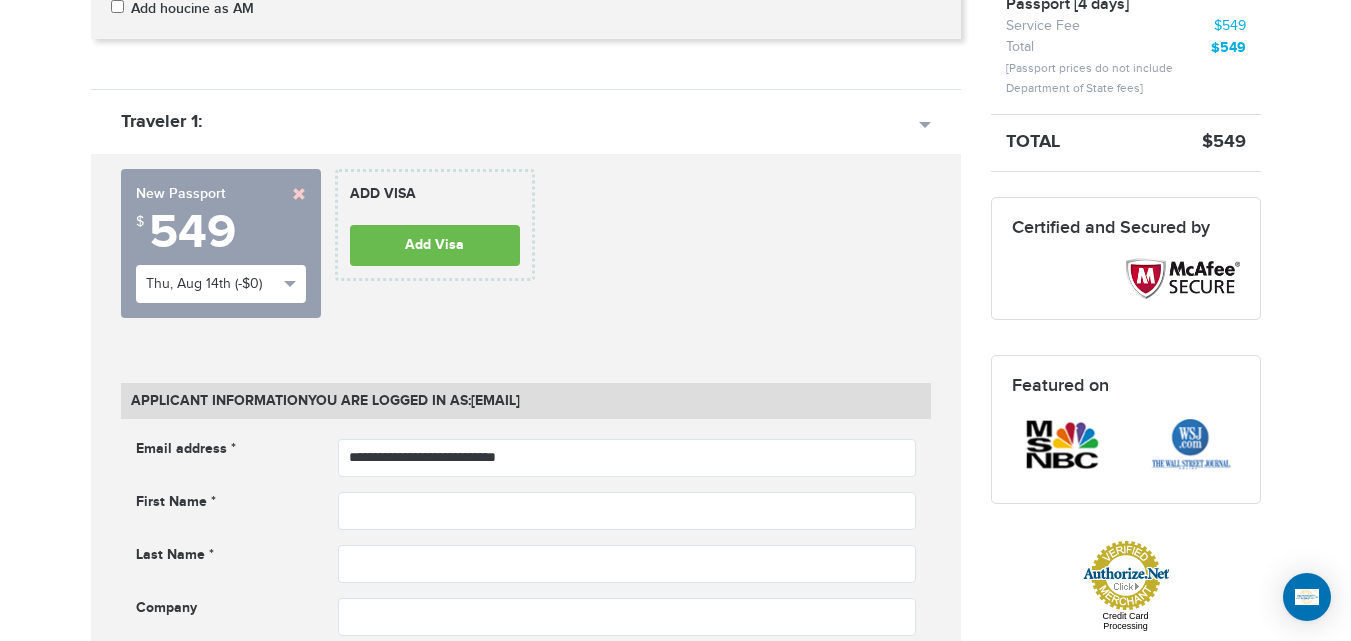 click on "[PHONE]
Passports & Visas.com
Hello, [NAME]
Passports
Passport Renewal
New Passport
Second Passport
Passport Name Change
Lost Passport
Child Passport
Travel Visas" at bounding box center (675, 1384) 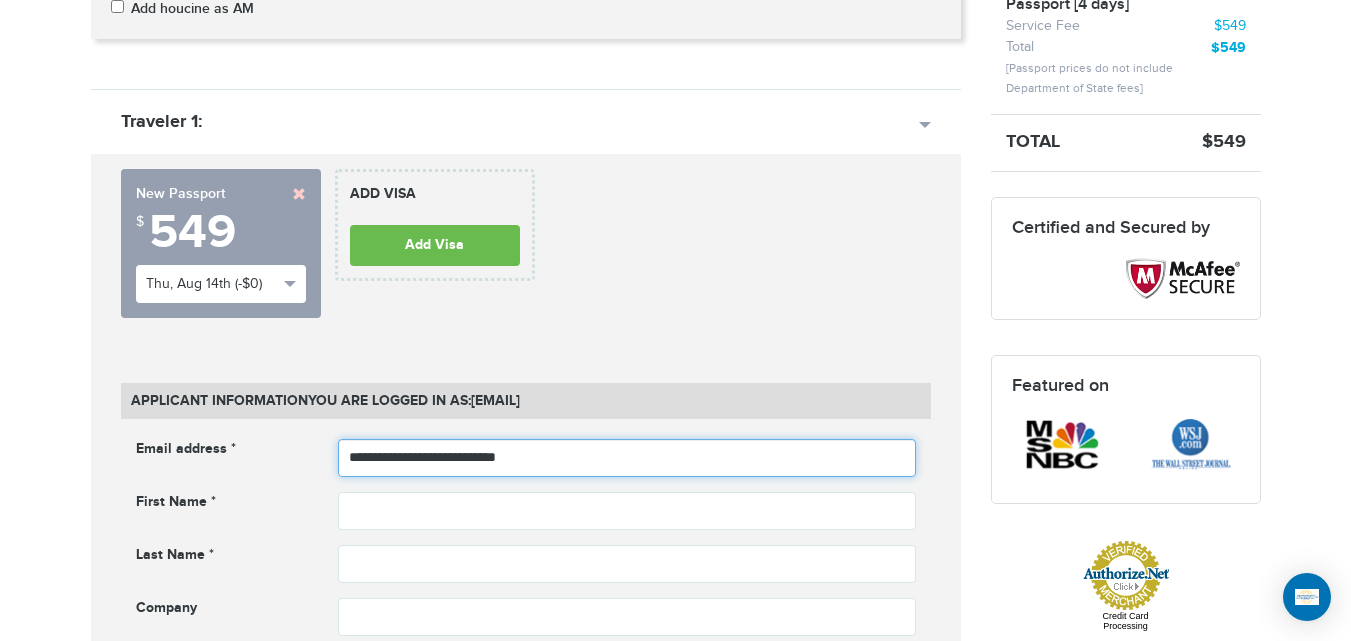 click on "**********" at bounding box center [627, 458] 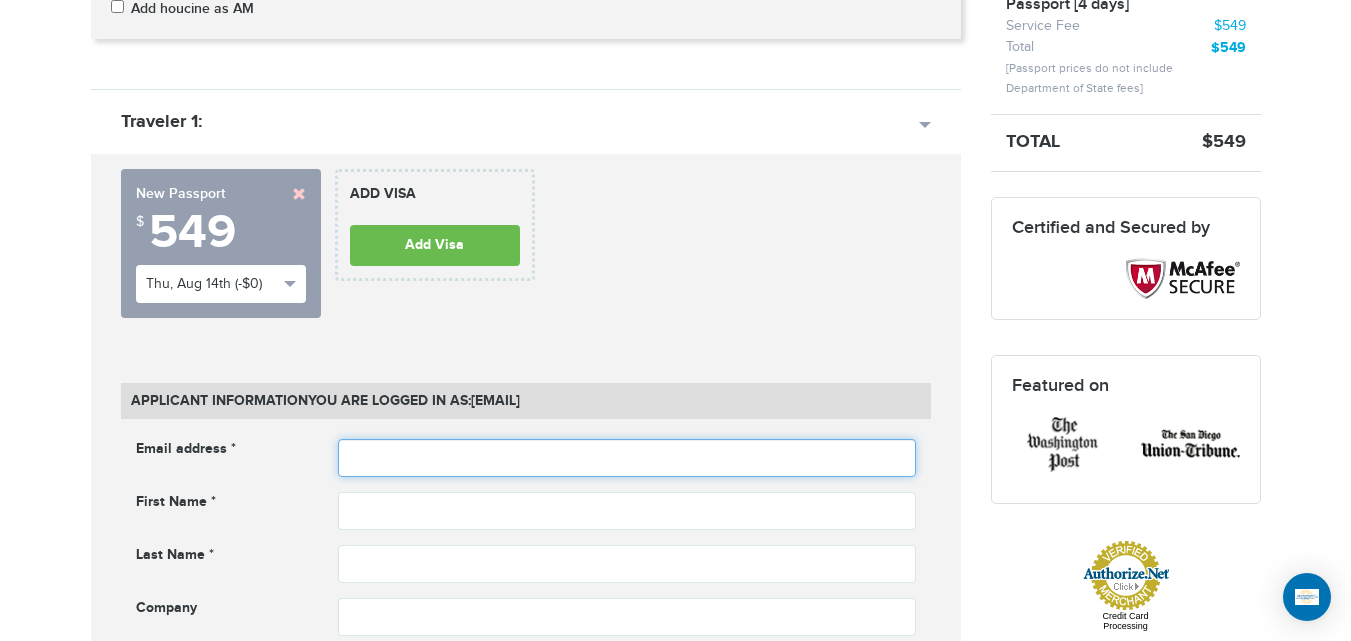 type 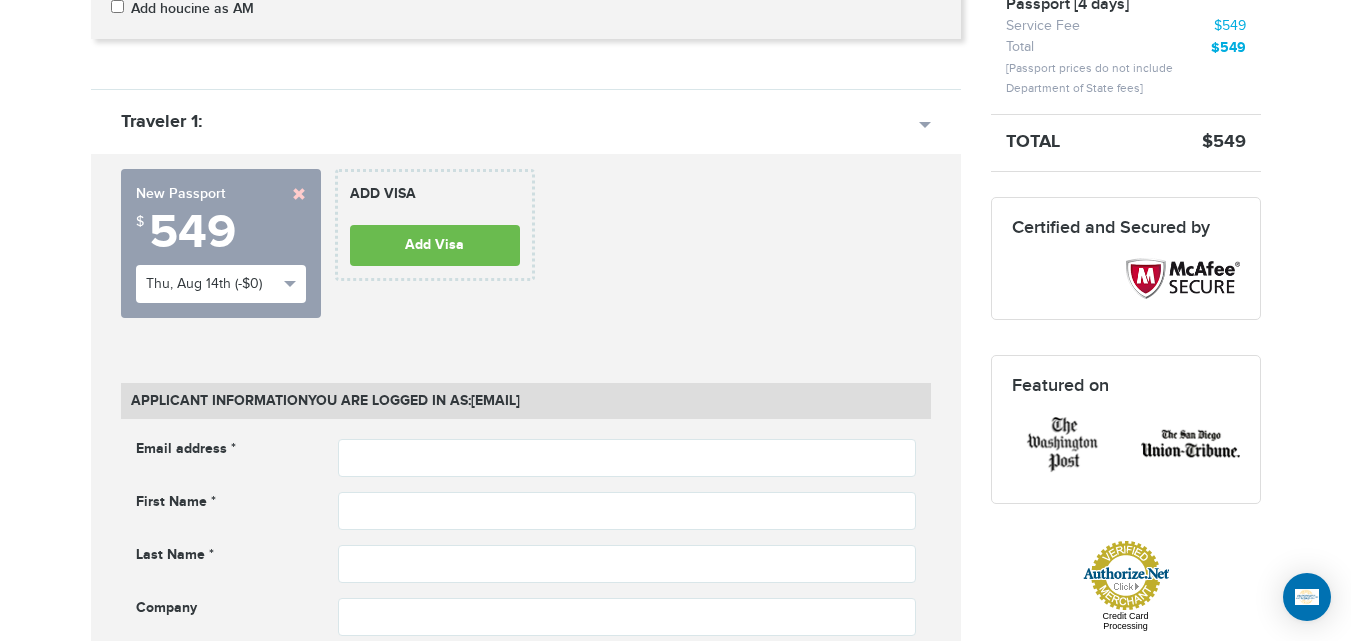 click on "Email address *
Email address cannot be empty" at bounding box center [526, 458] 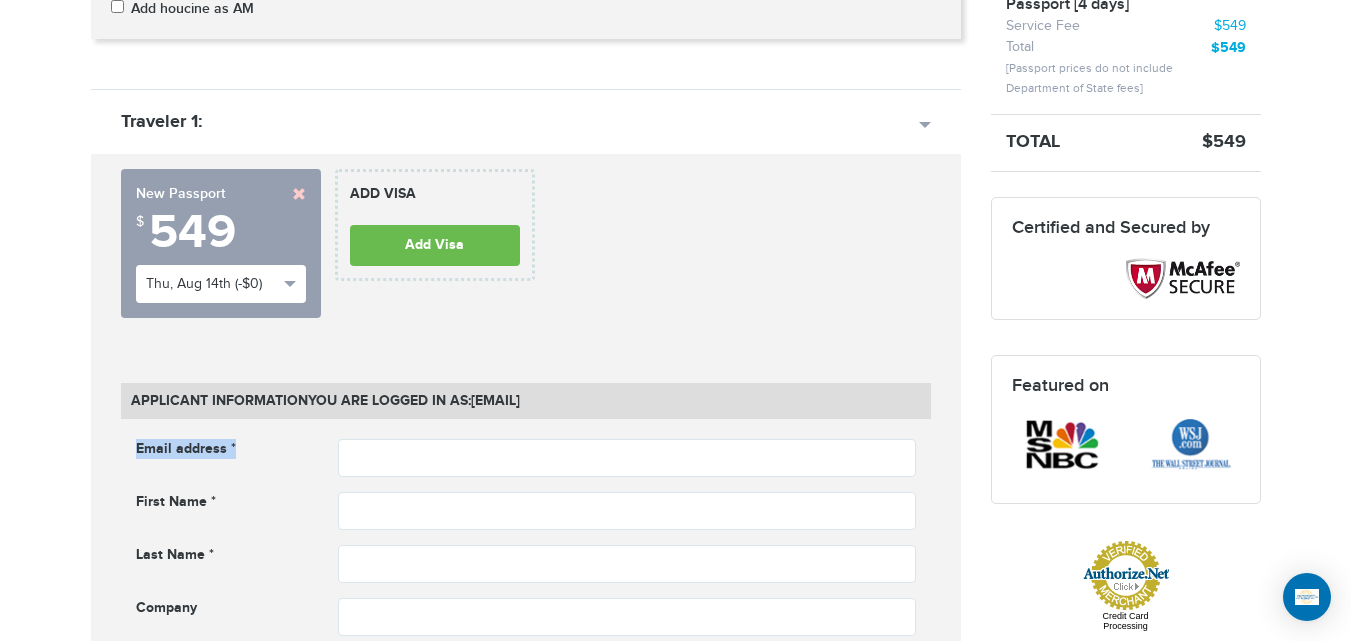 drag, startPoint x: 242, startPoint y: 457, endPoint x: 109, endPoint y: 440, distance: 134.08206 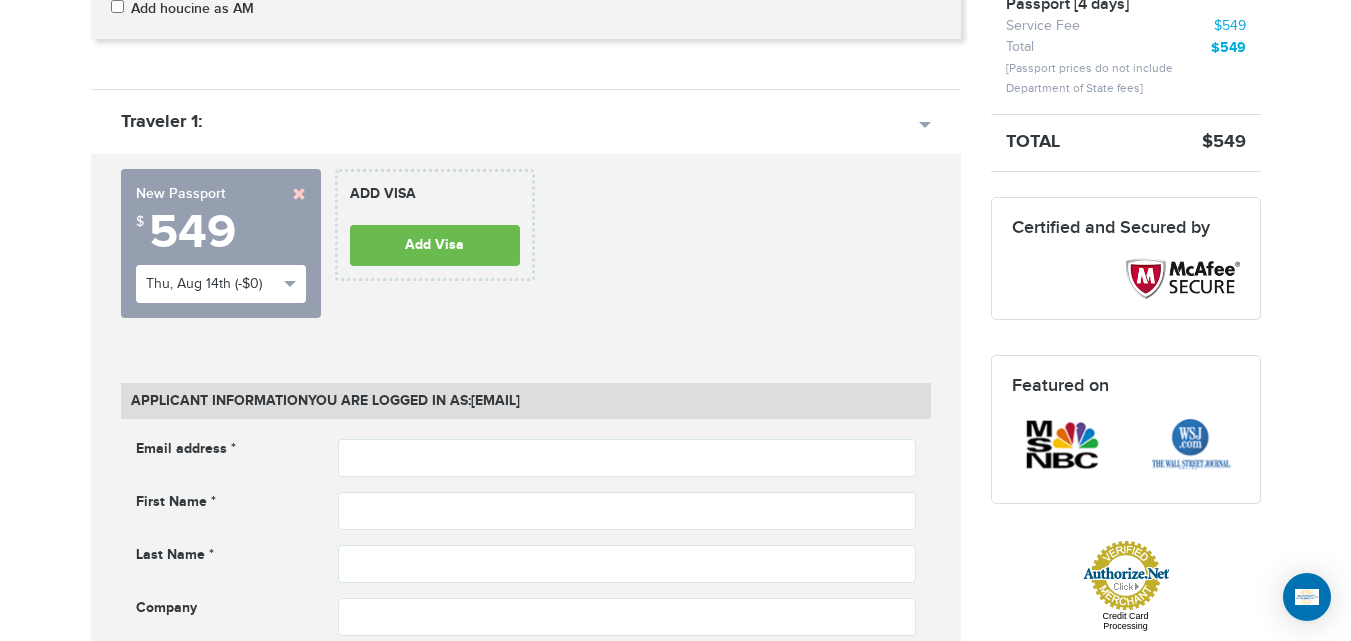 click on "Email address *
Email address cannot be empty
First Name *
Last Name *" at bounding box center (526, 605) 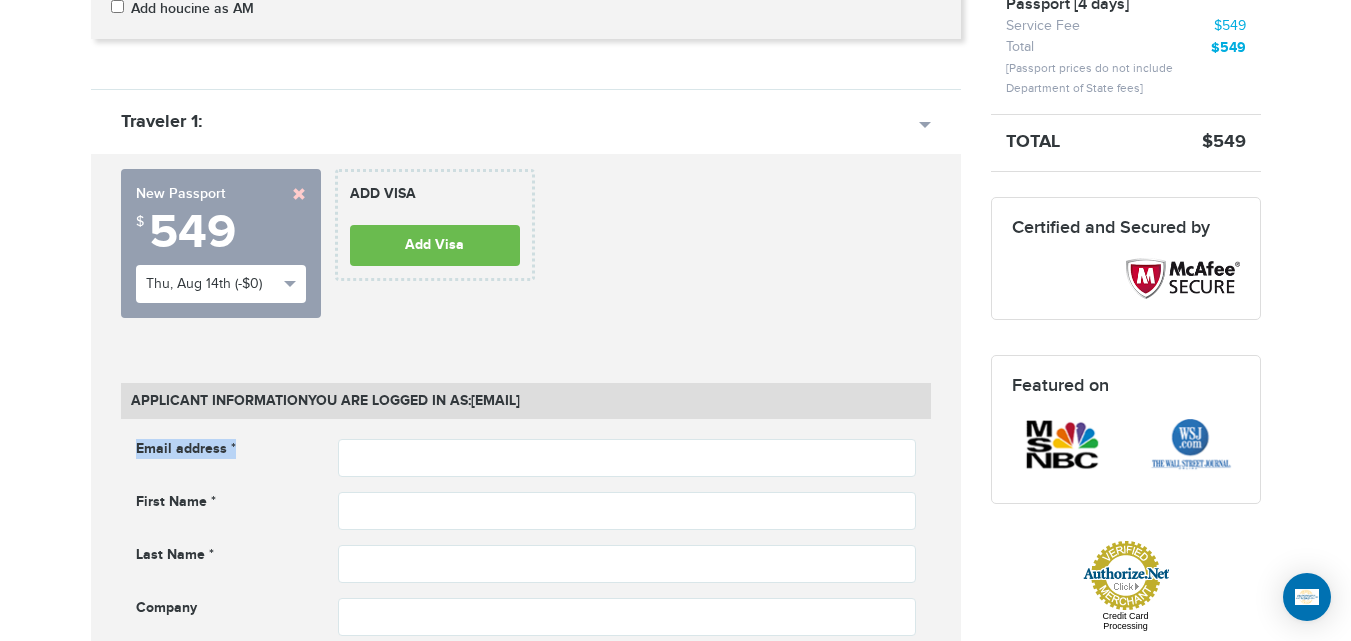drag, startPoint x: 127, startPoint y: 440, endPoint x: 279, endPoint y: 435, distance: 152.08221 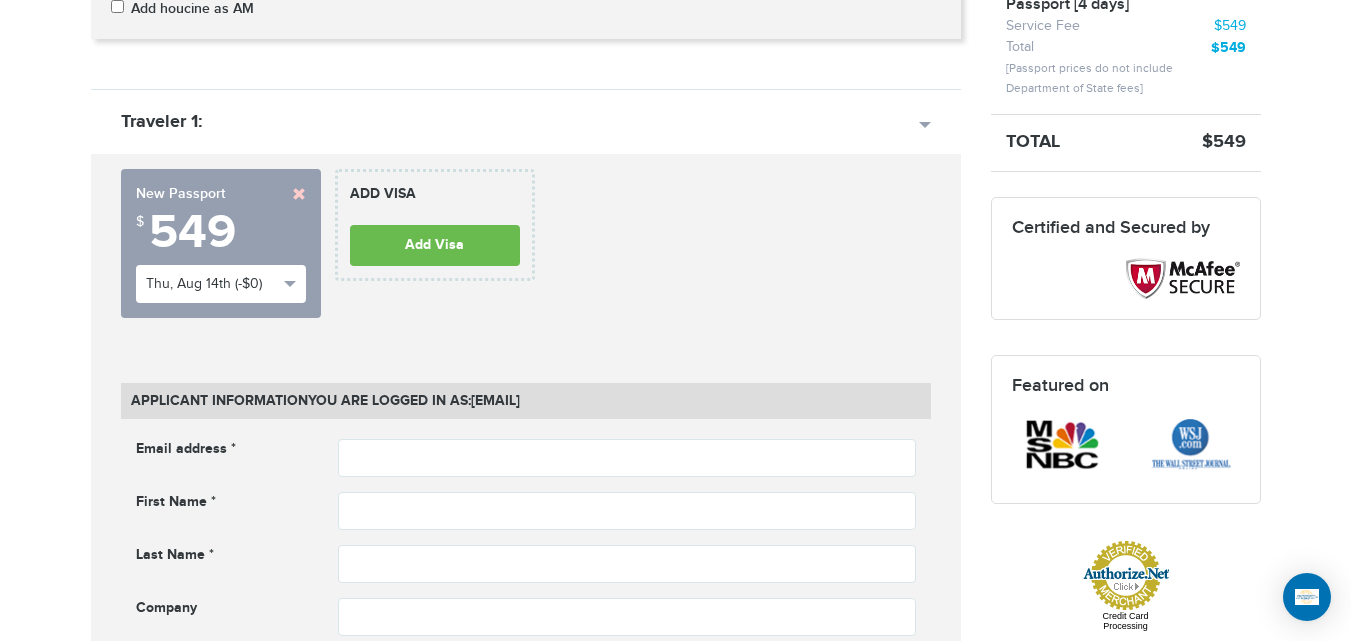click on "Email address *" at bounding box center (222, 451) 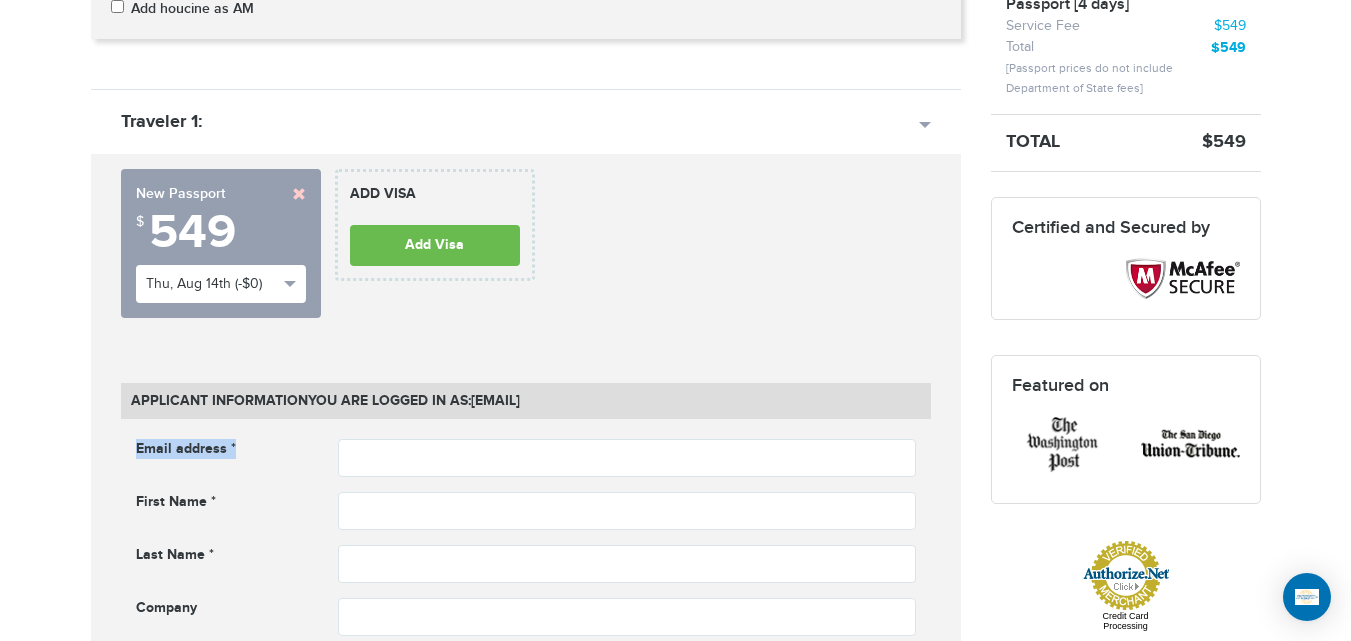 drag, startPoint x: 250, startPoint y: 445, endPoint x: 107, endPoint y: 438, distance: 143.17122 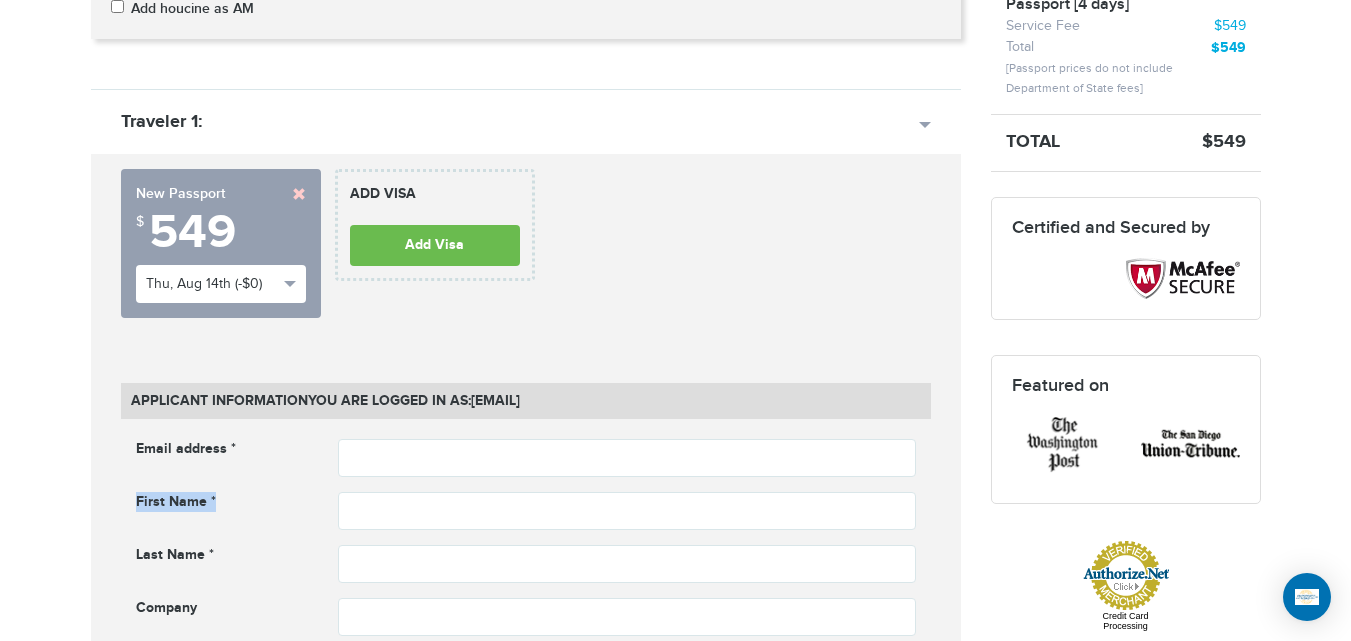 drag, startPoint x: 221, startPoint y: 499, endPoint x: 105, endPoint y: 496, distance: 116.03879 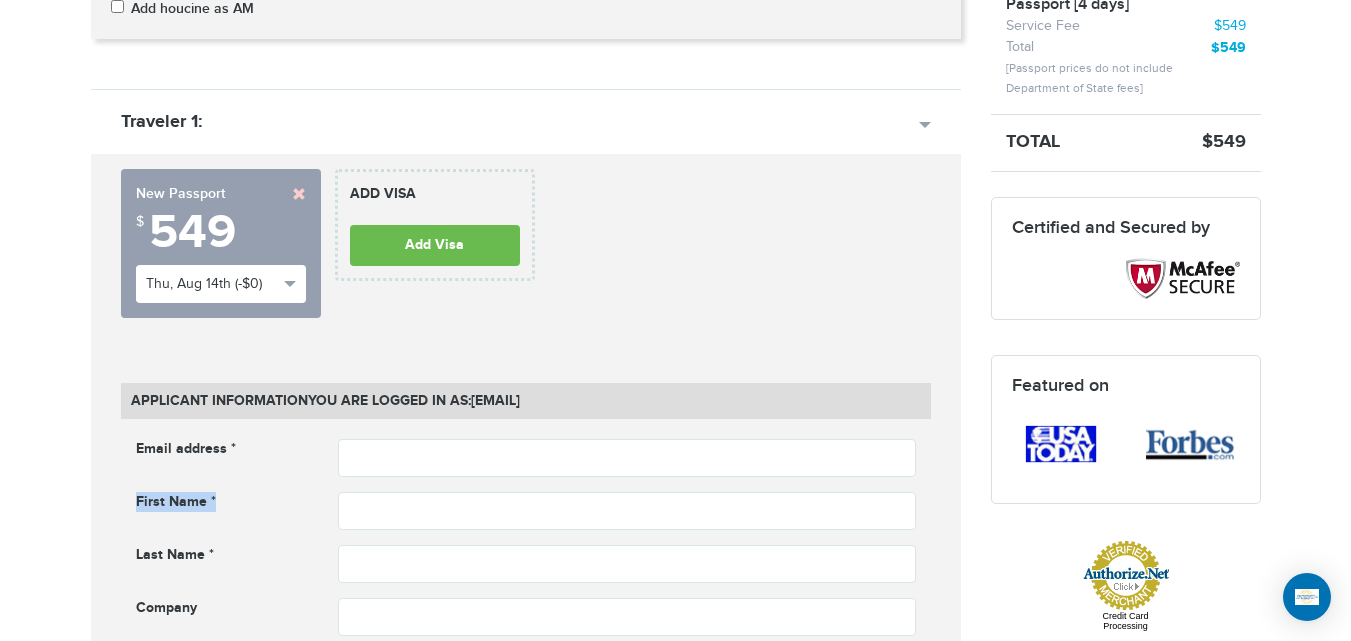 drag, startPoint x: 219, startPoint y: 499, endPoint x: 78, endPoint y: 499, distance: 141 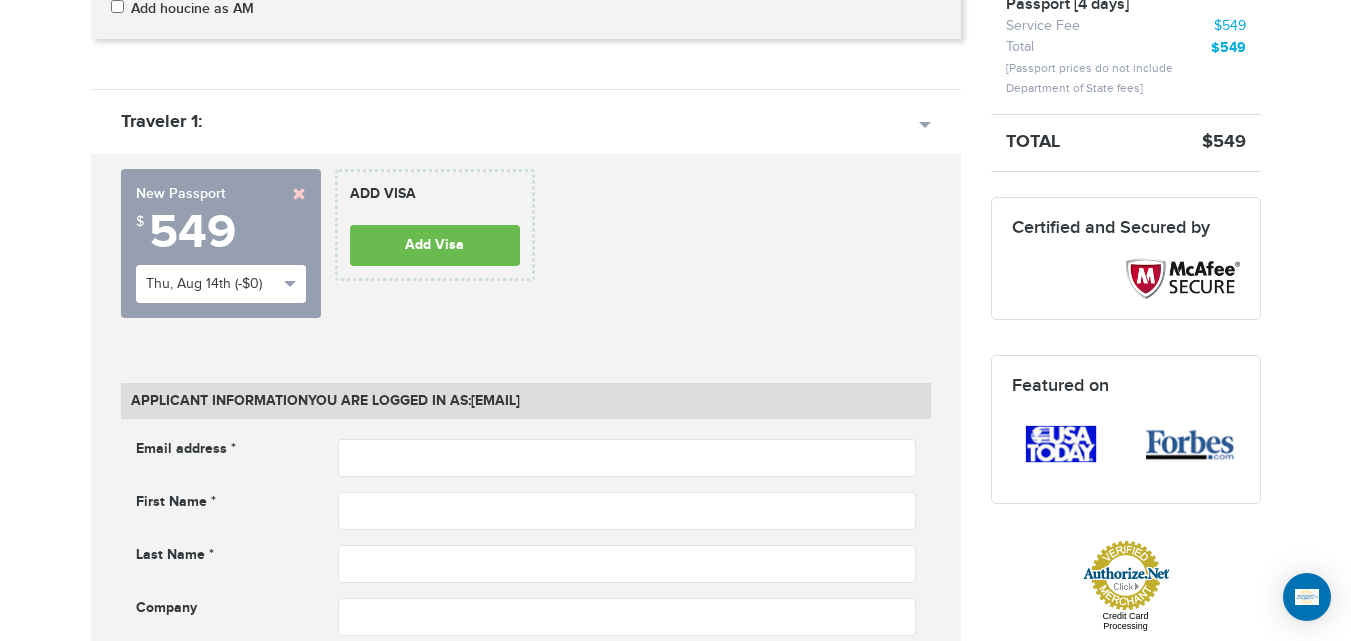 click on "Email address *
Email address cannot be empty
First Name *
First name cannot be empty Last Name * ***" at bounding box center [526, 605] 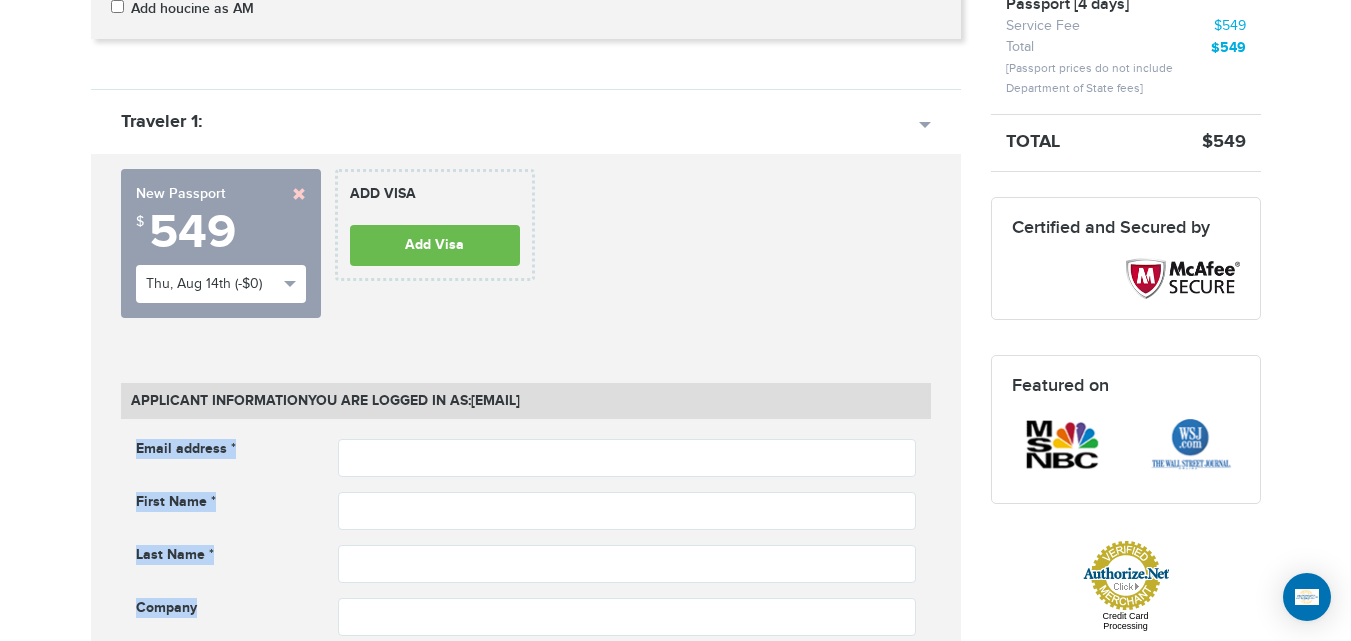 drag, startPoint x: 127, startPoint y: 436, endPoint x: 224, endPoint y: 588, distance: 180.31361 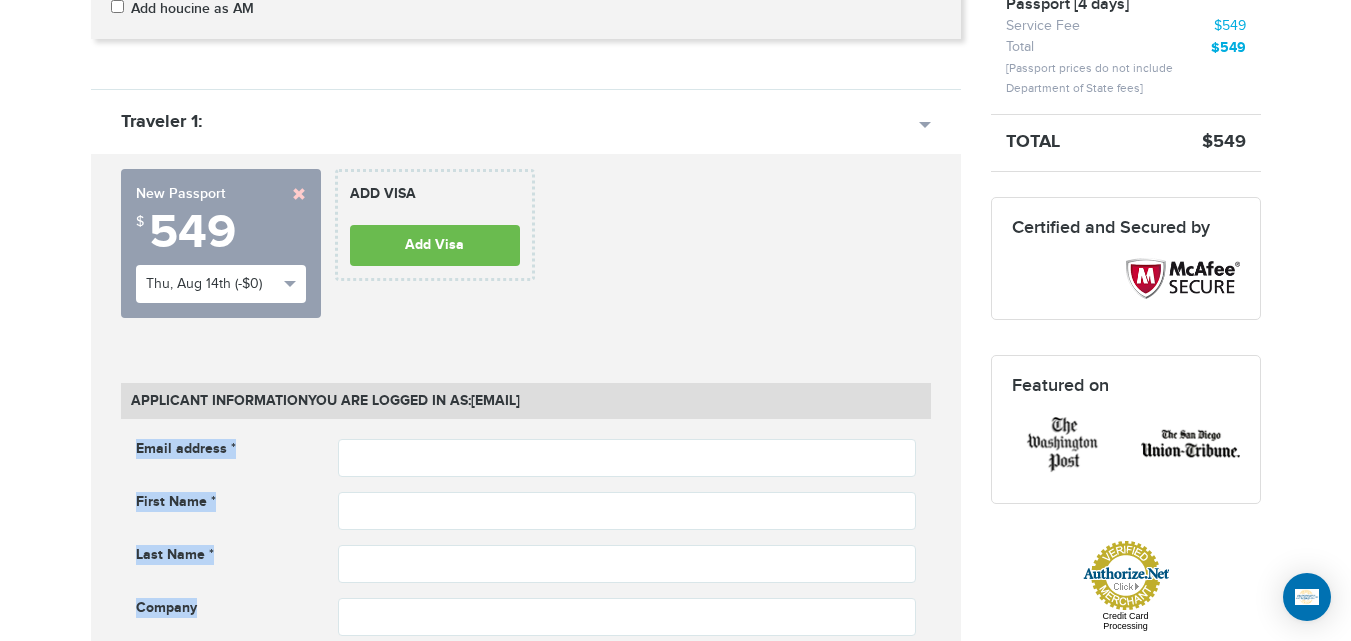 click on "First Name *" at bounding box center (222, 504) 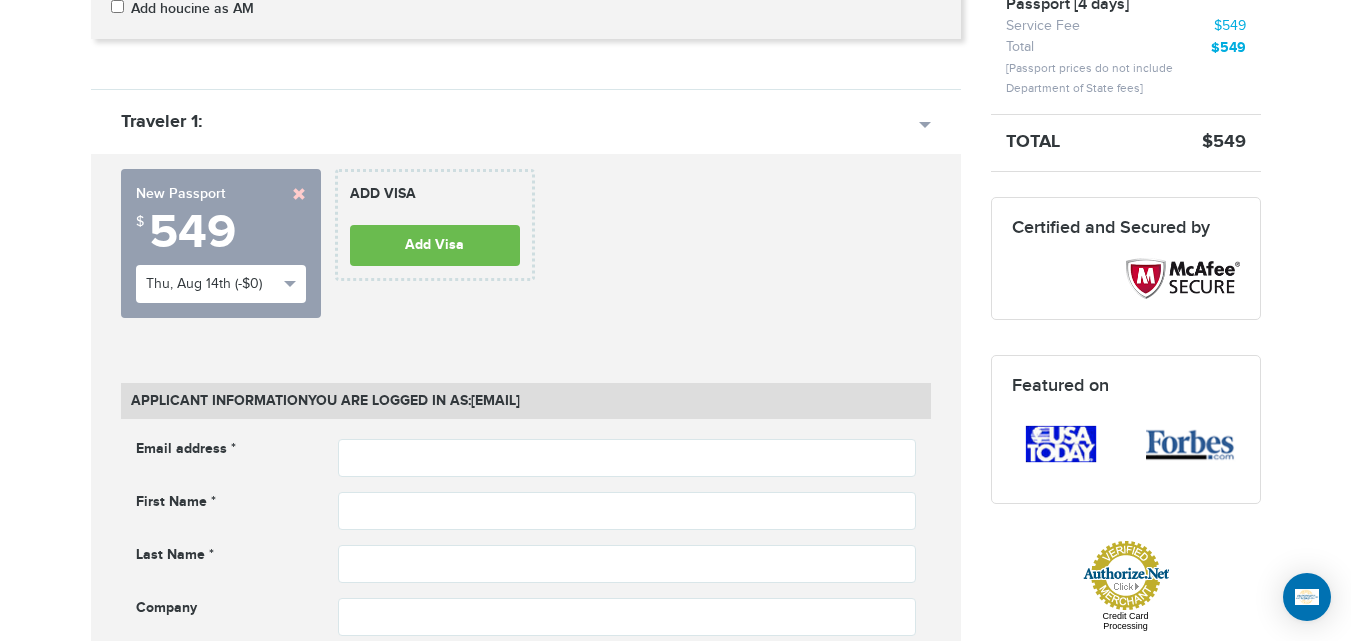 click on "Email address *" at bounding box center (186, 449) 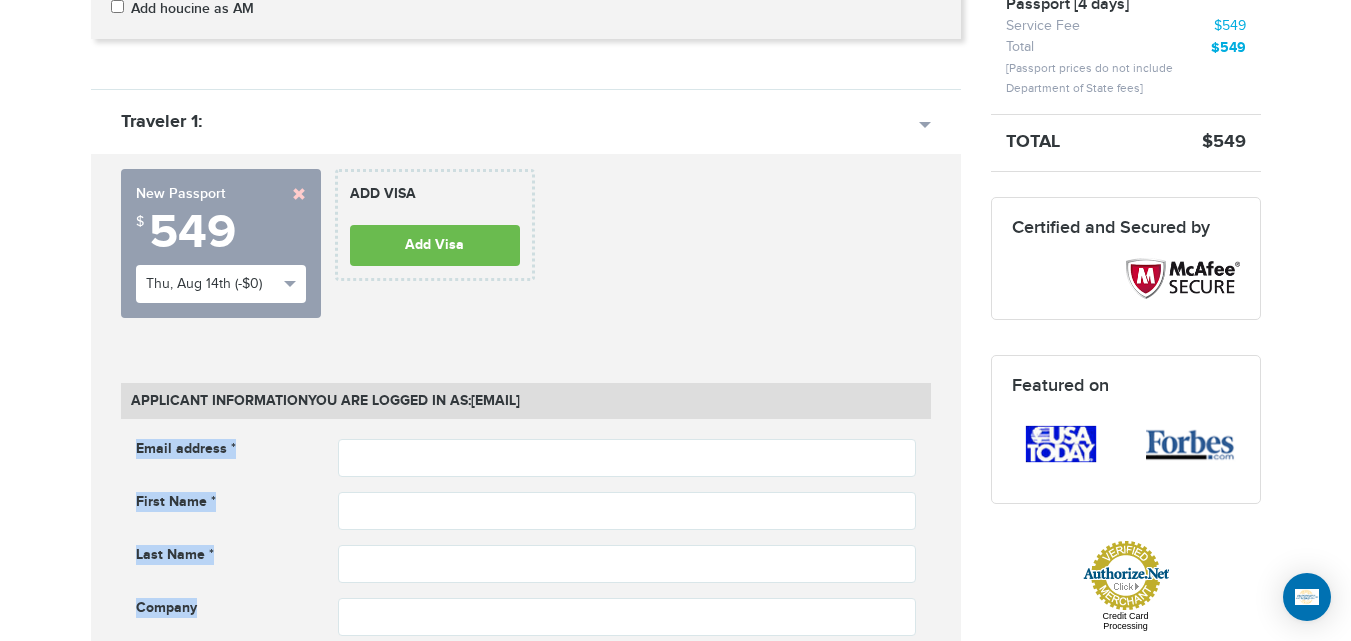 drag, startPoint x: 130, startPoint y: 440, endPoint x: 243, endPoint y: 585, distance: 183.83145 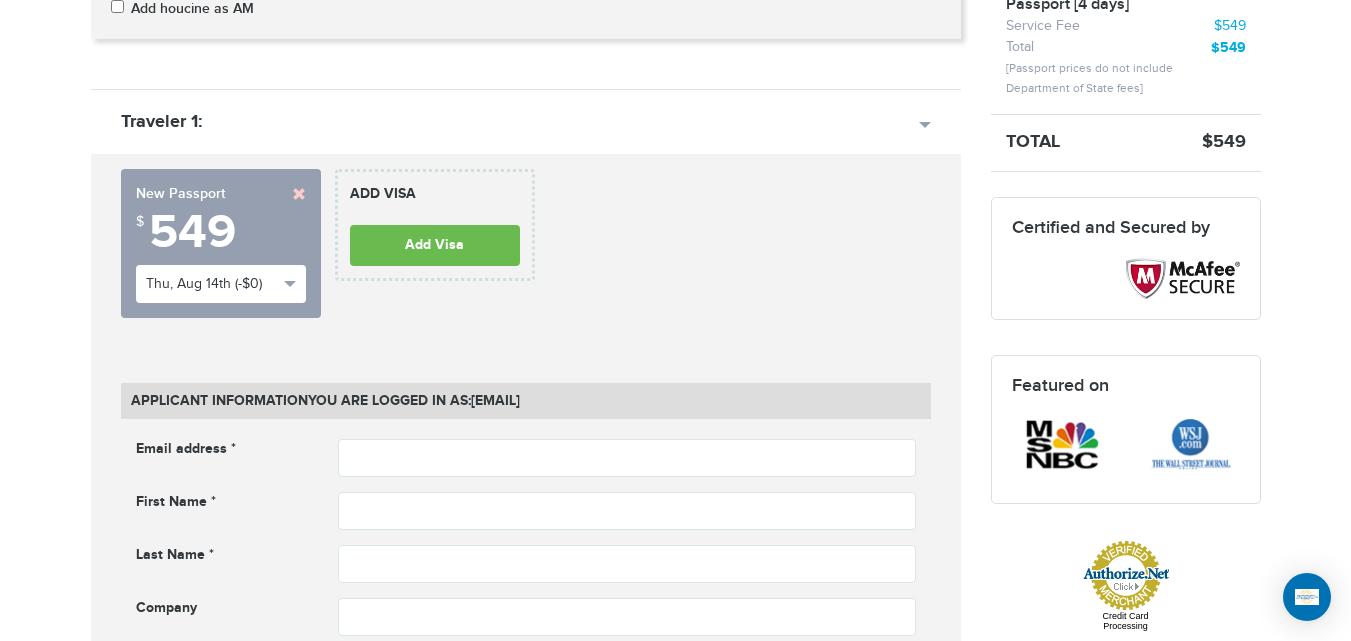 click on "Email address *
Email address cannot be empty
First Name *
First name cannot be empty Last Name * ***" at bounding box center [526, 605] 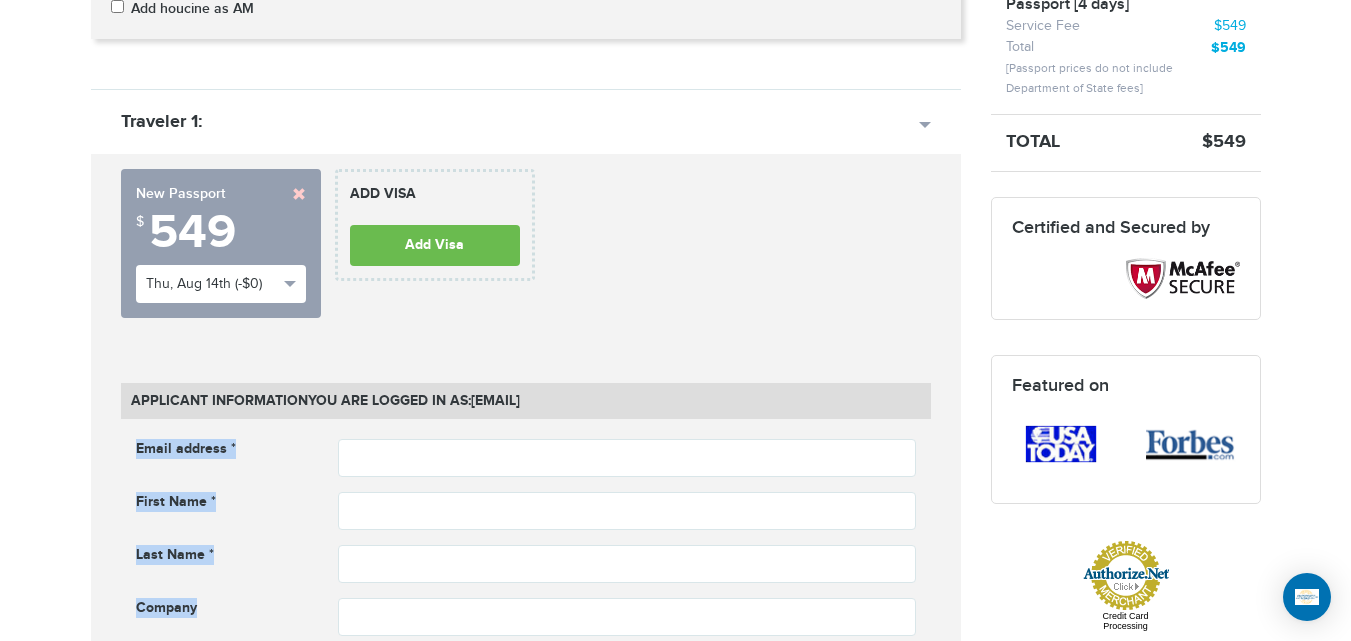 drag, startPoint x: 134, startPoint y: 445, endPoint x: 210, endPoint y: 597, distance: 169.94116 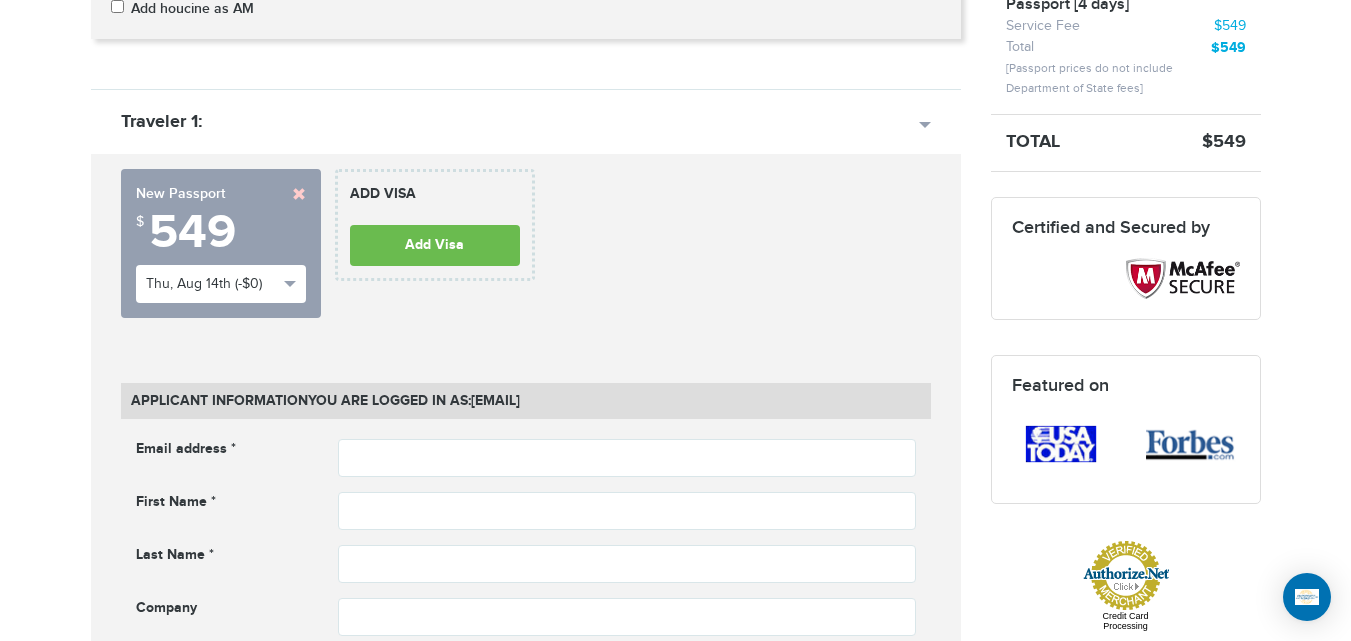 click on "Company" at bounding box center (222, 610) 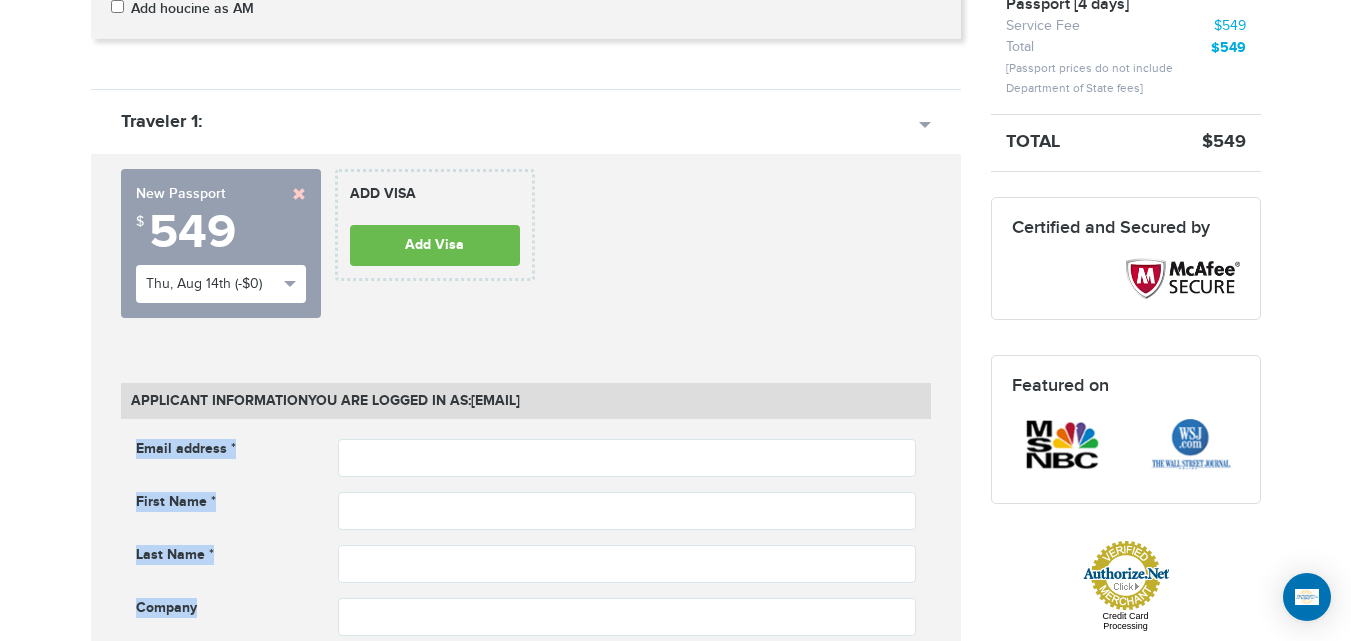 drag, startPoint x: 212, startPoint y: 610, endPoint x: 117, endPoint y: 459, distance: 178.39844 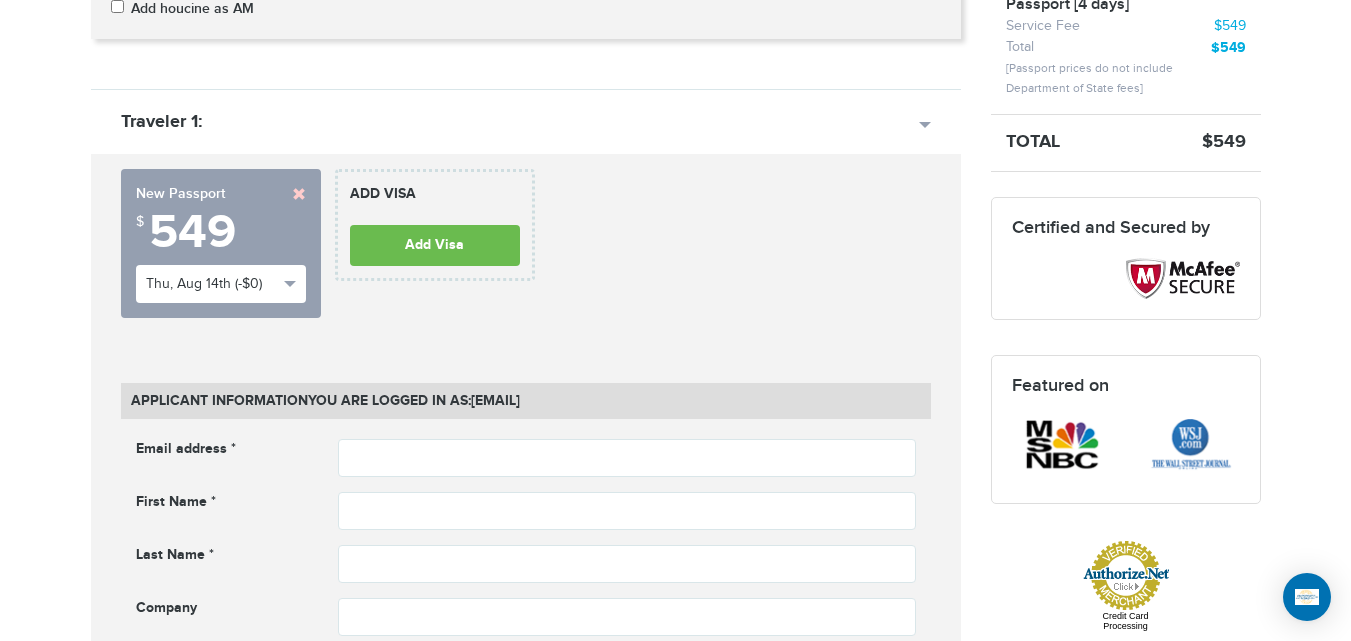 click on "Email address *
Email address cannot be empty
First Name *
Last Name *" at bounding box center [526, 605] 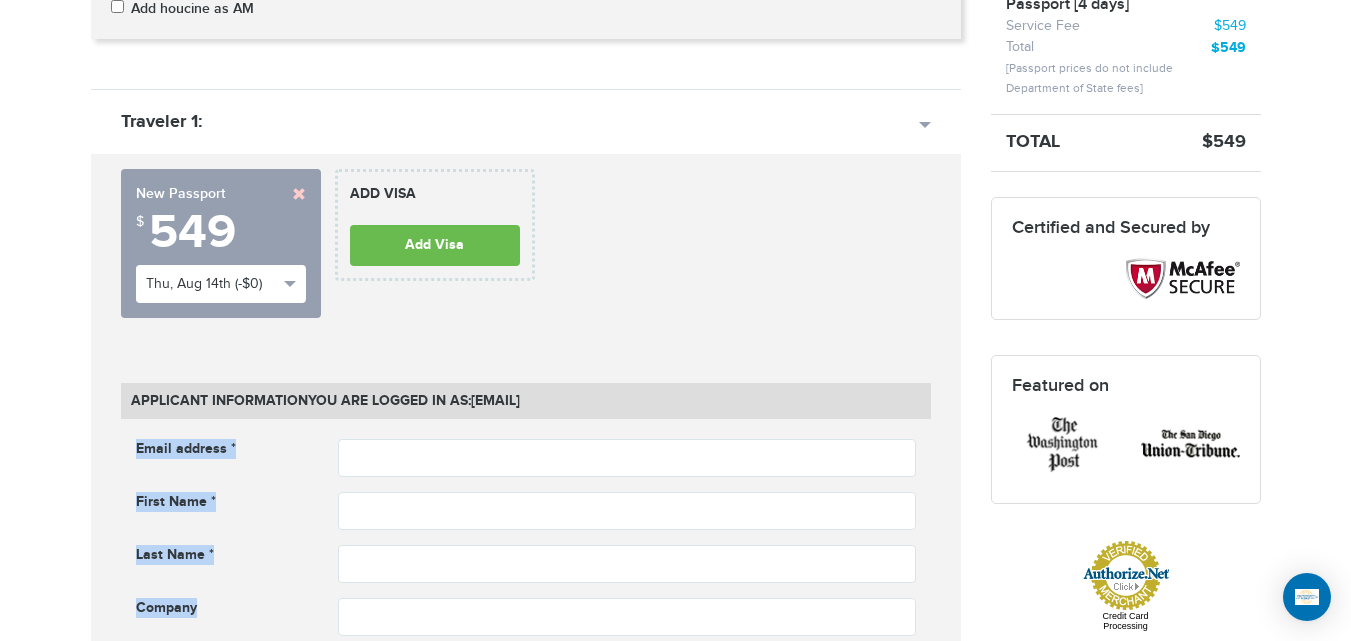 drag, startPoint x: 137, startPoint y: 441, endPoint x: 229, endPoint y: 614, distance: 195.94131 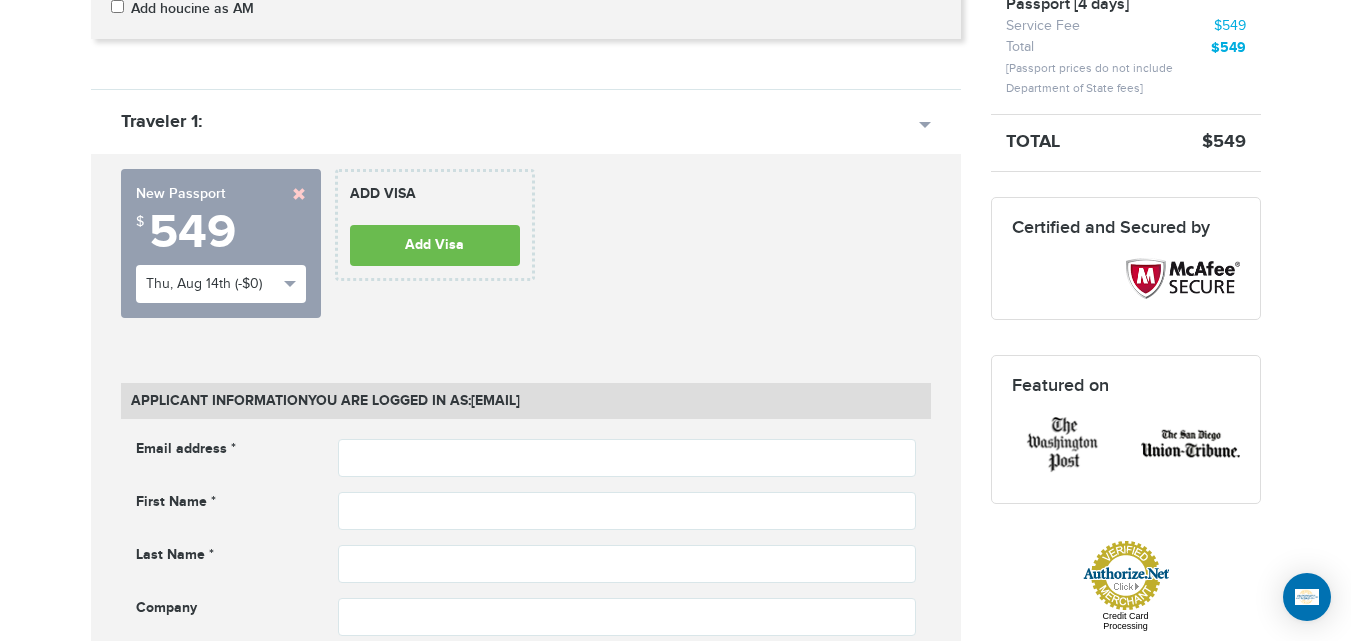 click on "Company" at bounding box center [222, 610] 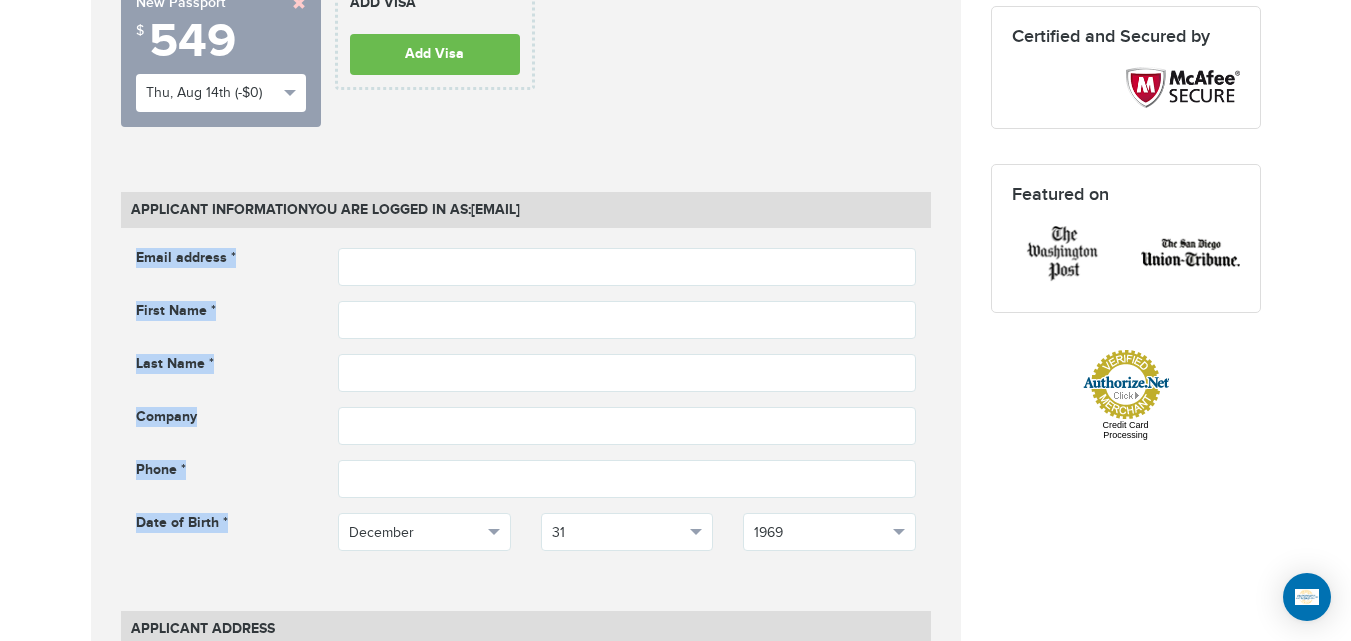 drag, startPoint x: 258, startPoint y: 532, endPoint x: 122, endPoint y: 266, distance: 298.75073 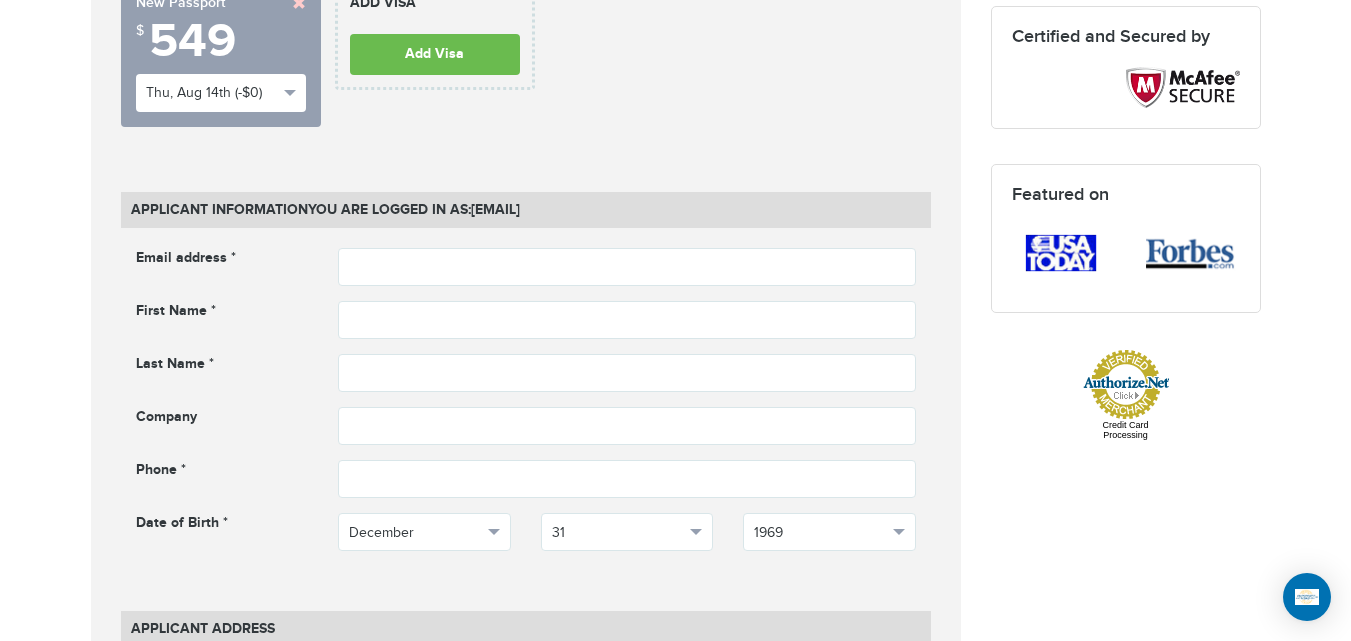 click on "Email address *" at bounding box center (222, 260) 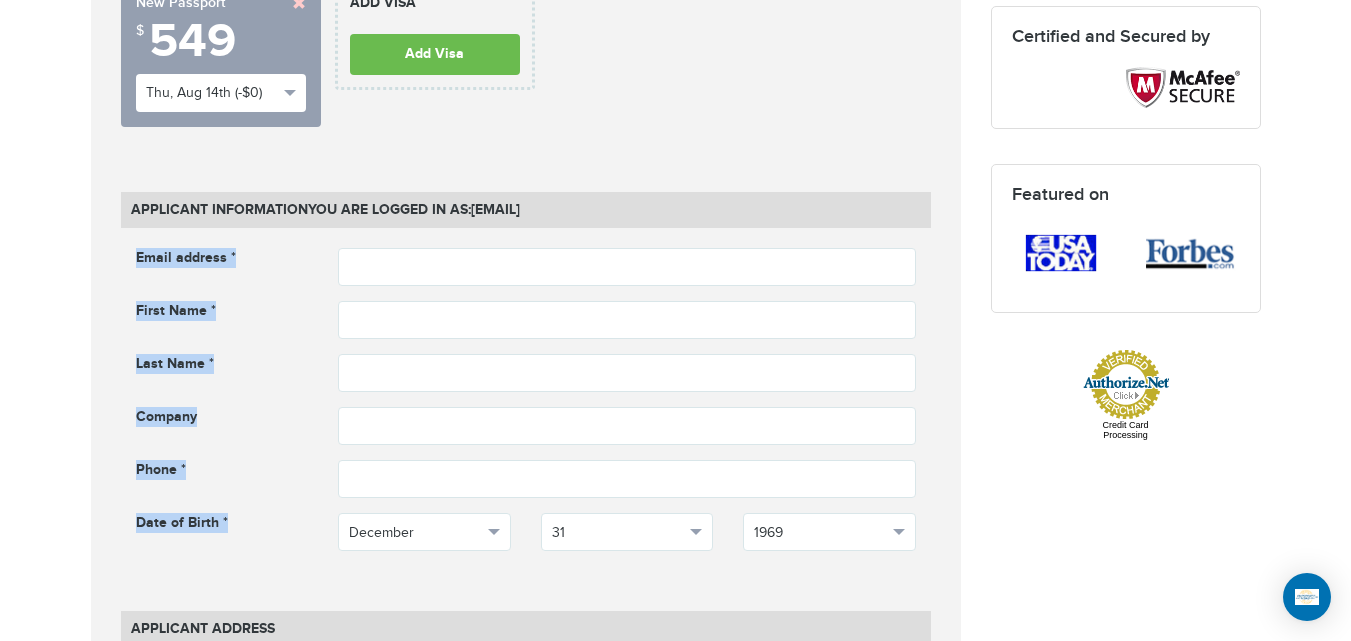 drag, startPoint x: 131, startPoint y: 249, endPoint x: 277, endPoint y: 529, distance: 315.7784 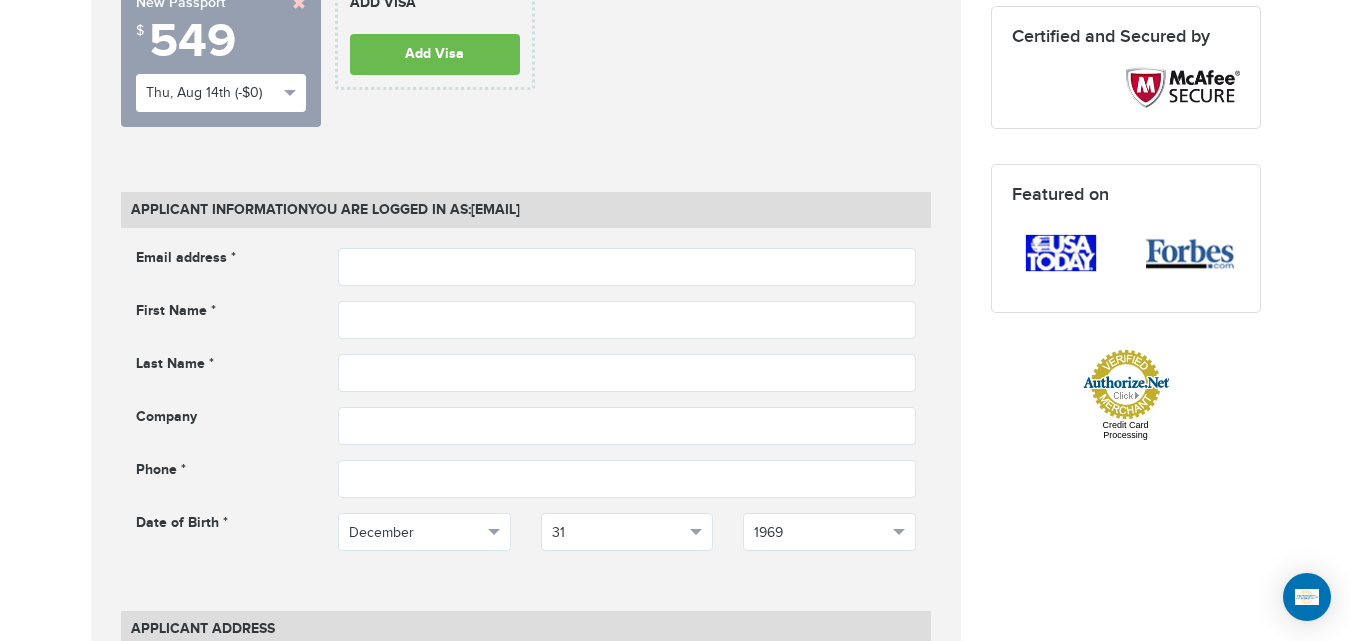 click on "Date of Birth *" at bounding box center (222, 525) 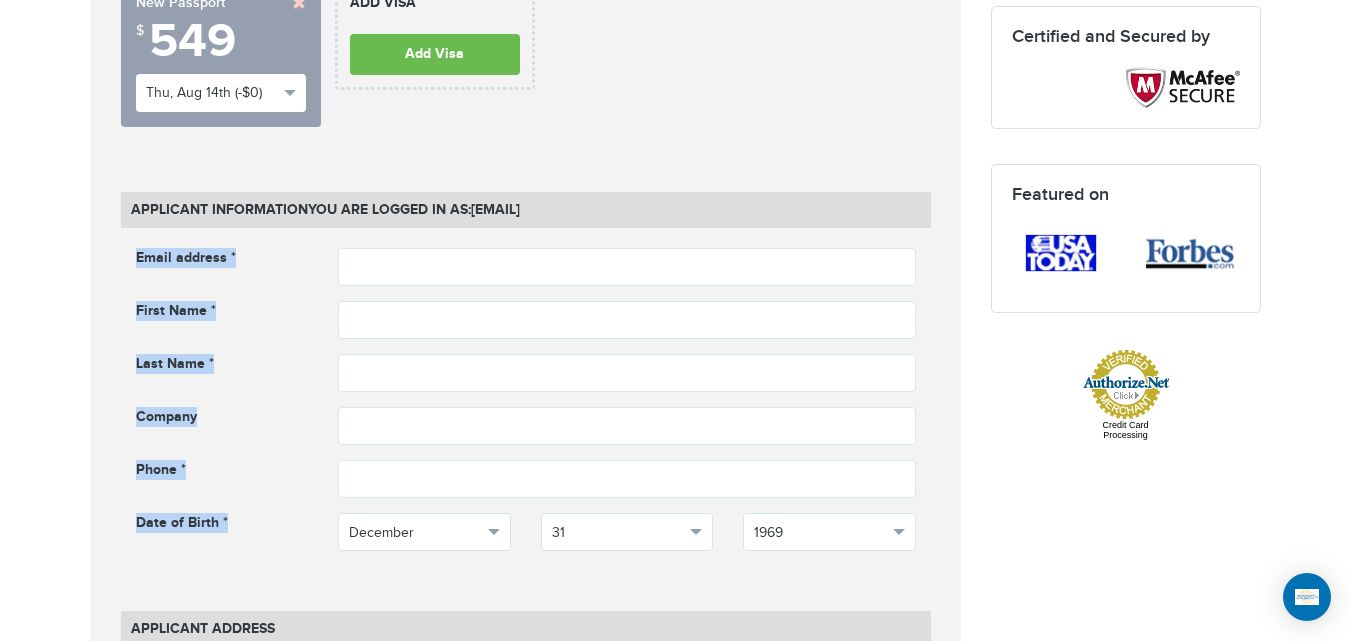 drag, startPoint x: 223, startPoint y: 535, endPoint x: 124, endPoint y: 260, distance: 292.27725 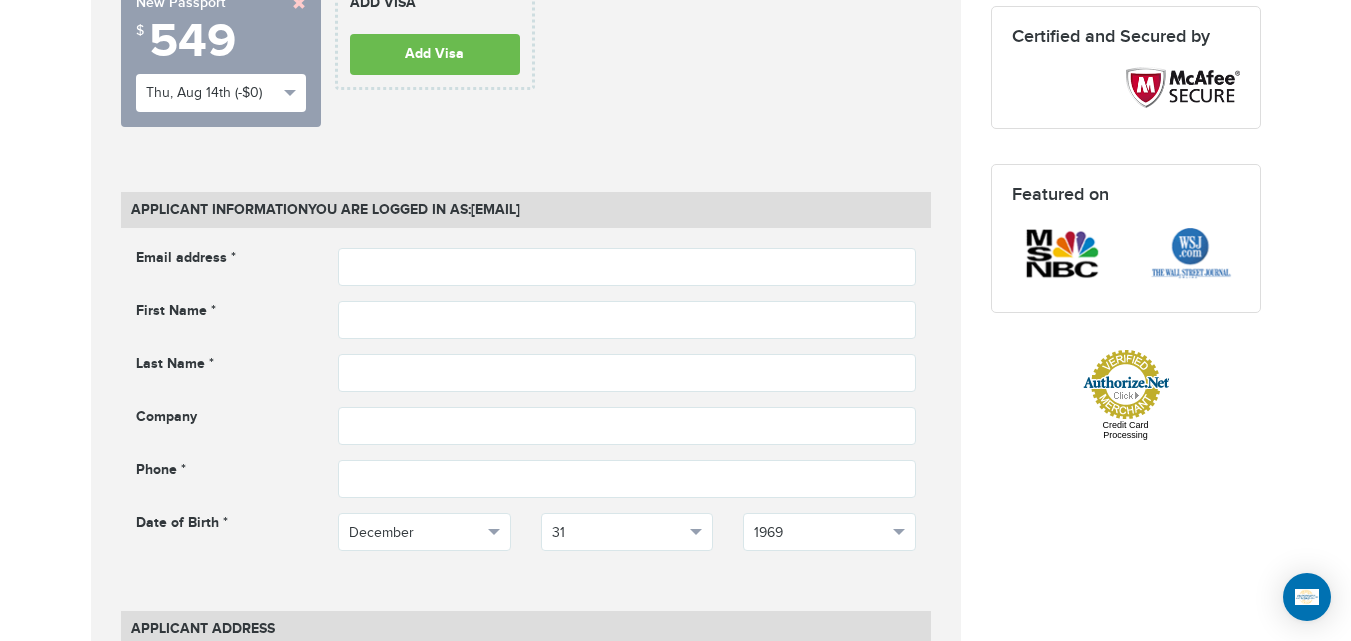 click on "Email address *" at bounding box center [222, 260] 